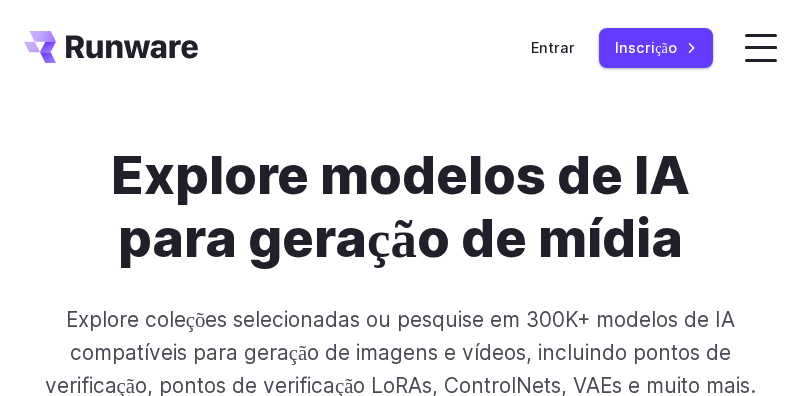 scroll, scrollTop: 0, scrollLeft: 0, axis: both 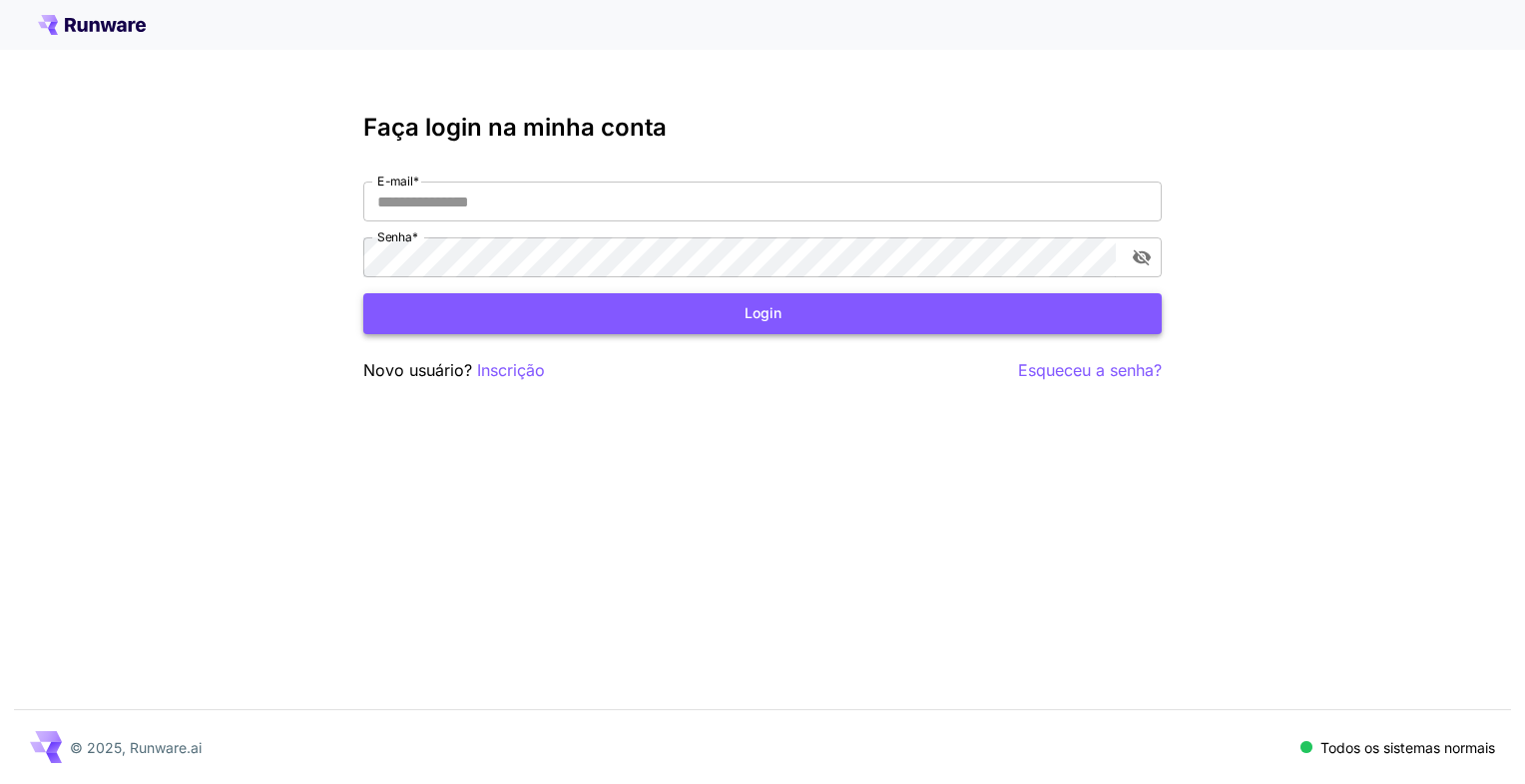 type on "**********" 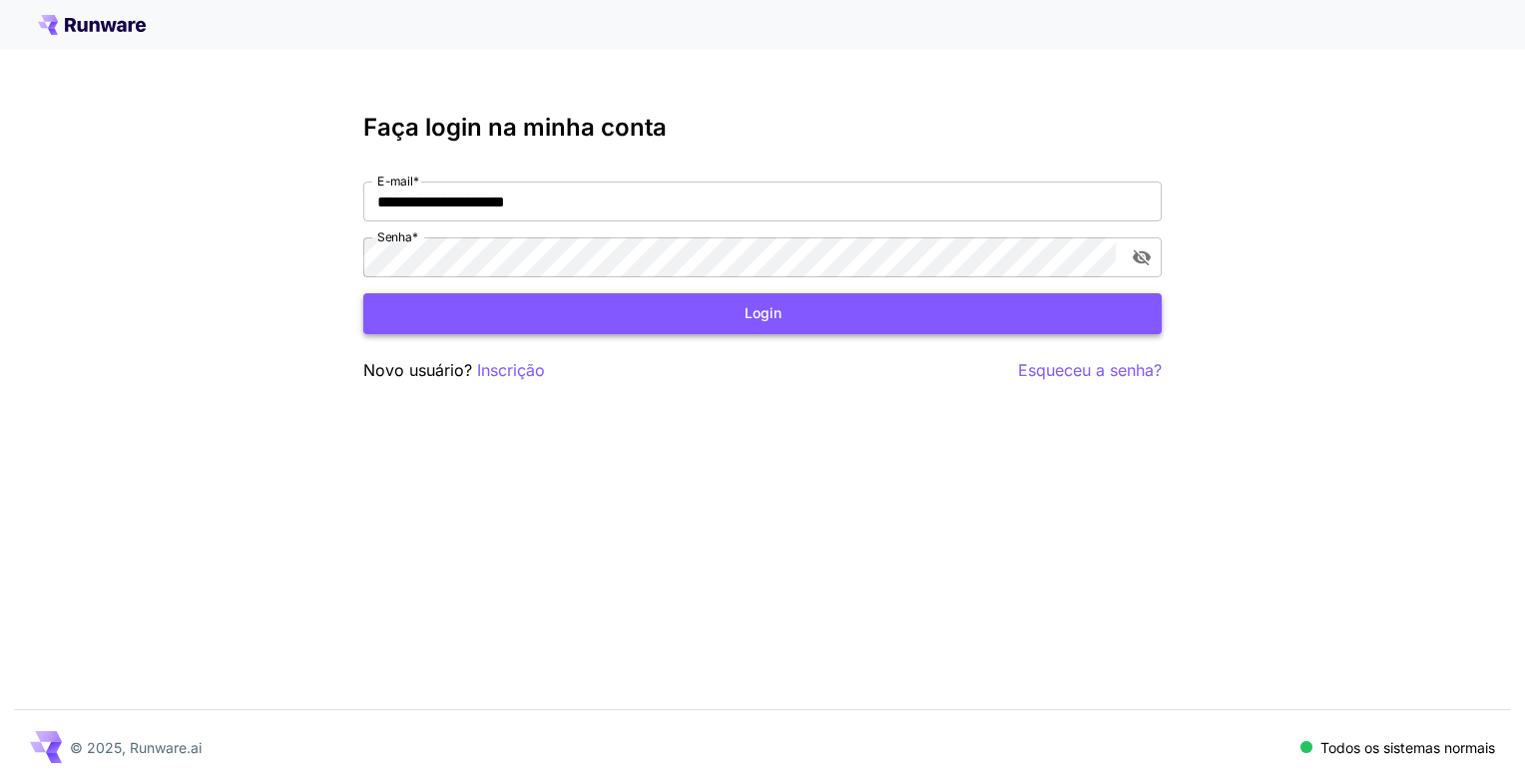 click on "Login" at bounding box center [762, 313] 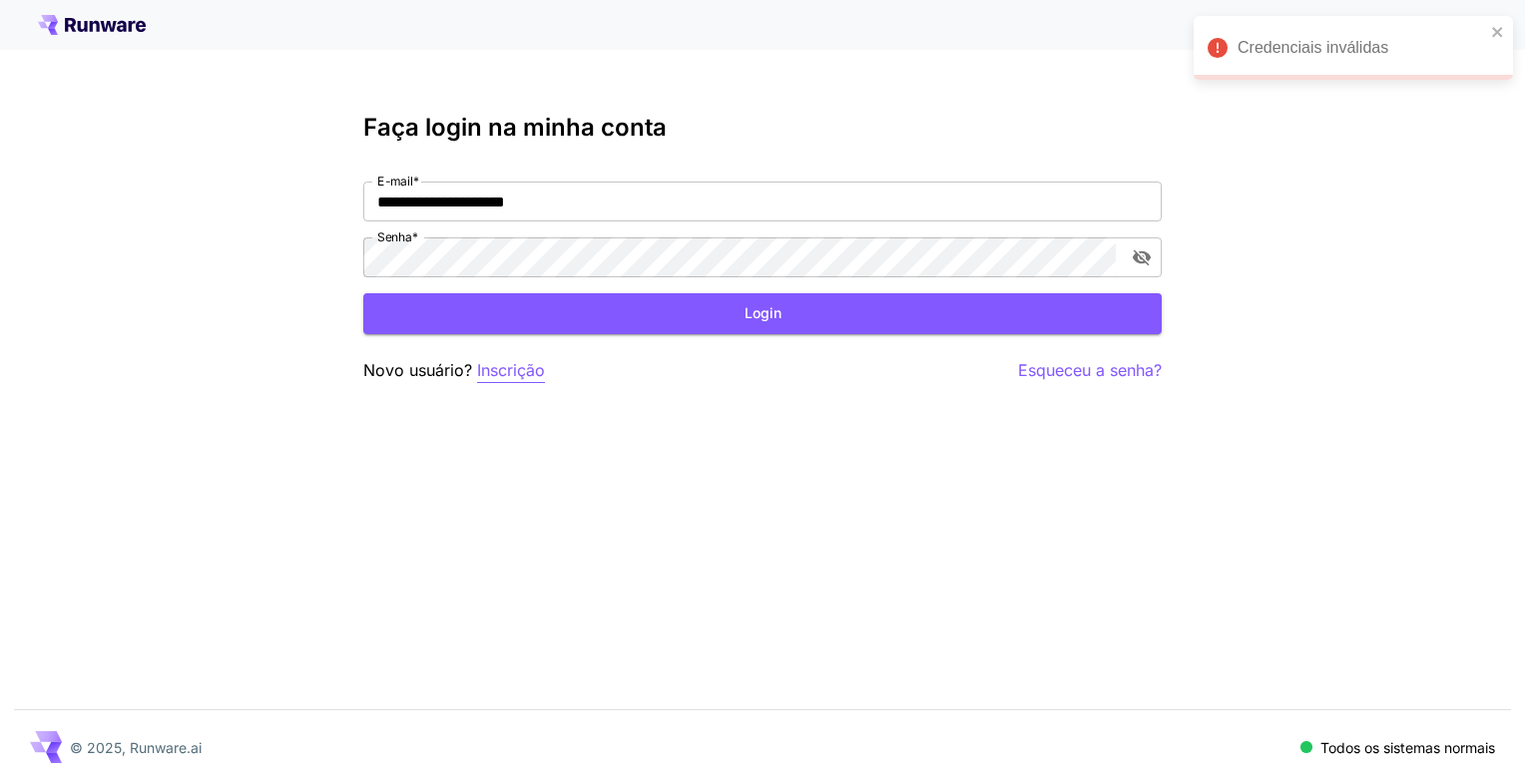 click on "Inscrição" at bounding box center (511, 370) 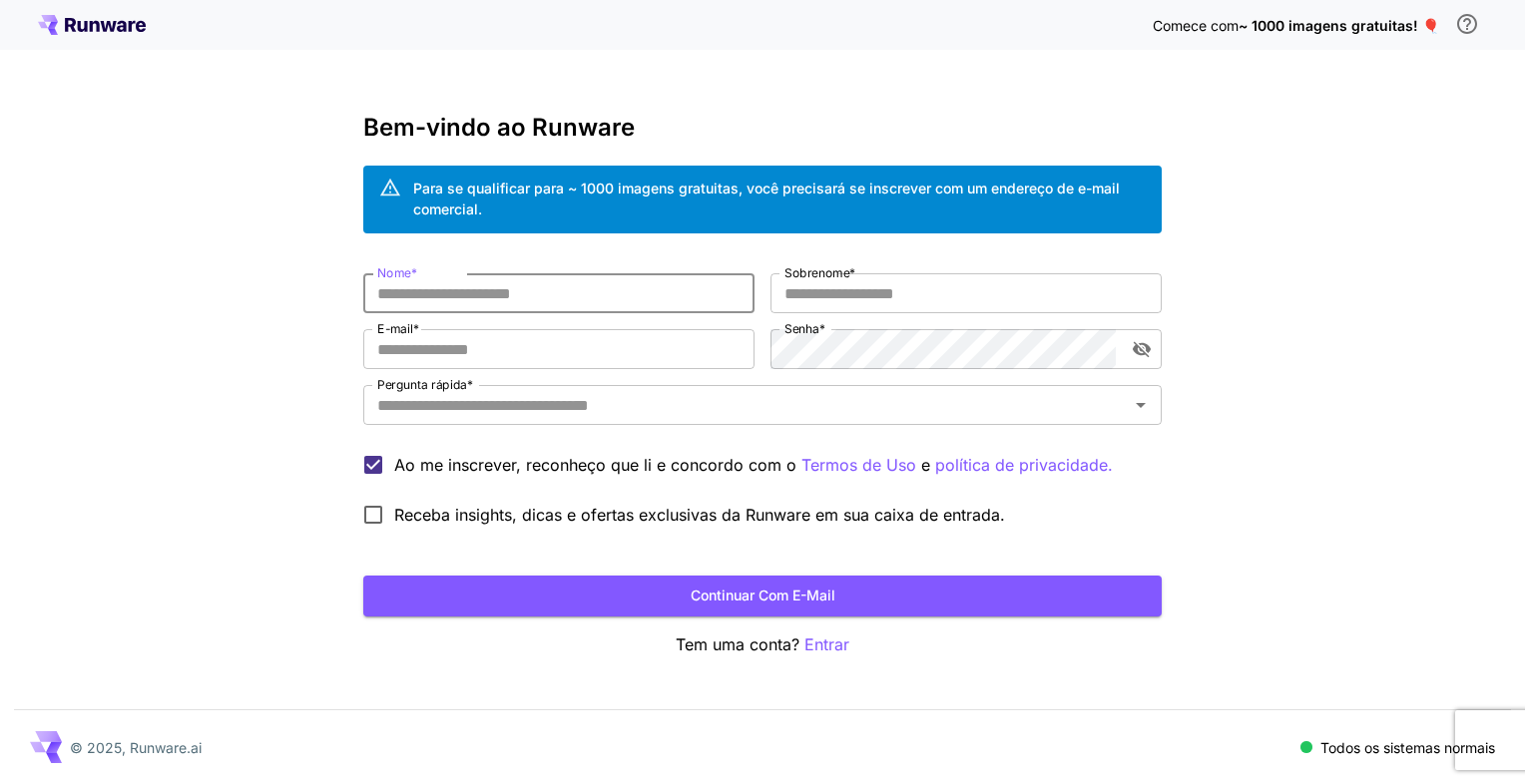 click on "Nome  *" at bounding box center [559, 293] 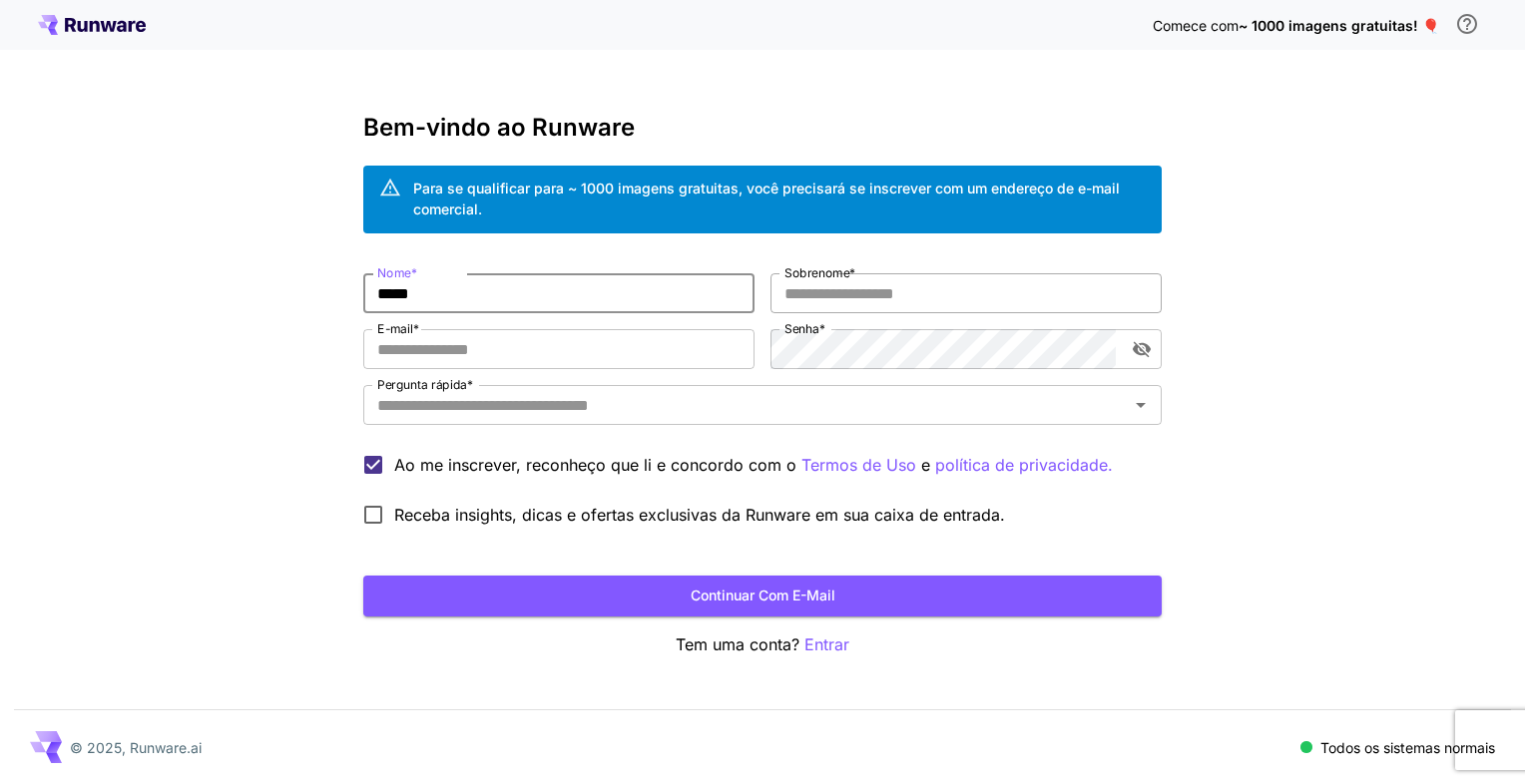 type on "*****" 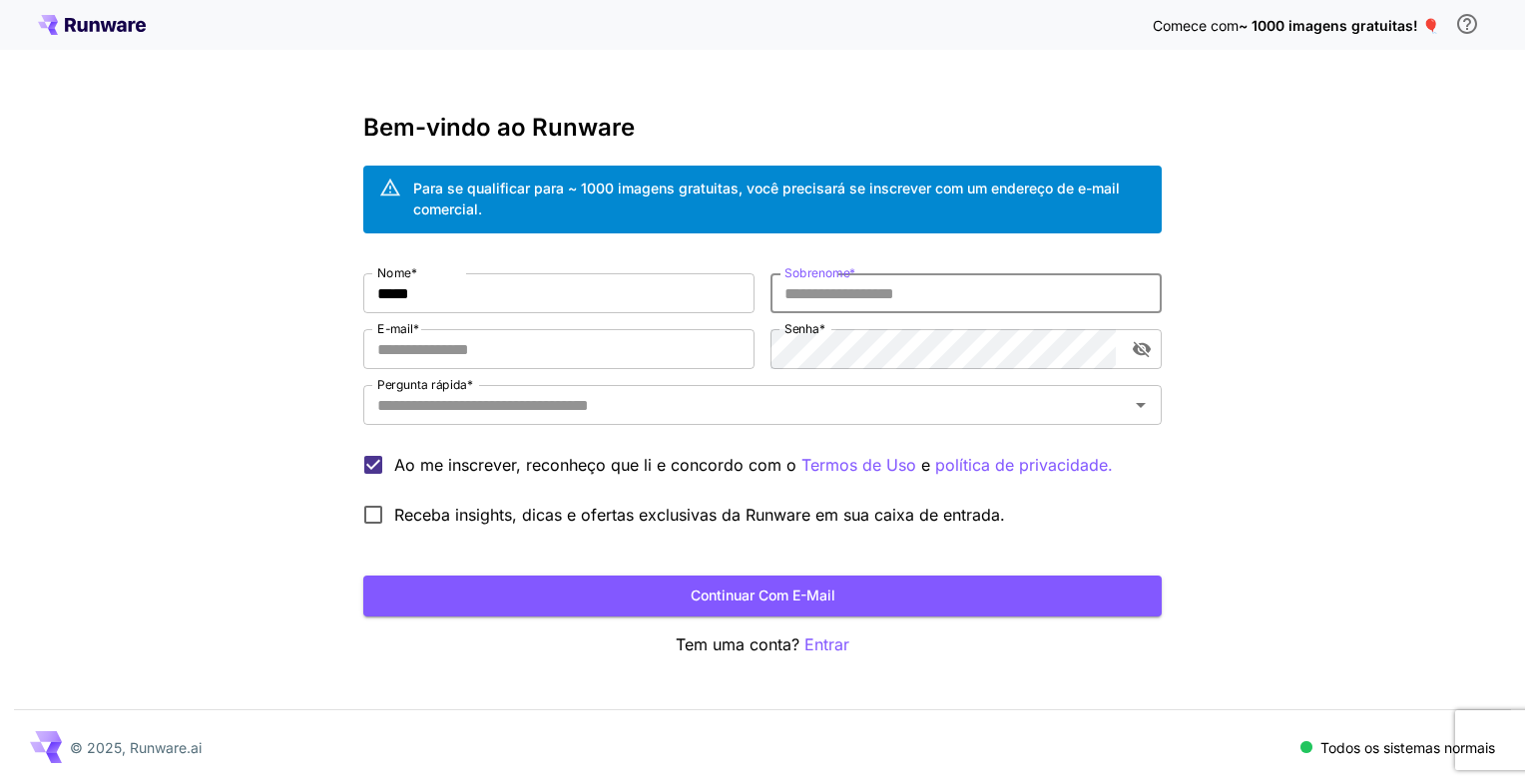click on "Sobrenome  *" at bounding box center (966, 293) 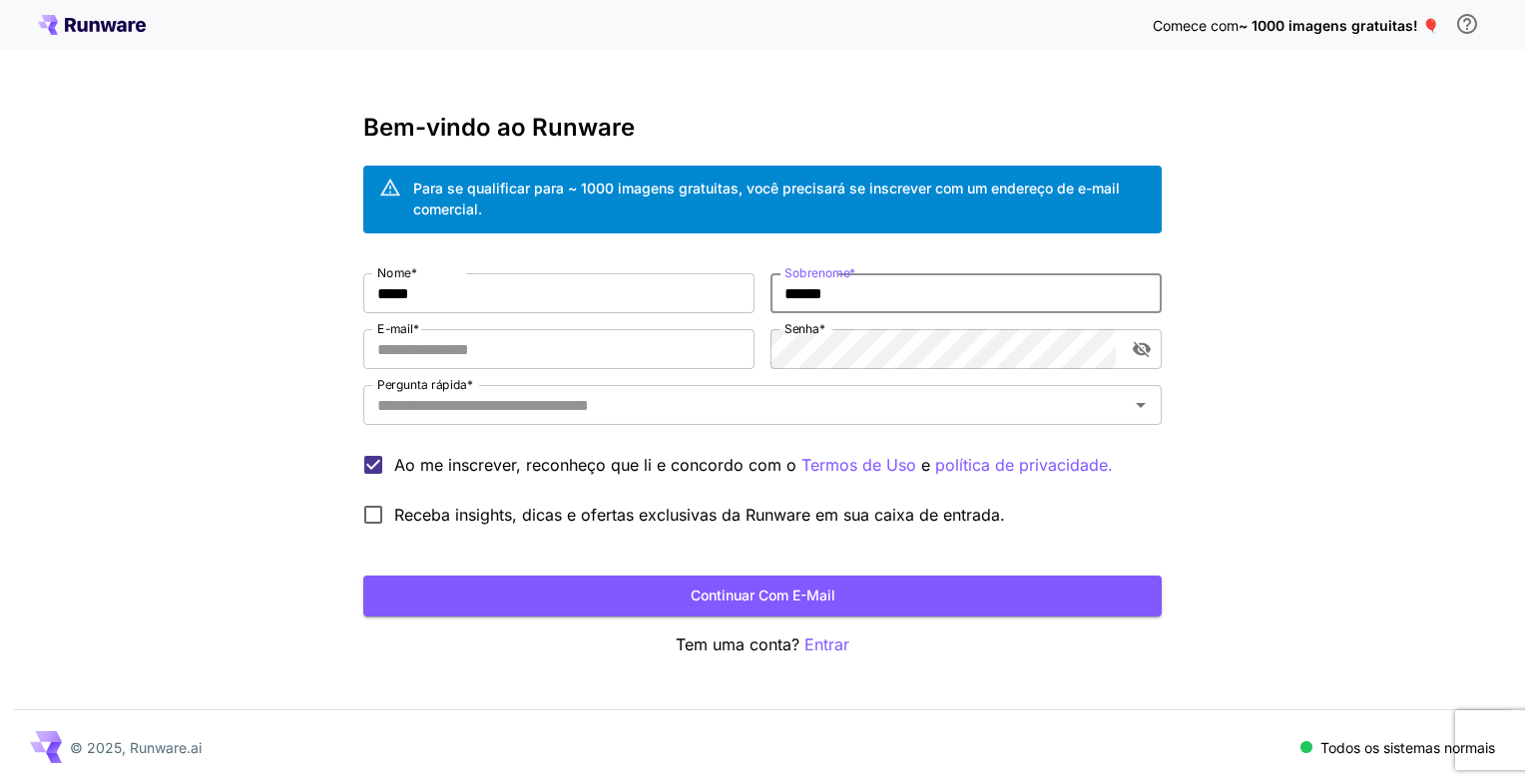 type on "******" 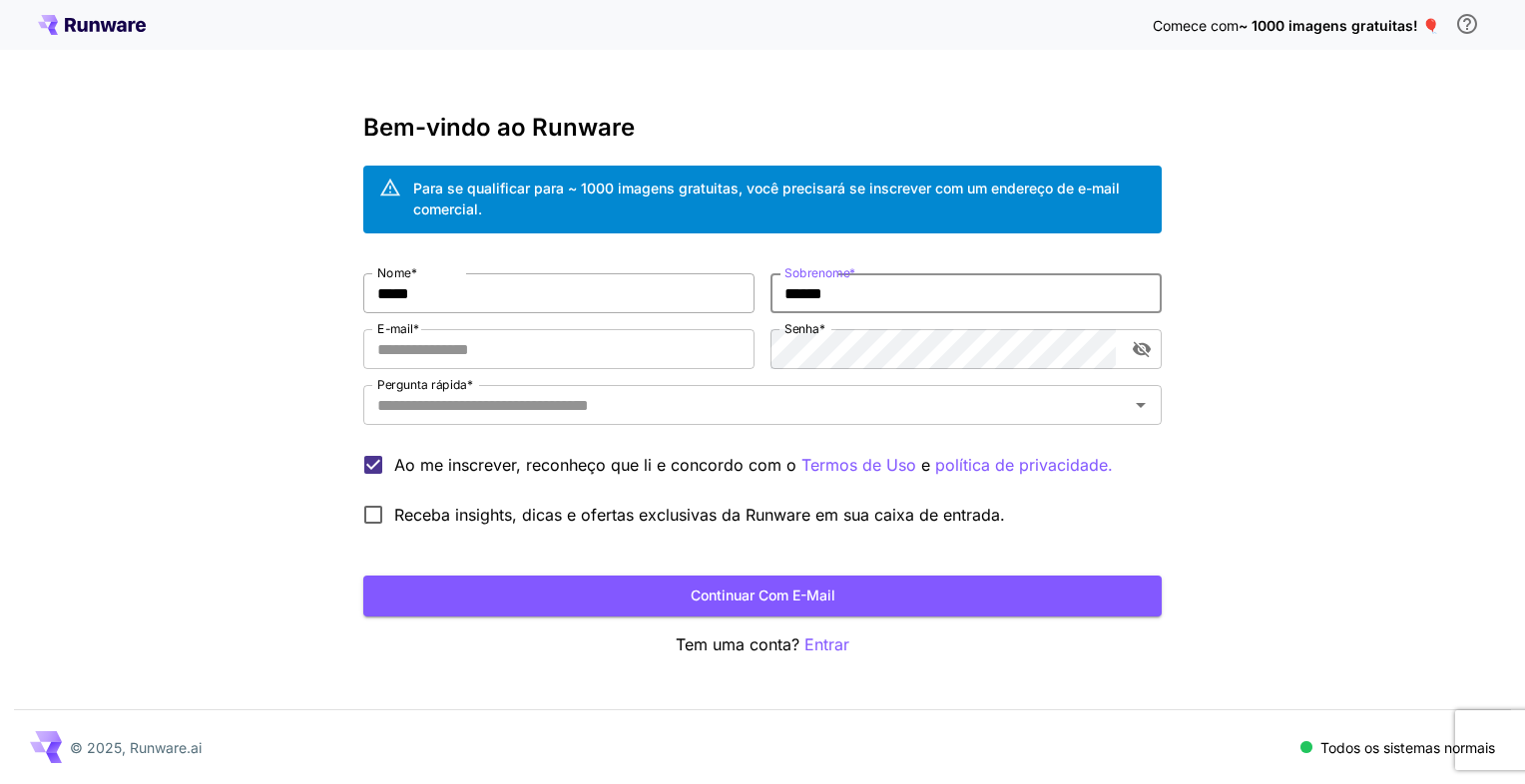 click on "*****" at bounding box center [559, 293] 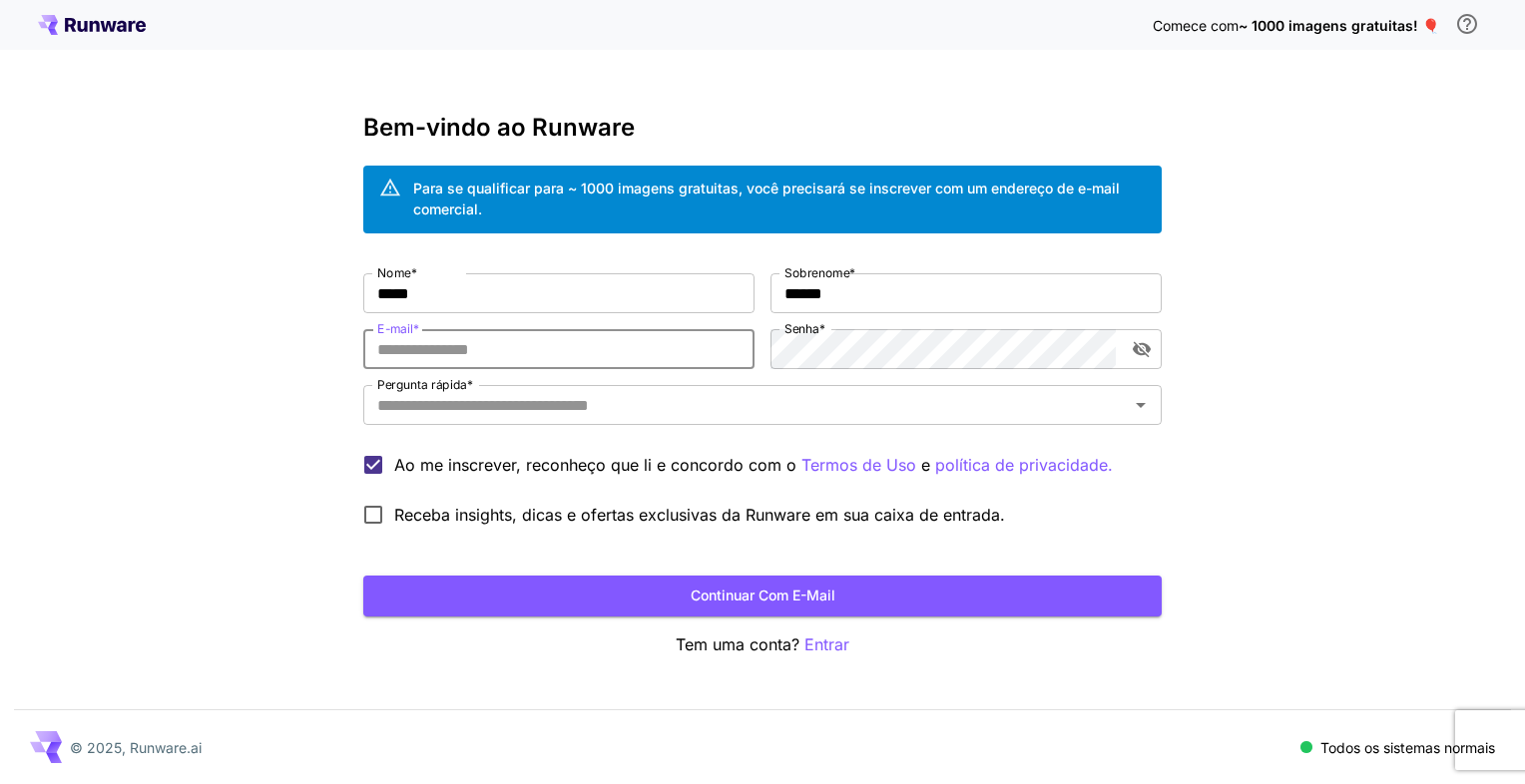 click on "E-mail  *" at bounding box center [559, 349] 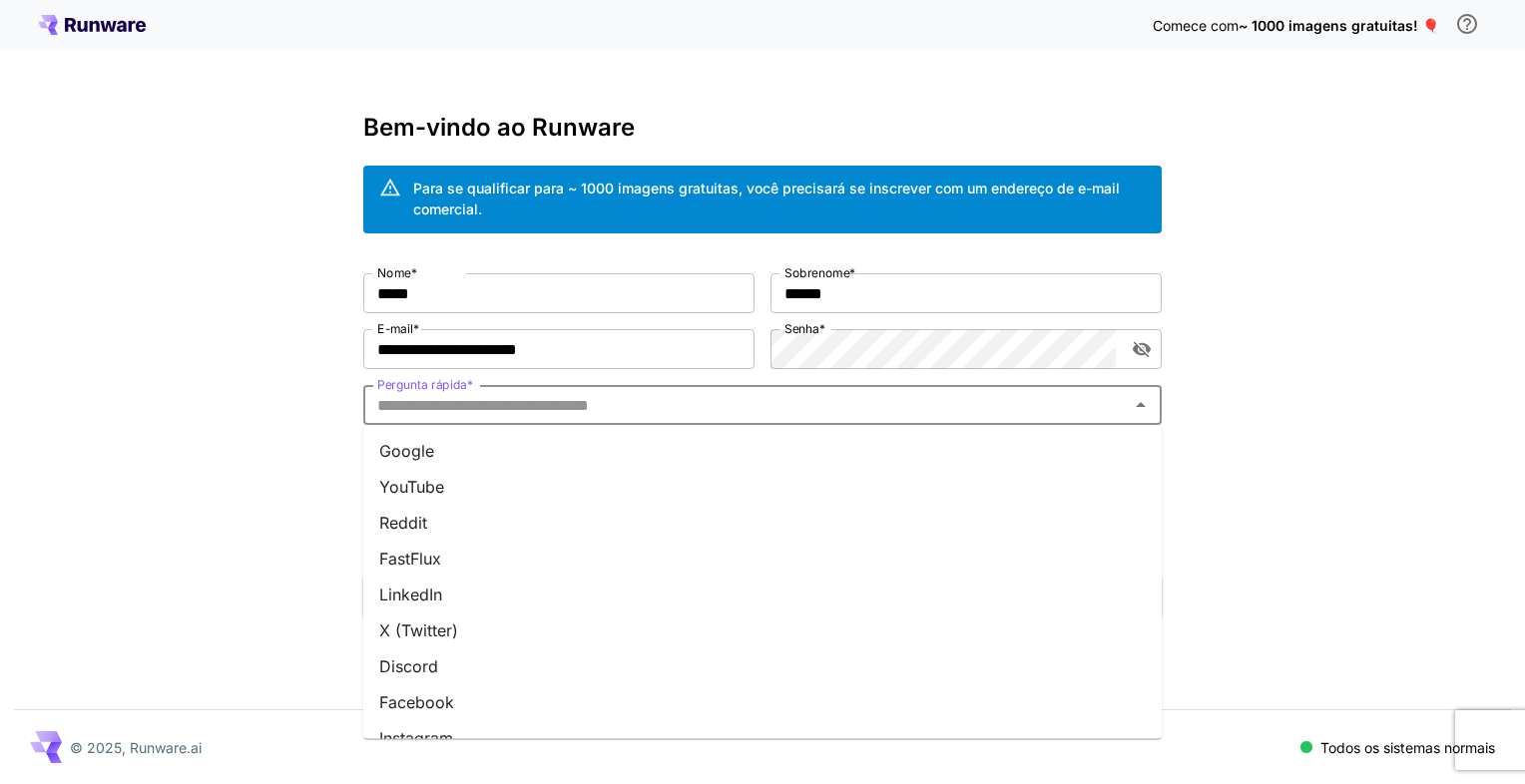 click on "Pergunta rápida  *" at bounding box center [746, 405] 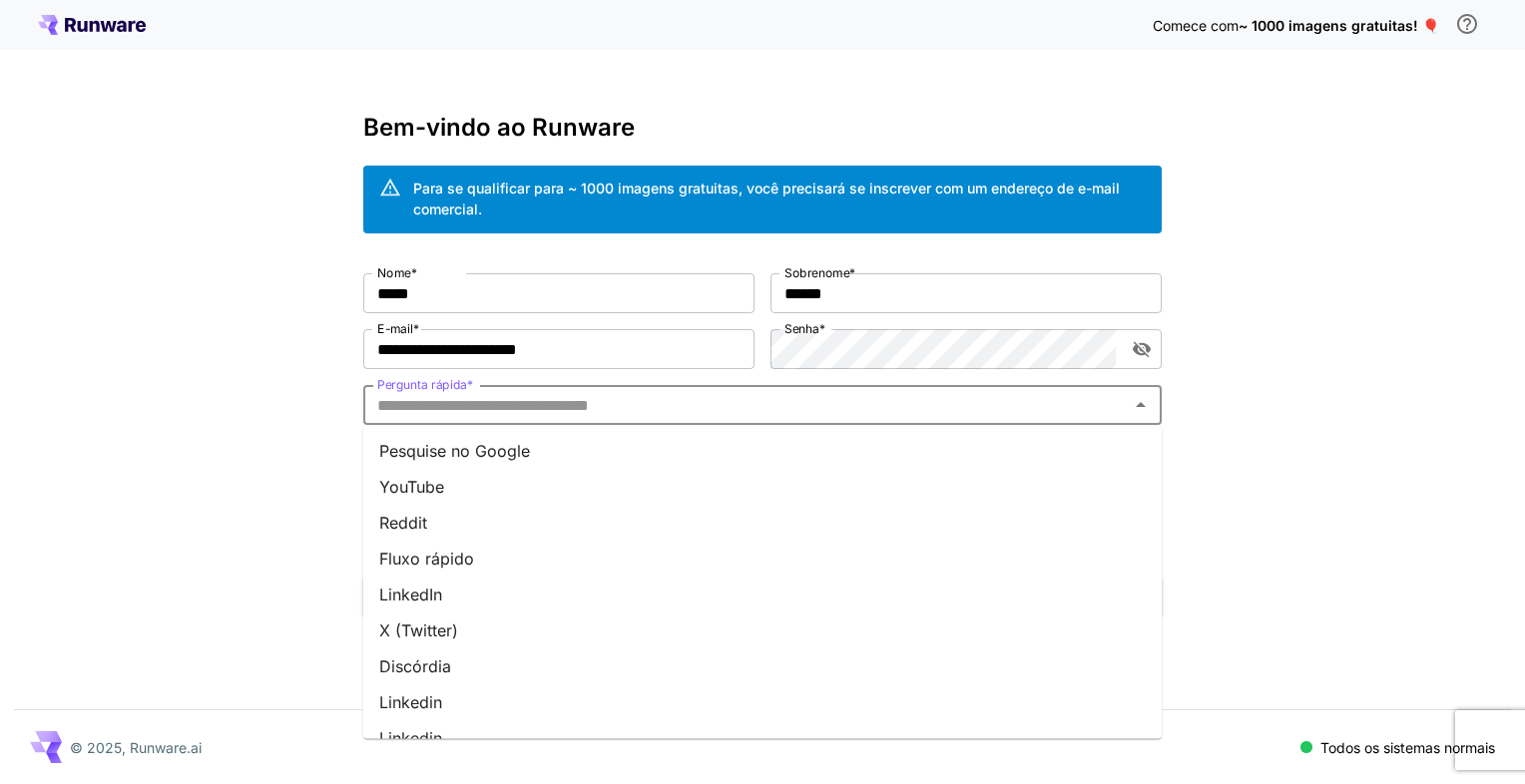 click on "LinkedIn" at bounding box center (762, 594) 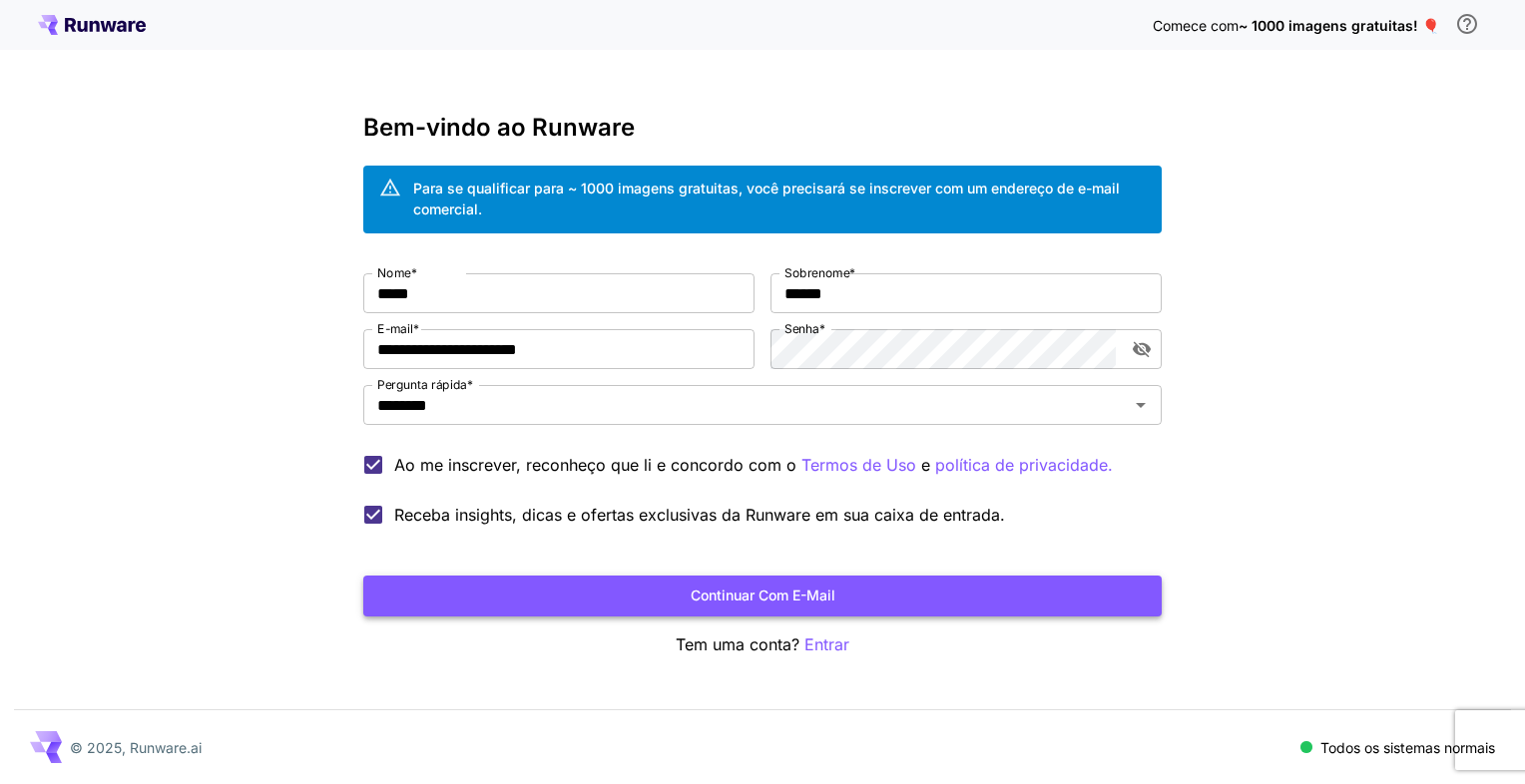 click on "Continuar com e-mail" at bounding box center [762, 595] 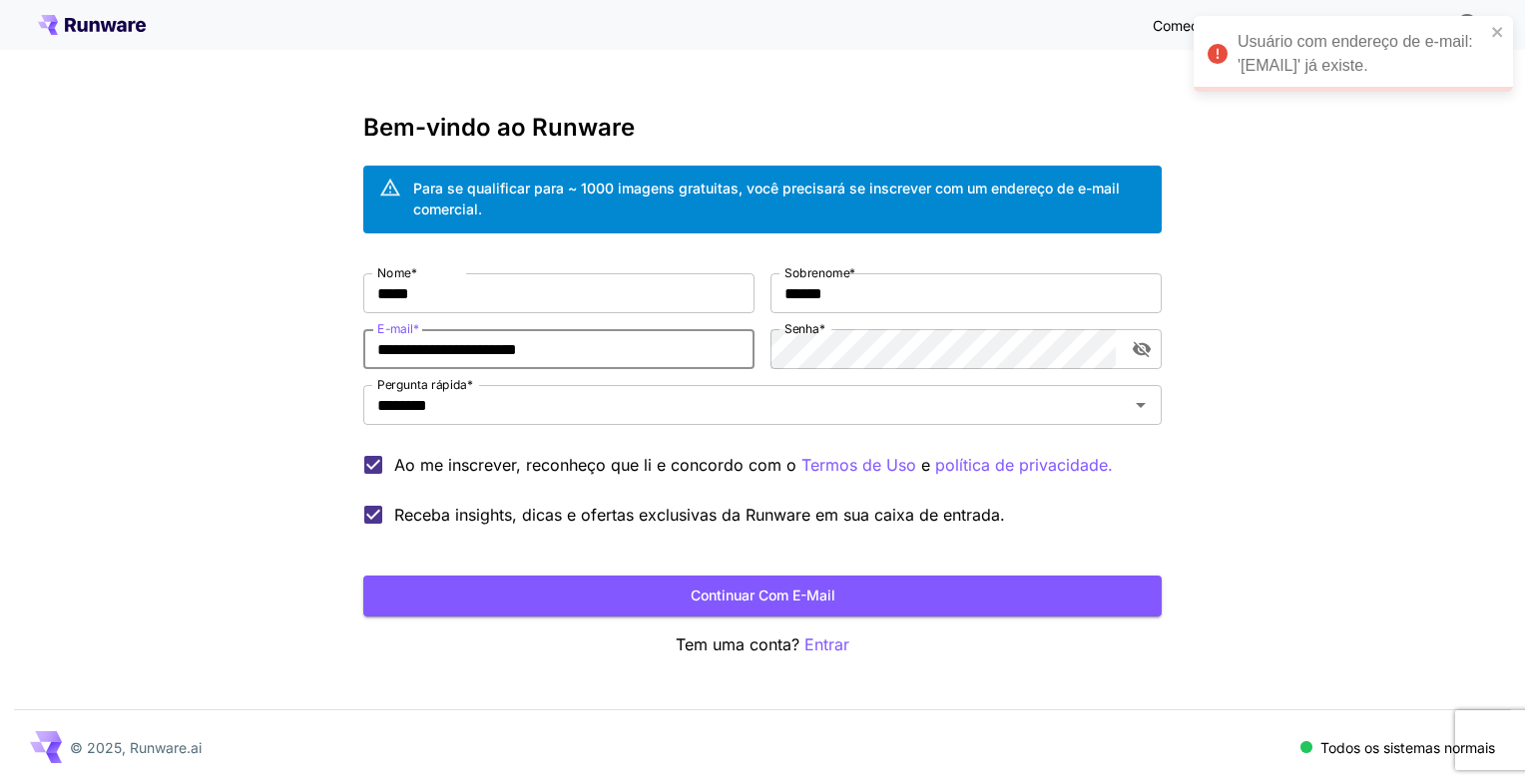 drag, startPoint x: 631, startPoint y: 352, endPoint x: 201, endPoint y: 351, distance: 430.00116 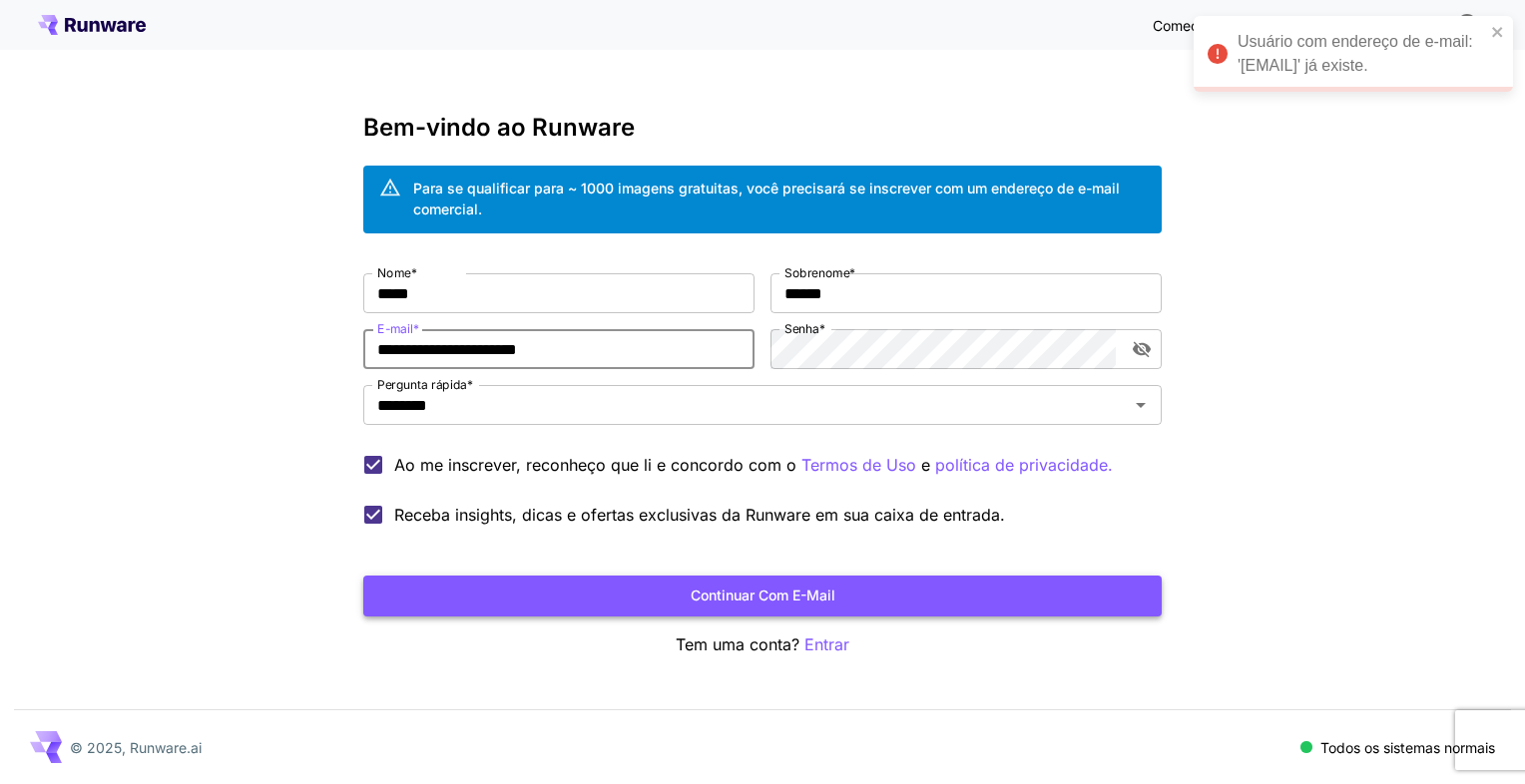 type on "**********" 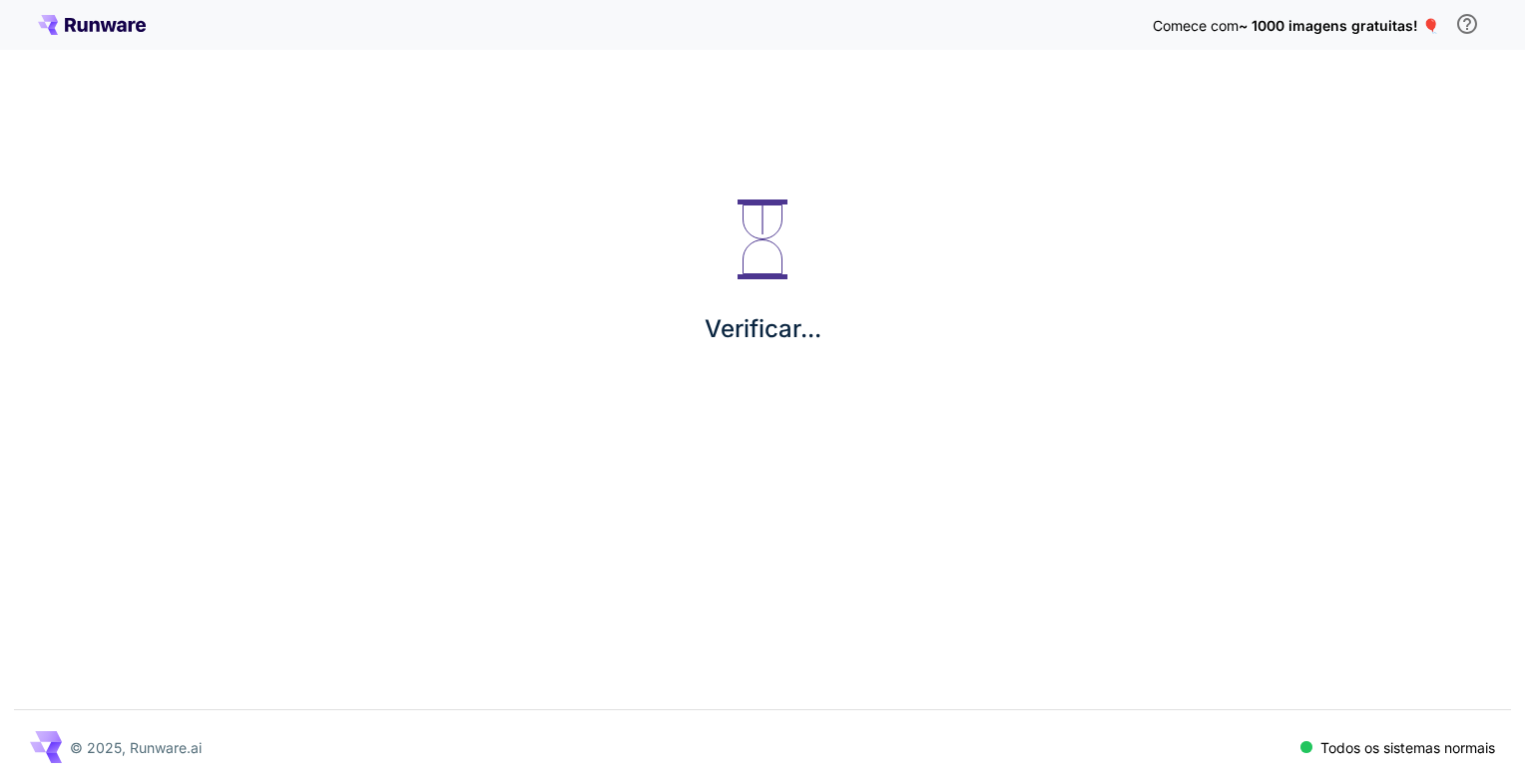 scroll, scrollTop: 0, scrollLeft: 0, axis: both 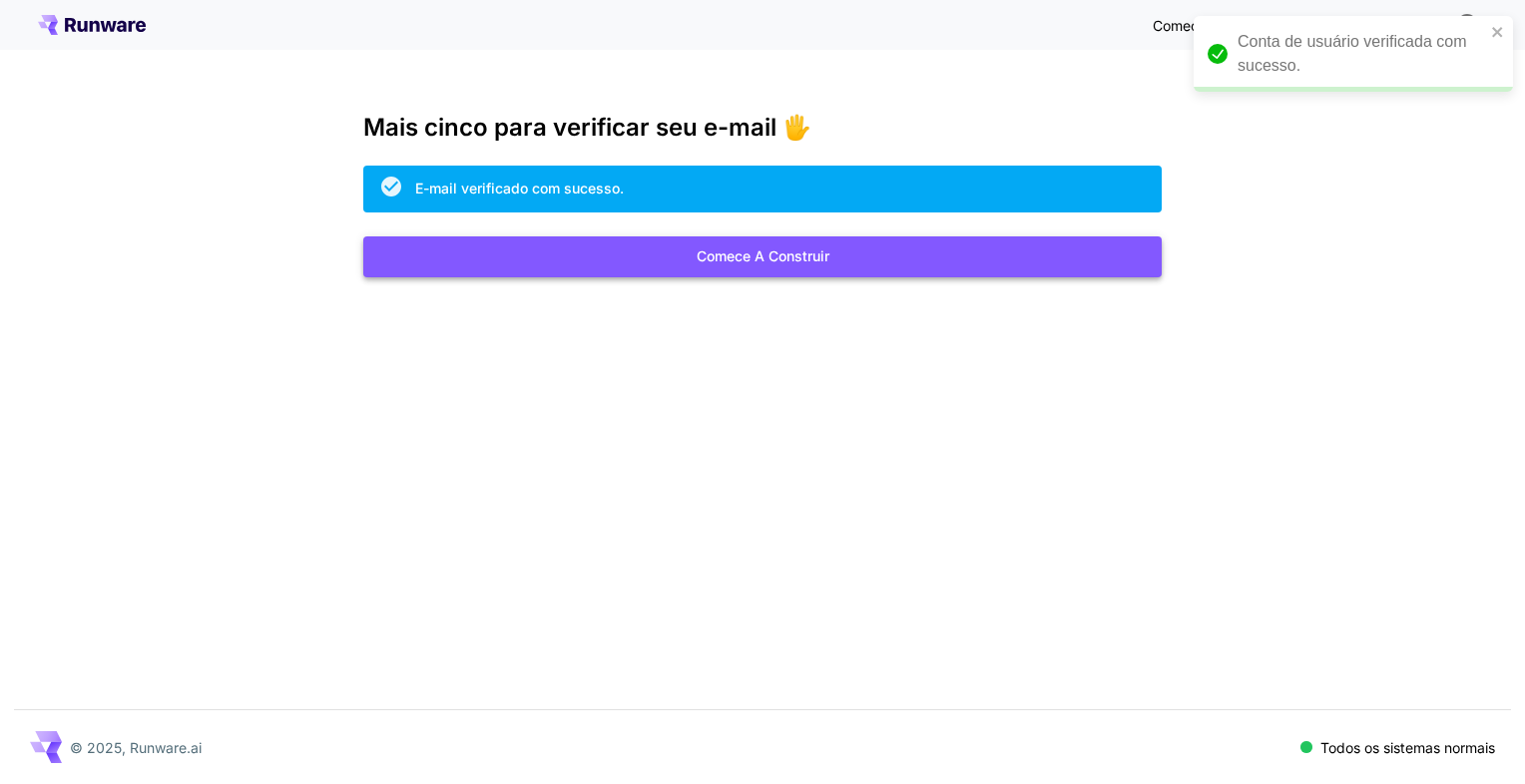 click on "Comece a construir" at bounding box center (762, 256) 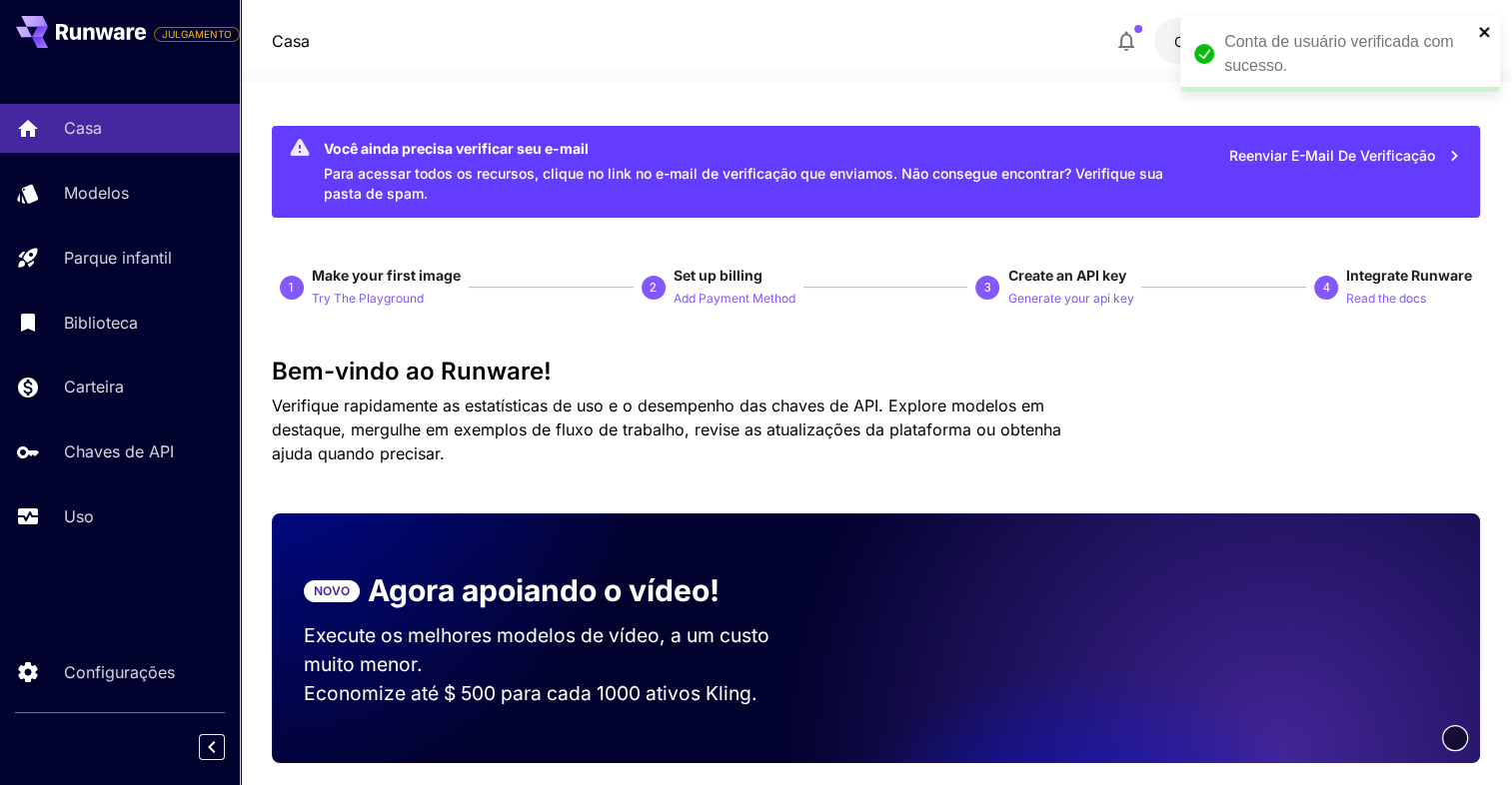 click 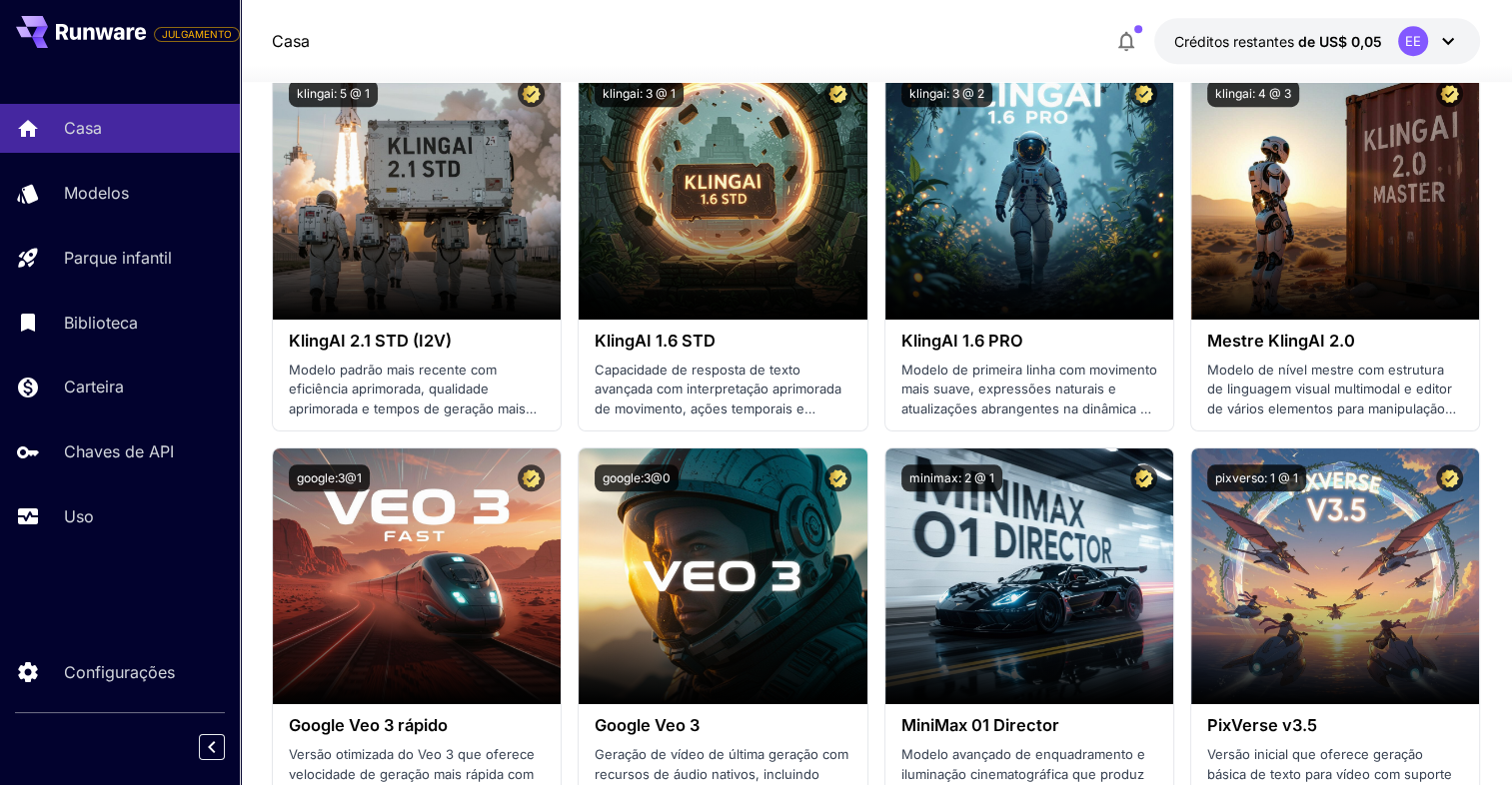 scroll, scrollTop: 1298, scrollLeft: 0, axis: vertical 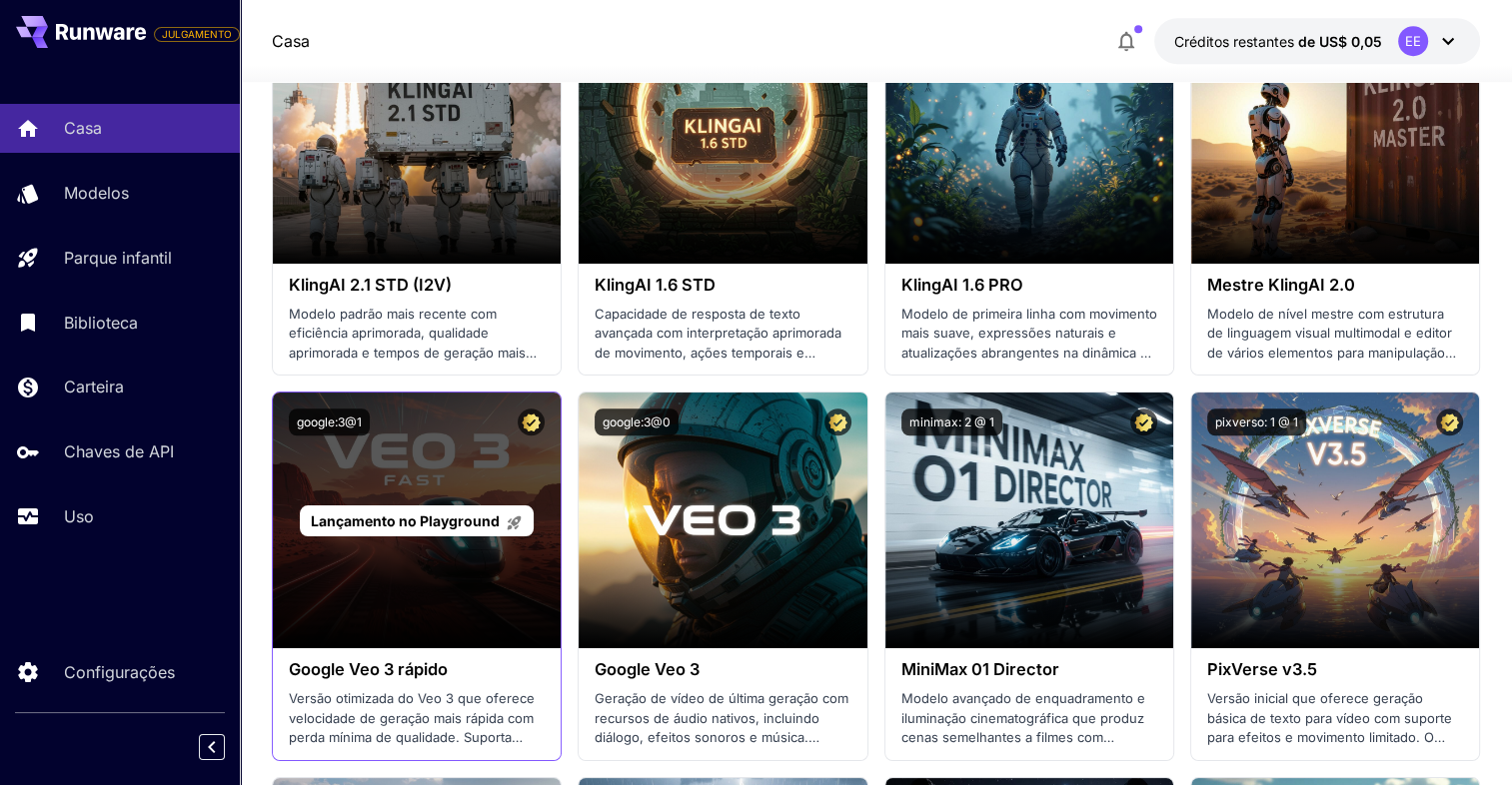 click on "Lançamento no Playground" at bounding box center [417, 520] 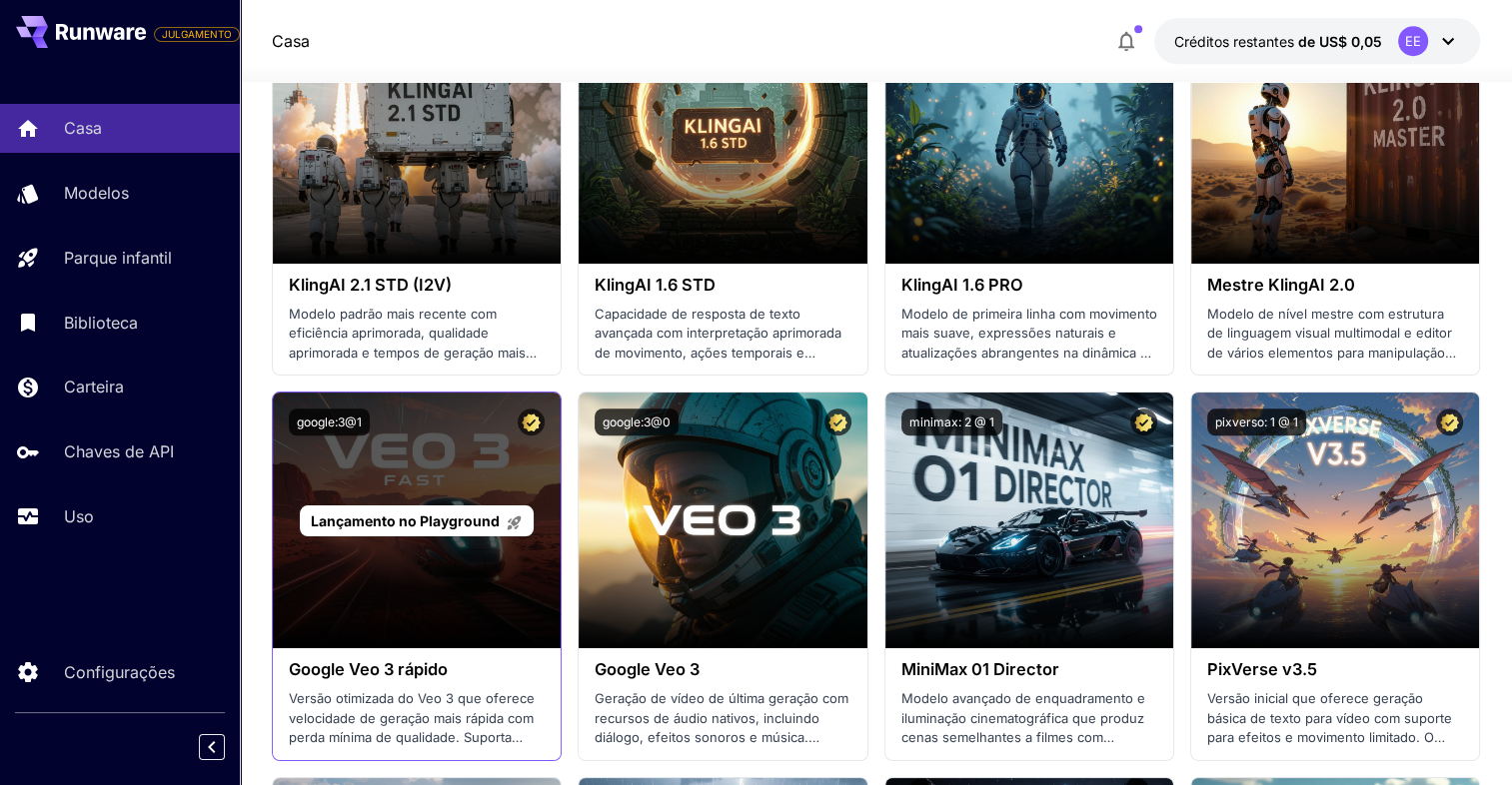click on "Lançamento no Playground" at bounding box center (417, 520) 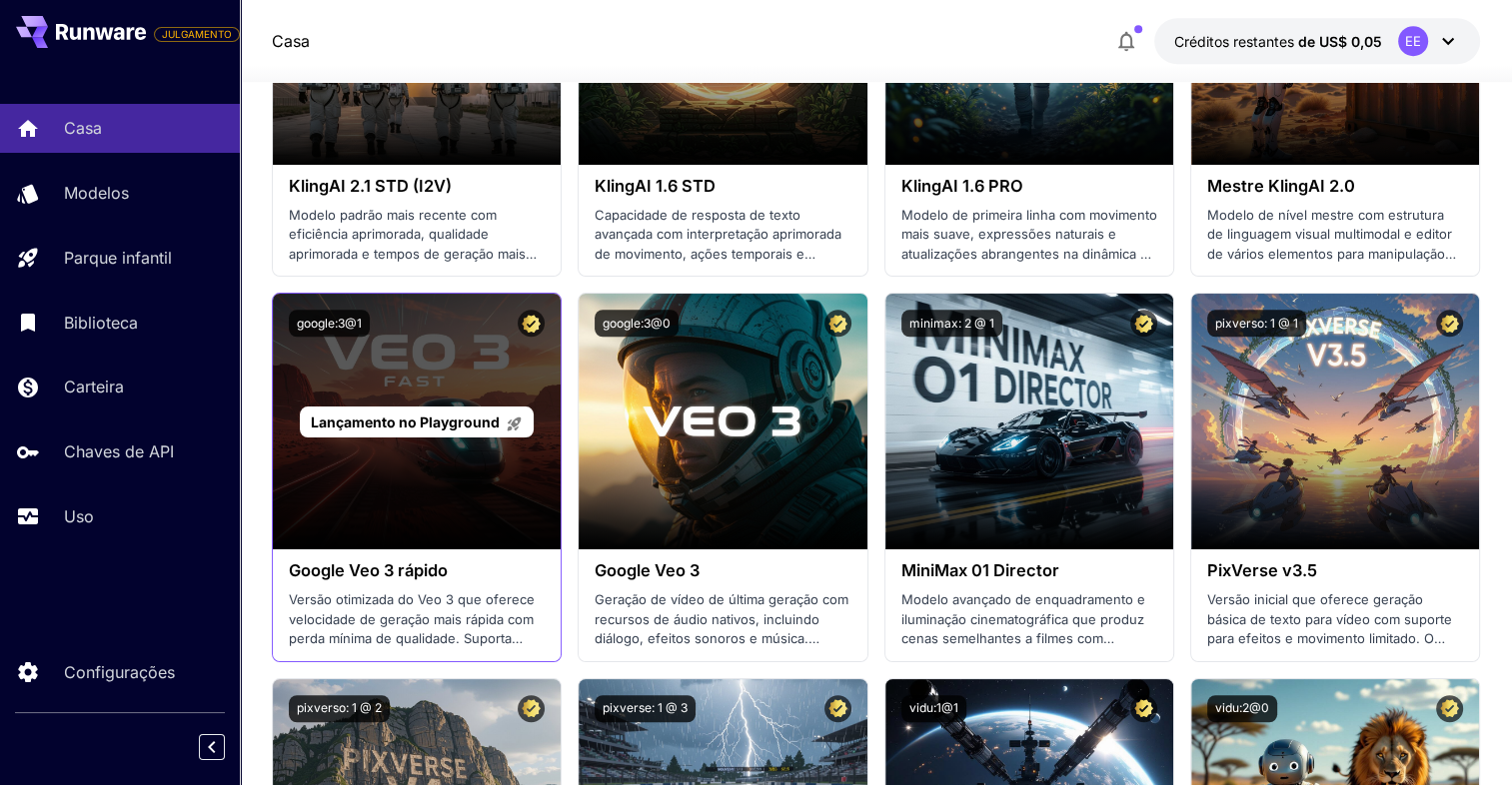 scroll, scrollTop: 1398, scrollLeft: 0, axis: vertical 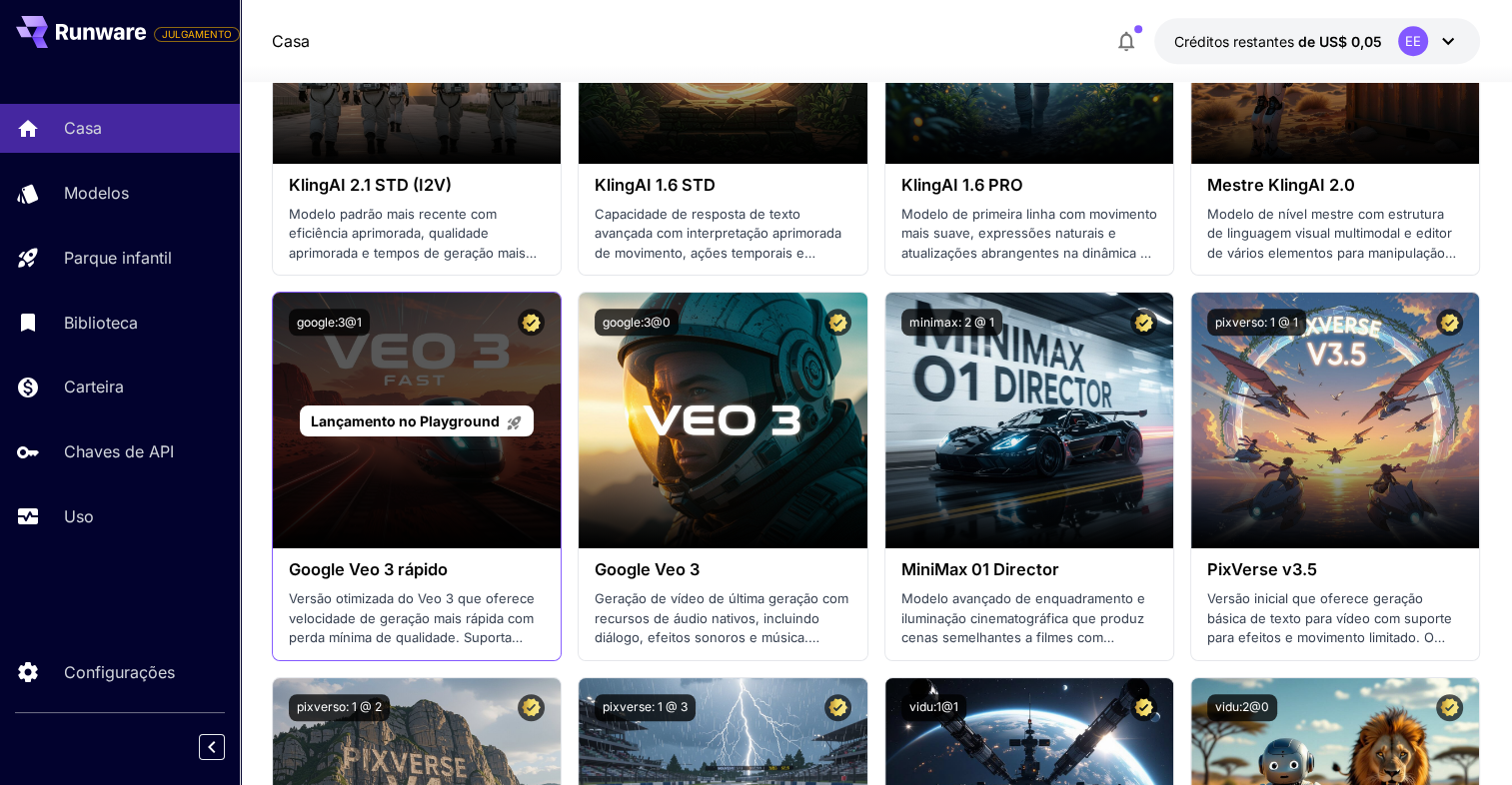click on "Lançamento no Playground" at bounding box center (405, 420) 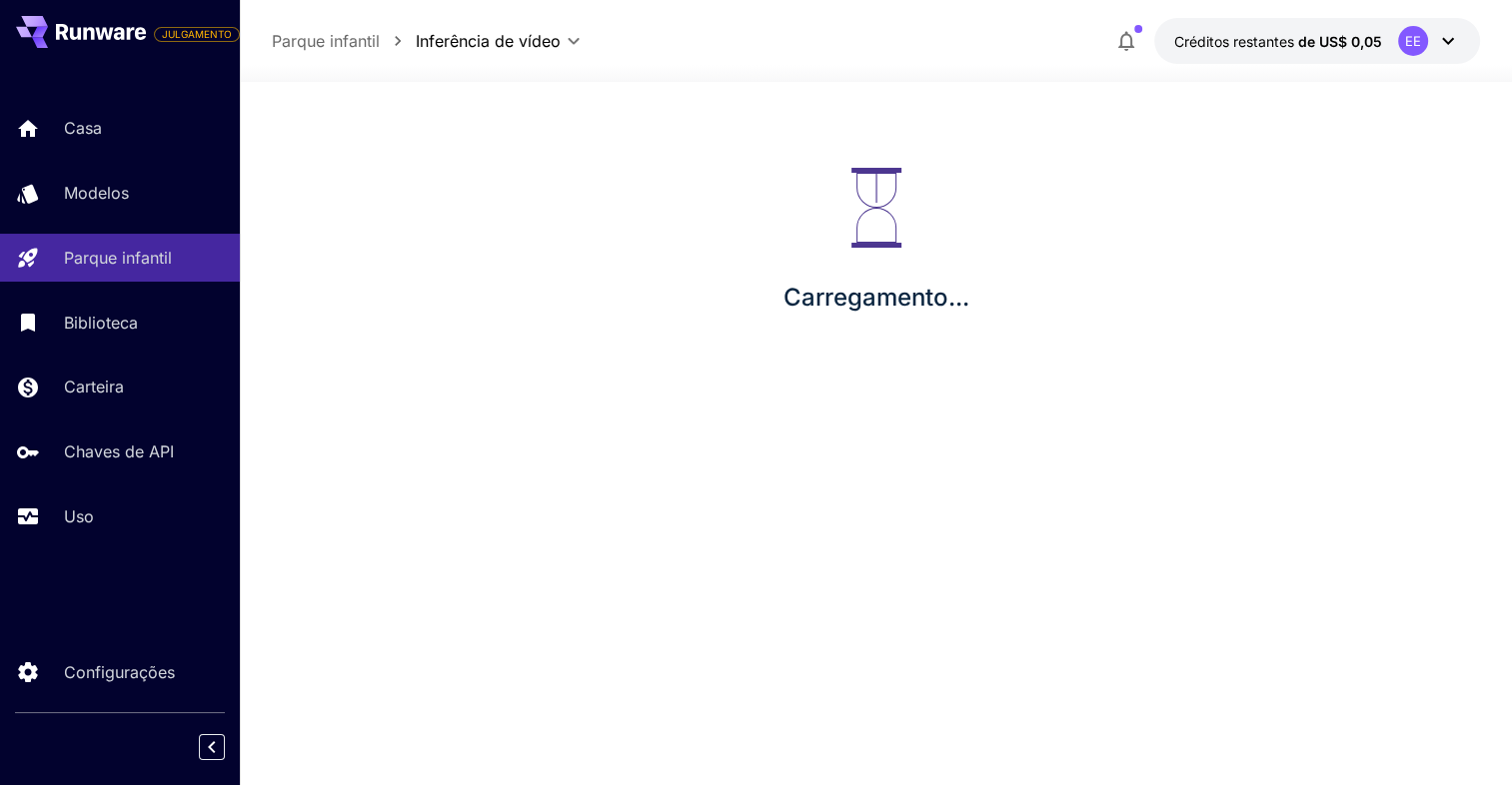 scroll, scrollTop: 0, scrollLeft: 0, axis: both 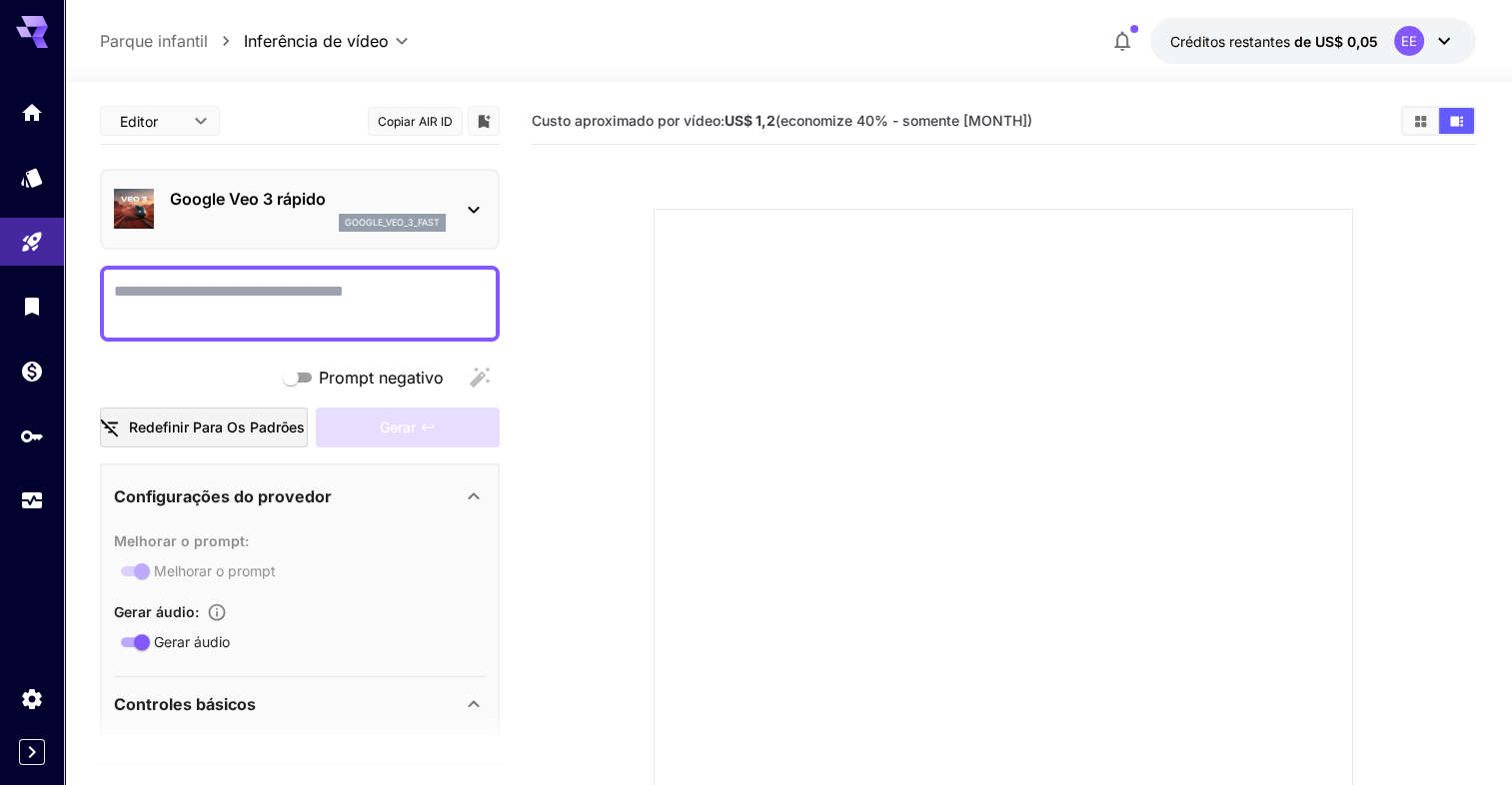 click on "Prompt negativo" at bounding box center [300, 304] 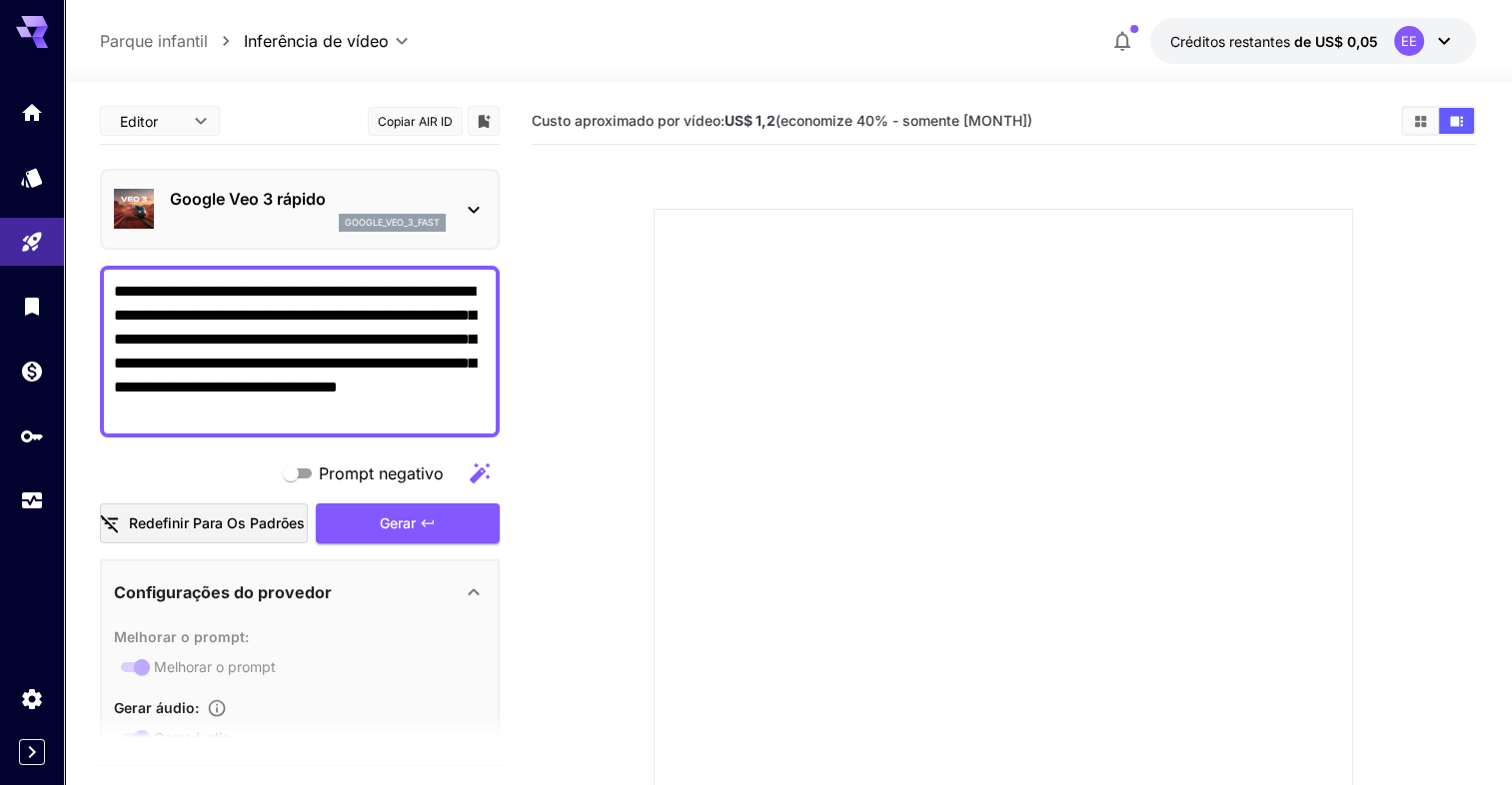 drag, startPoint x: 258, startPoint y: 413, endPoint x: 107, endPoint y: 413, distance: 151 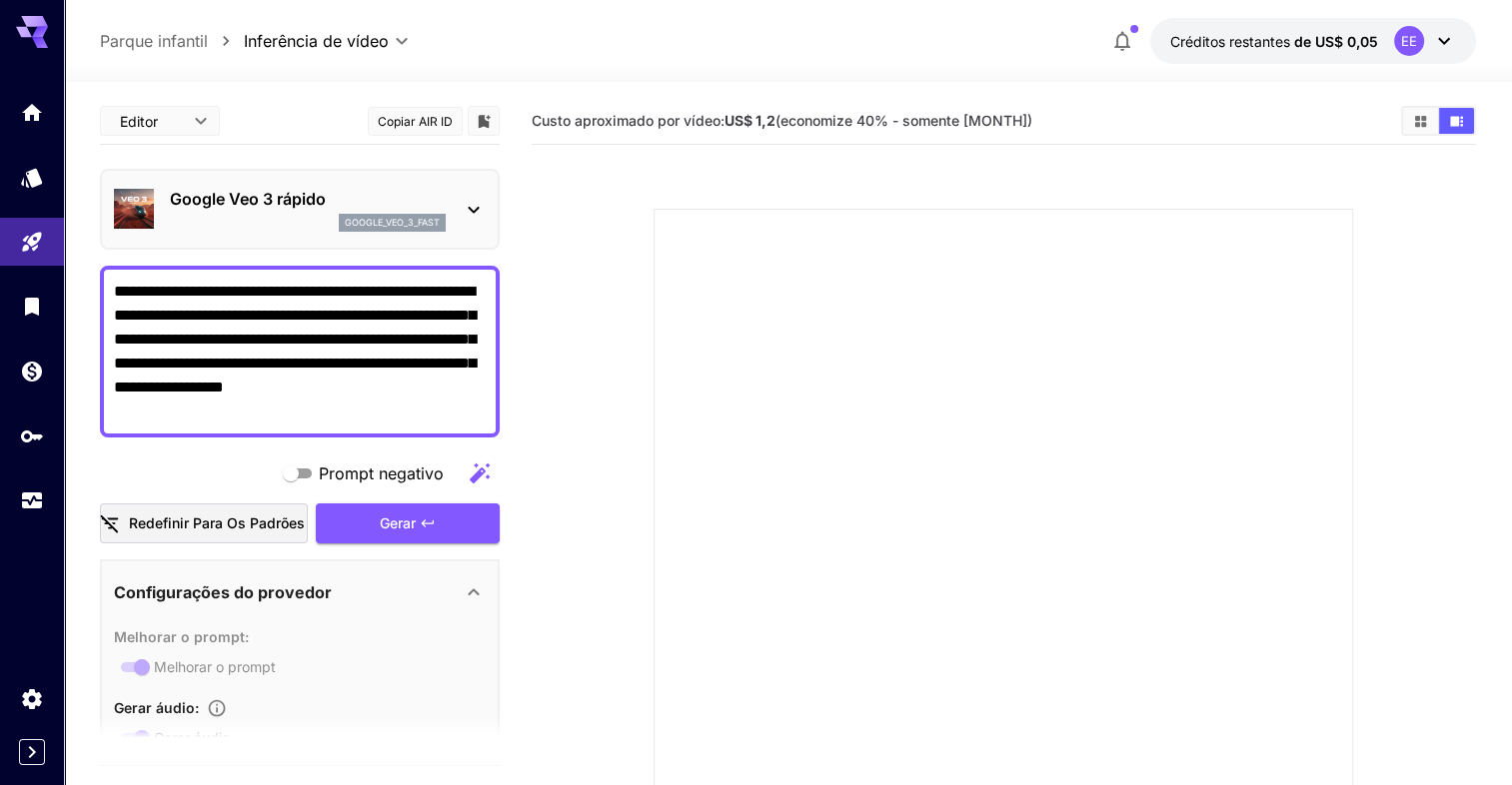 click on "**********" at bounding box center (300, 352) 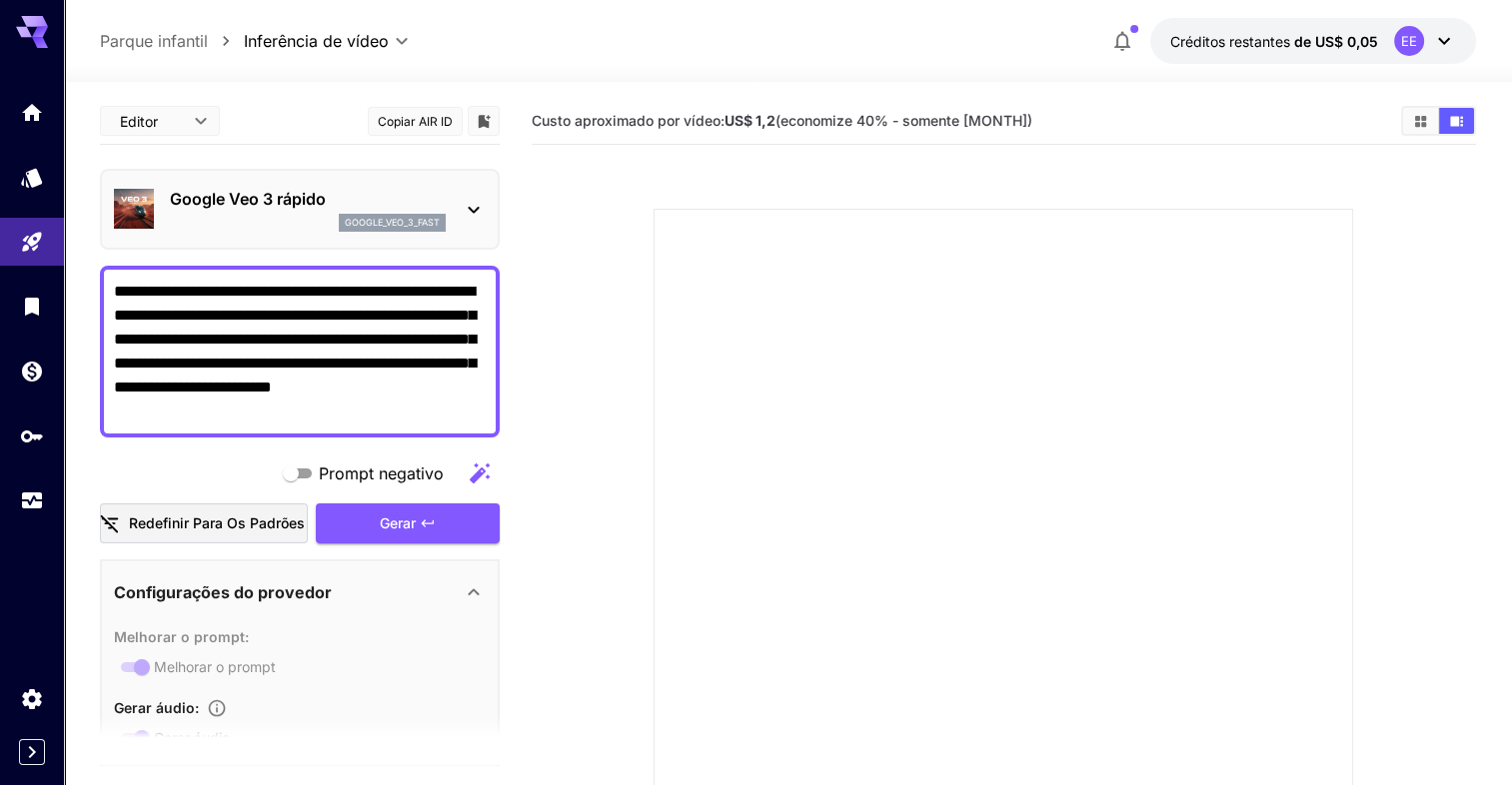 click on "**********" at bounding box center (300, 352) 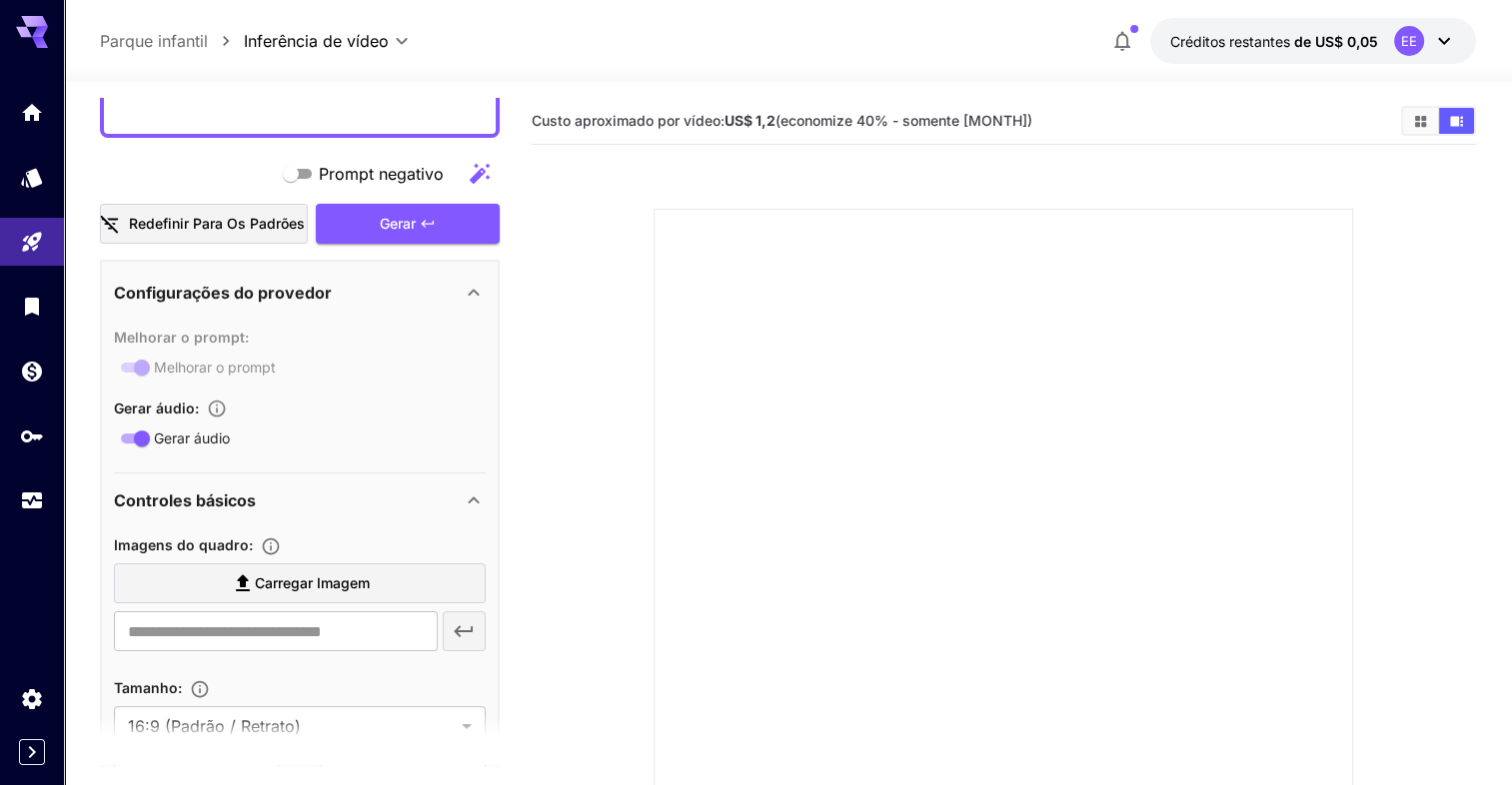 scroll, scrollTop: 399, scrollLeft: 0, axis: vertical 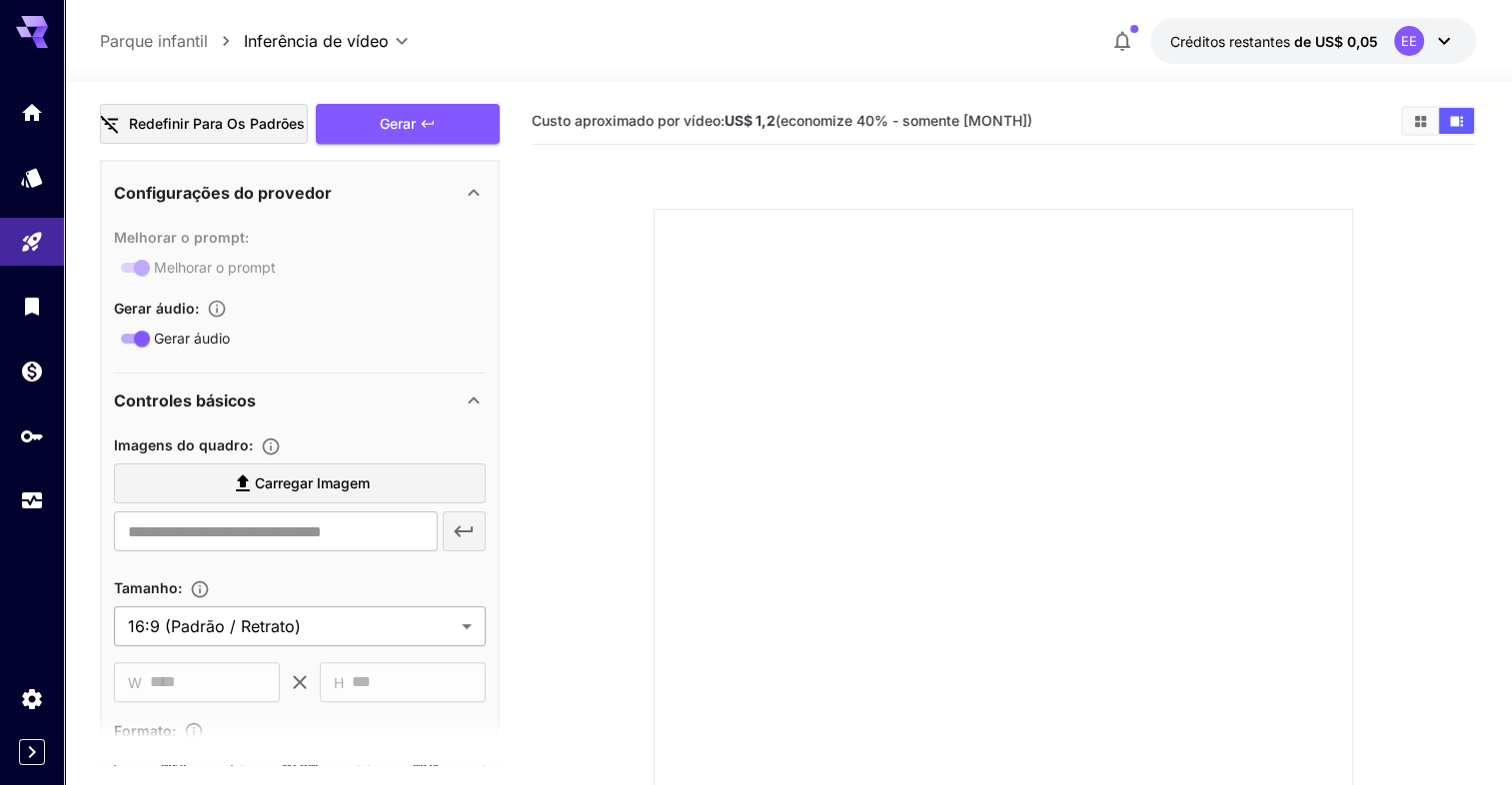 type on "**********" 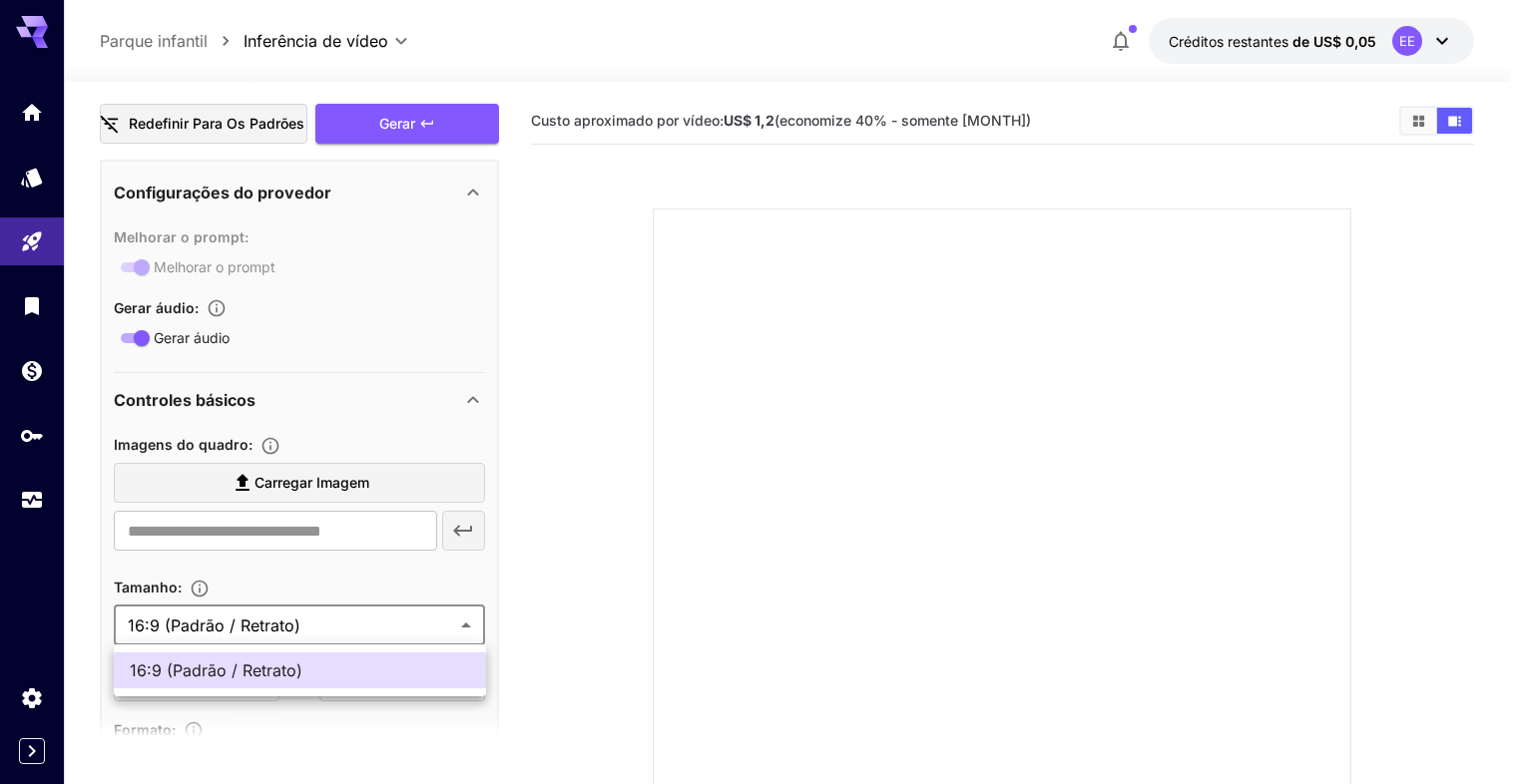 click on "**********" at bounding box center (762, 483) 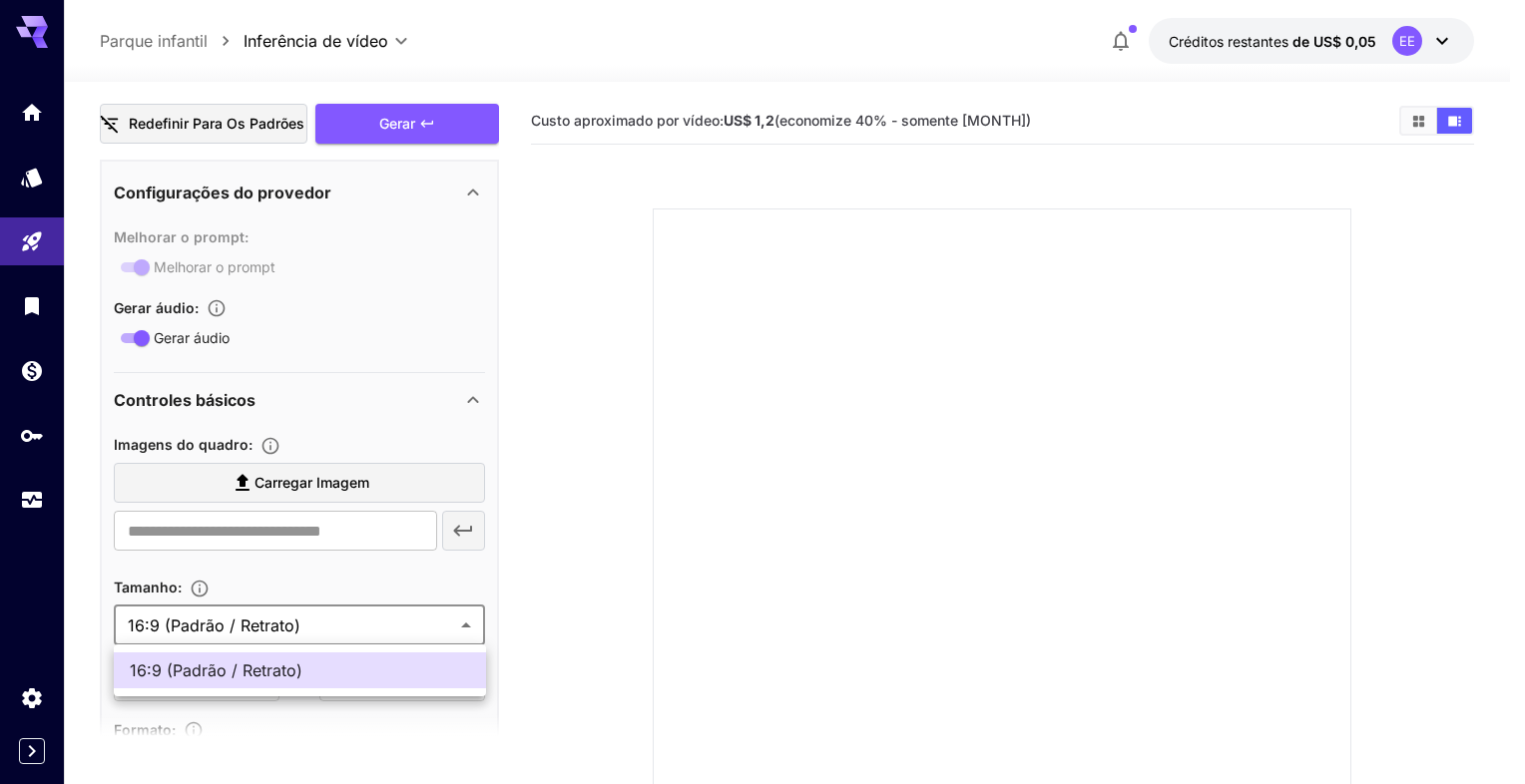 click at bounding box center [762, 392] 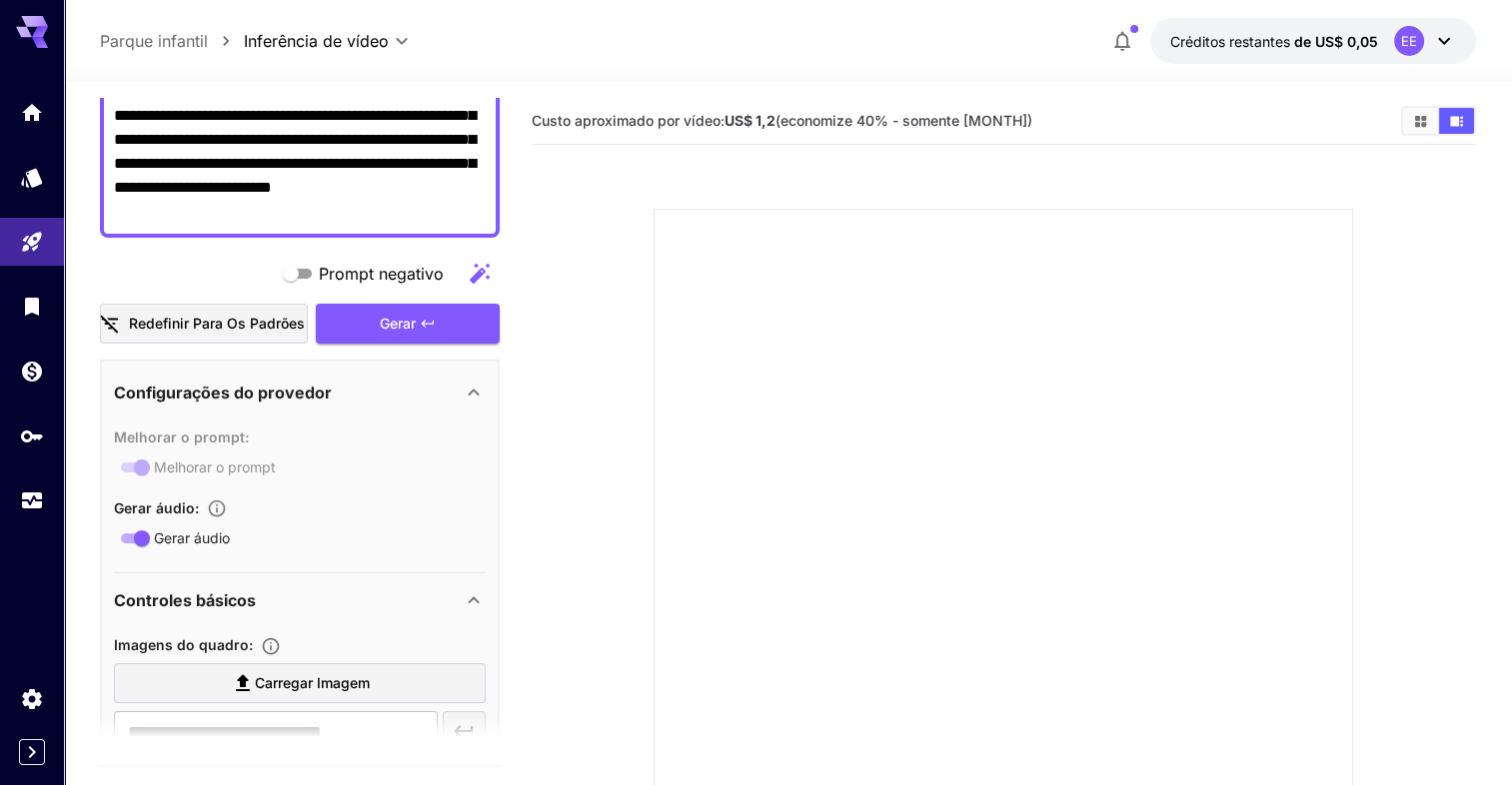 scroll, scrollTop: 300, scrollLeft: 0, axis: vertical 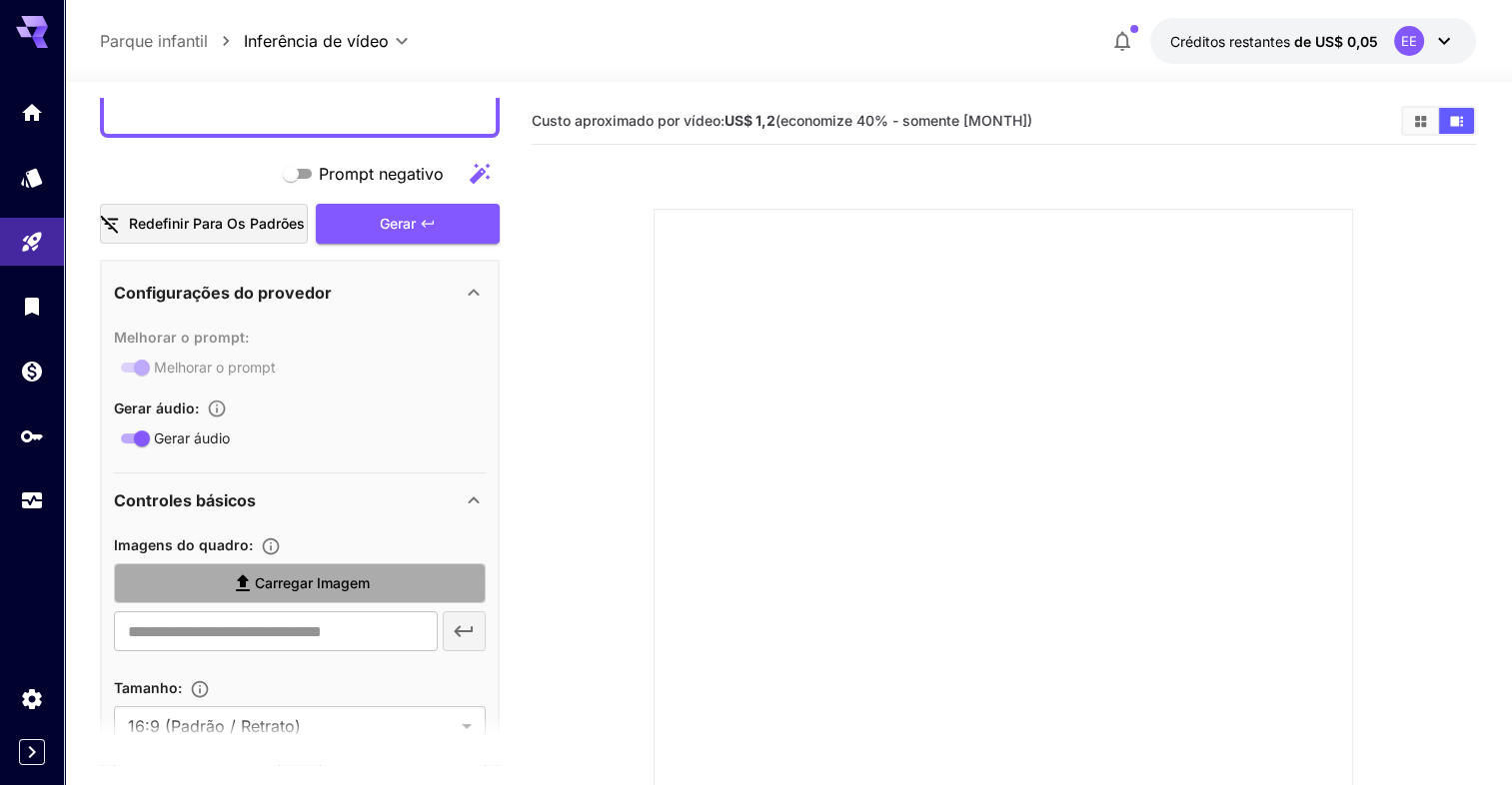click on "Carregar imagem" at bounding box center [312, 583] 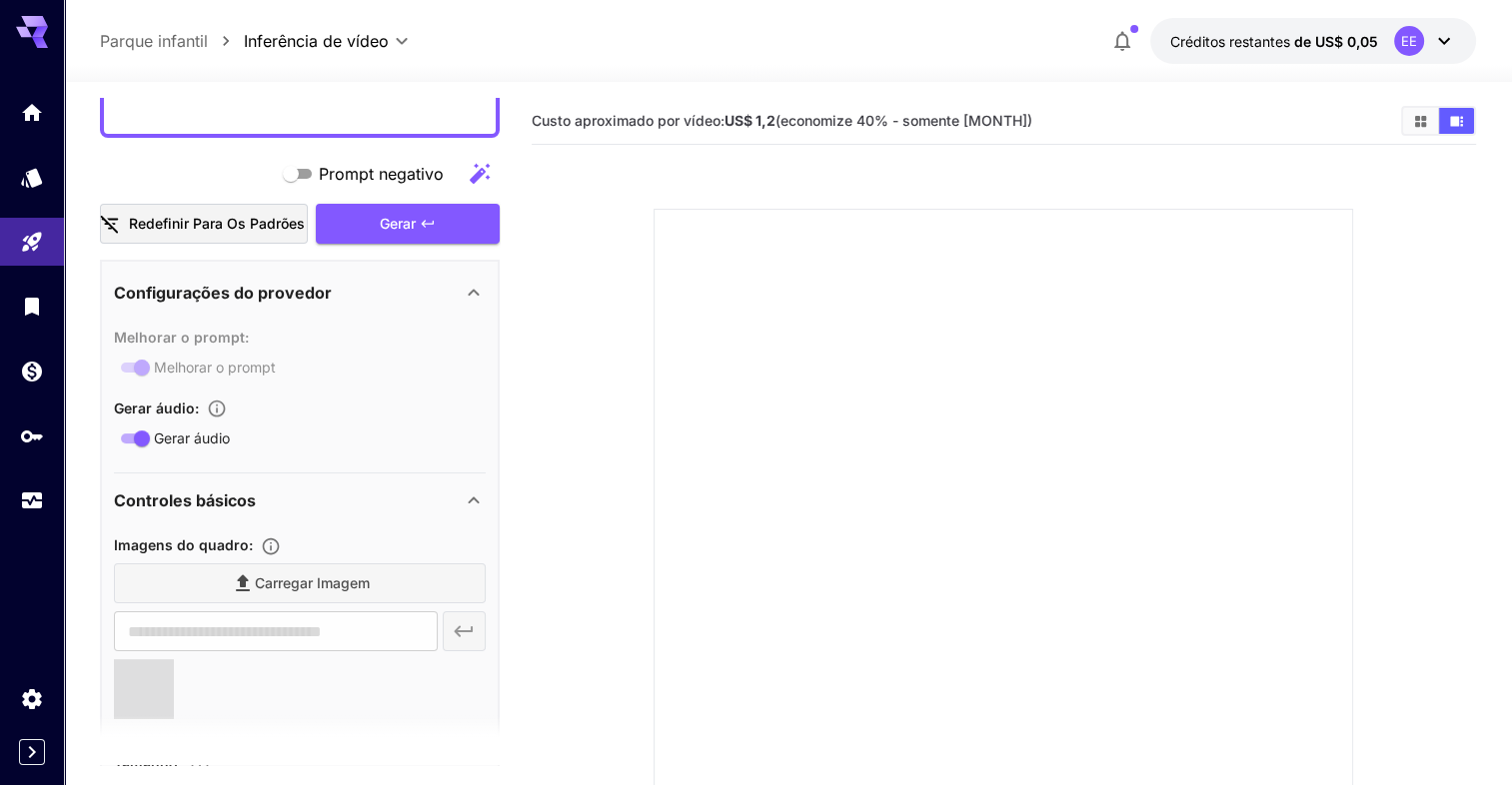 type on "**********" 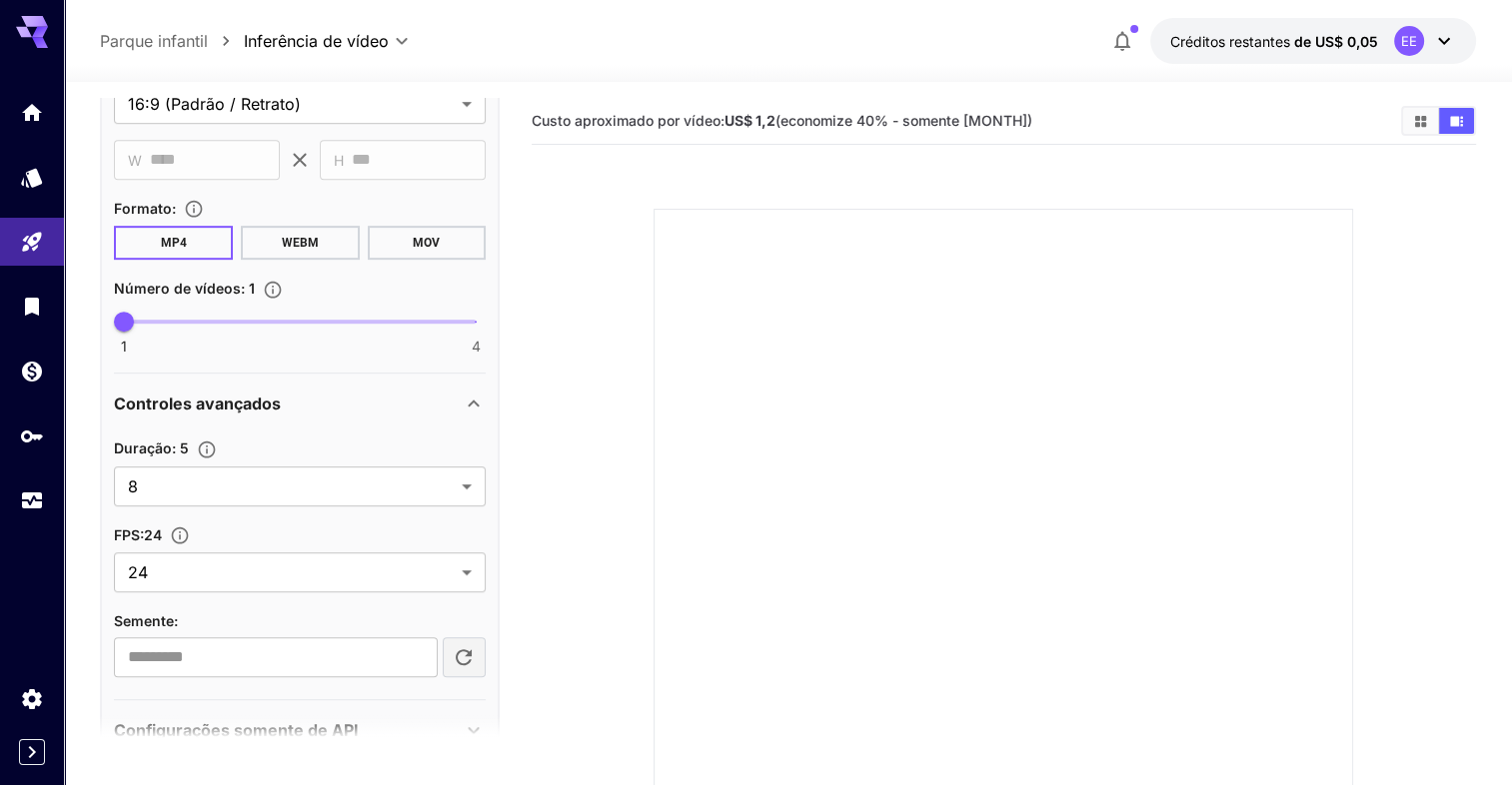 scroll, scrollTop: 999, scrollLeft: 0, axis: vertical 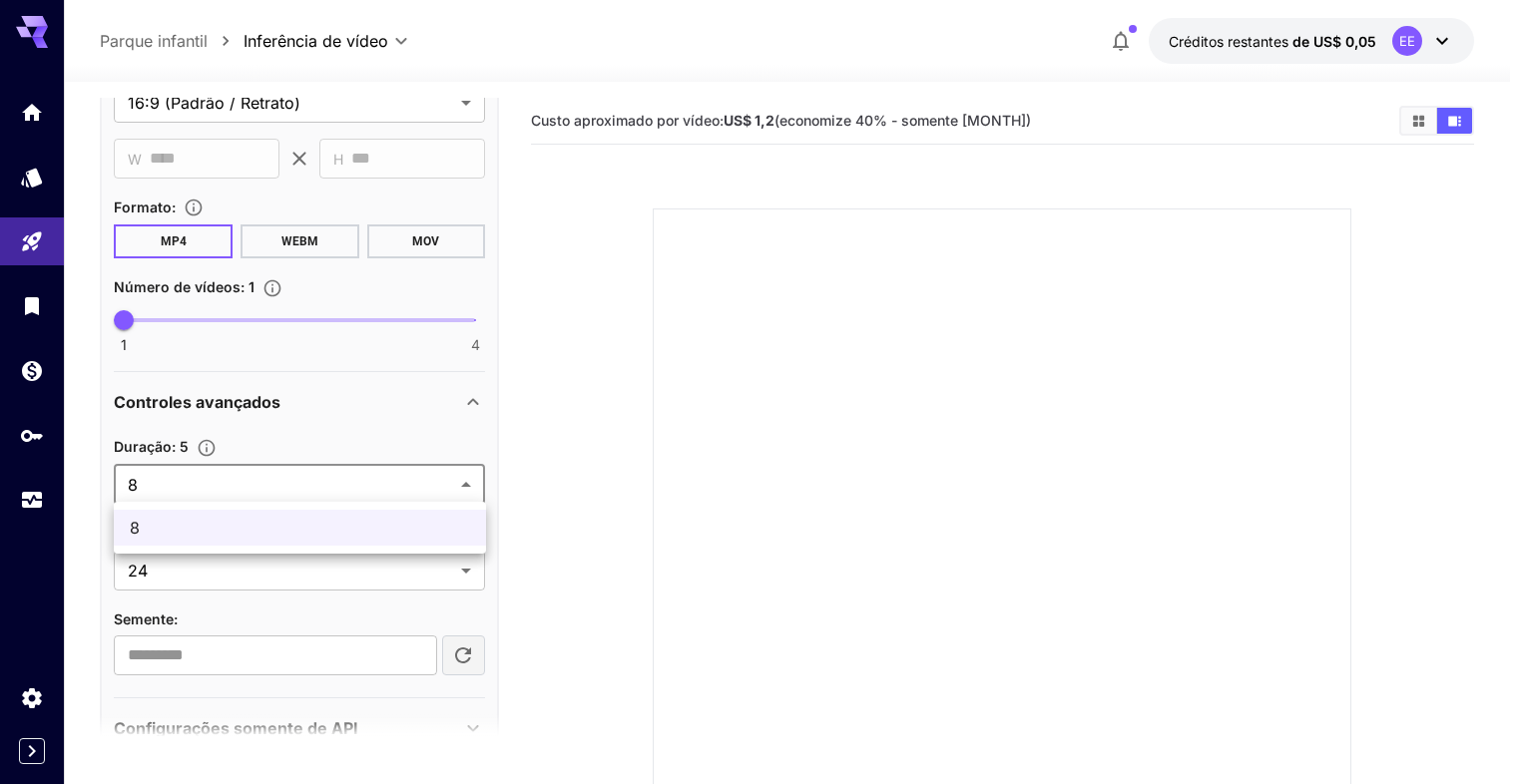 click on "**********" at bounding box center (762, 483) 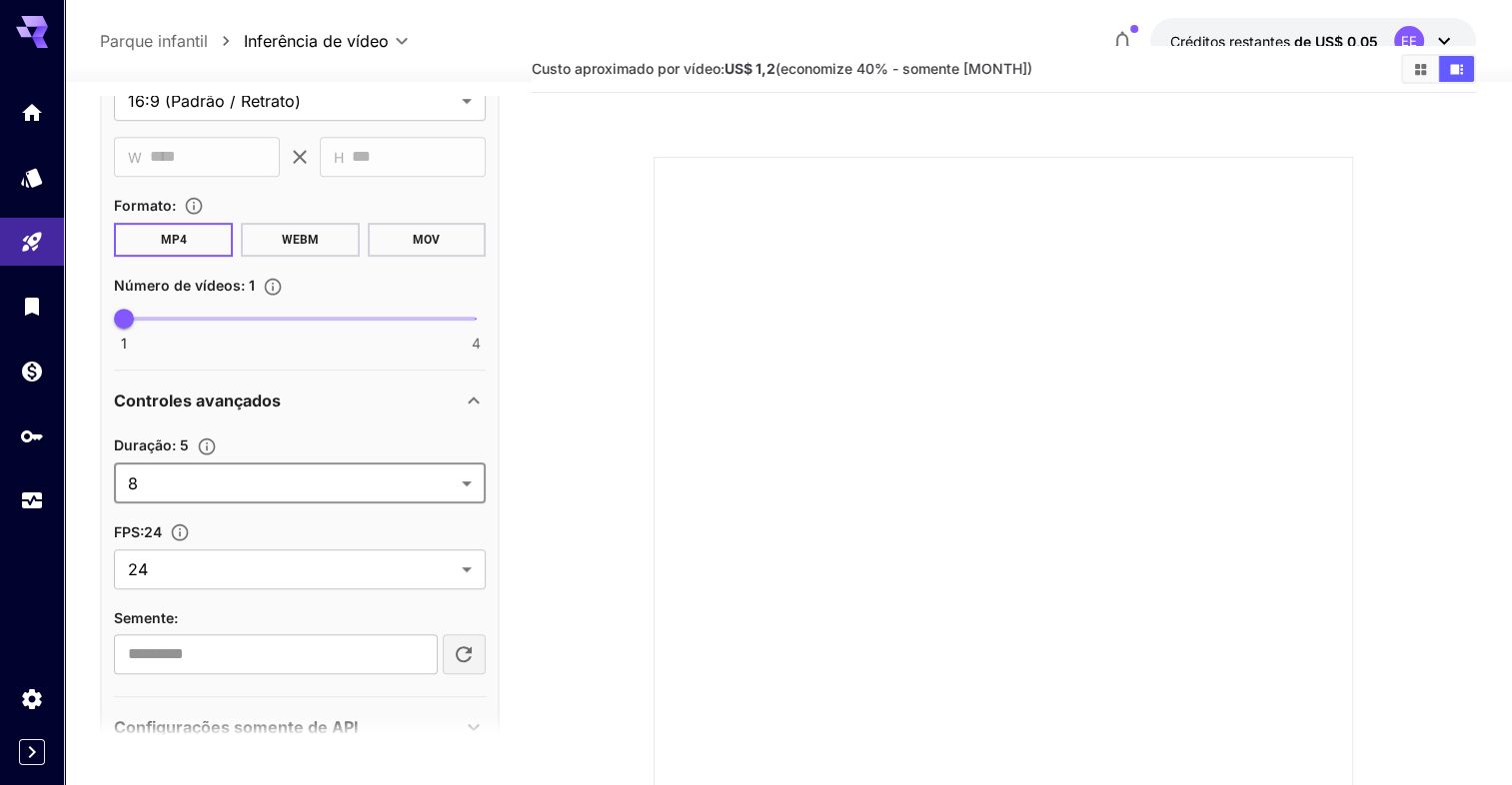 scroll, scrollTop: 183, scrollLeft: 0, axis: vertical 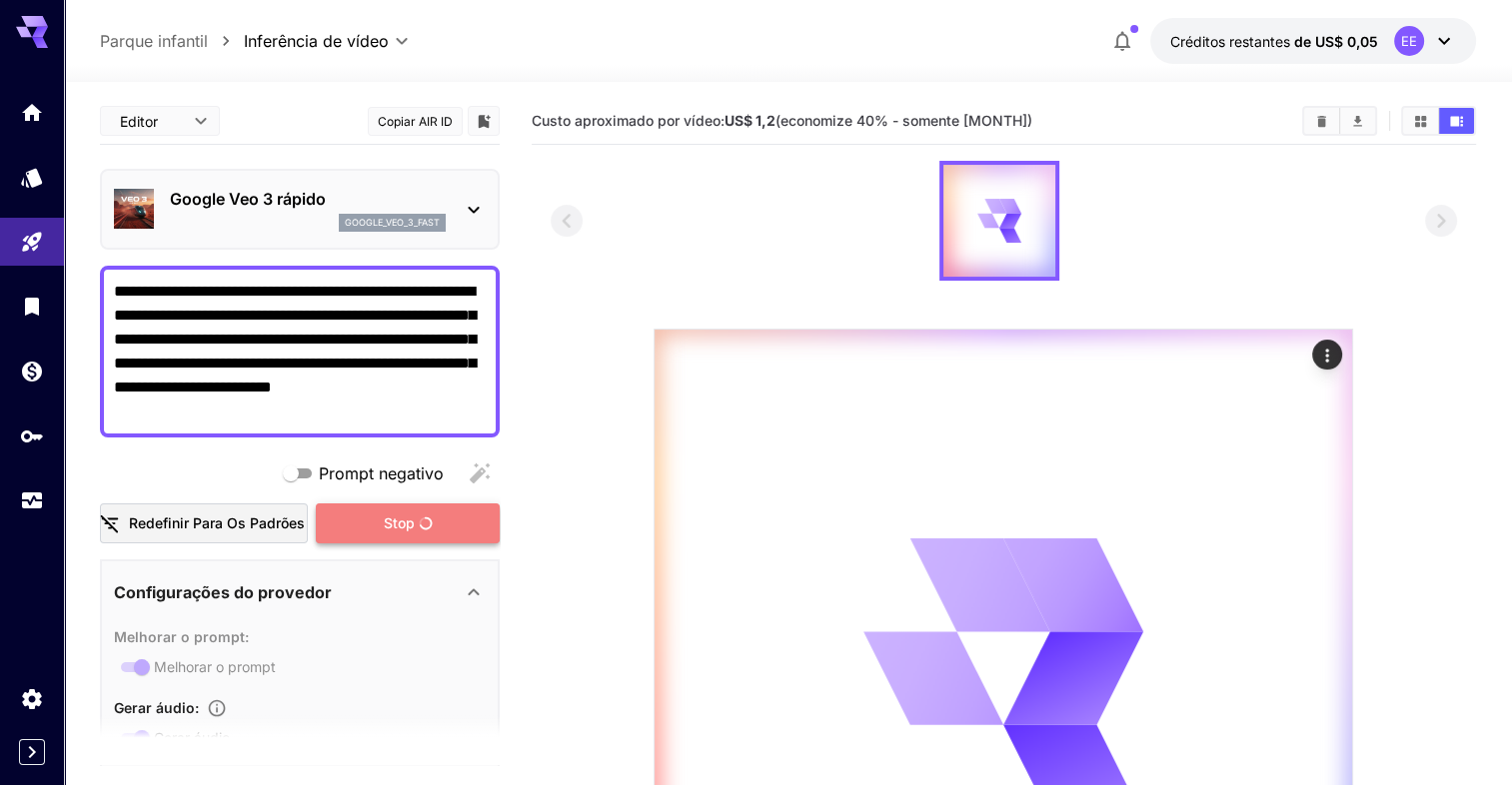 click on "Stop" at bounding box center [408, 523] 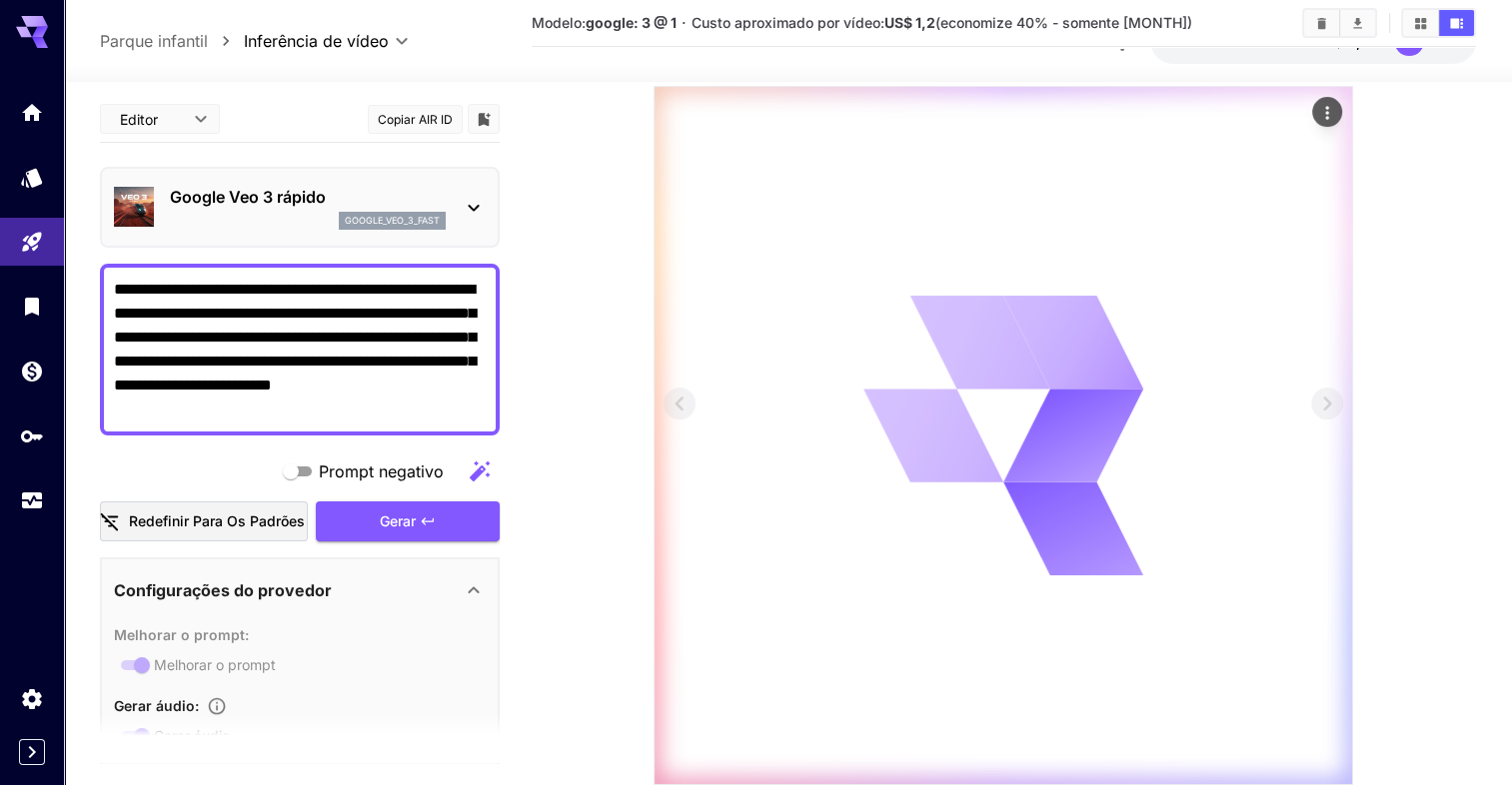 scroll, scrollTop: 200, scrollLeft: 0, axis: vertical 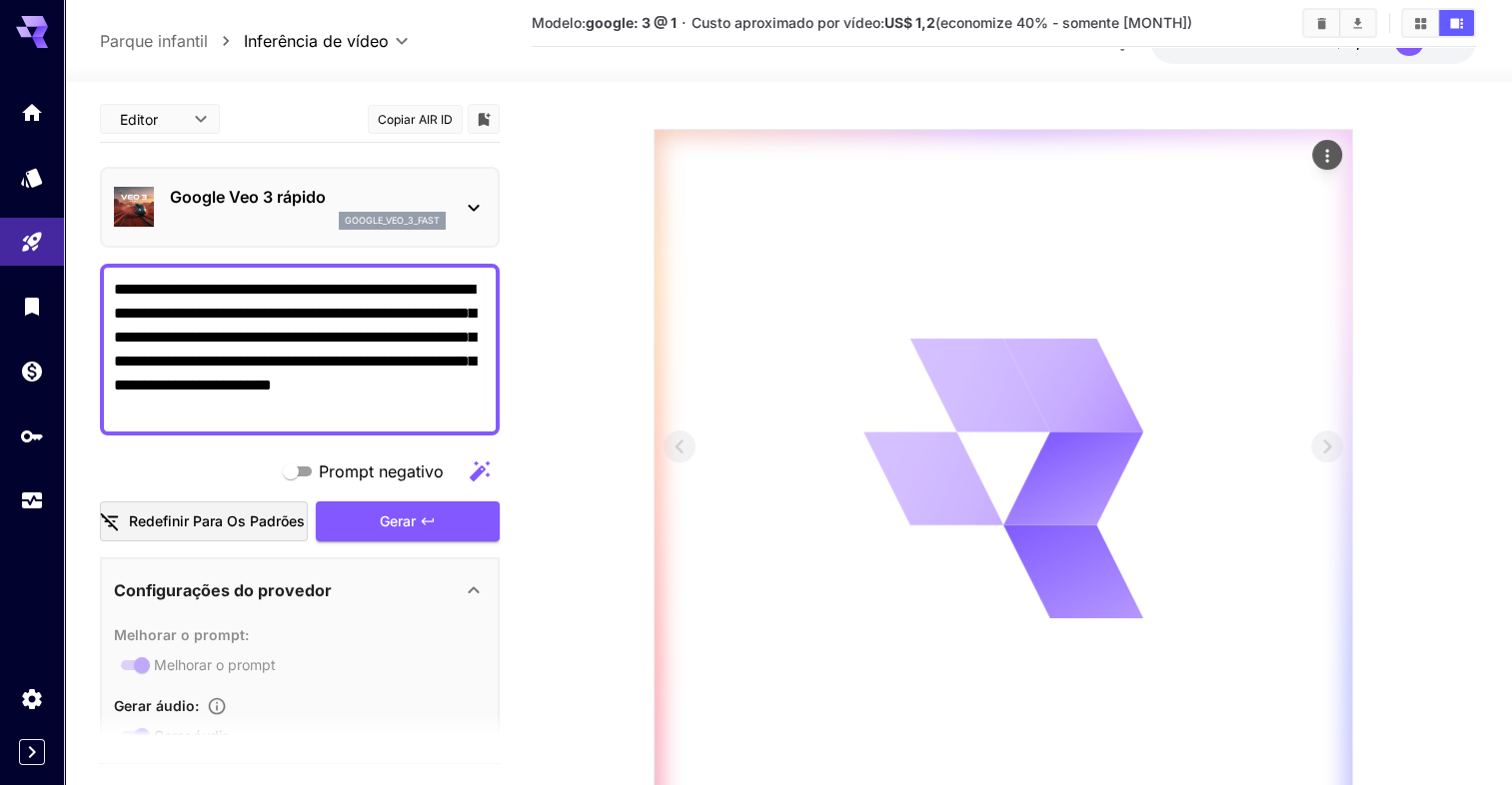 type 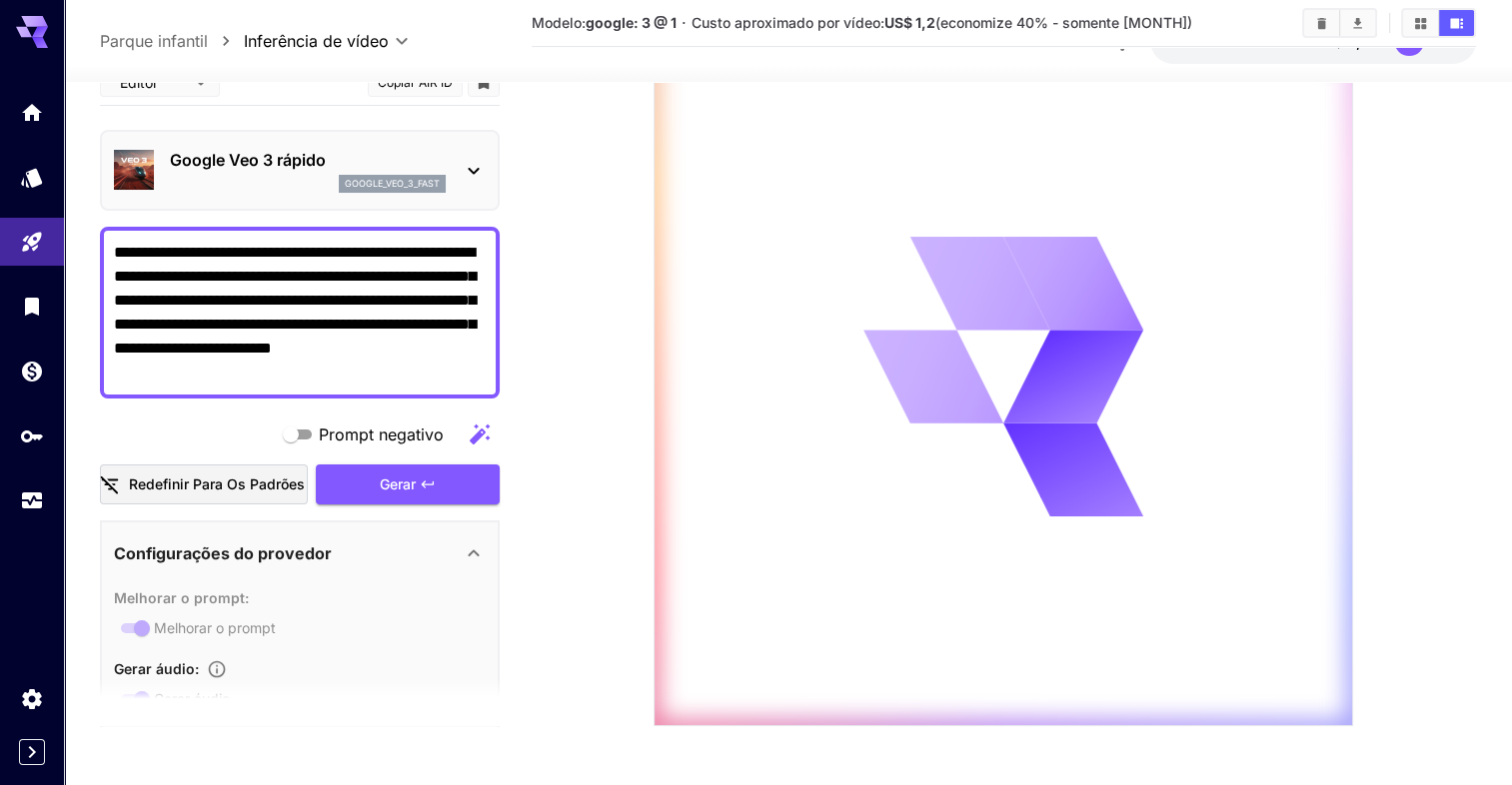 scroll, scrollTop: 303, scrollLeft: 0, axis: vertical 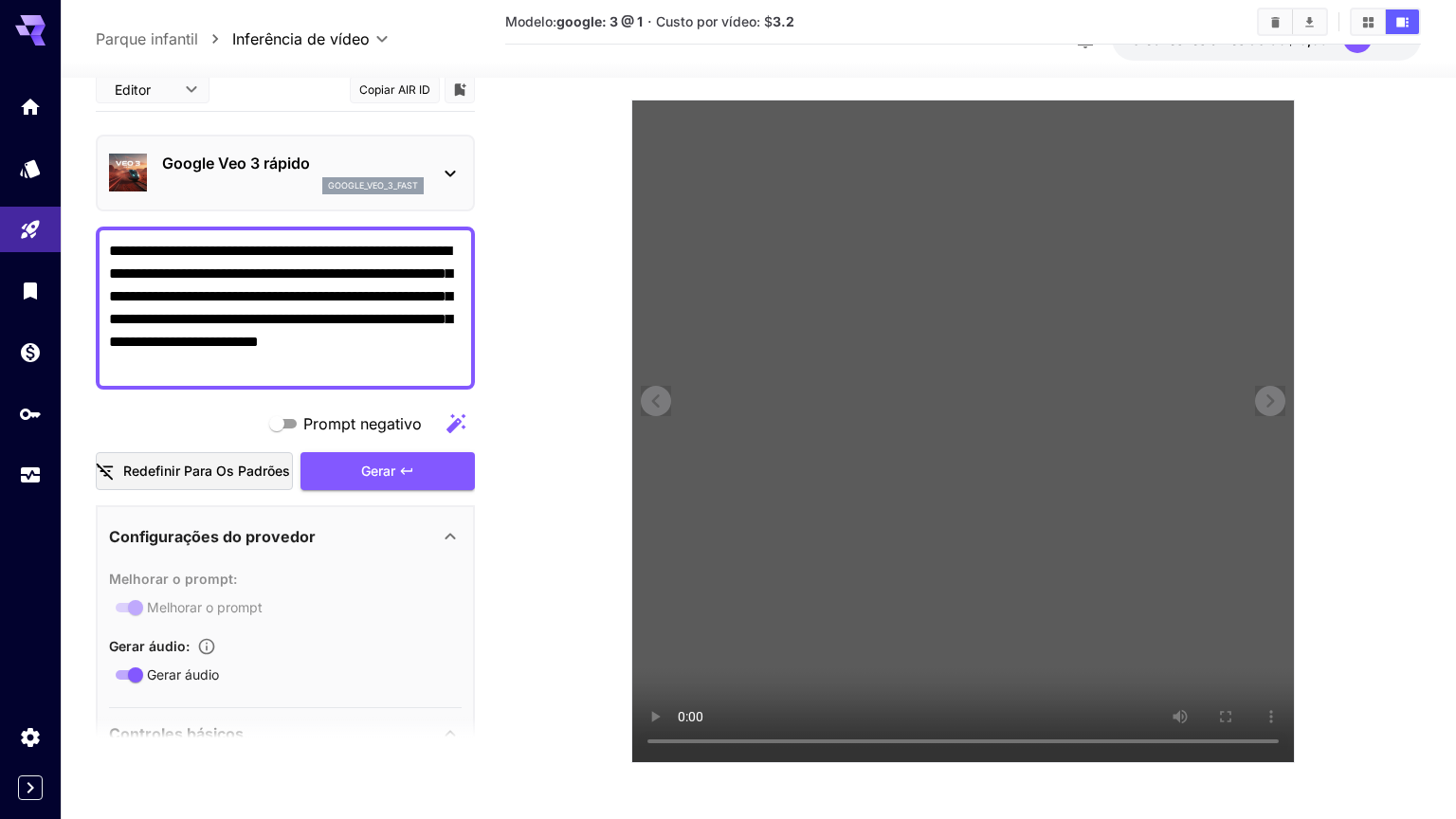click at bounding box center (963, 431) 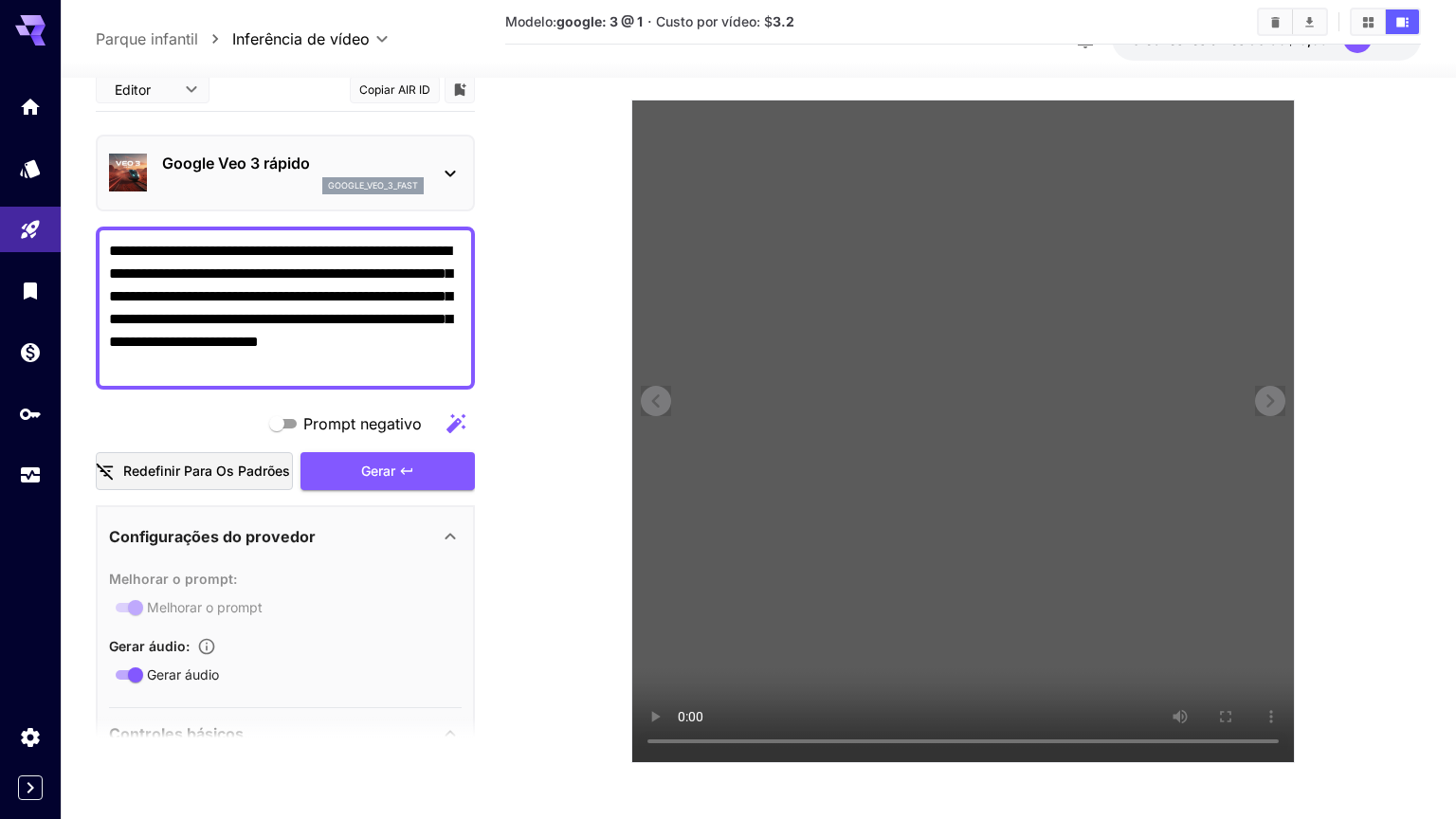 click at bounding box center (963, 431) 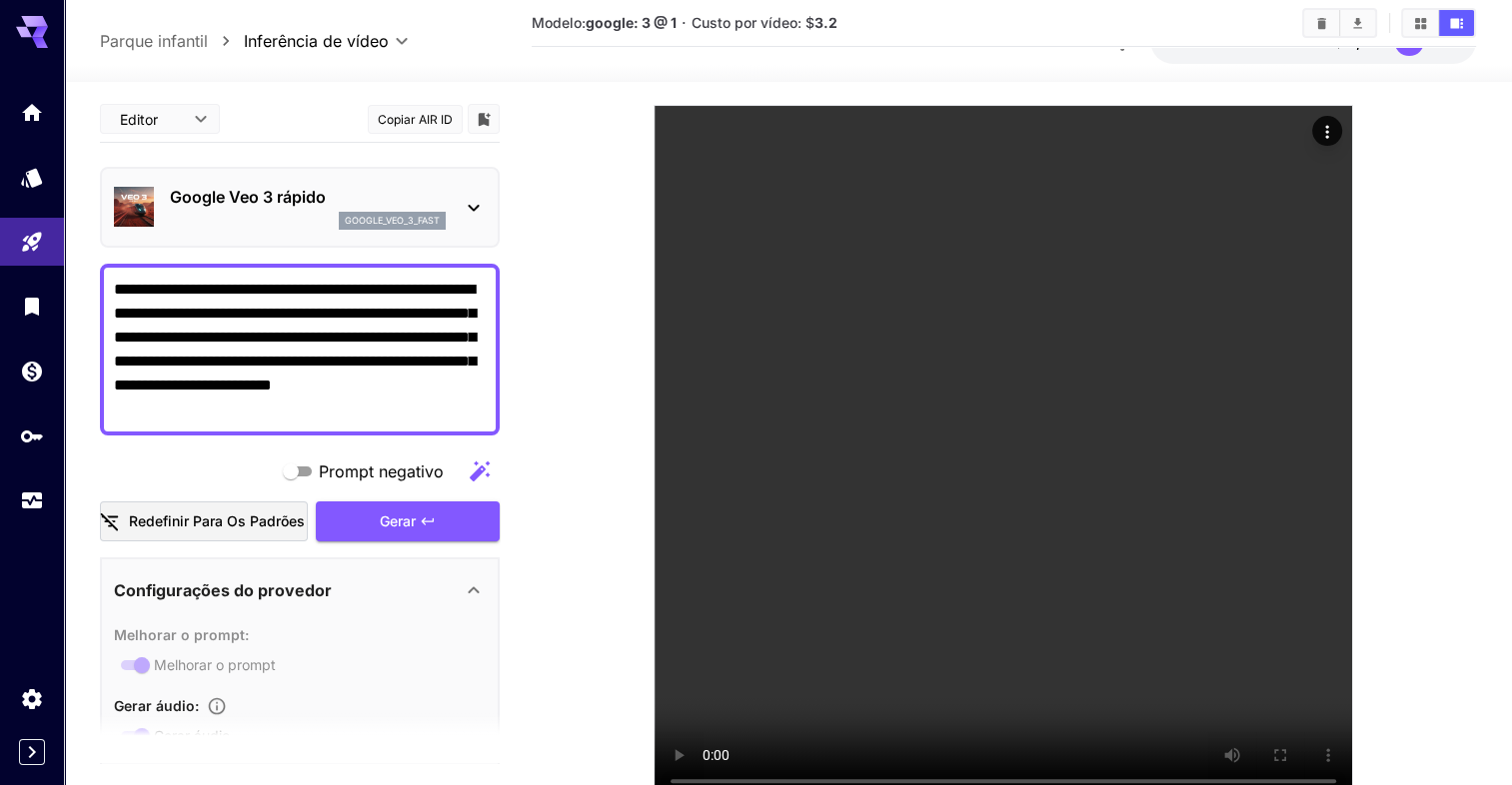 click on "**********" at bounding box center [300, 350] 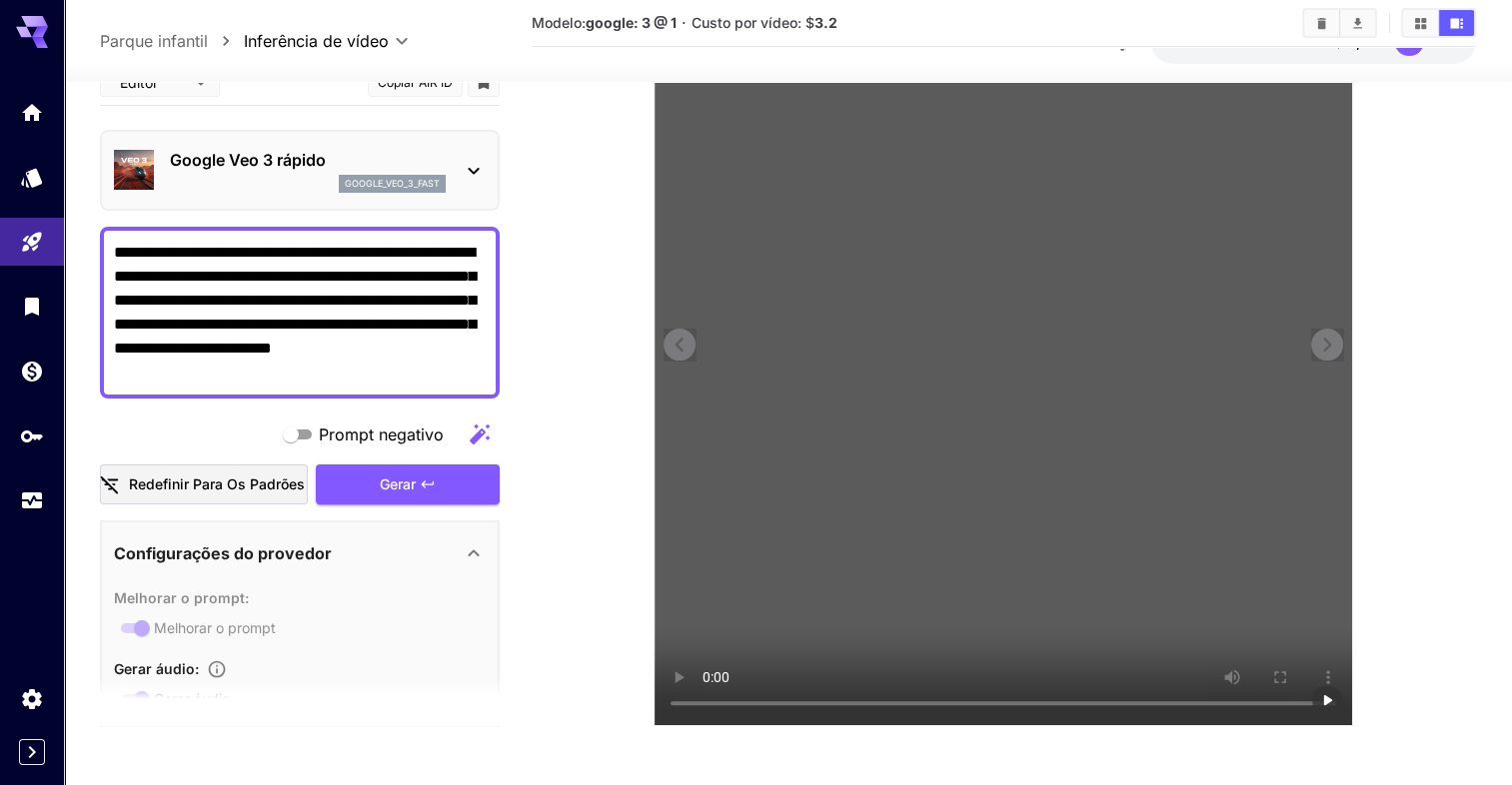 scroll, scrollTop: 303, scrollLeft: 0, axis: vertical 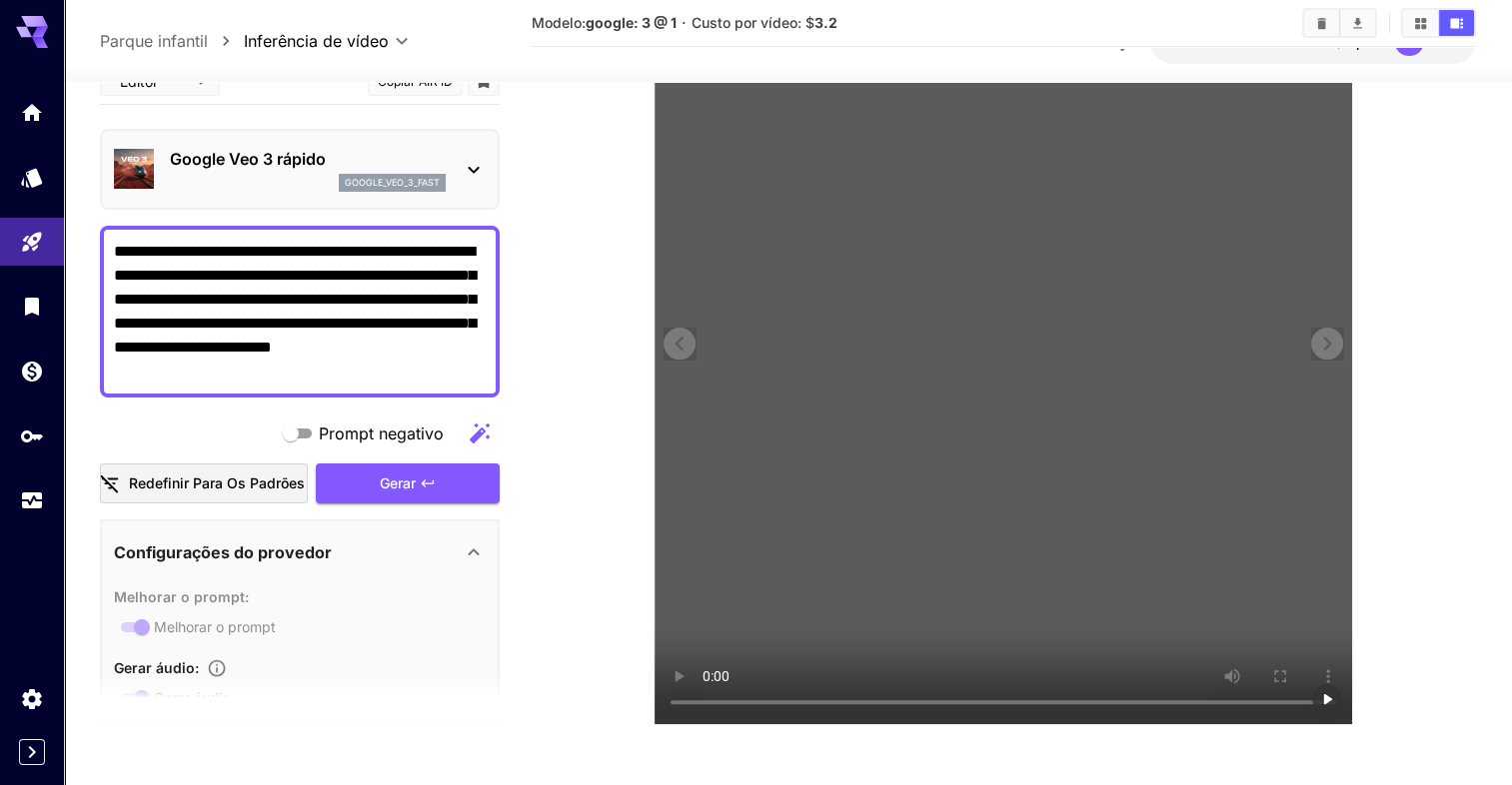 click at bounding box center [1003, 376] 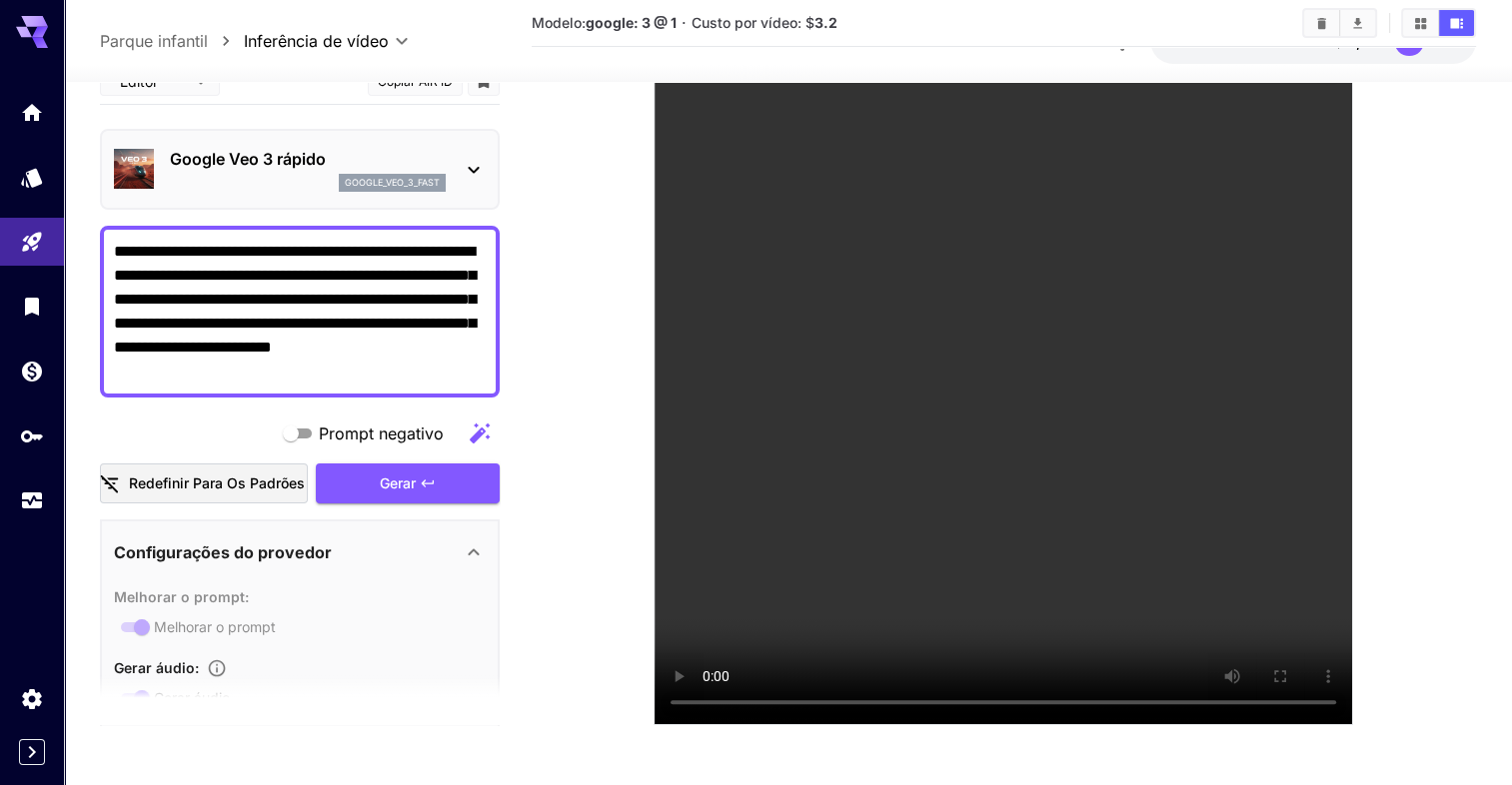 click at bounding box center [1004, 292] 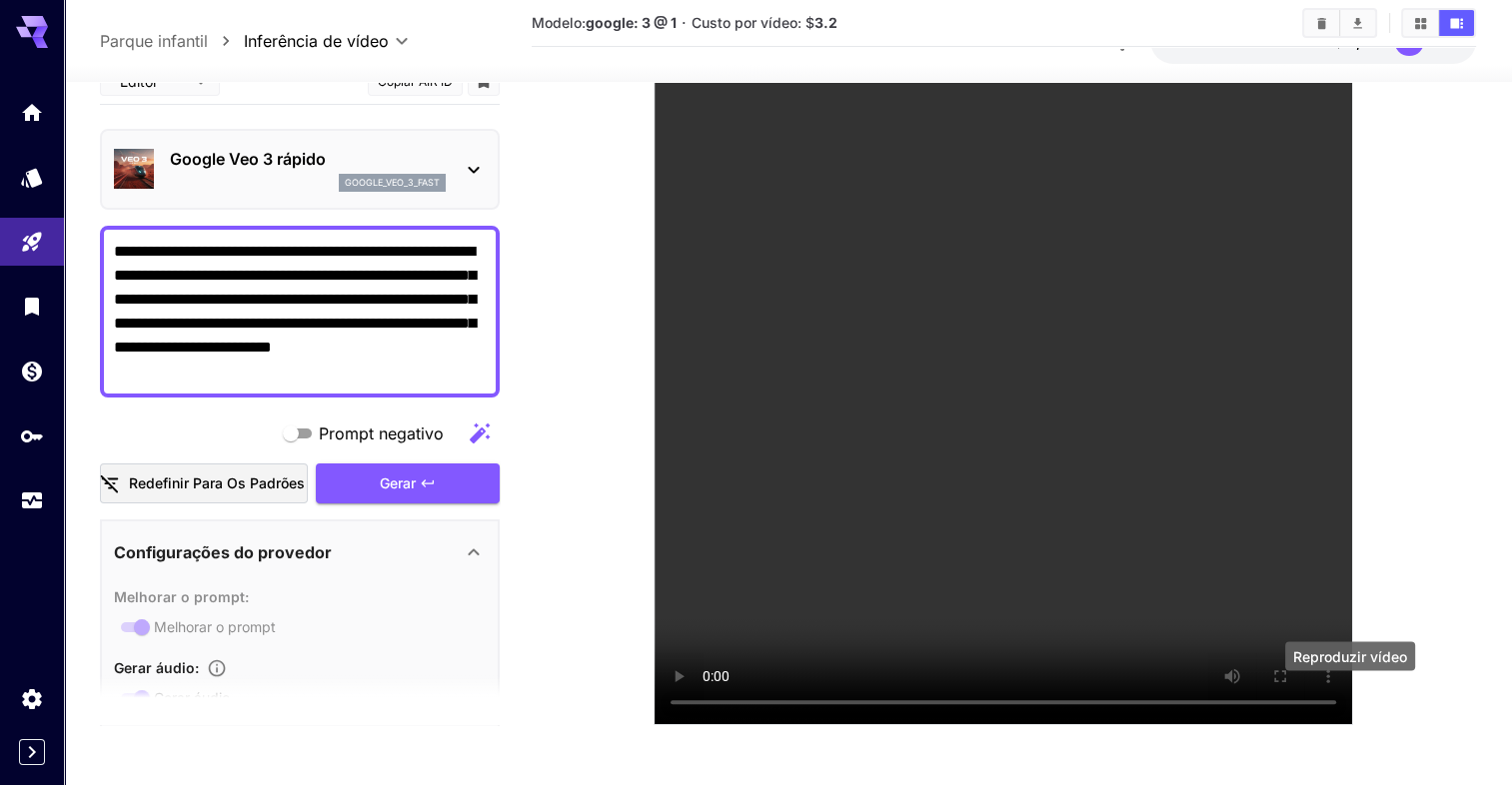 click on "Reproduzir vídeo" at bounding box center (1350, 661) 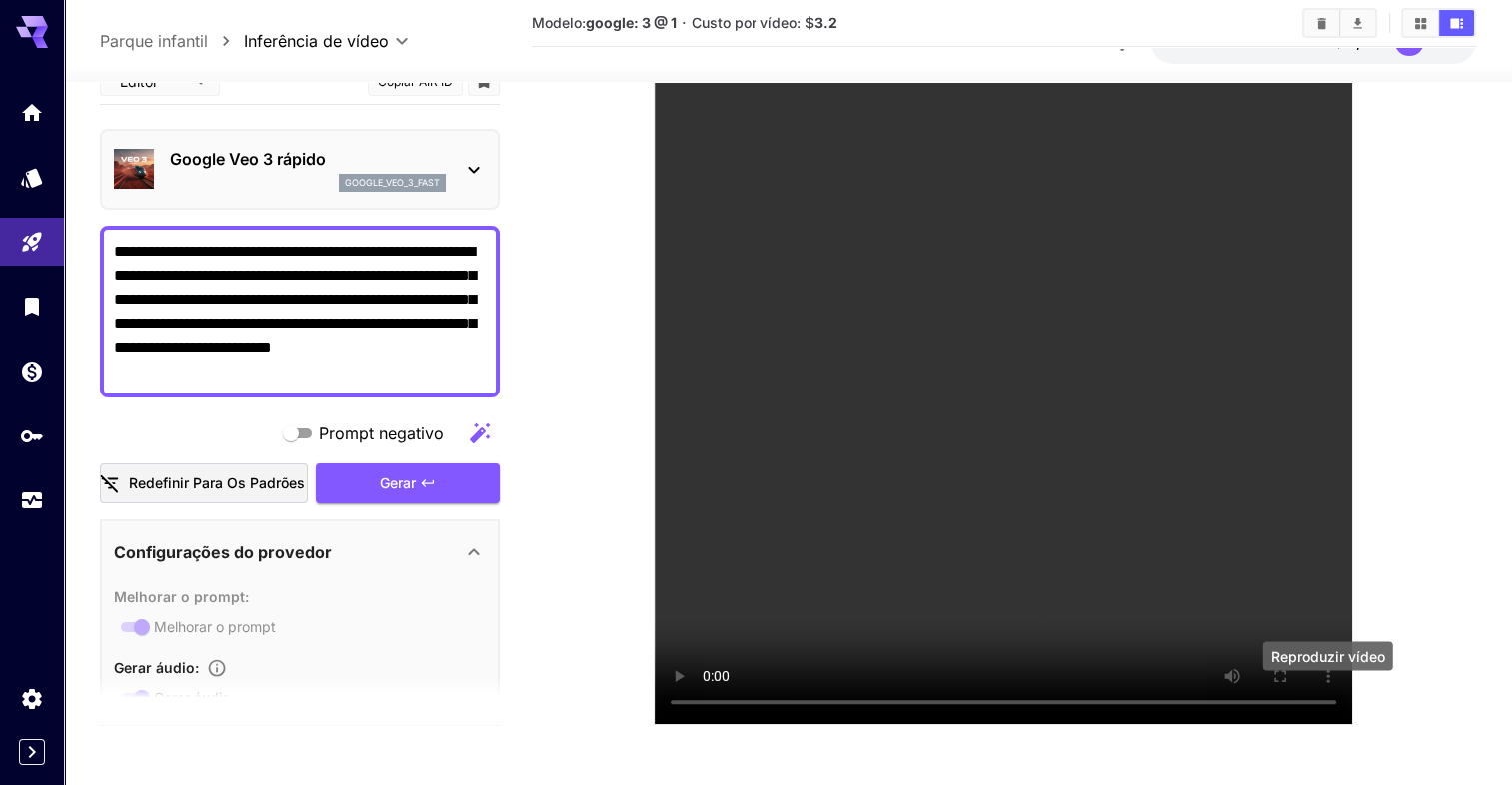 click on "Reproduzir vídeo" at bounding box center (1328, 661) 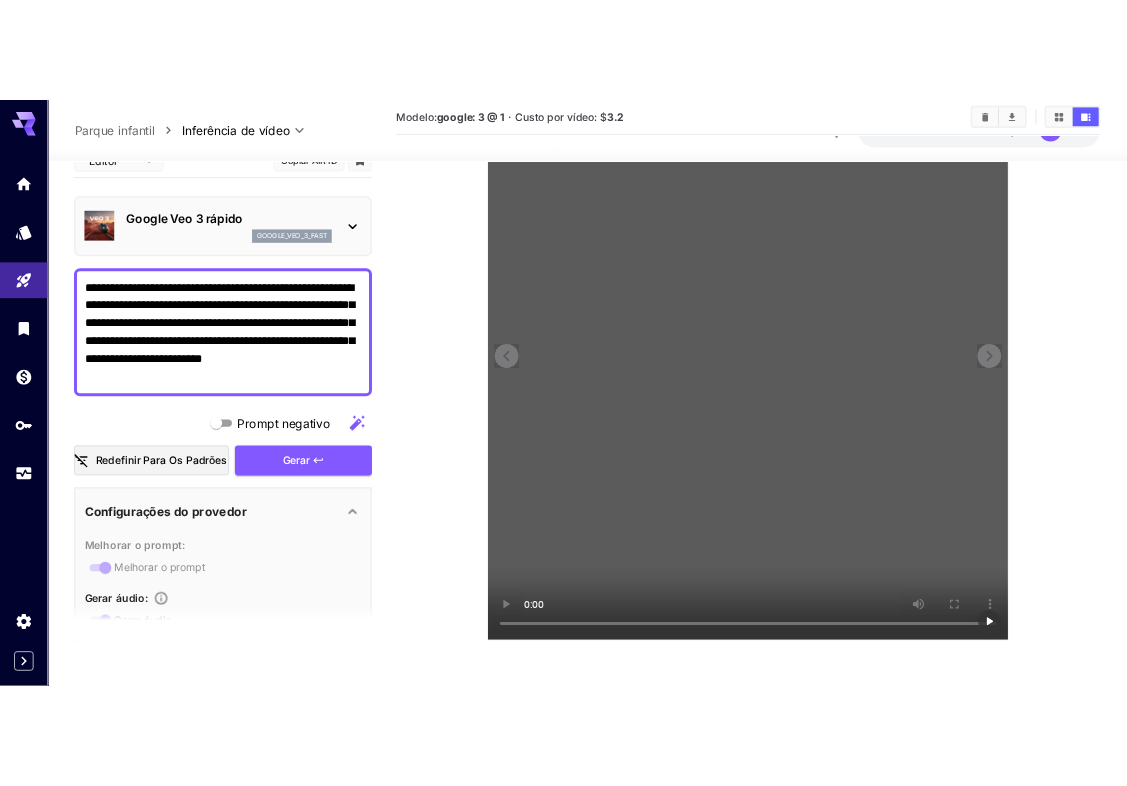 scroll, scrollTop: 181, scrollLeft: 0, axis: vertical 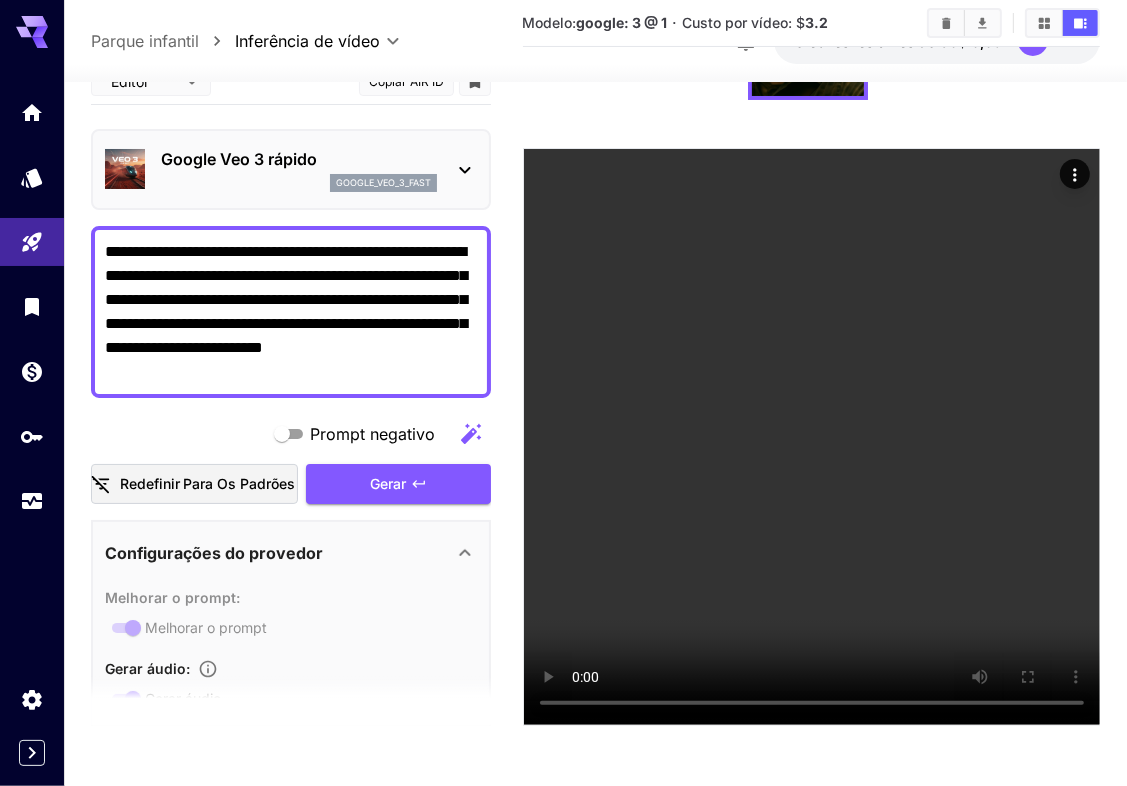 click on "**********" at bounding box center (291, 311) 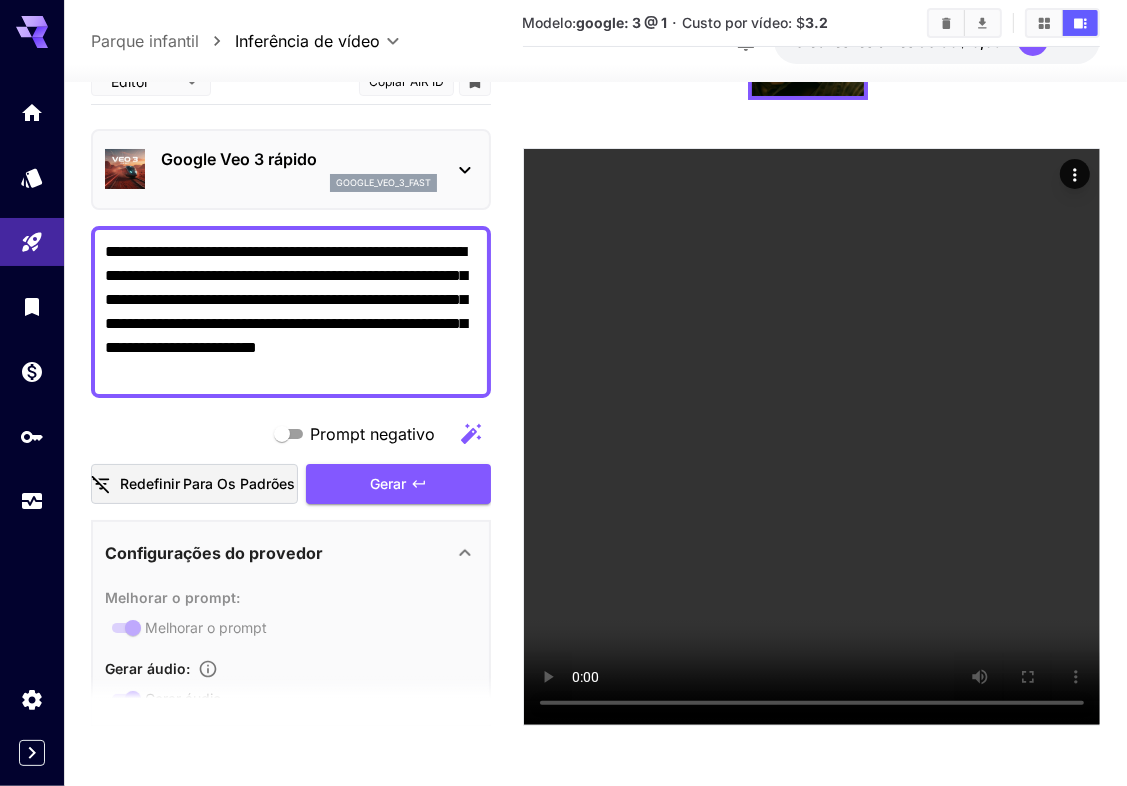 click on "**********" at bounding box center [291, 311] 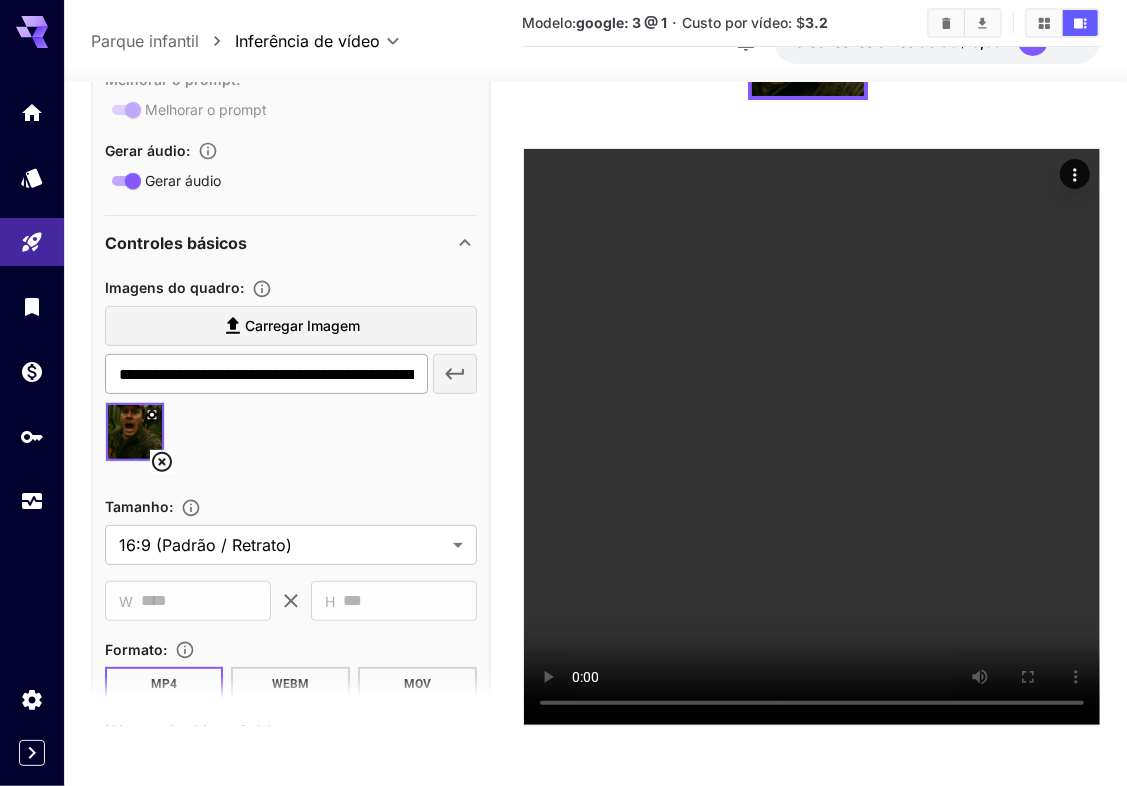 scroll, scrollTop: 600, scrollLeft: 0, axis: vertical 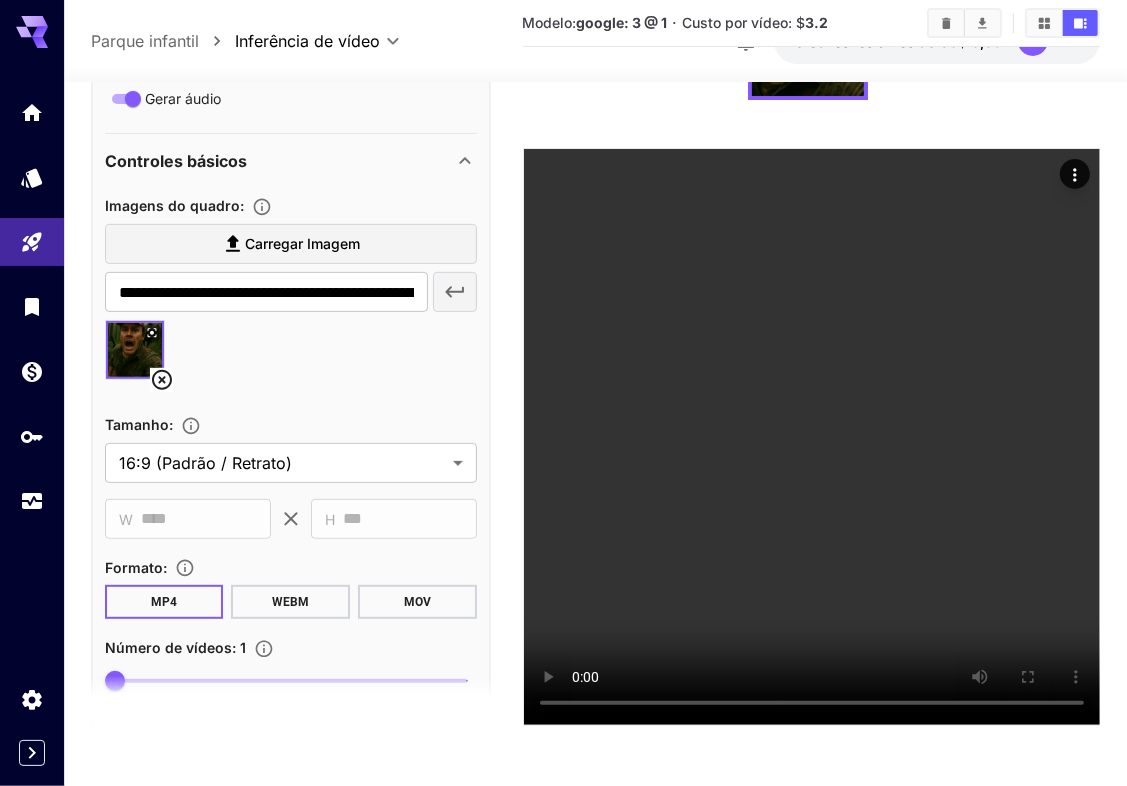 type on "**********" 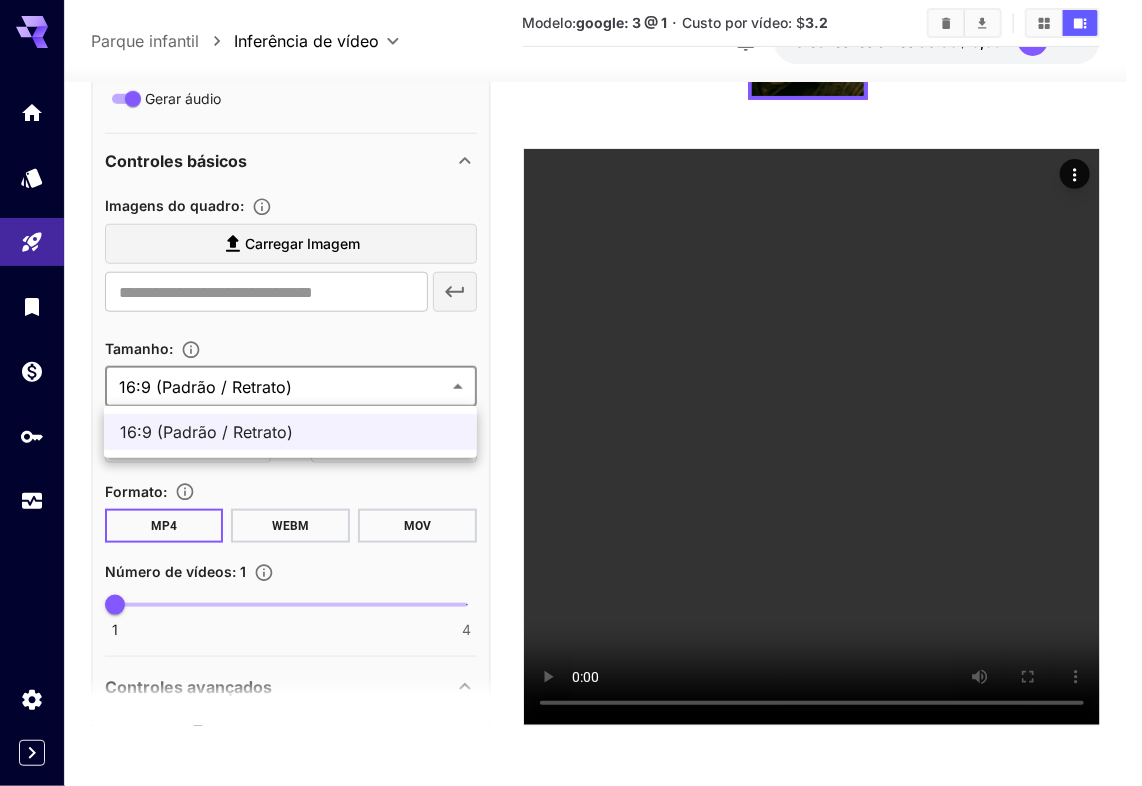 click on "**********" at bounding box center [571, 302] 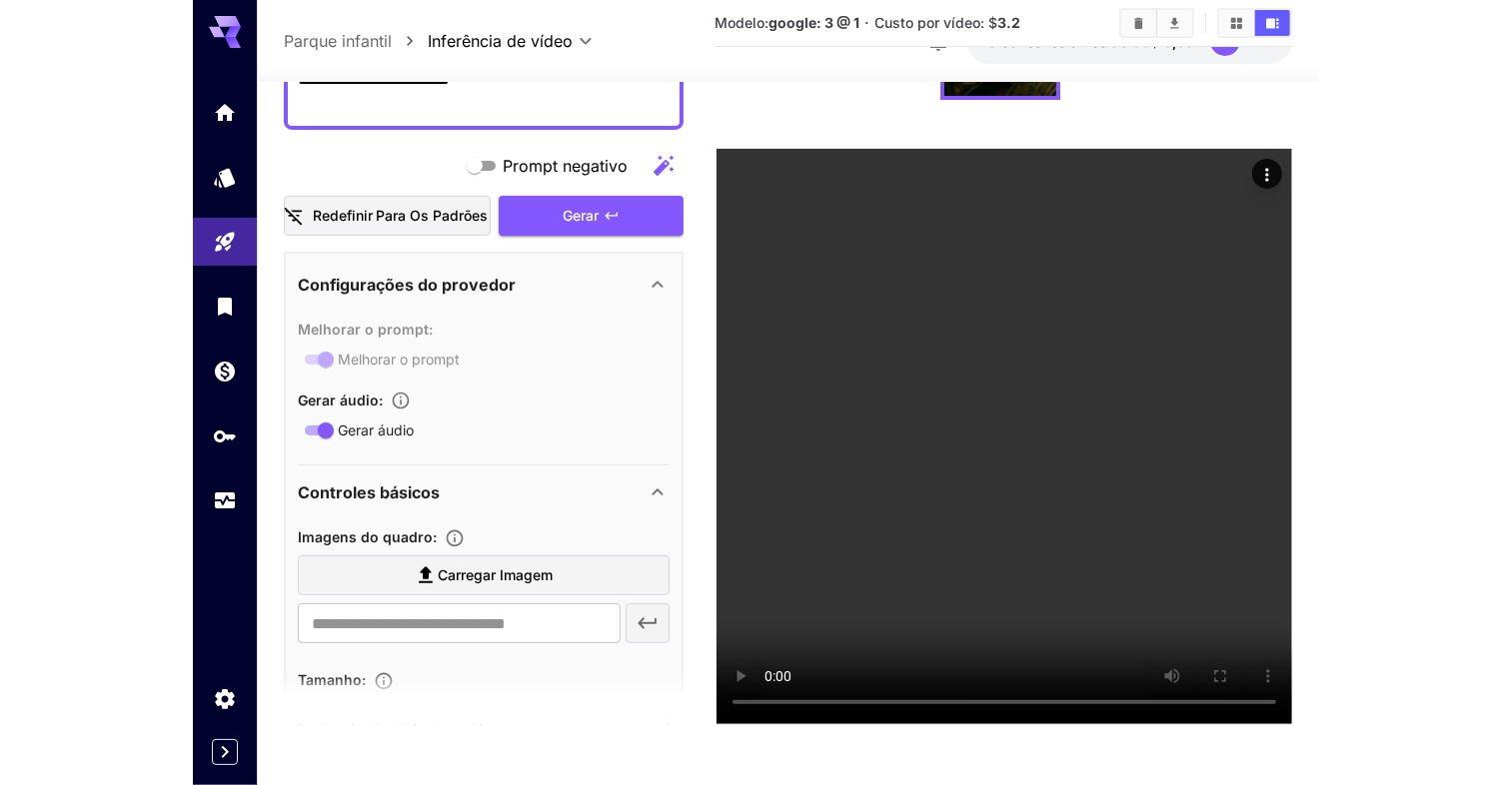 scroll, scrollTop: 268, scrollLeft: 0, axis: vertical 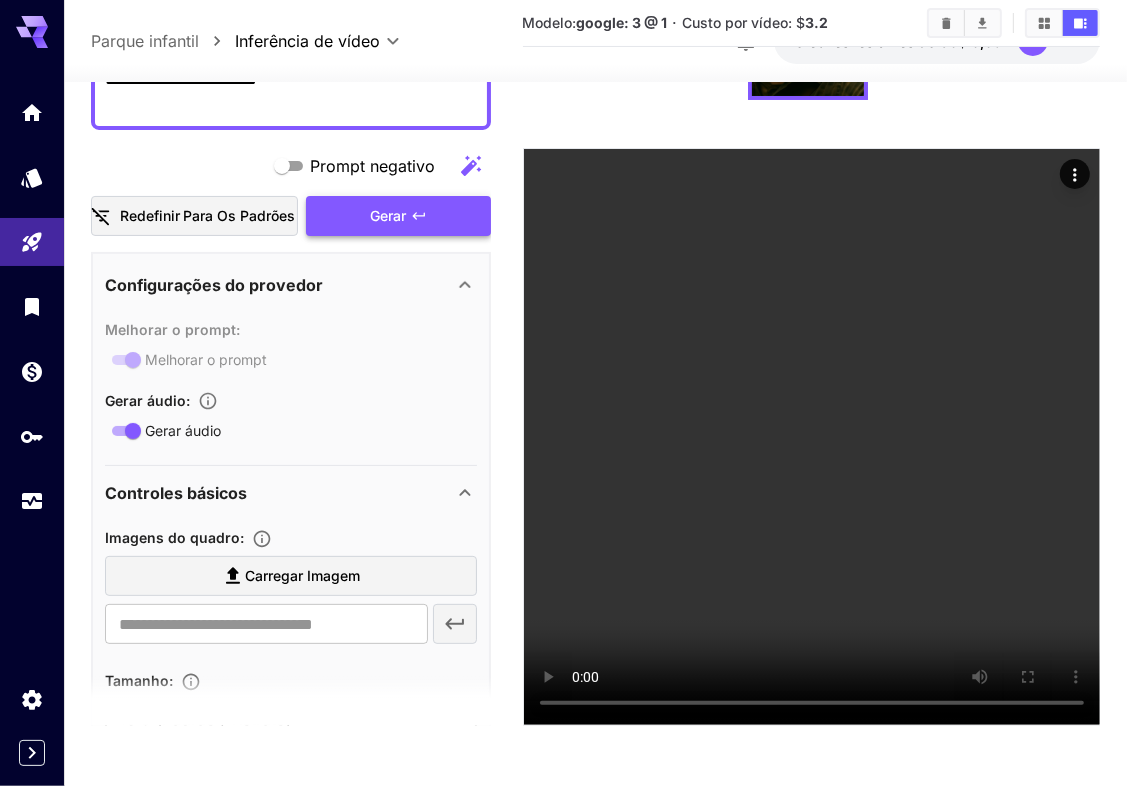 click on "Gerar" at bounding box center (398, 215) 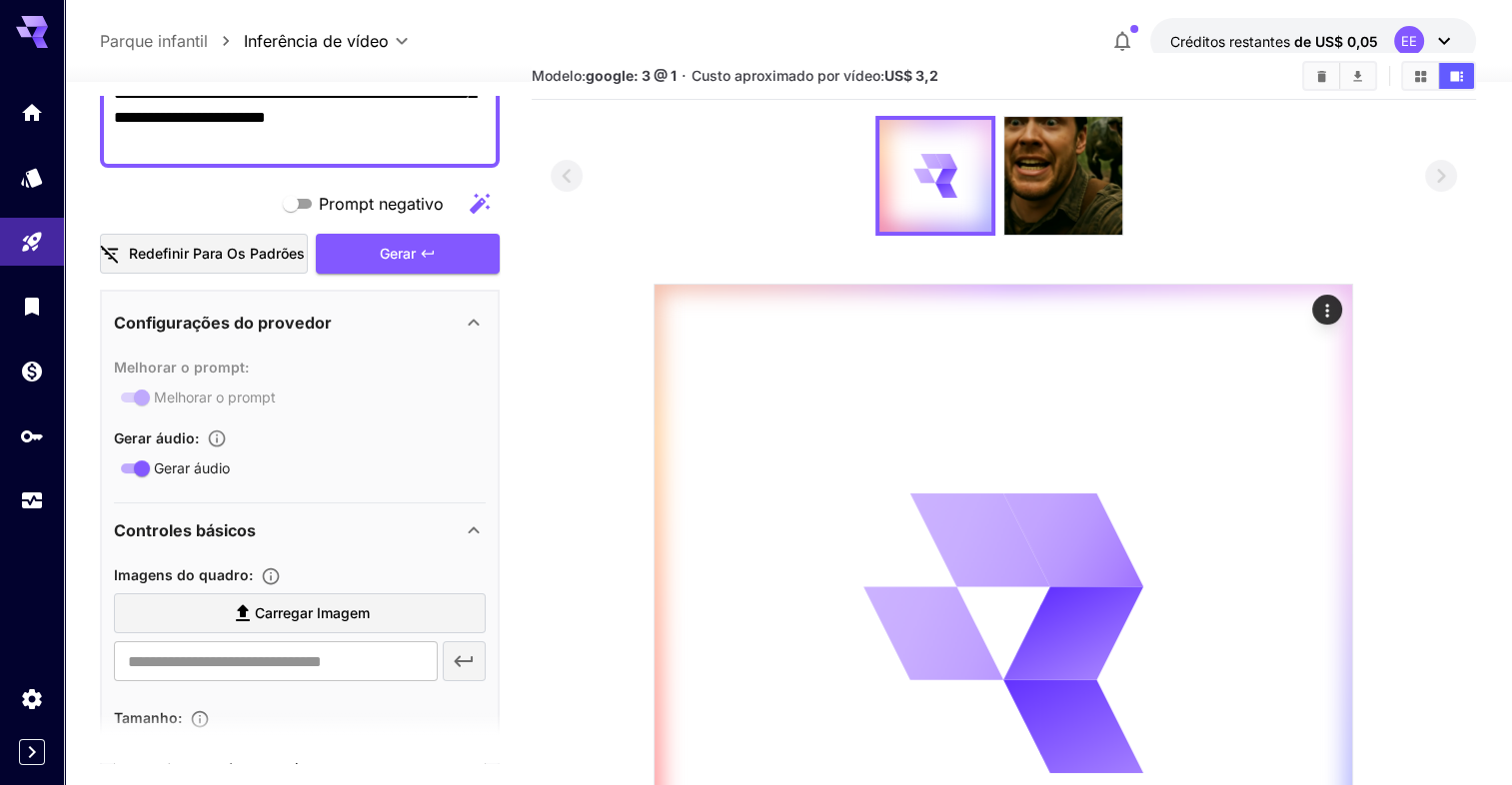scroll, scrollTop: 0, scrollLeft: 0, axis: both 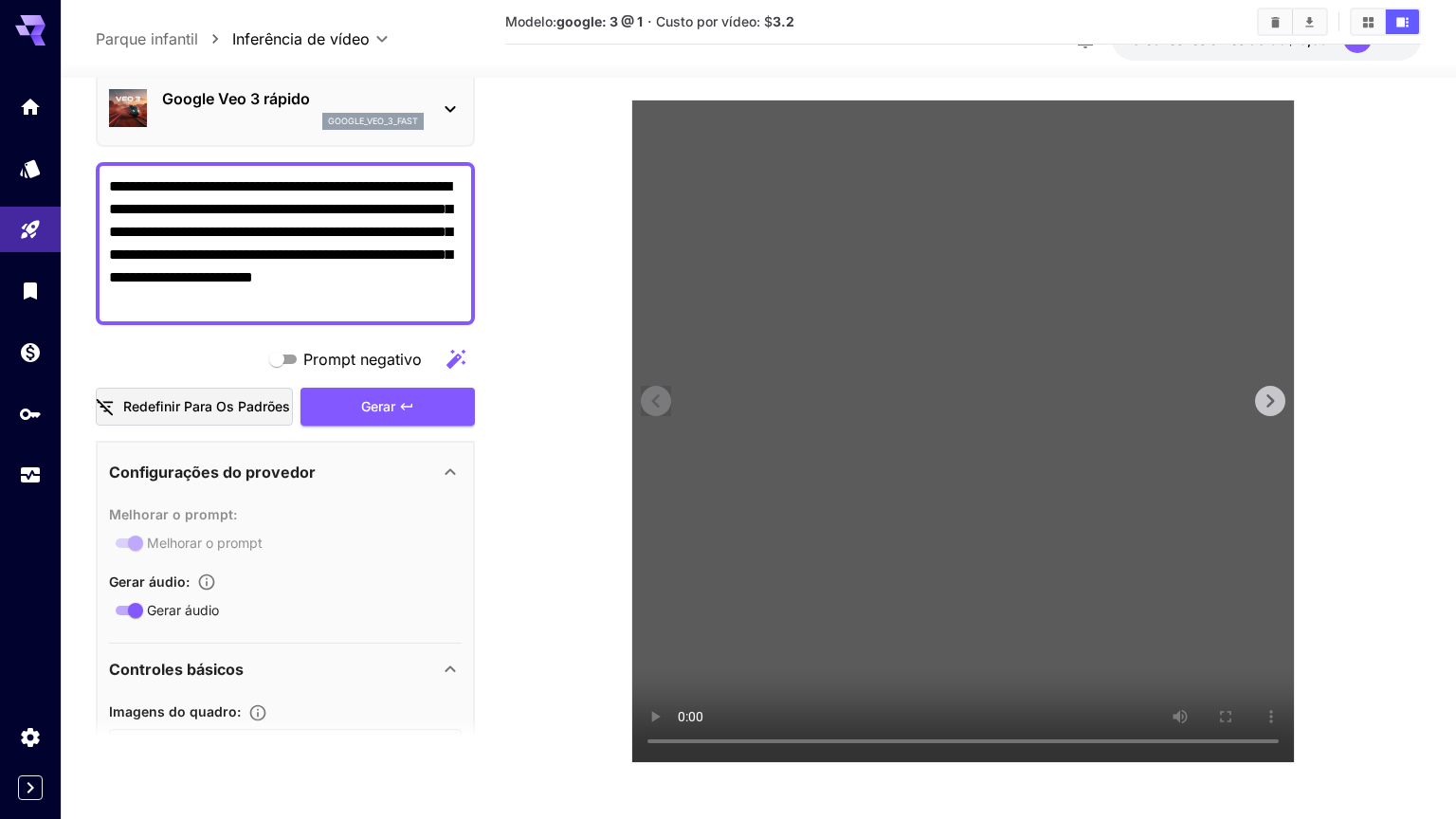 click at bounding box center [963, 431] 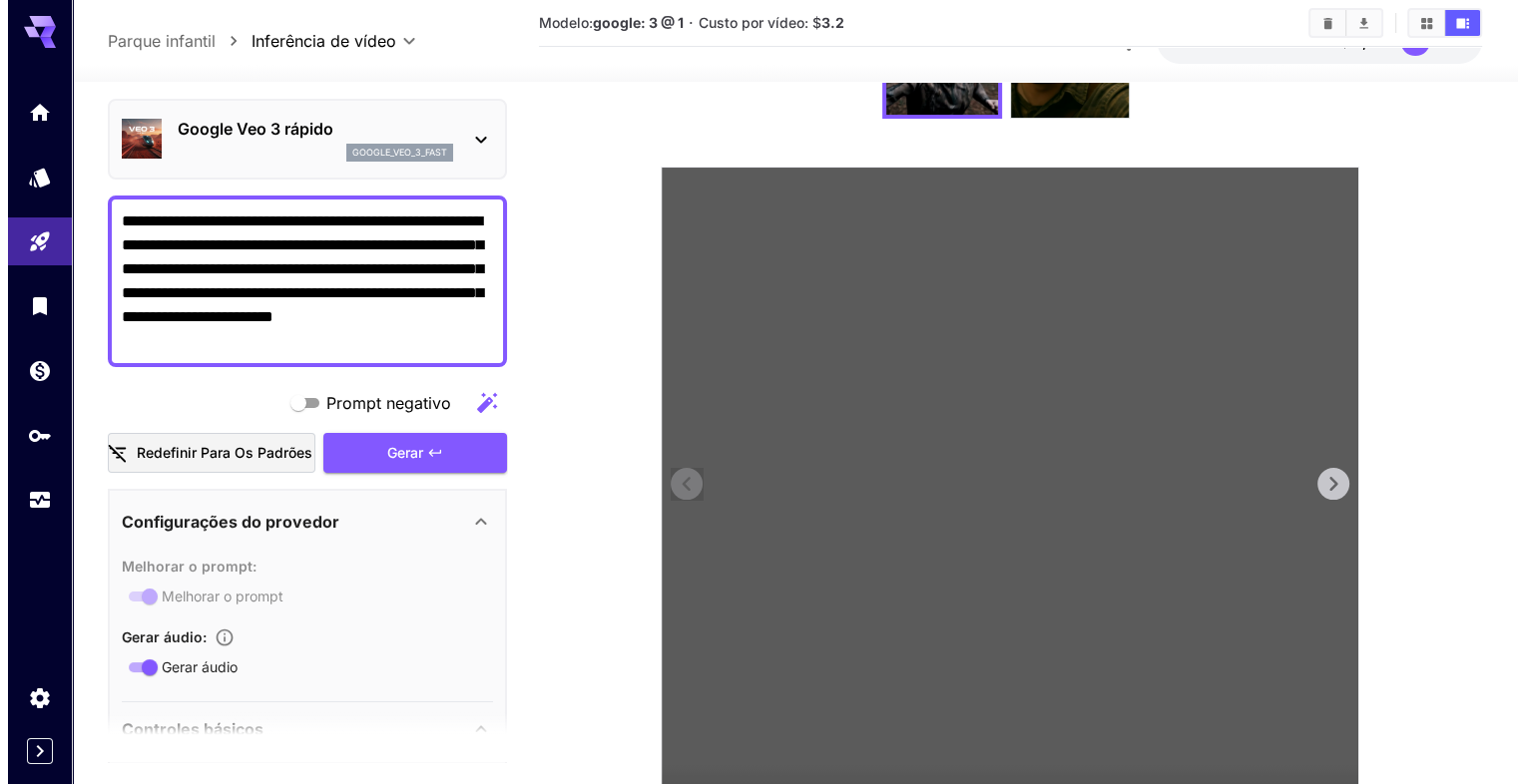 scroll, scrollTop: 202, scrollLeft: 0, axis: vertical 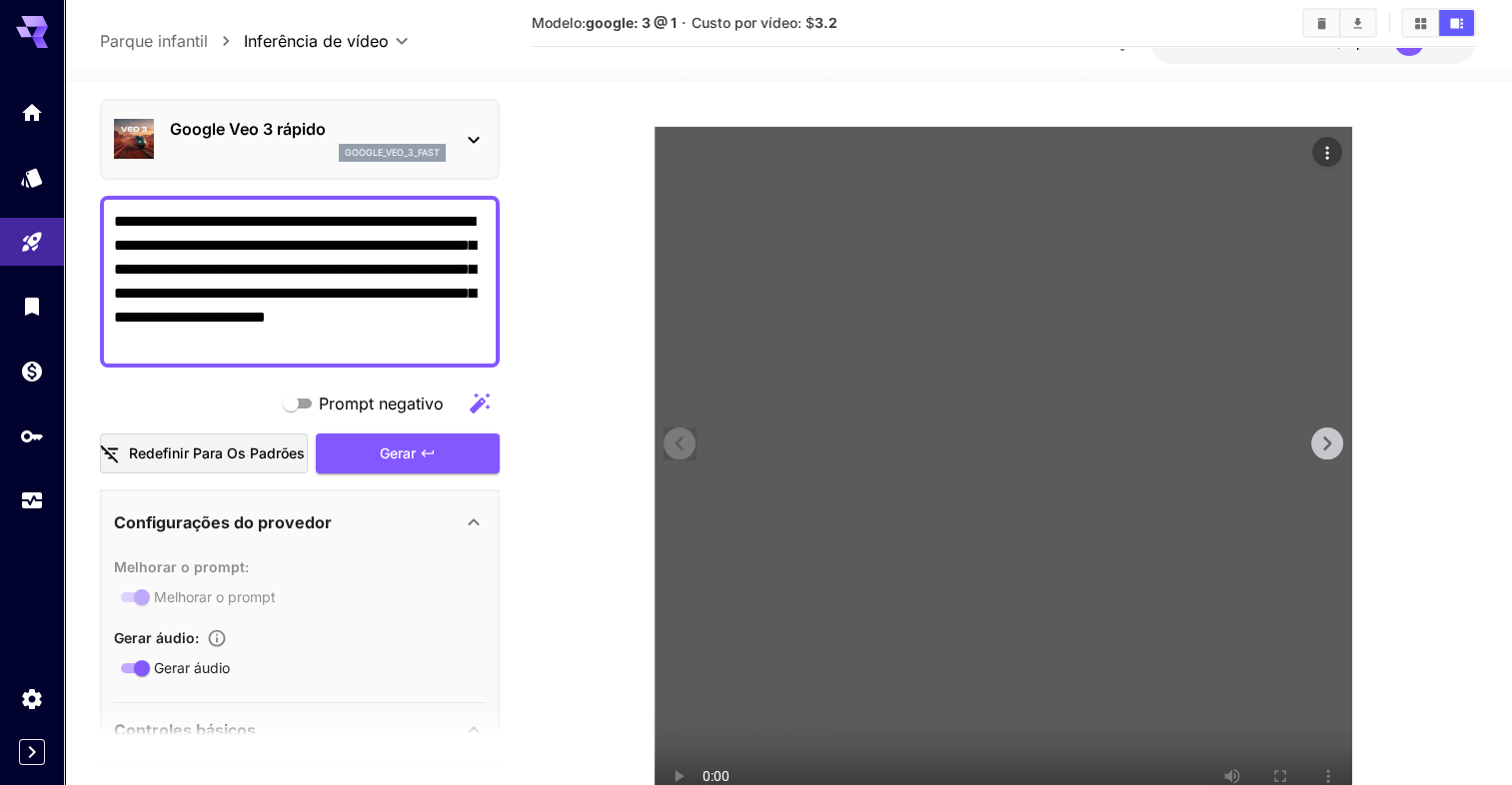 click at bounding box center (1003, 475) 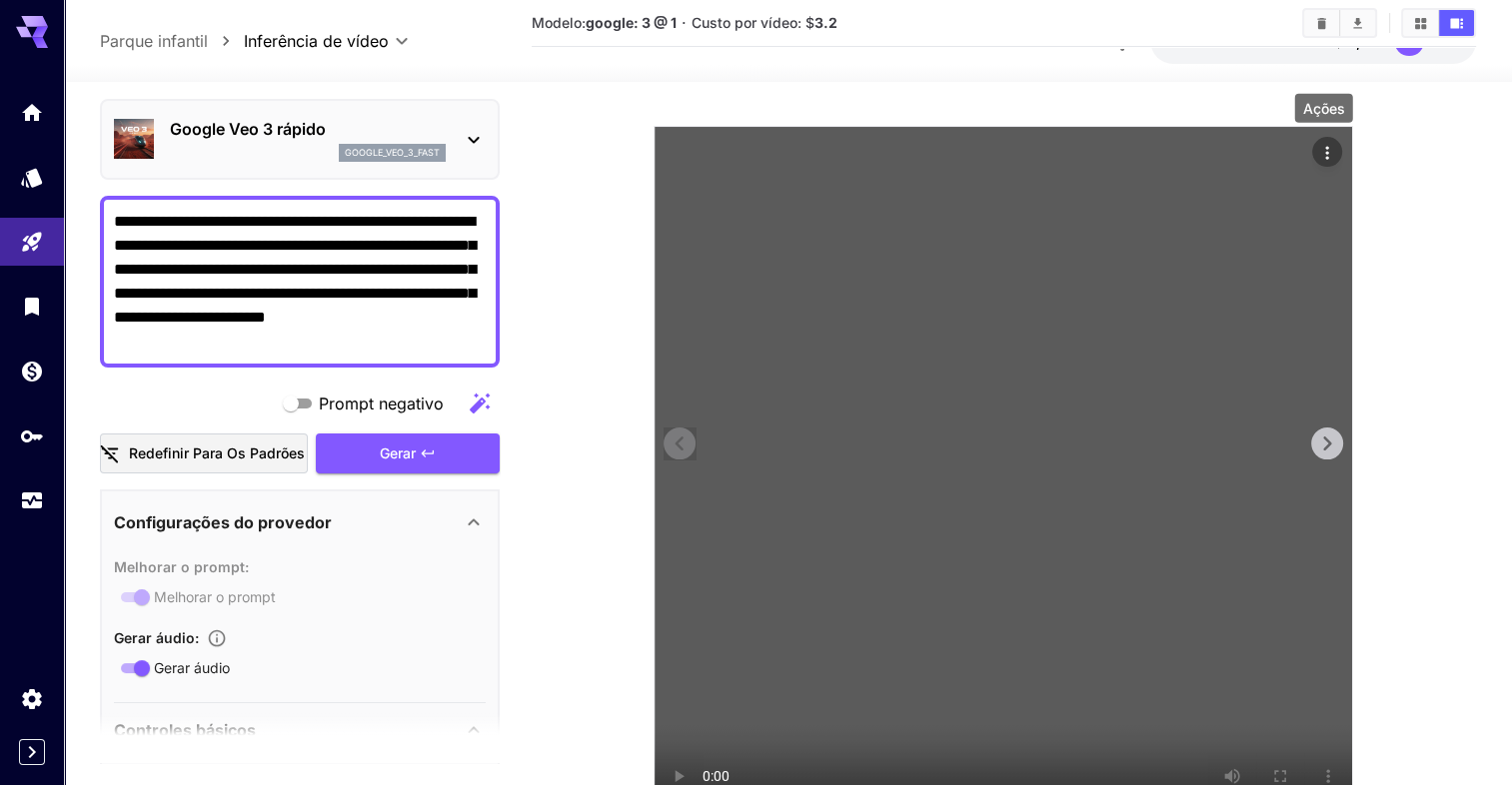 click 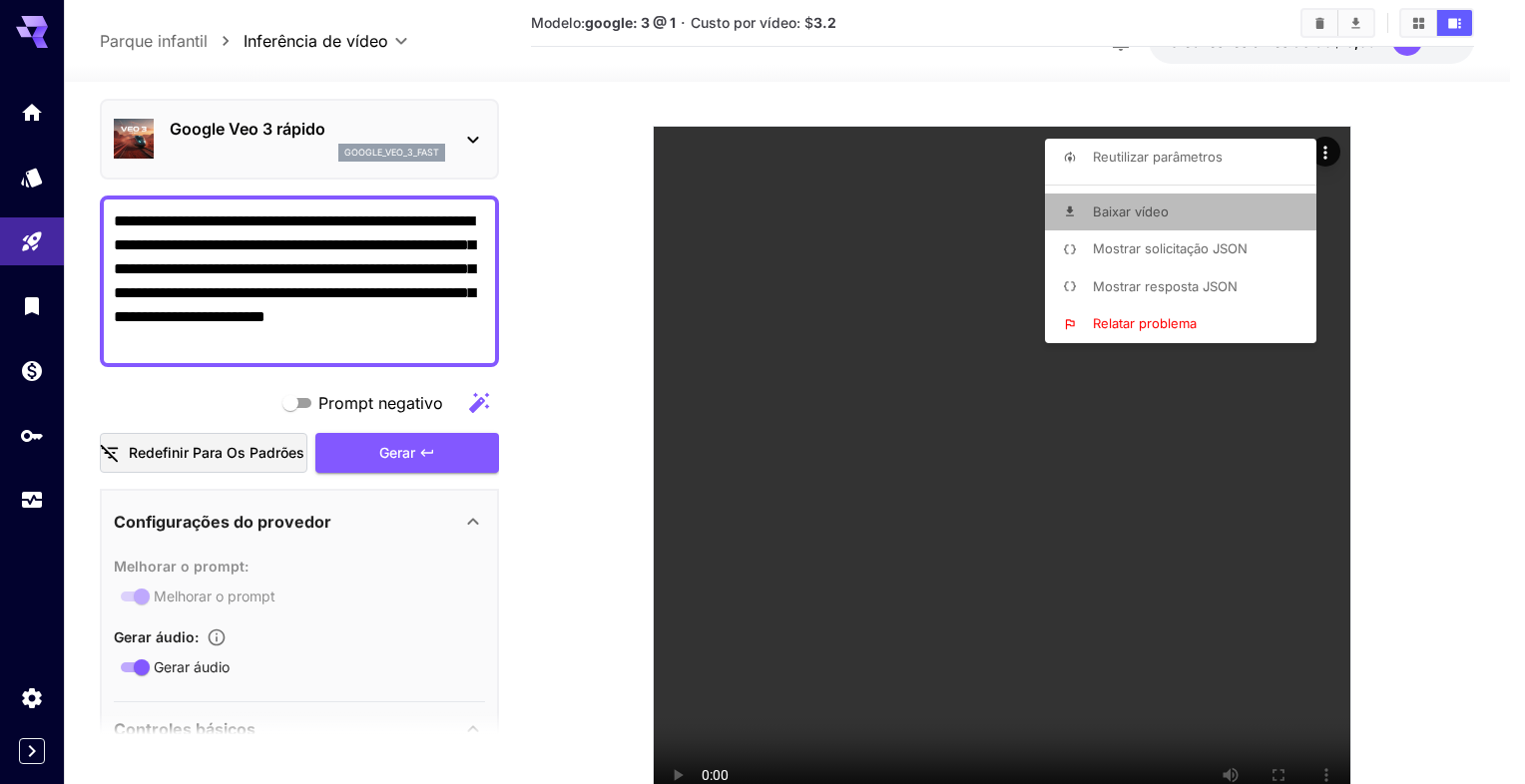 click on "Baixar vídeo" at bounding box center [1131, 211] 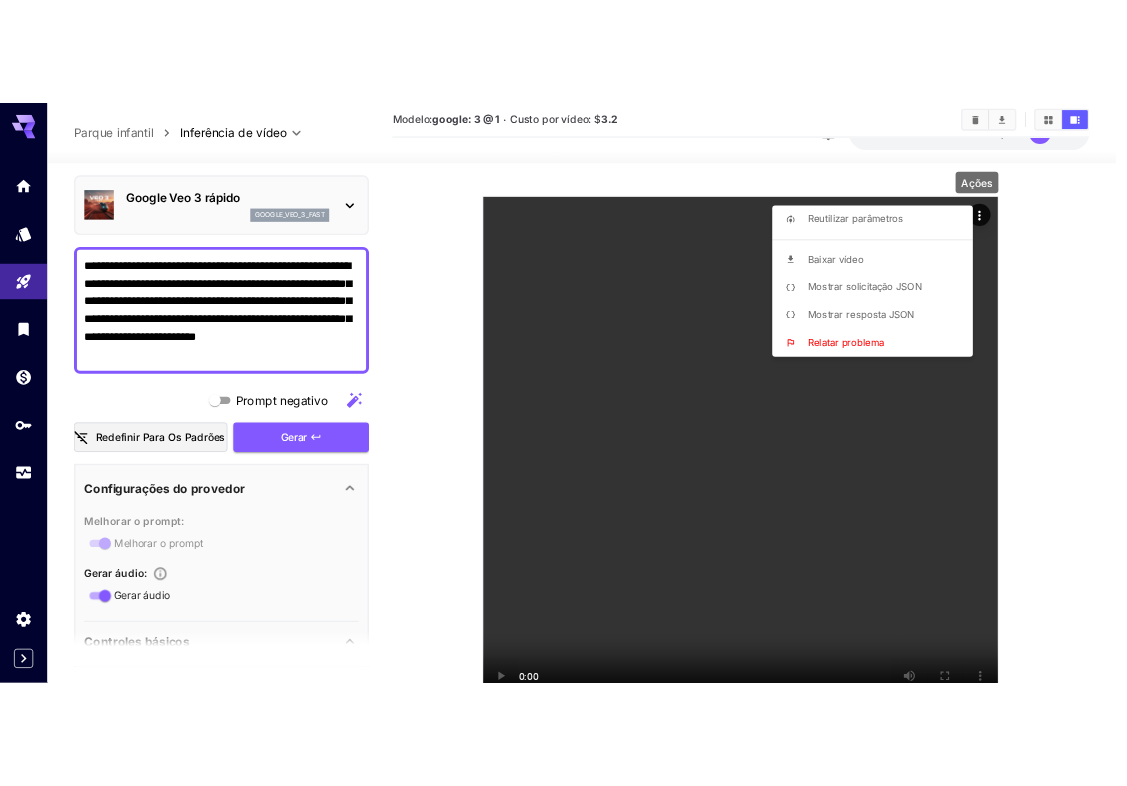 scroll, scrollTop: 181, scrollLeft: 0, axis: vertical 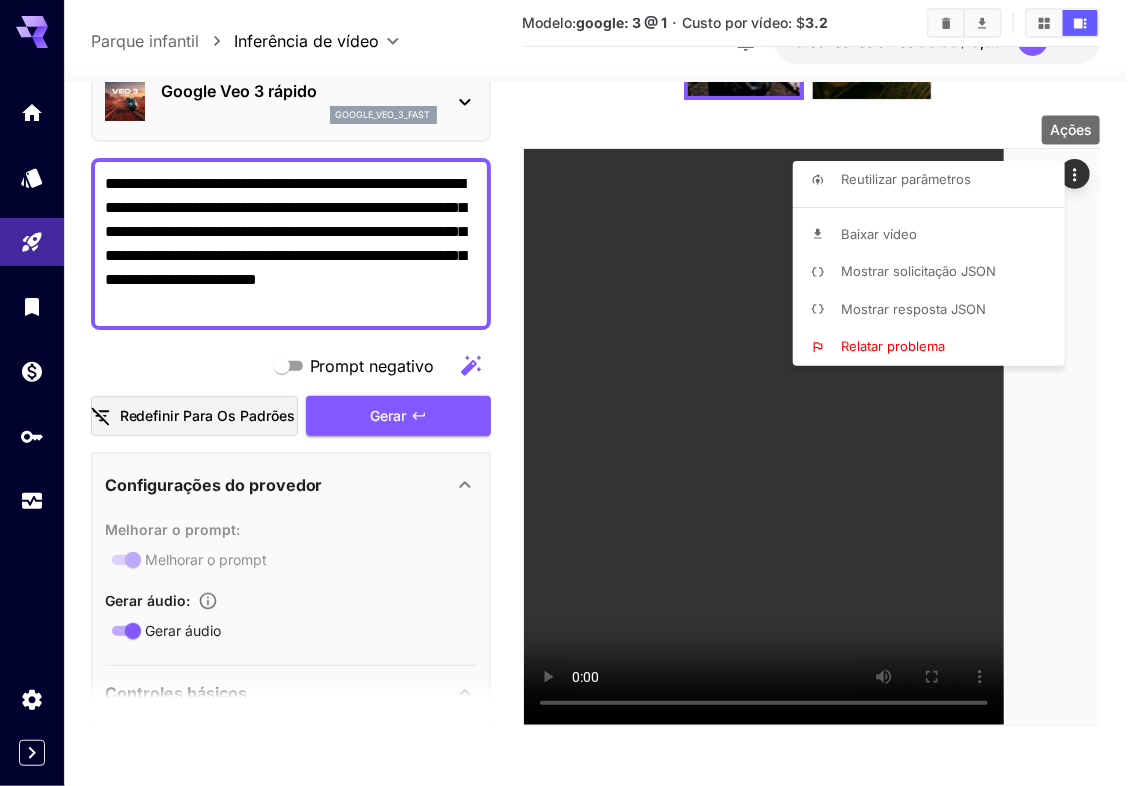 click at bounding box center [571, 393] 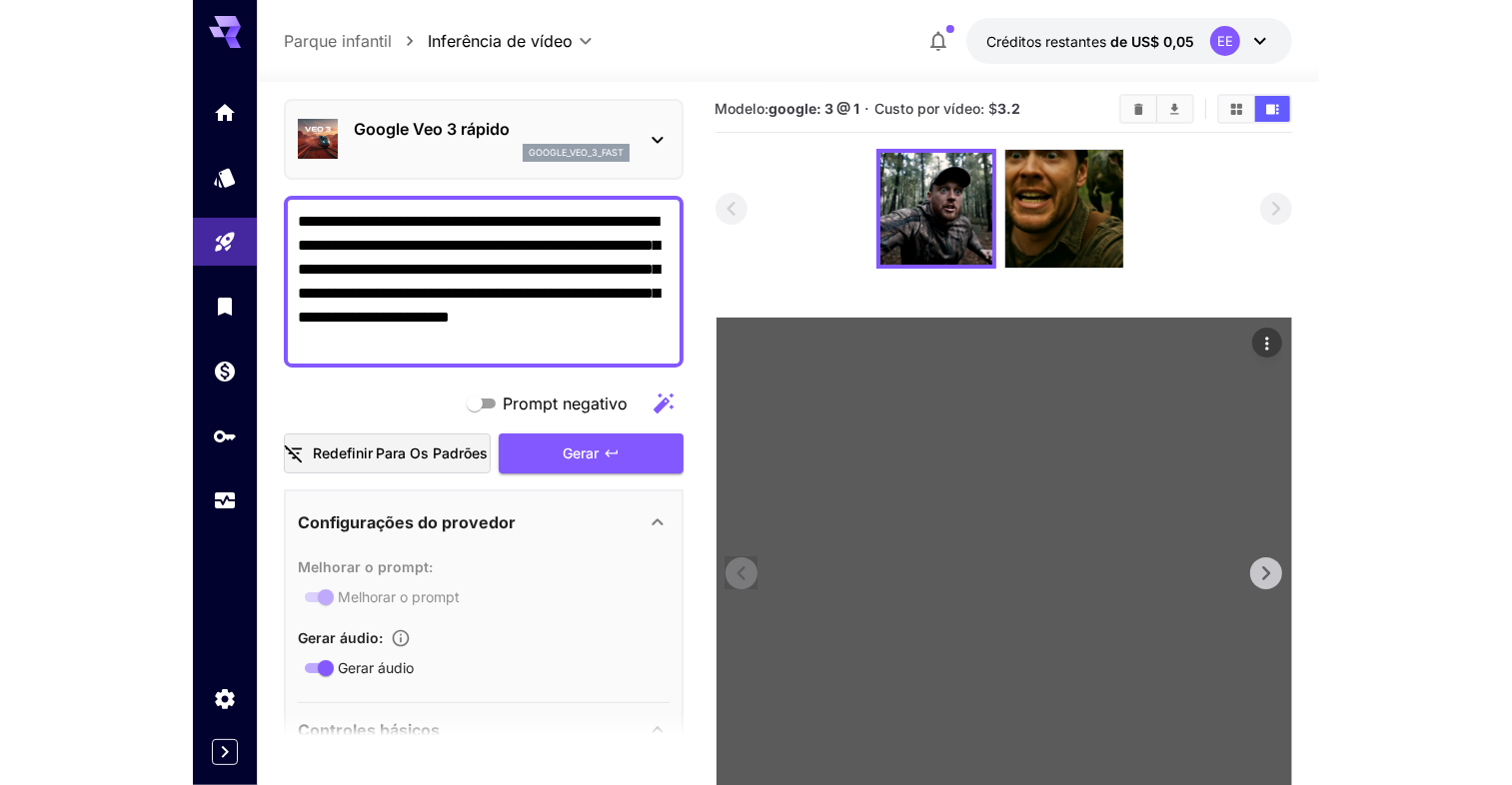 scroll, scrollTop: 0, scrollLeft: 0, axis: both 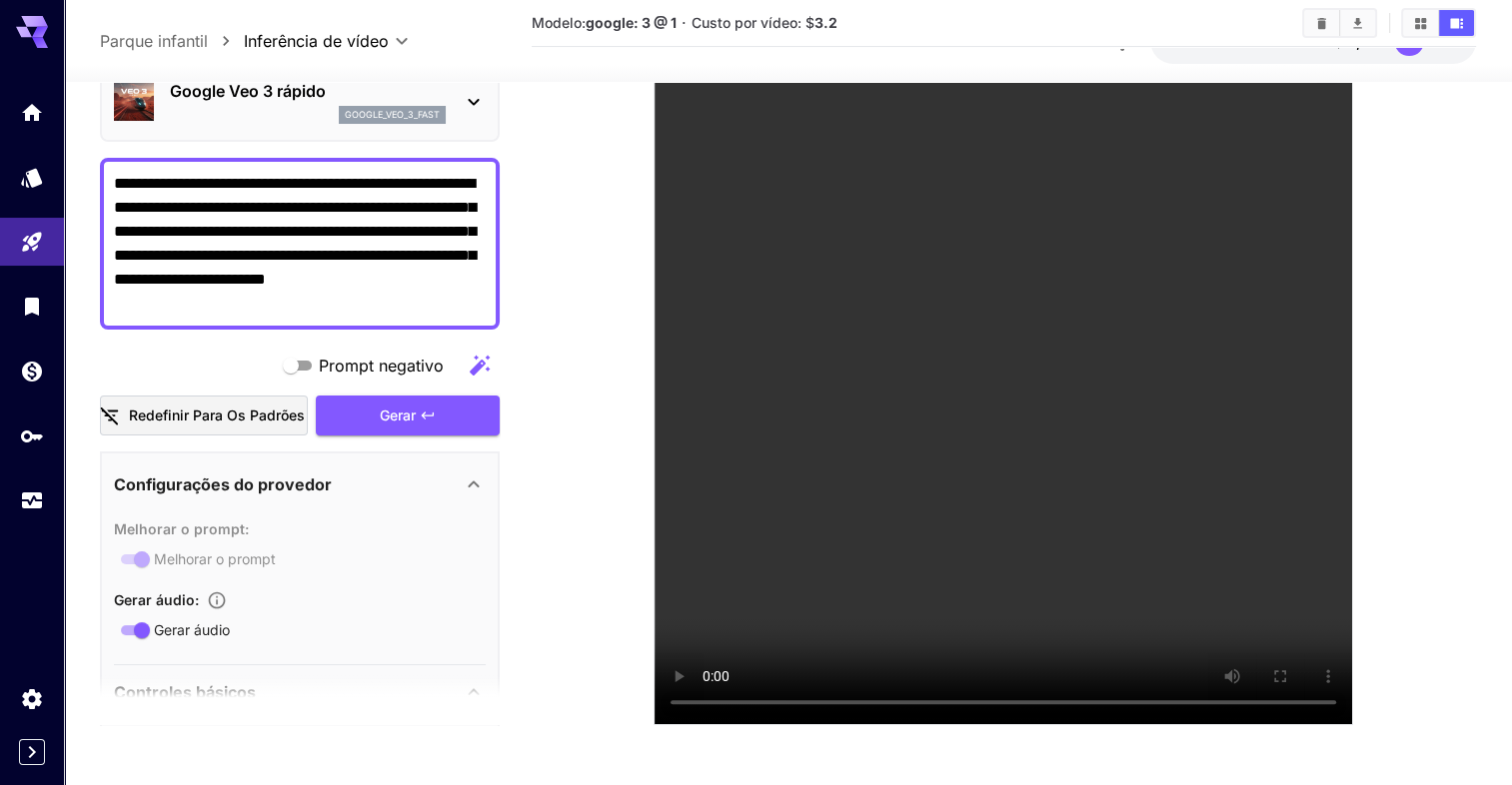 click at bounding box center (1004, 292) 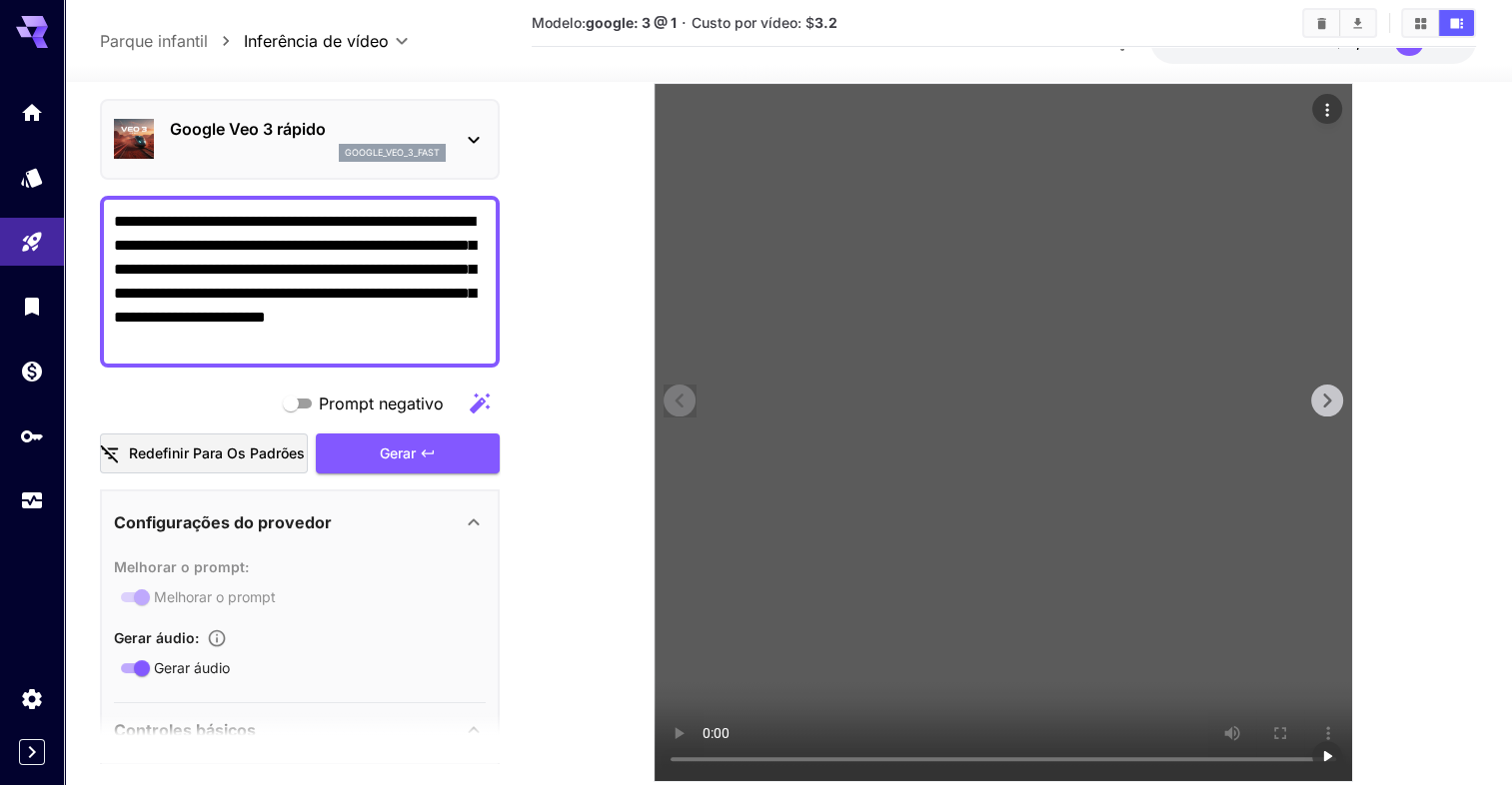 scroll, scrollTop: 203, scrollLeft: 0, axis: vertical 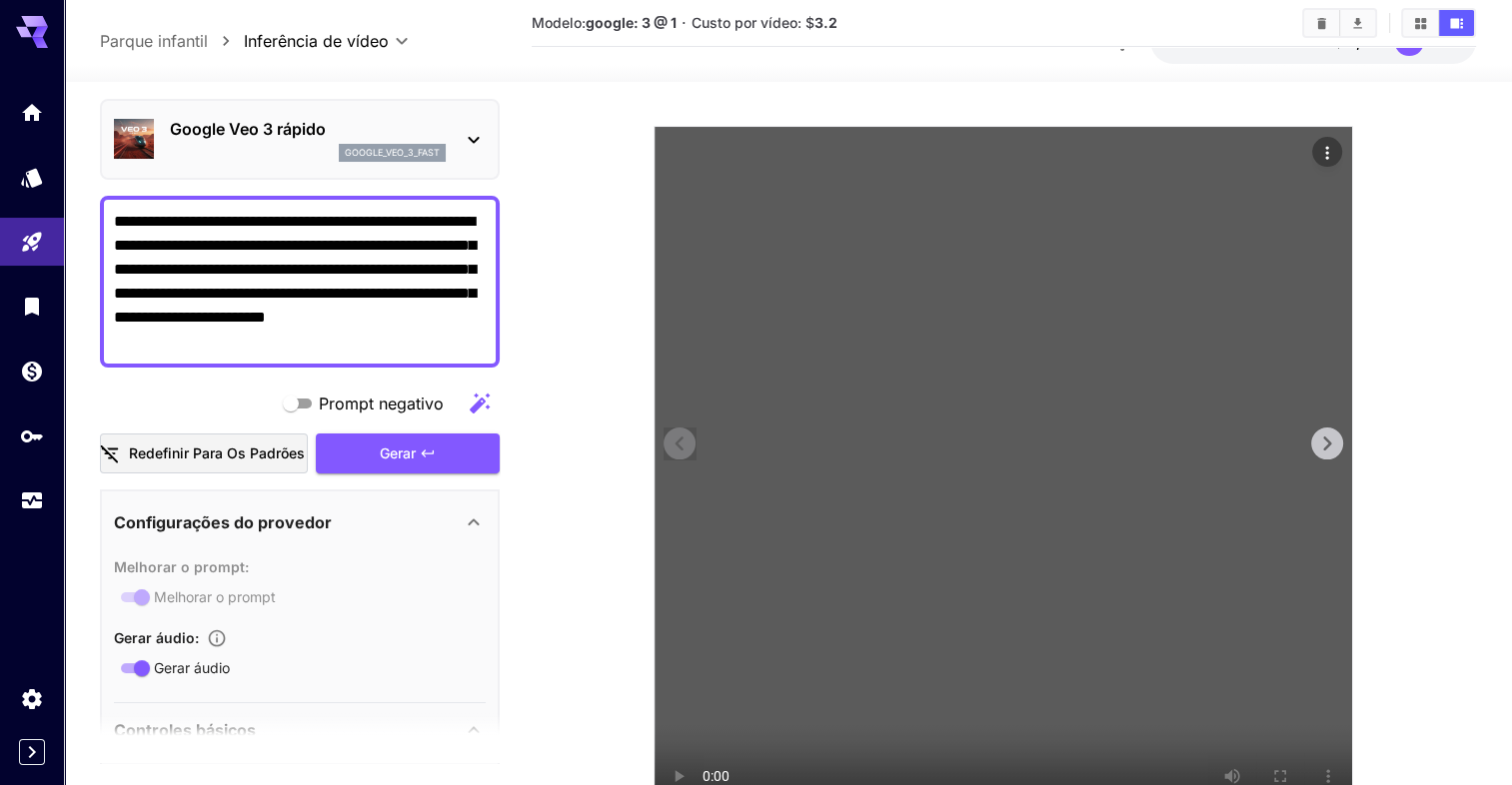 click at bounding box center [1327, 152] 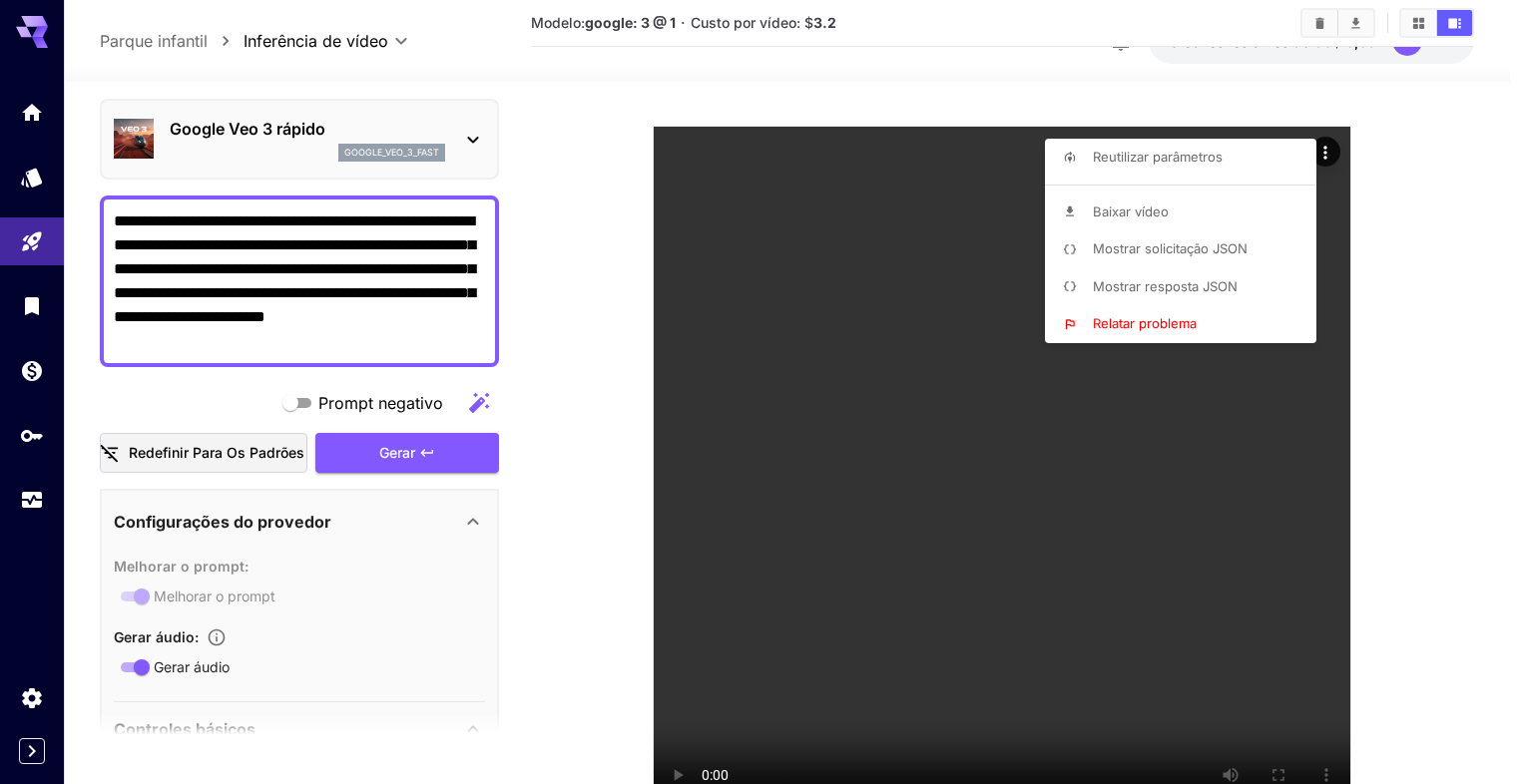 click at bounding box center (762, 392) 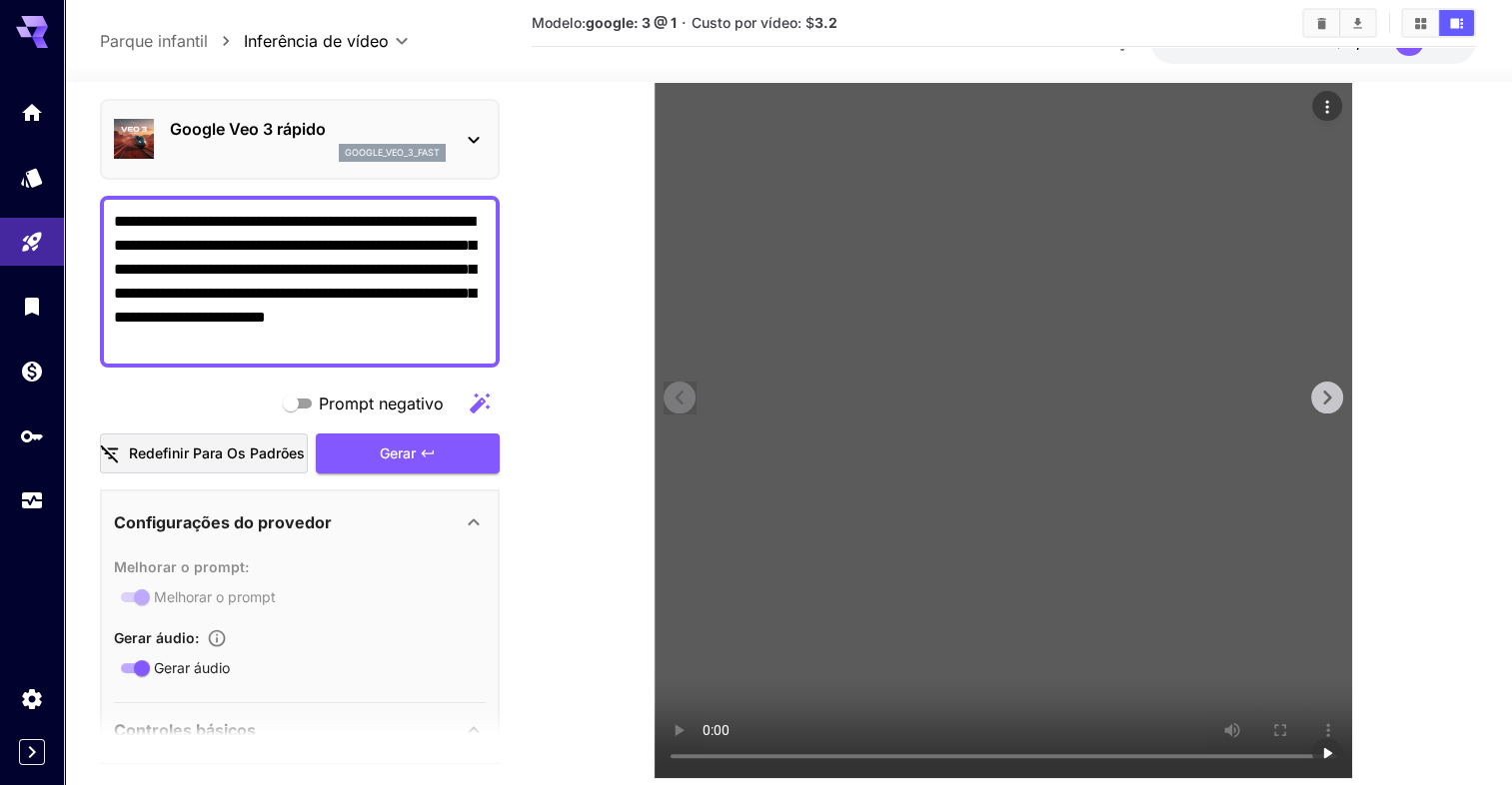 scroll, scrollTop: 303, scrollLeft: 0, axis: vertical 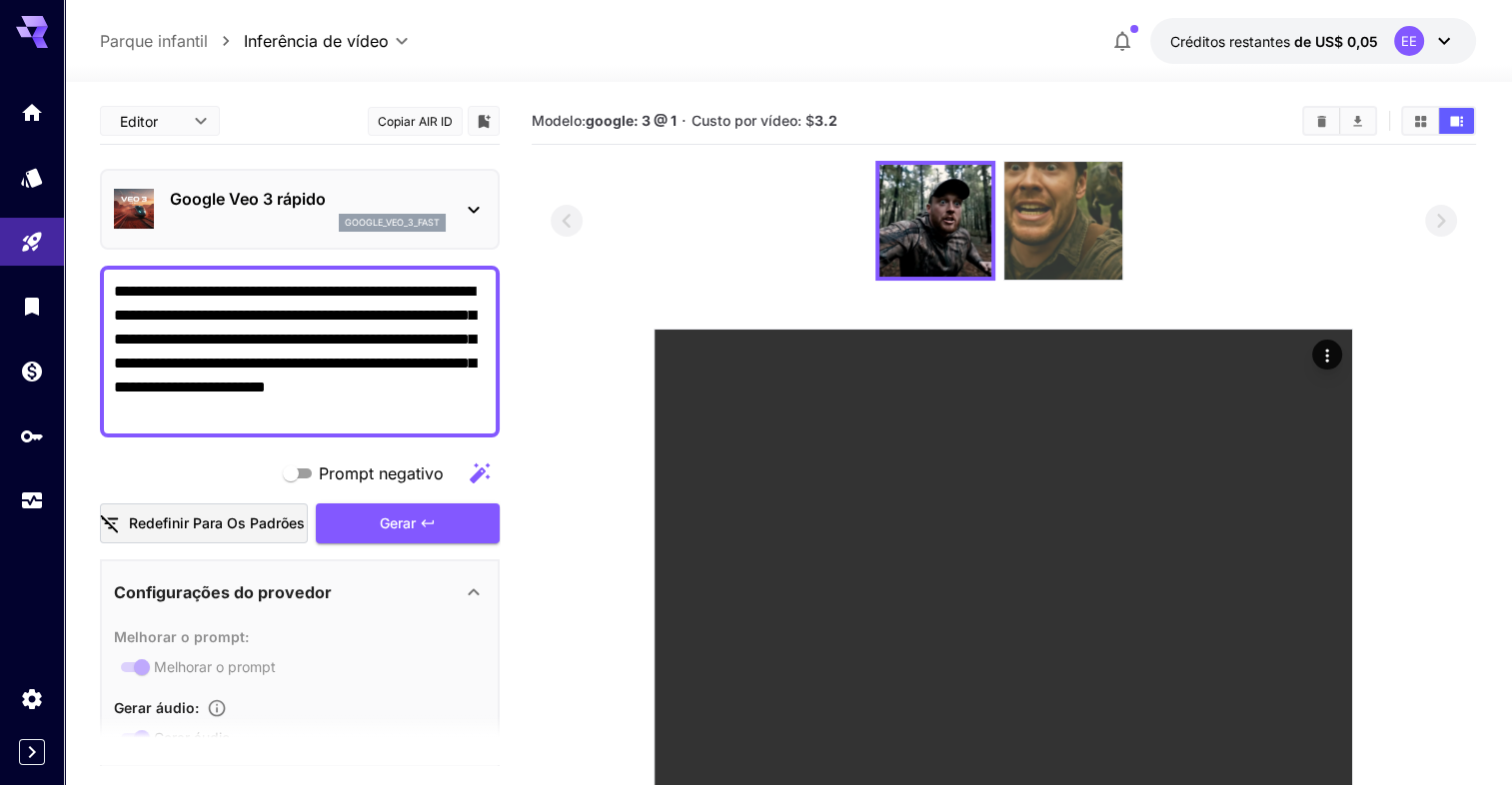 click at bounding box center (1063, 221) 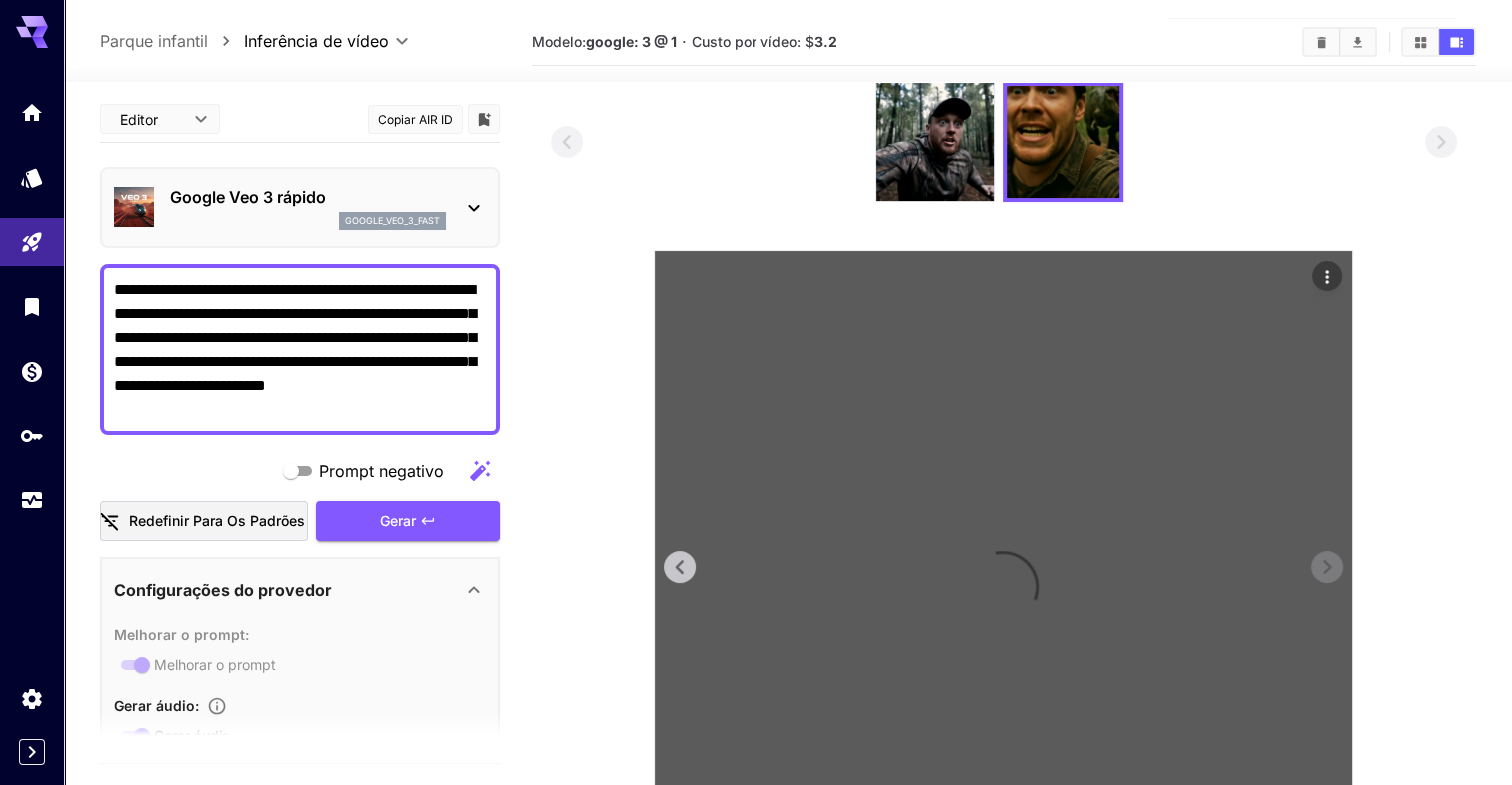 scroll, scrollTop: 300, scrollLeft: 0, axis: vertical 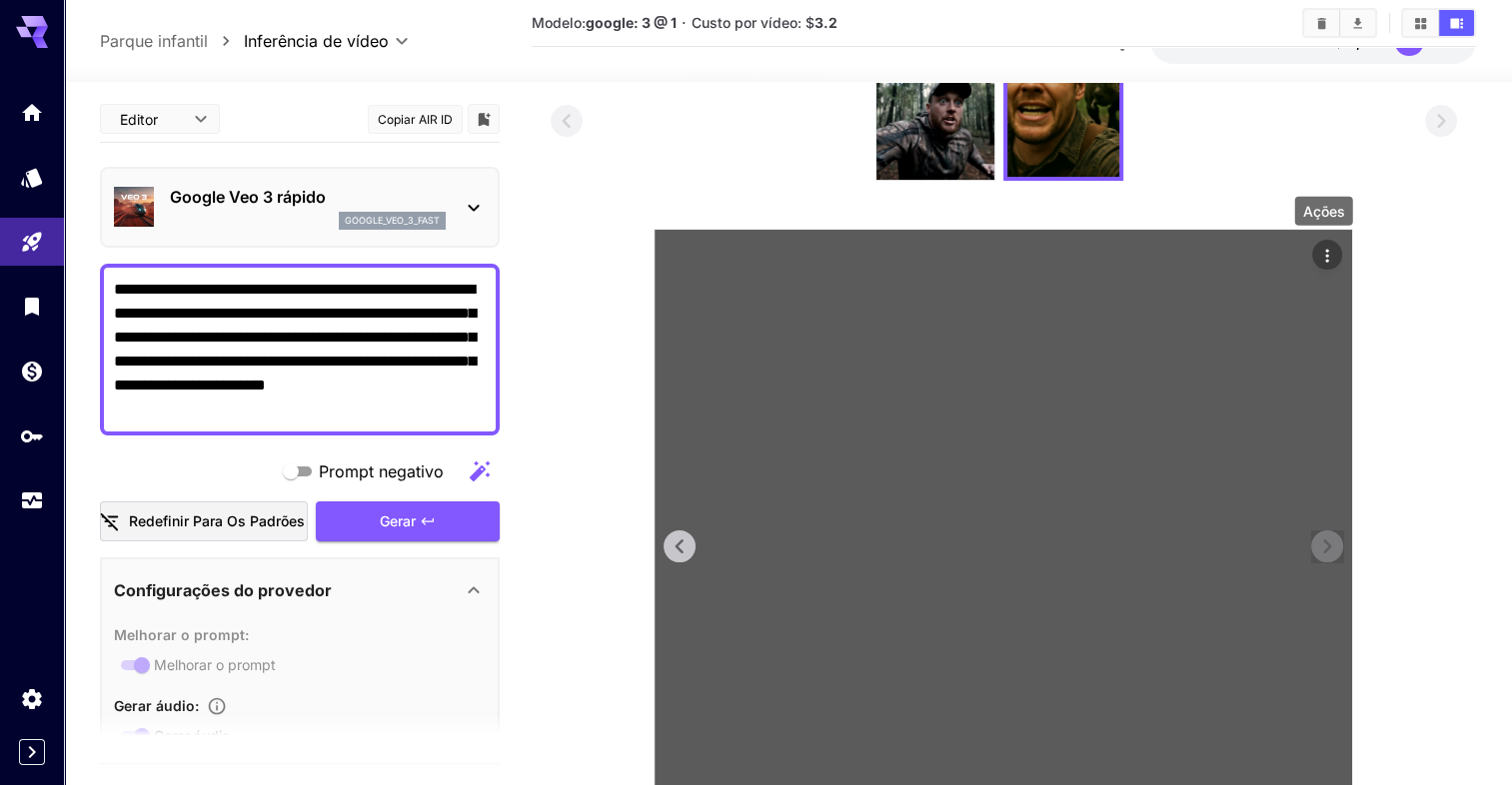 click 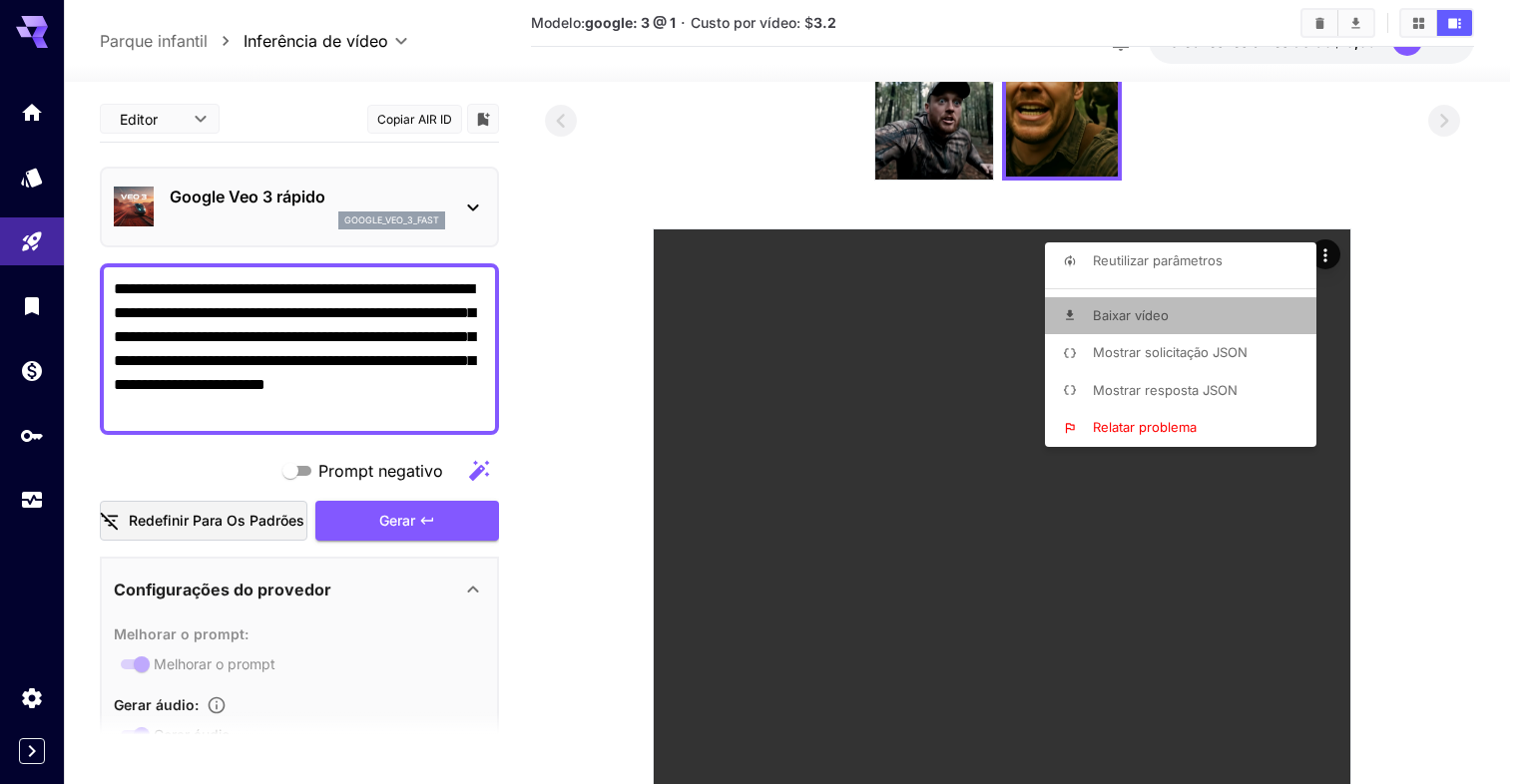 click on "Baixar vídeo" at bounding box center (1131, 315) 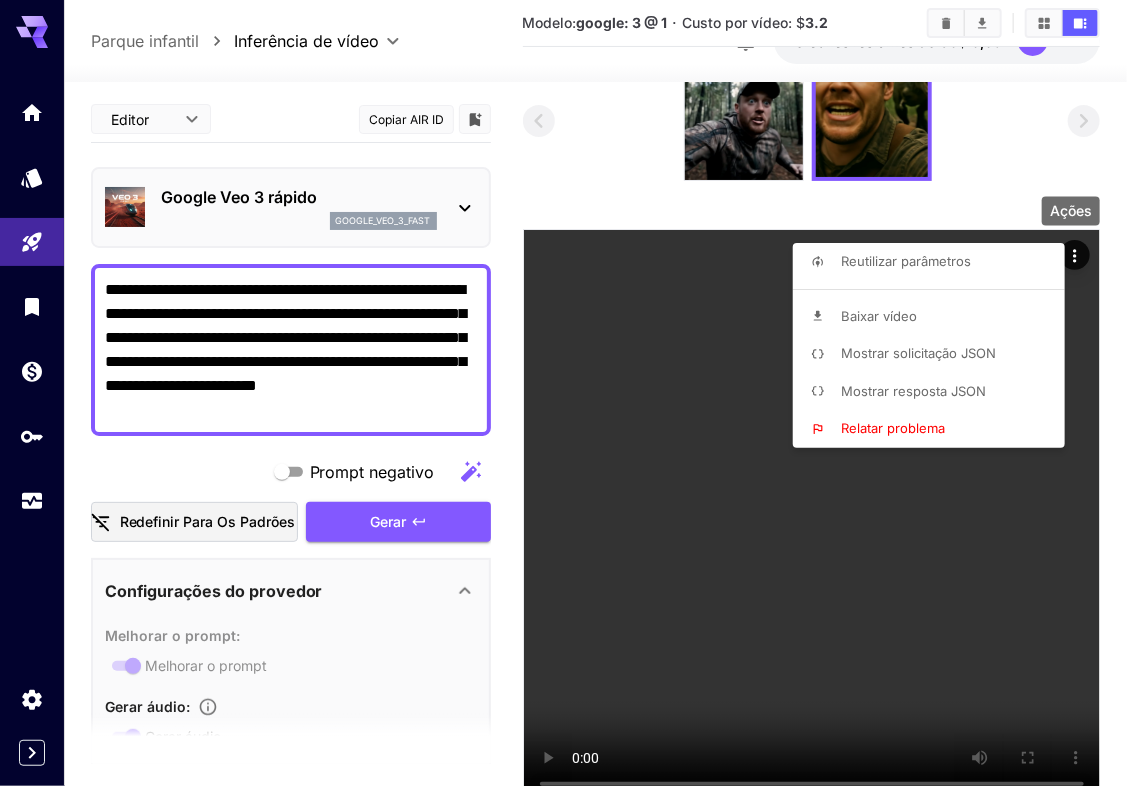 click at bounding box center [571, 393] 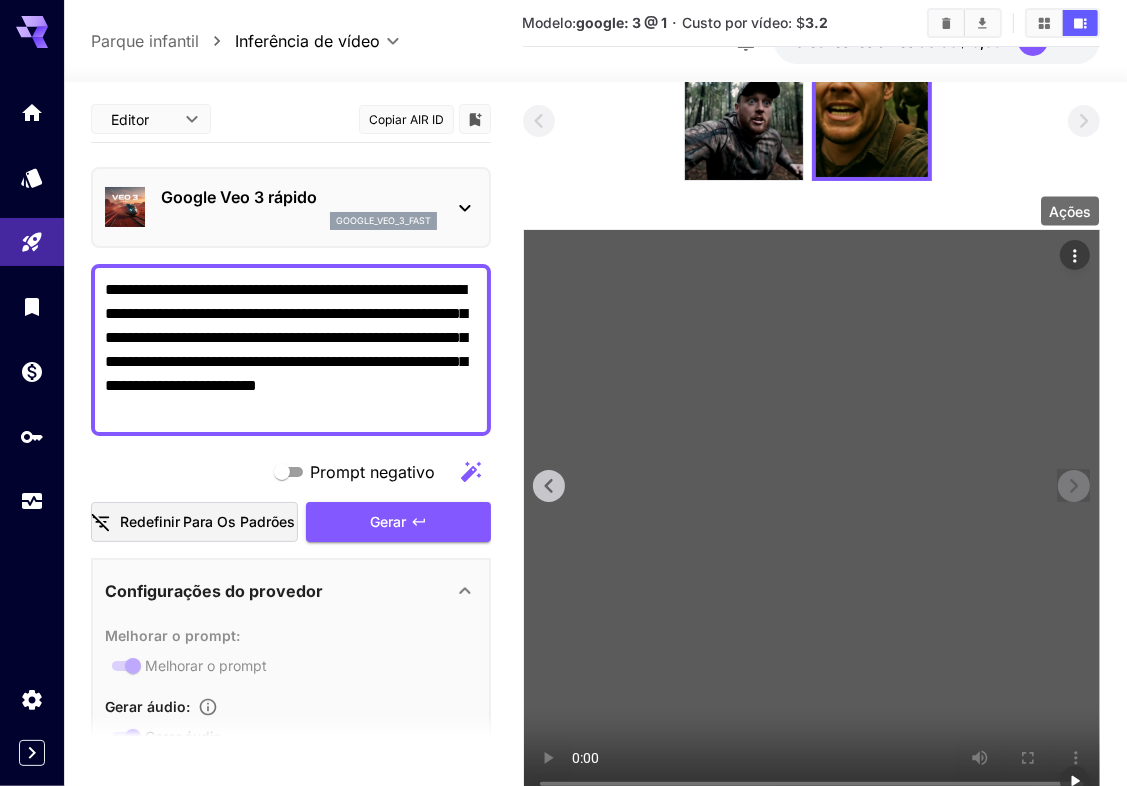 click 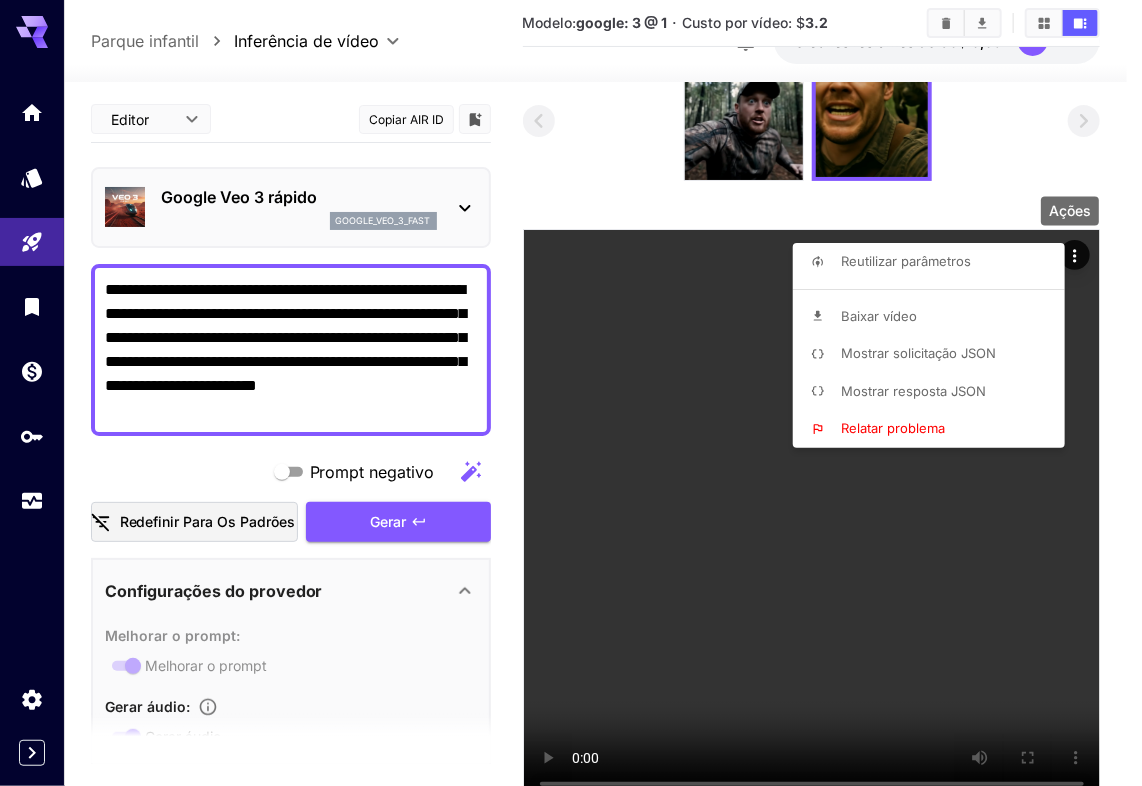 click at bounding box center (571, 393) 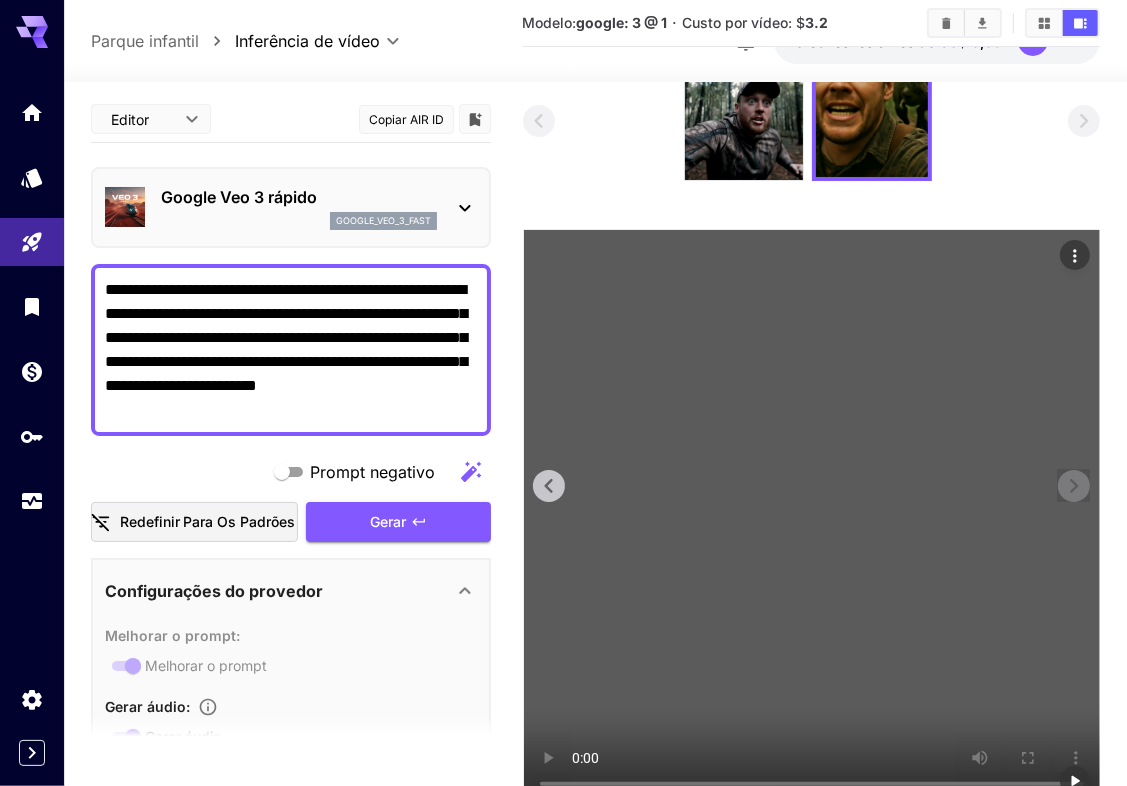 click at bounding box center [812, 518] 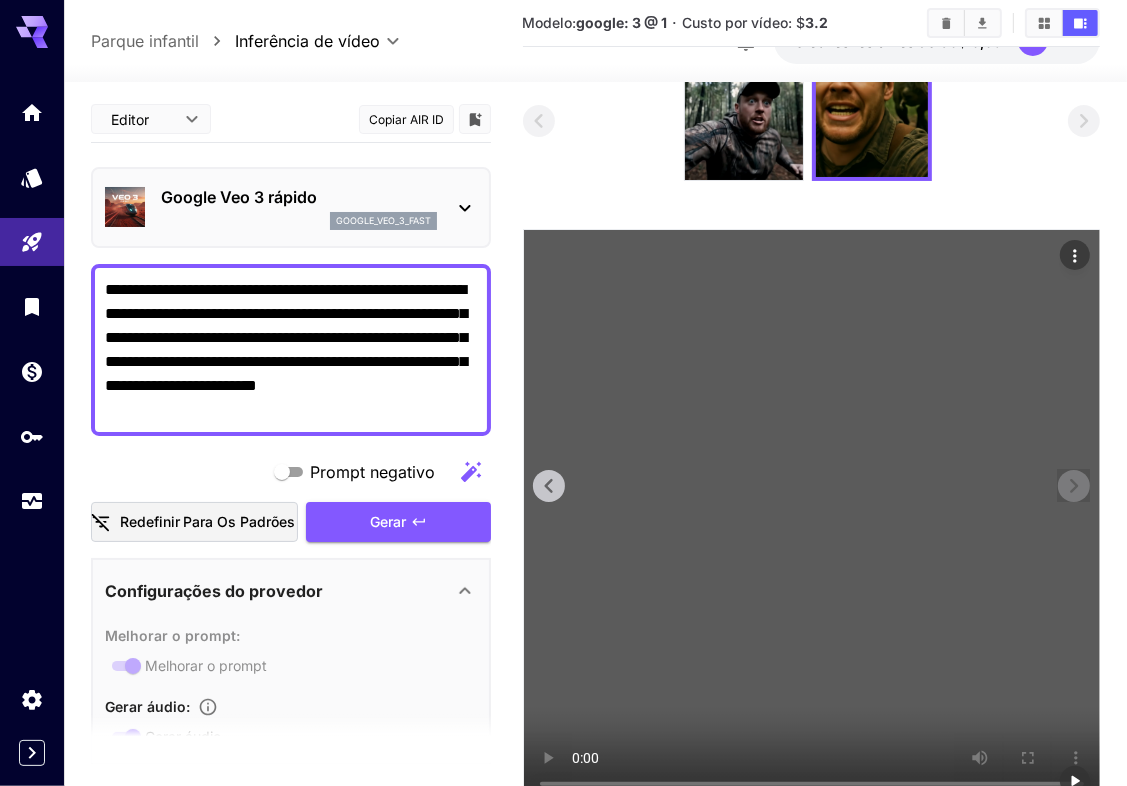 click 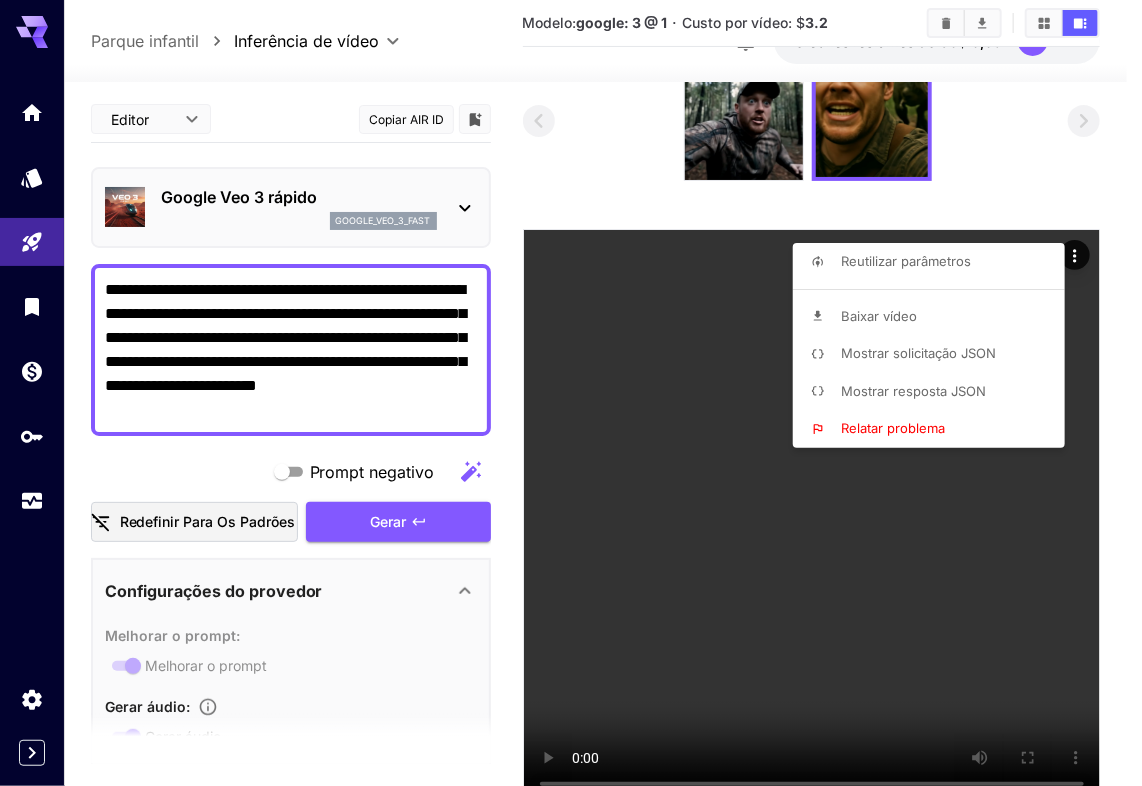 click at bounding box center (571, 393) 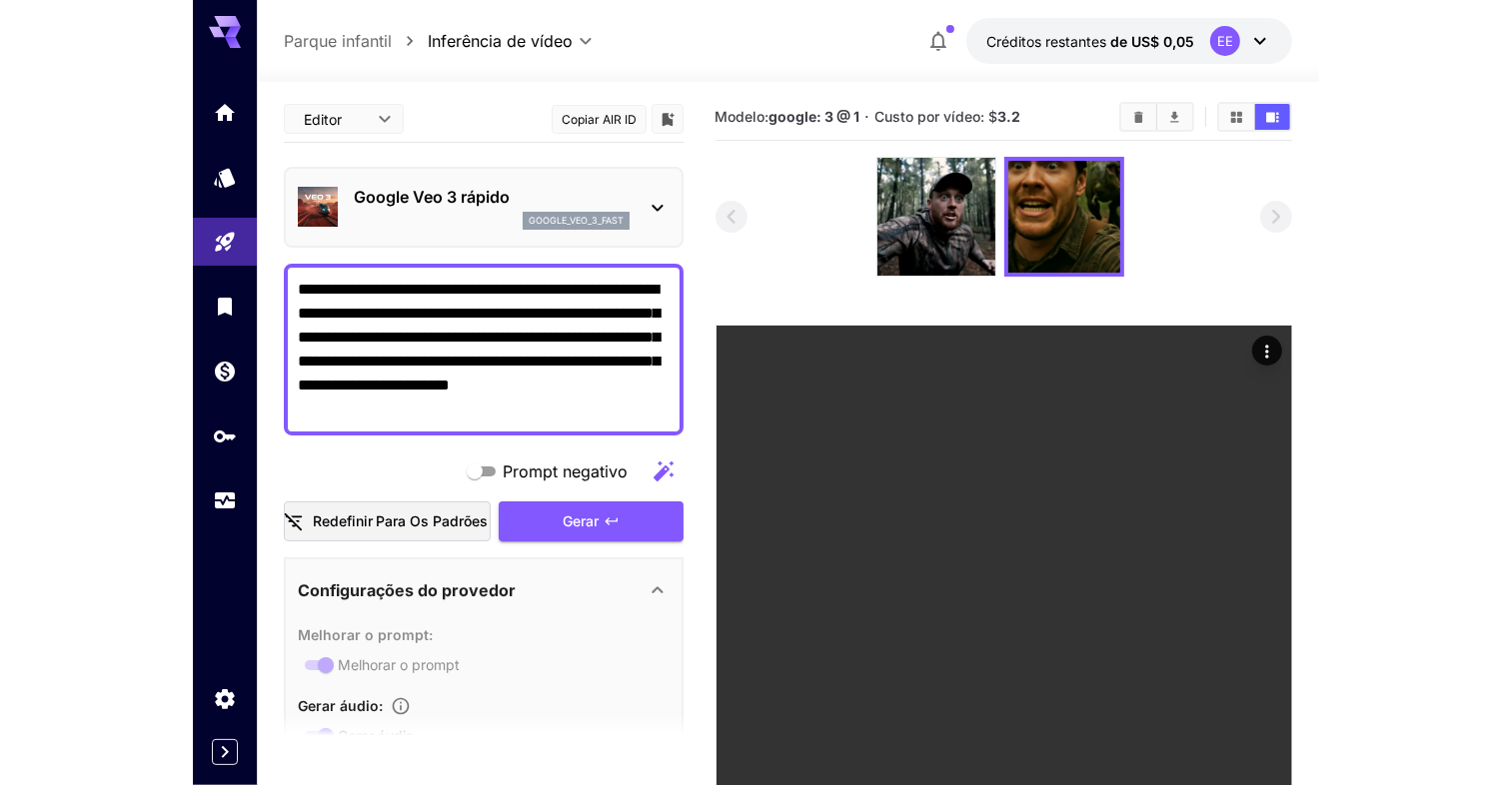 scroll, scrollTop: 0, scrollLeft: 0, axis: both 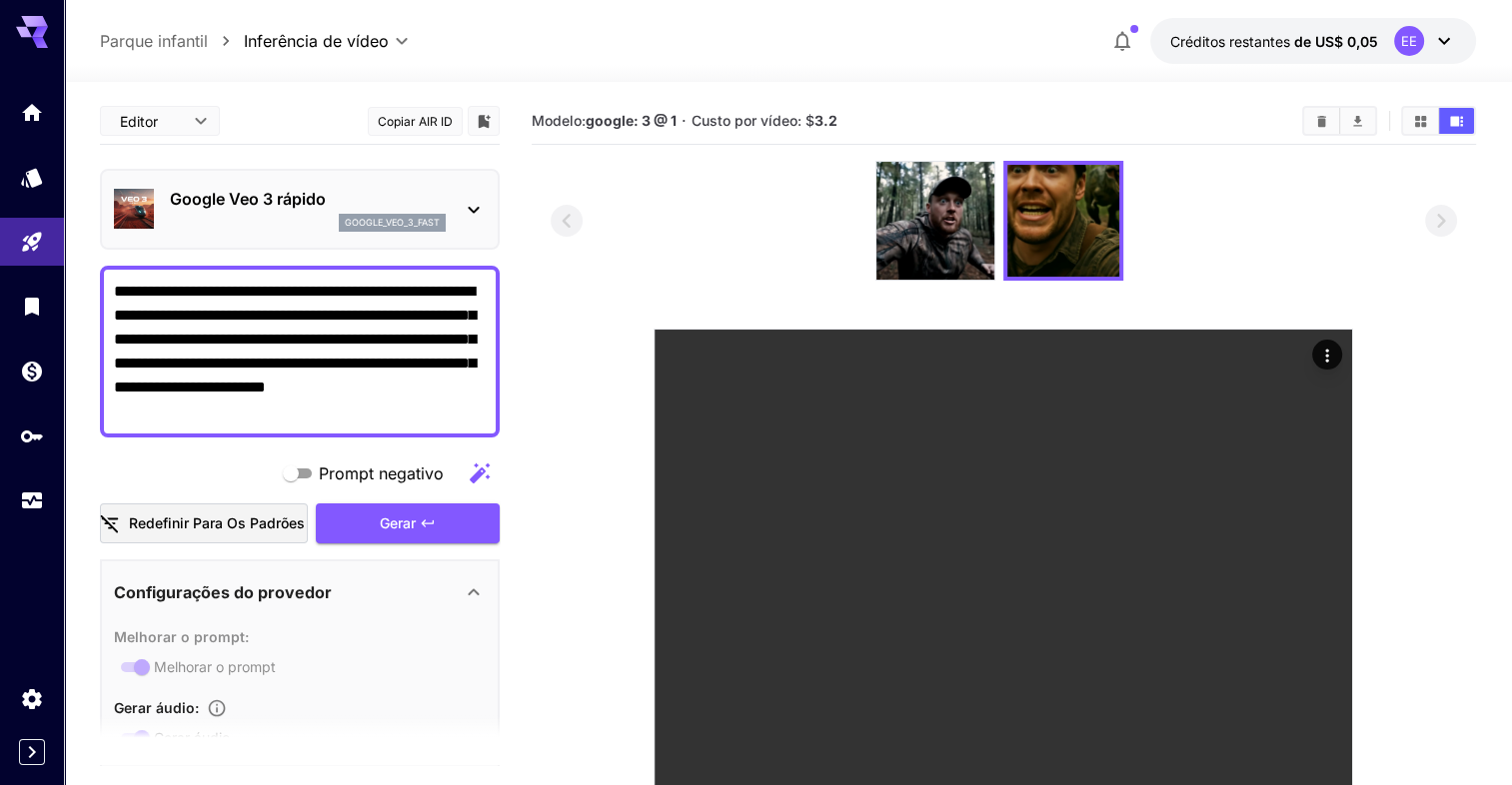 drag, startPoint x: 118, startPoint y: 290, endPoint x: 372, endPoint y: 341, distance: 259.0695 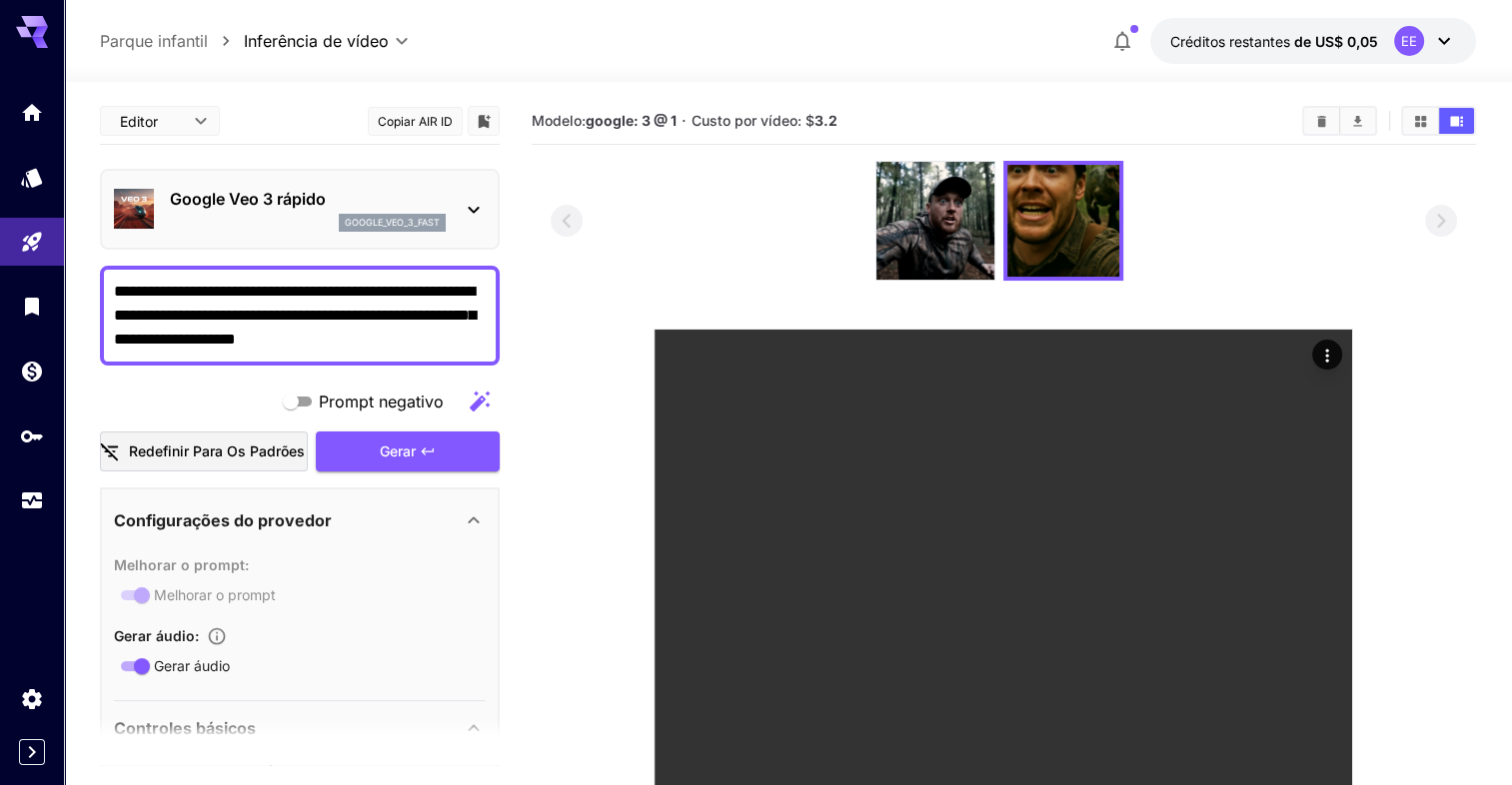 click on "**********" at bounding box center (300, 316) 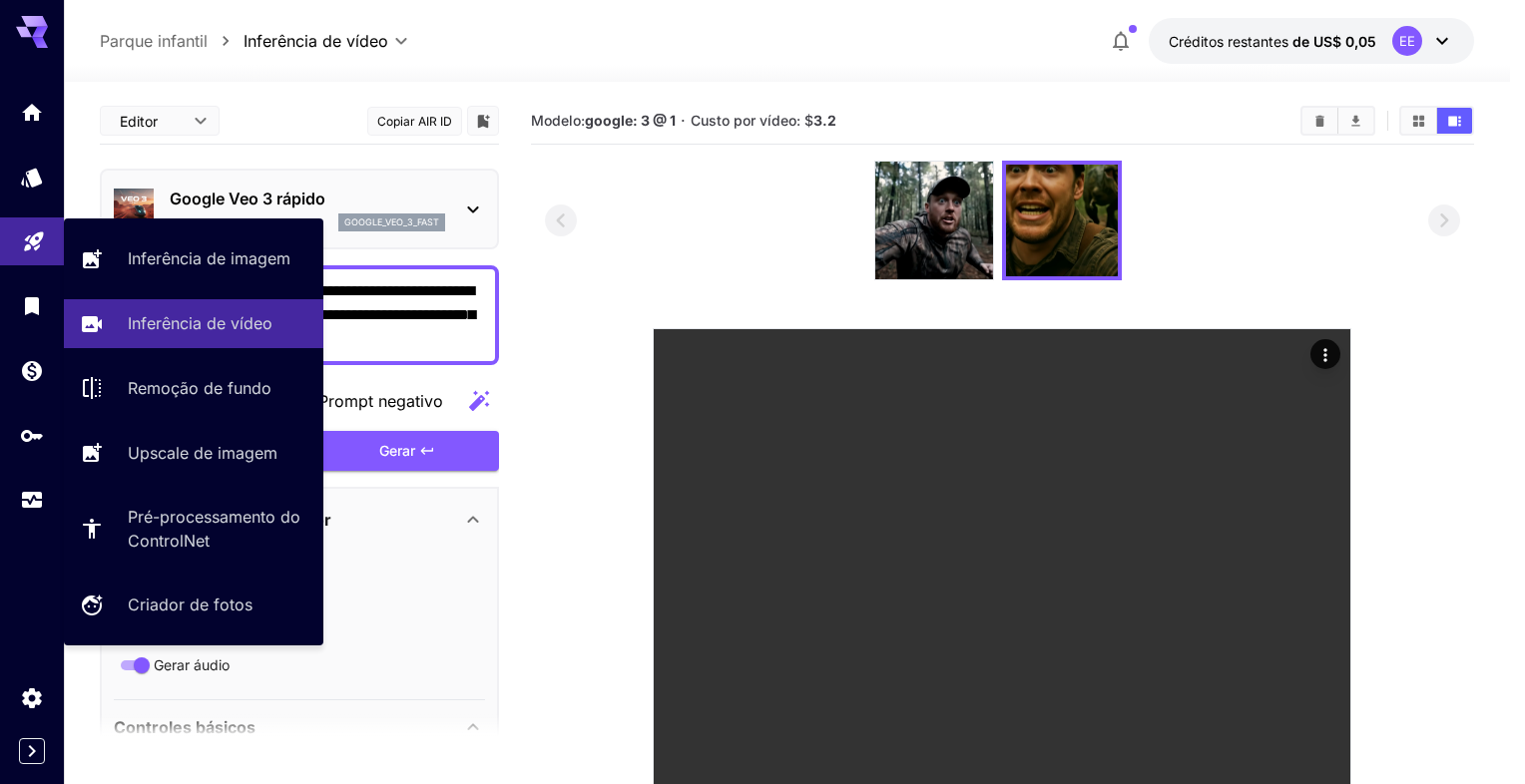 drag, startPoint x: 444, startPoint y: 344, endPoint x: 1, endPoint y: 244, distance: 454.14645 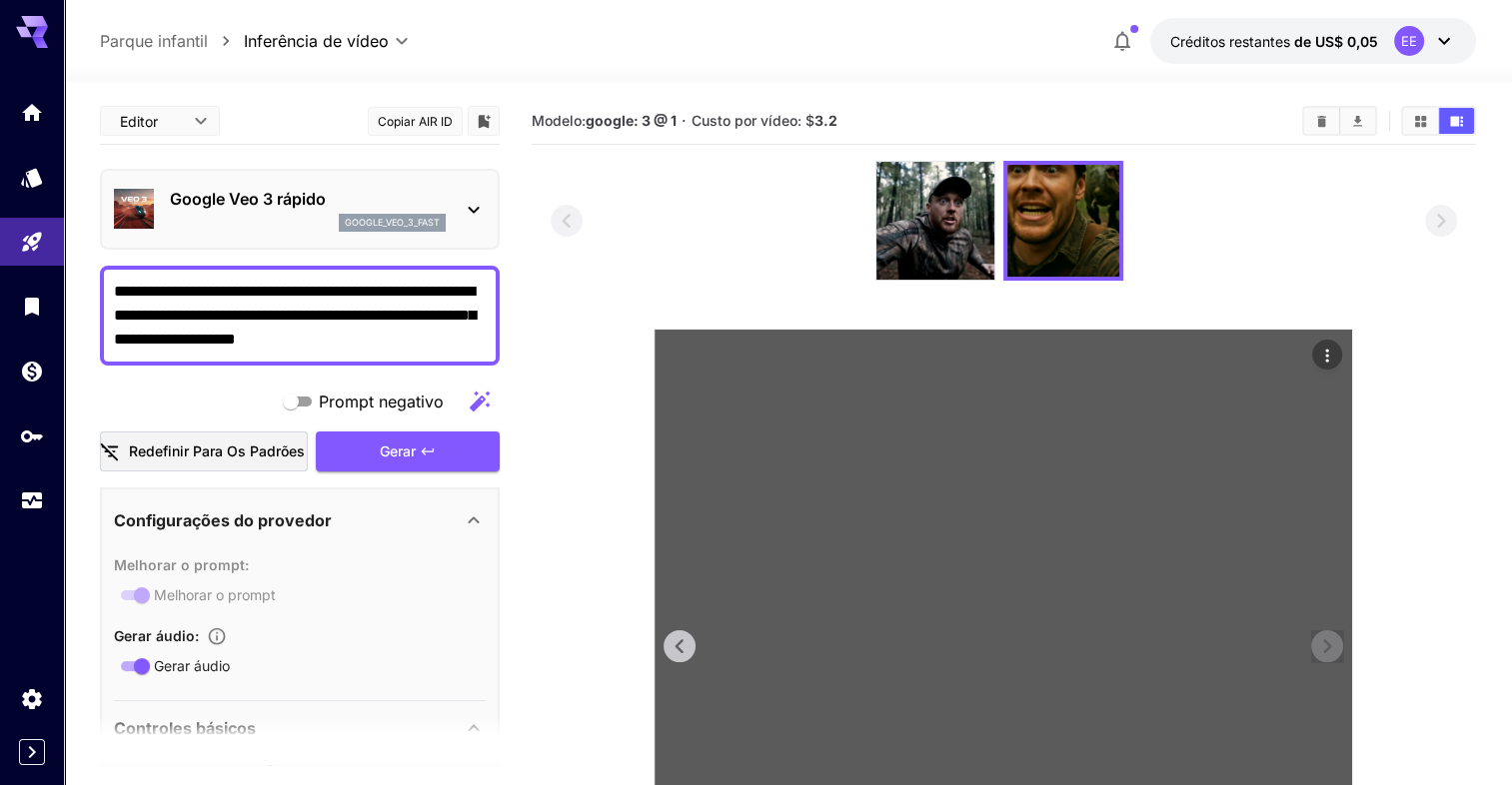 paste on "**********" 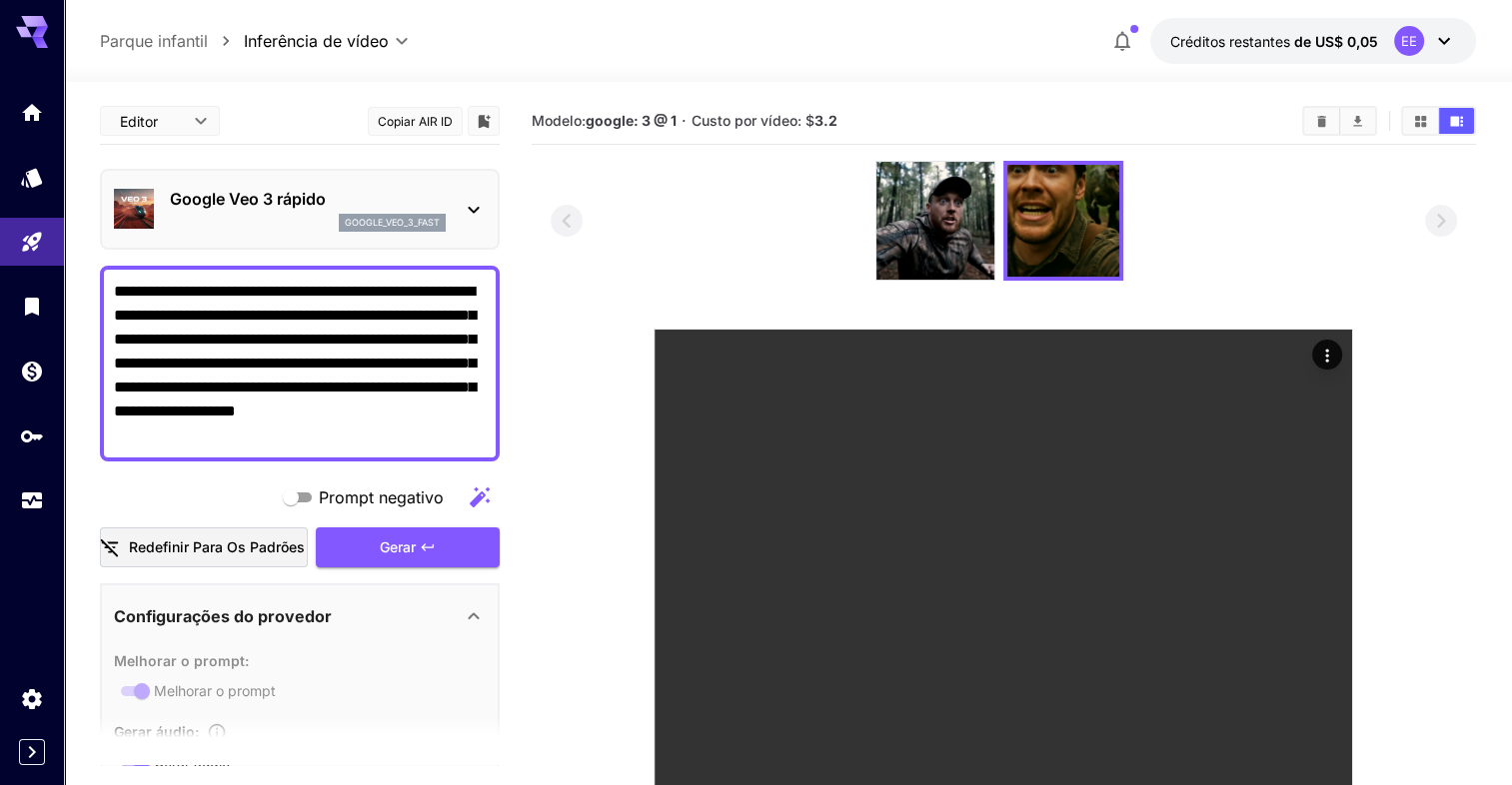 click on "**********" at bounding box center [300, 364] 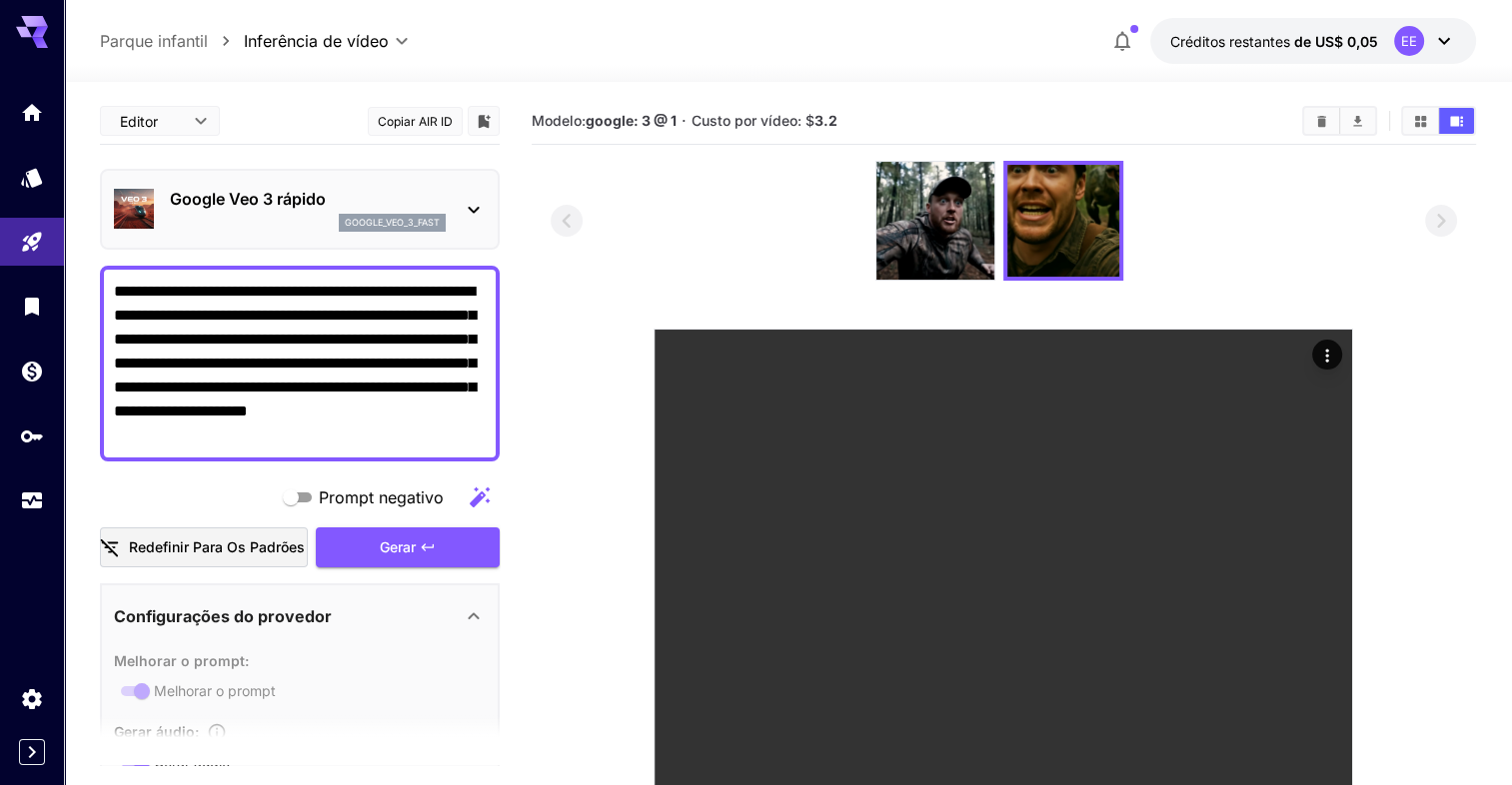 click on "**********" at bounding box center (300, 364) 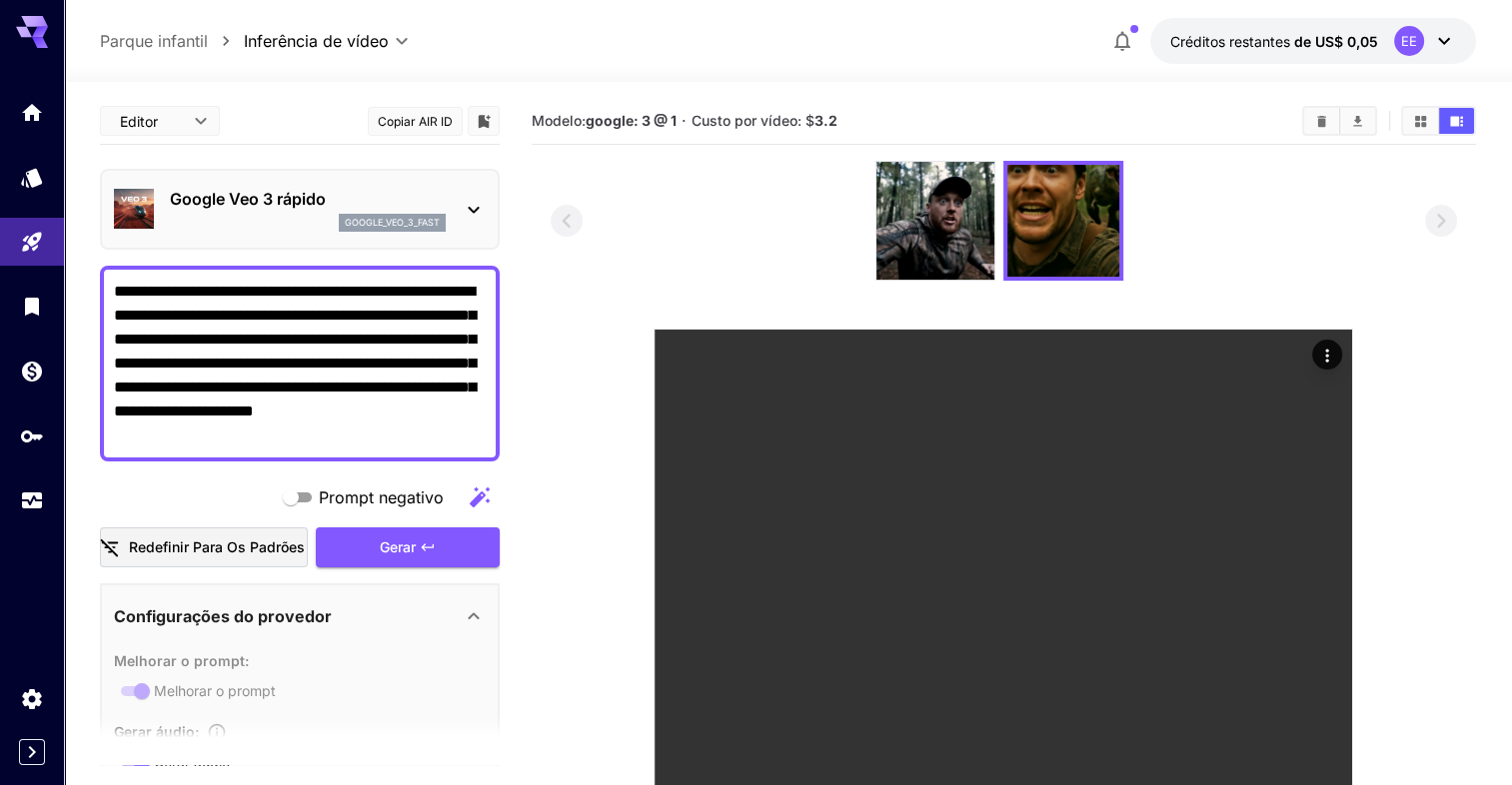 click on "**********" at bounding box center (300, 364) 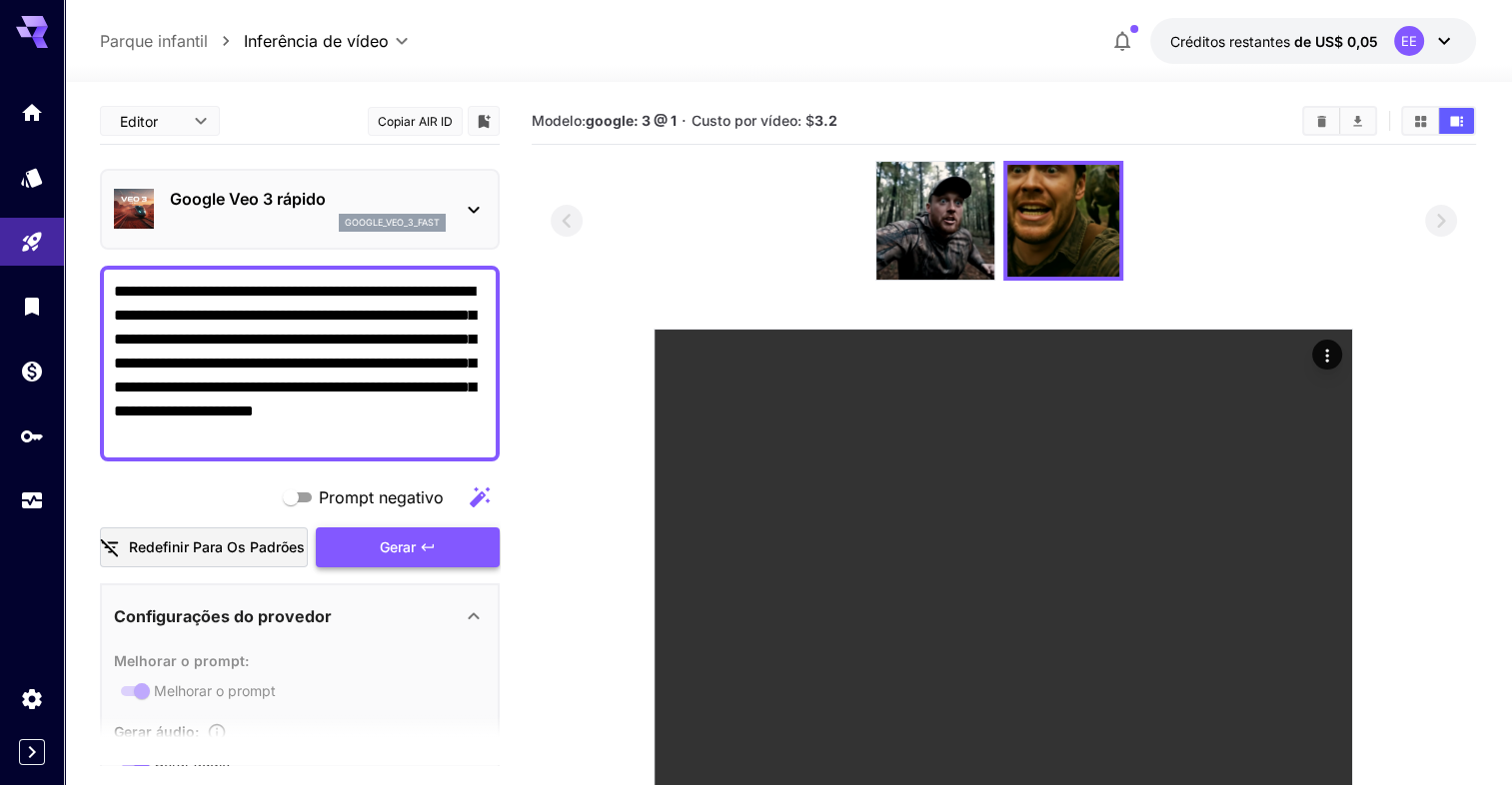 type on "**********" 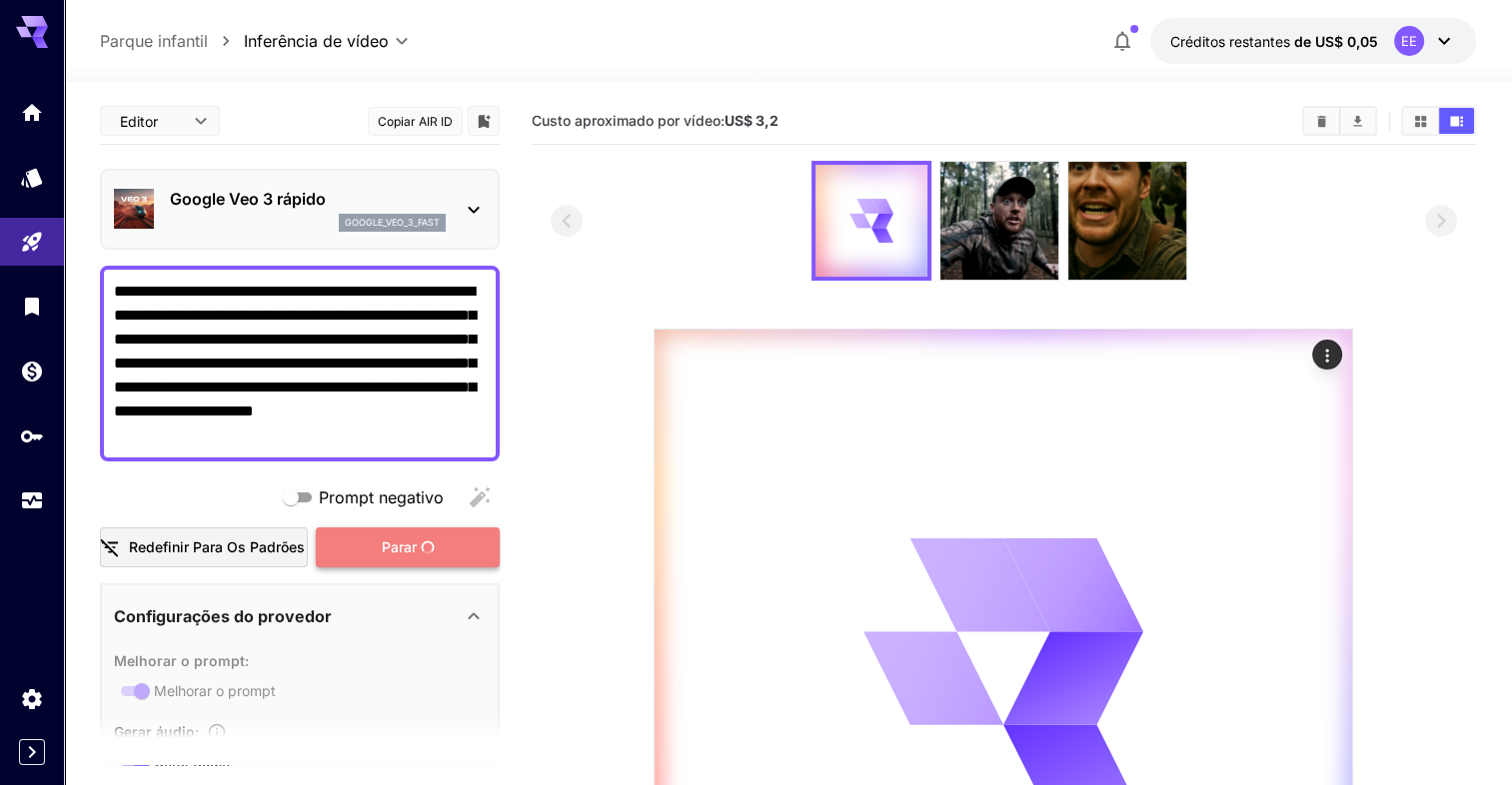 click on "Parar" at bounding box center (408, 547) 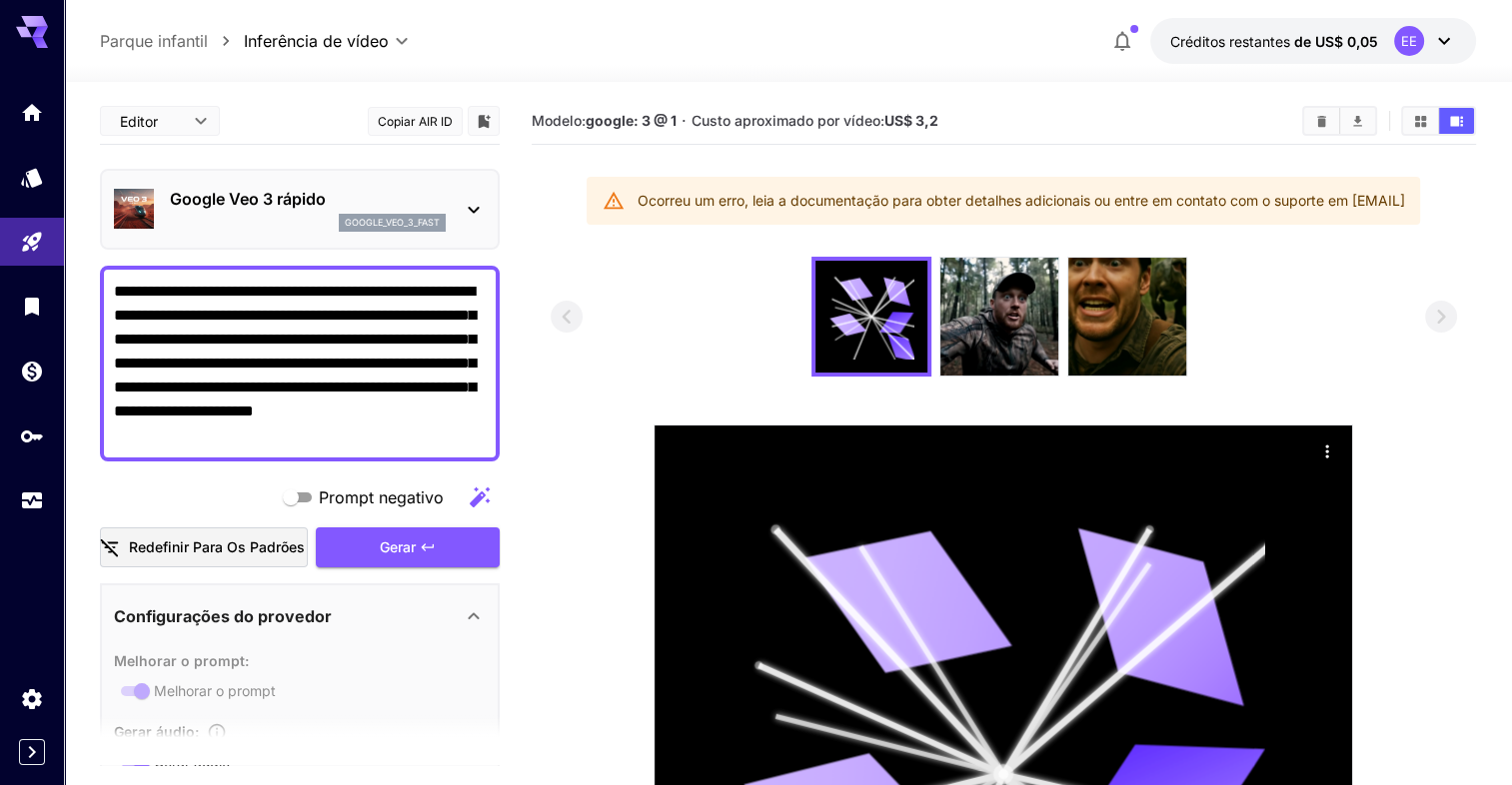 drag, startPoint x: 448, startPoint y: 437, endPoint x: 90, endPoint y: 280, distance: 390.91303 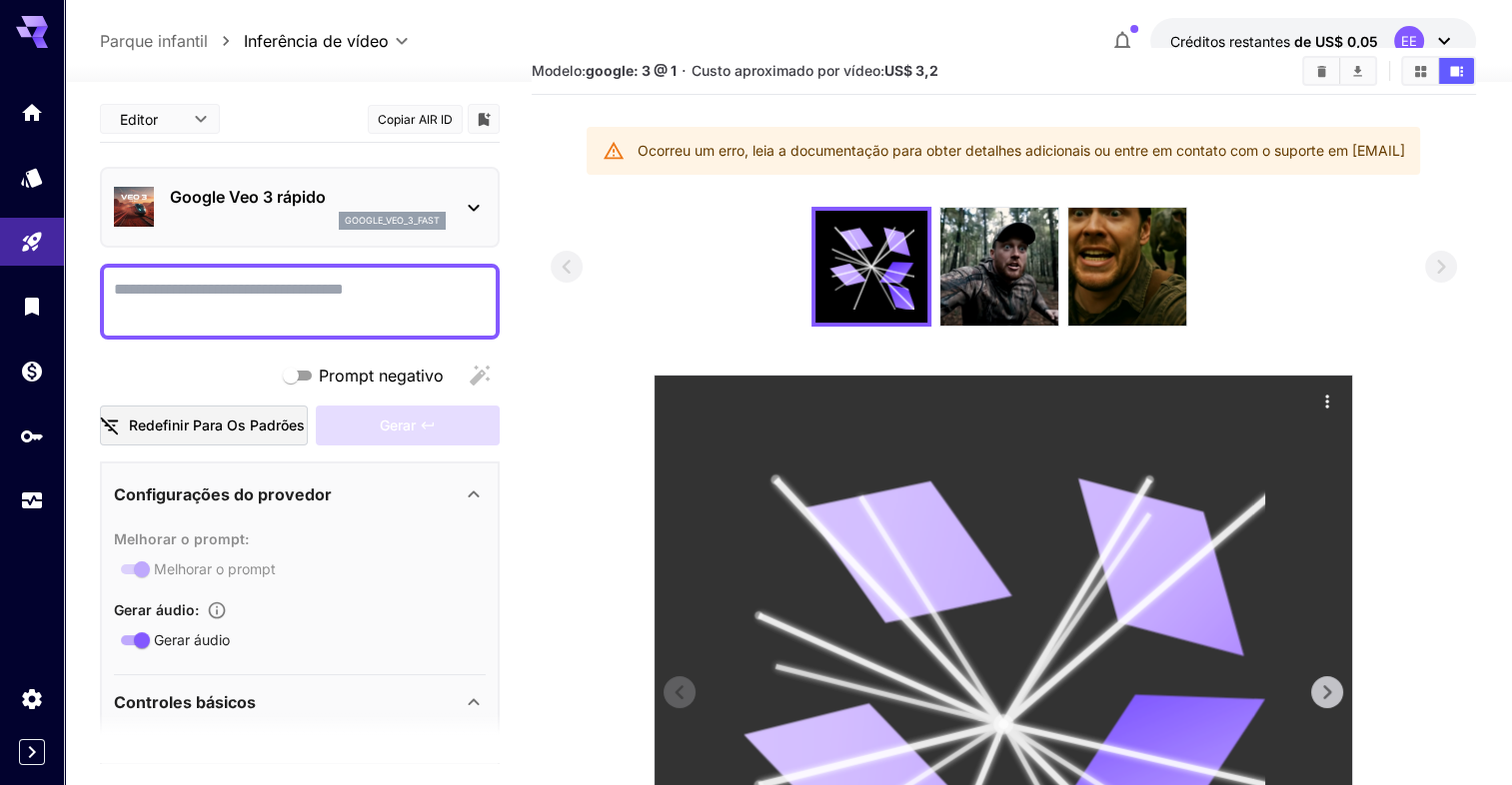 scroll, scrollTop: 300, scrollLeft: 0, axis: vertical 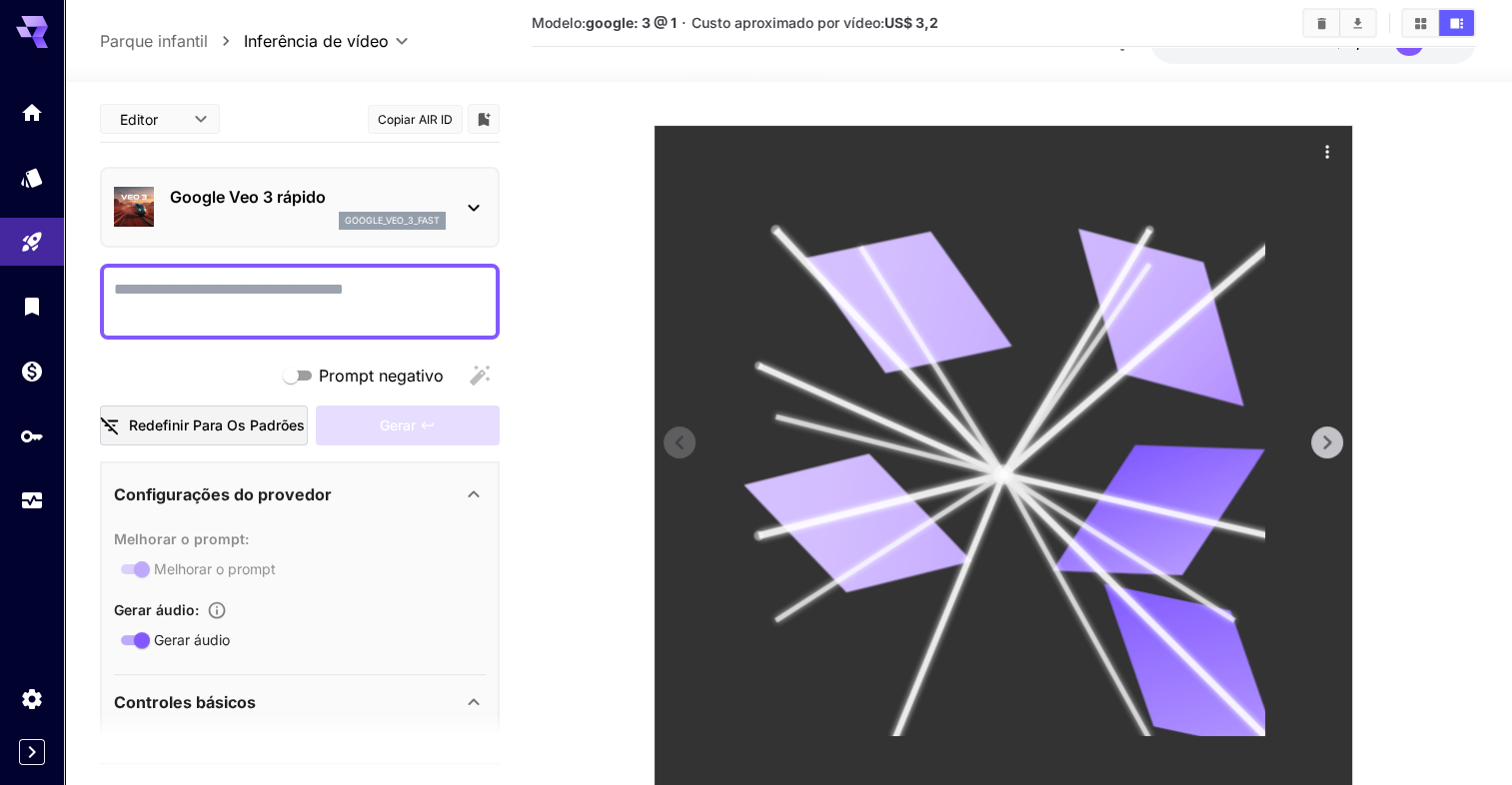 type 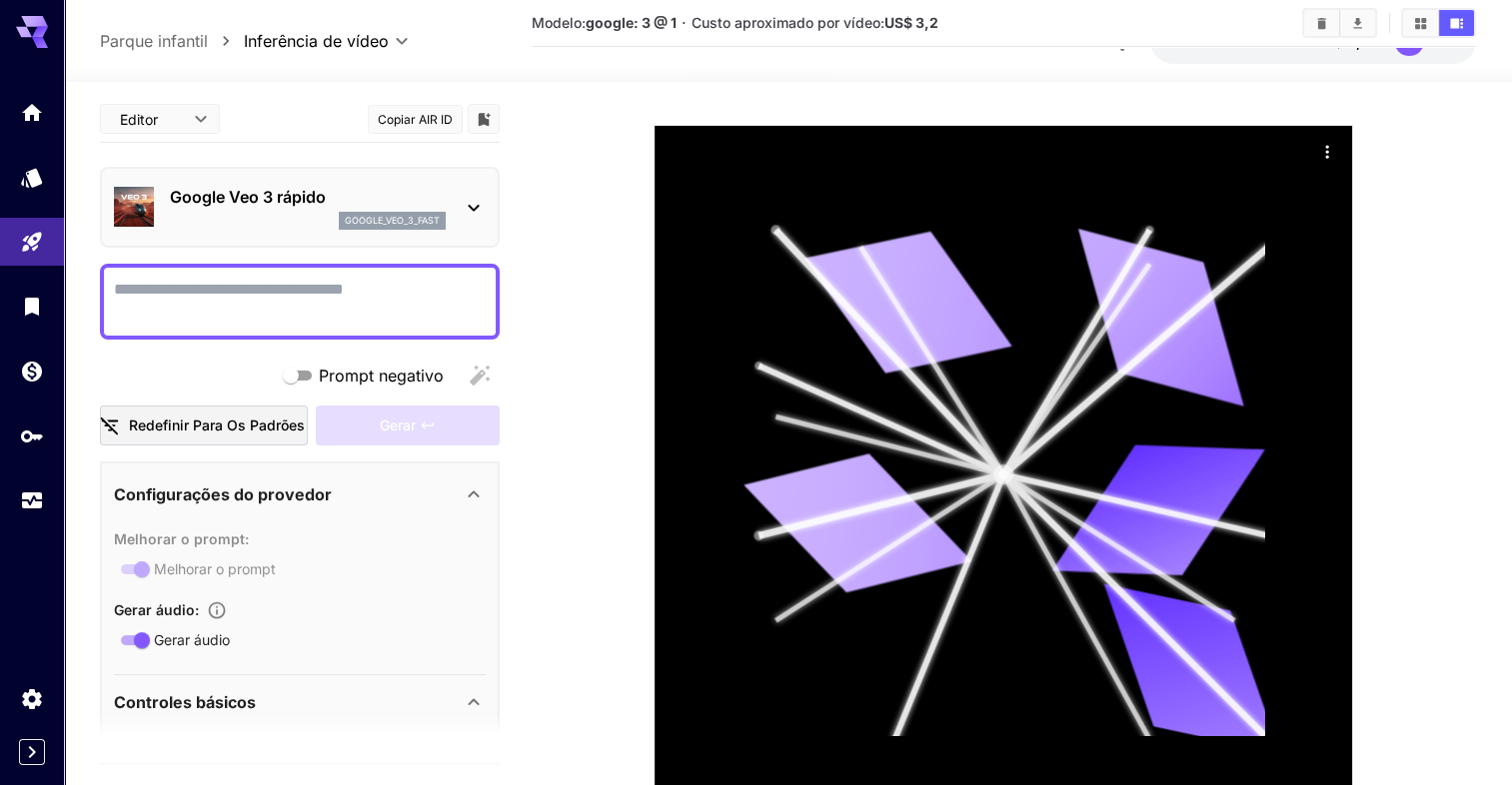 click at bounding box center [1003, 391] 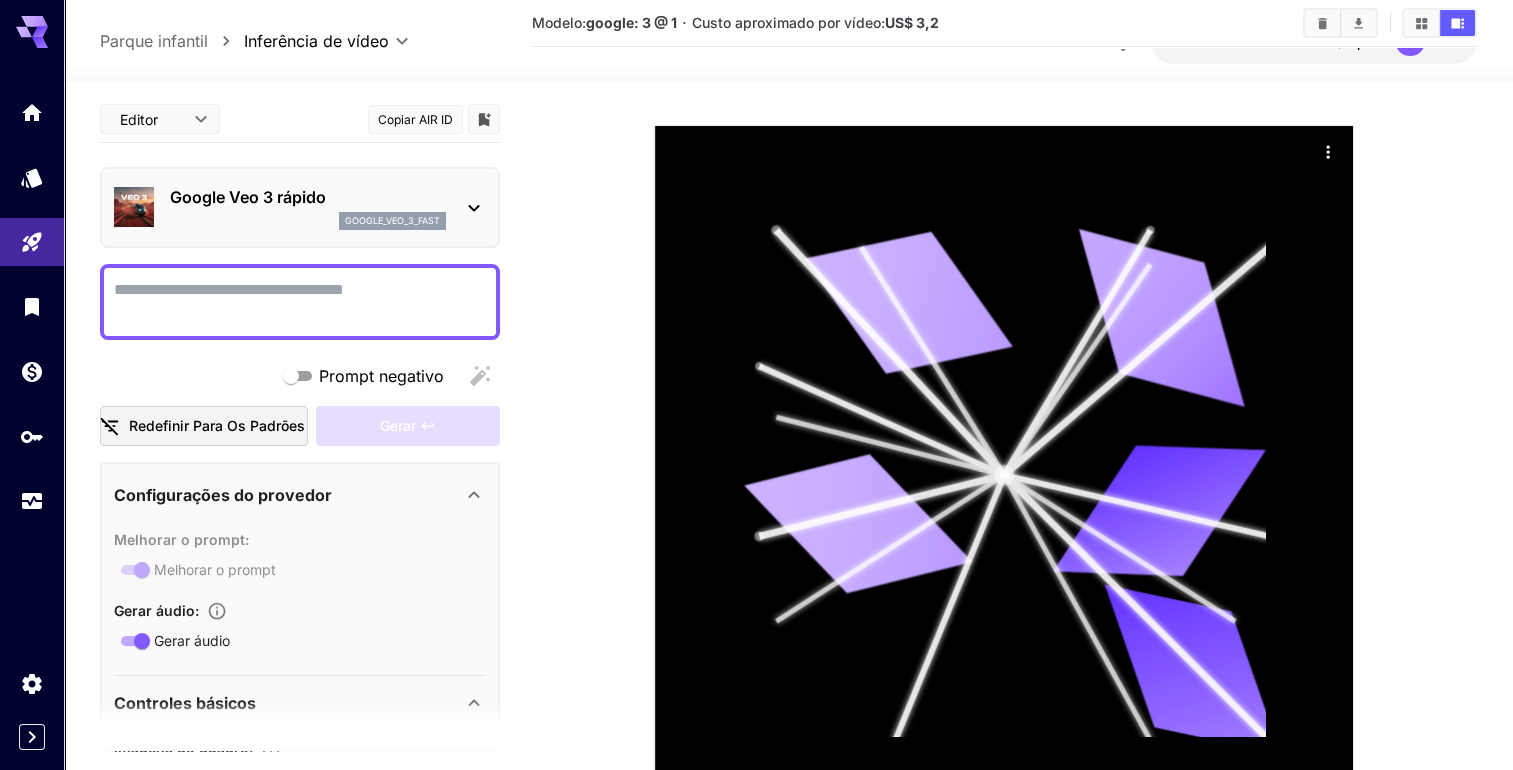 click 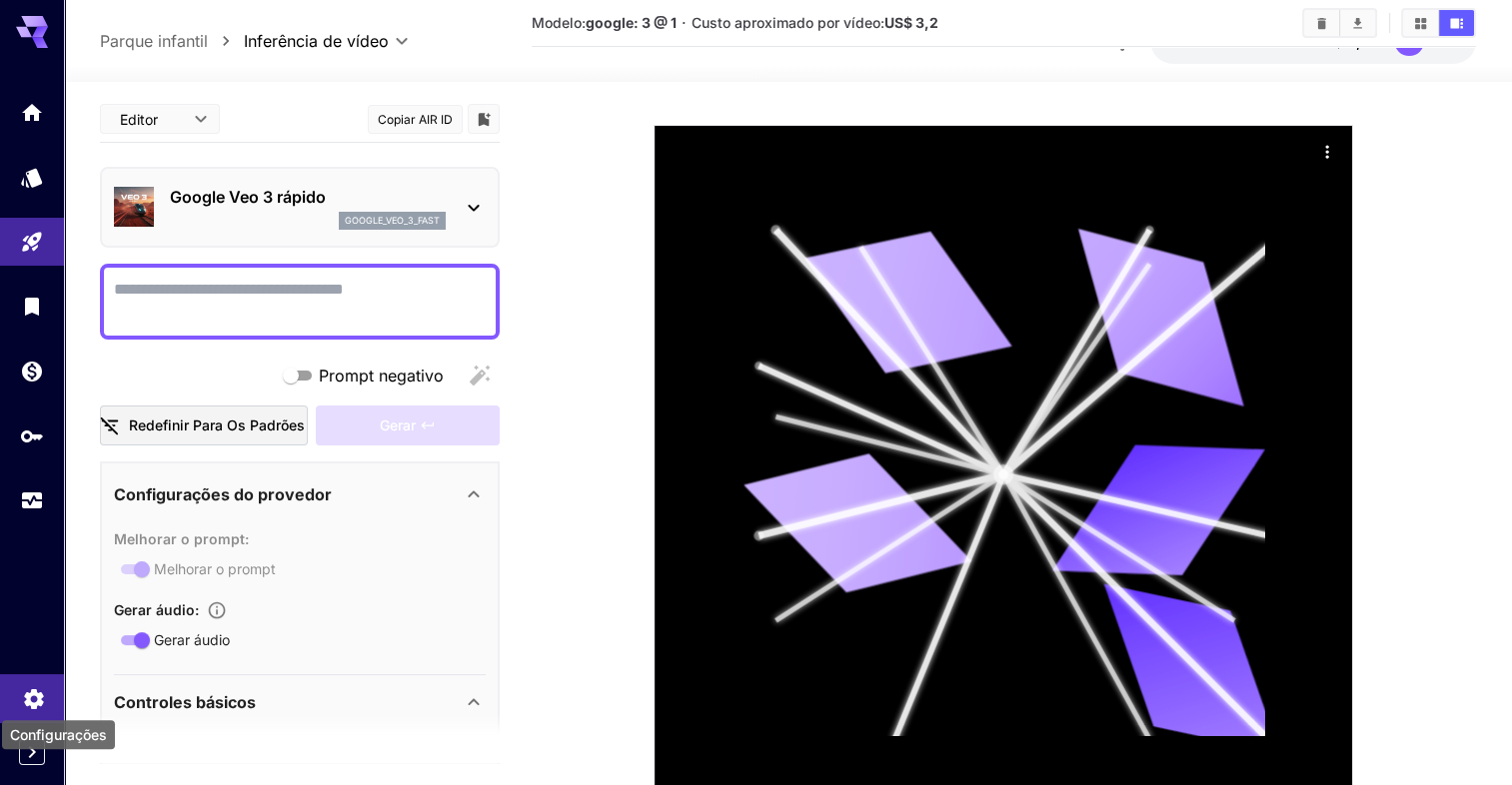 click 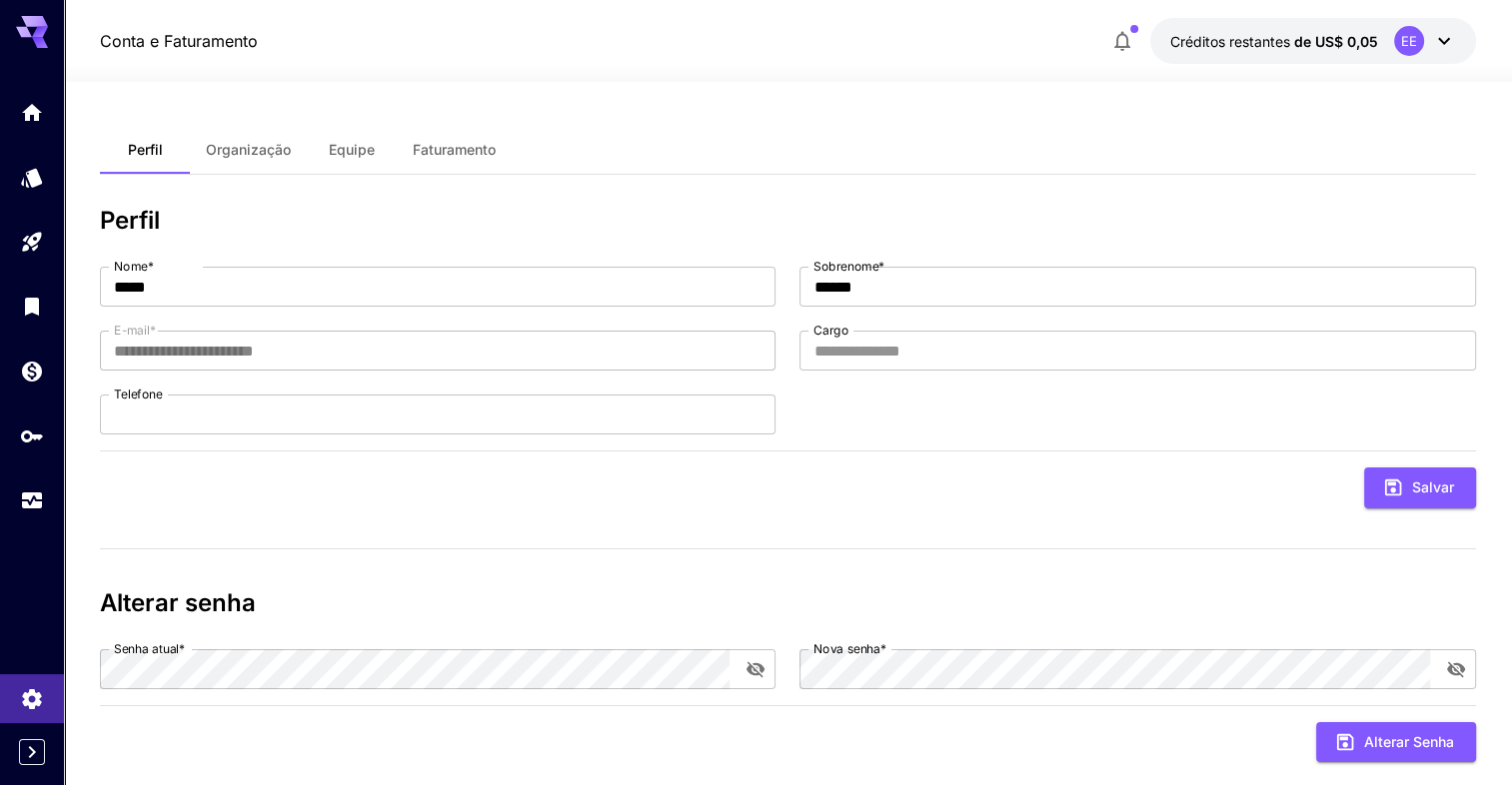 scroll, scrollTop: 36, scrollLeft: 0, axis: vertical 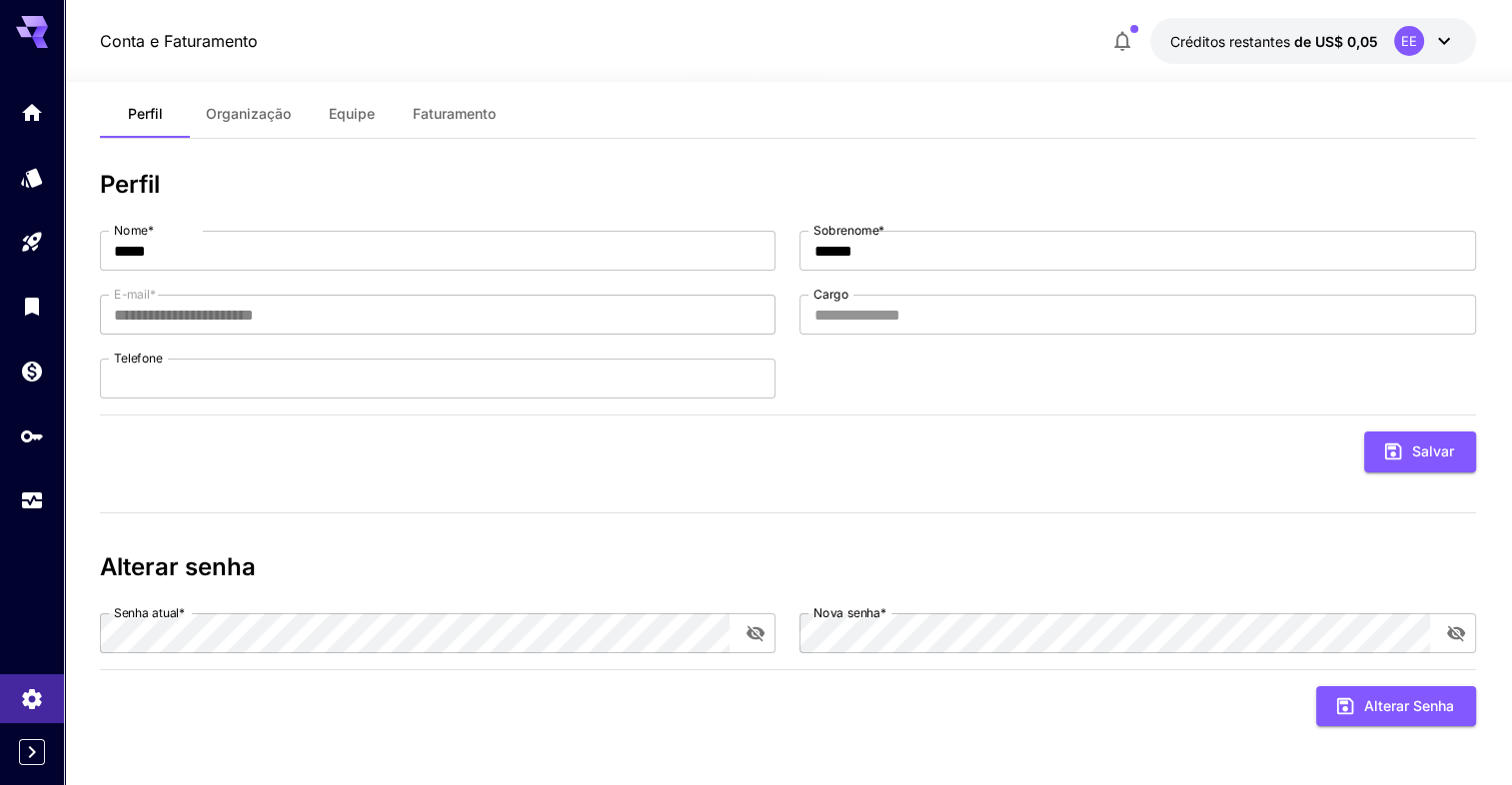 click 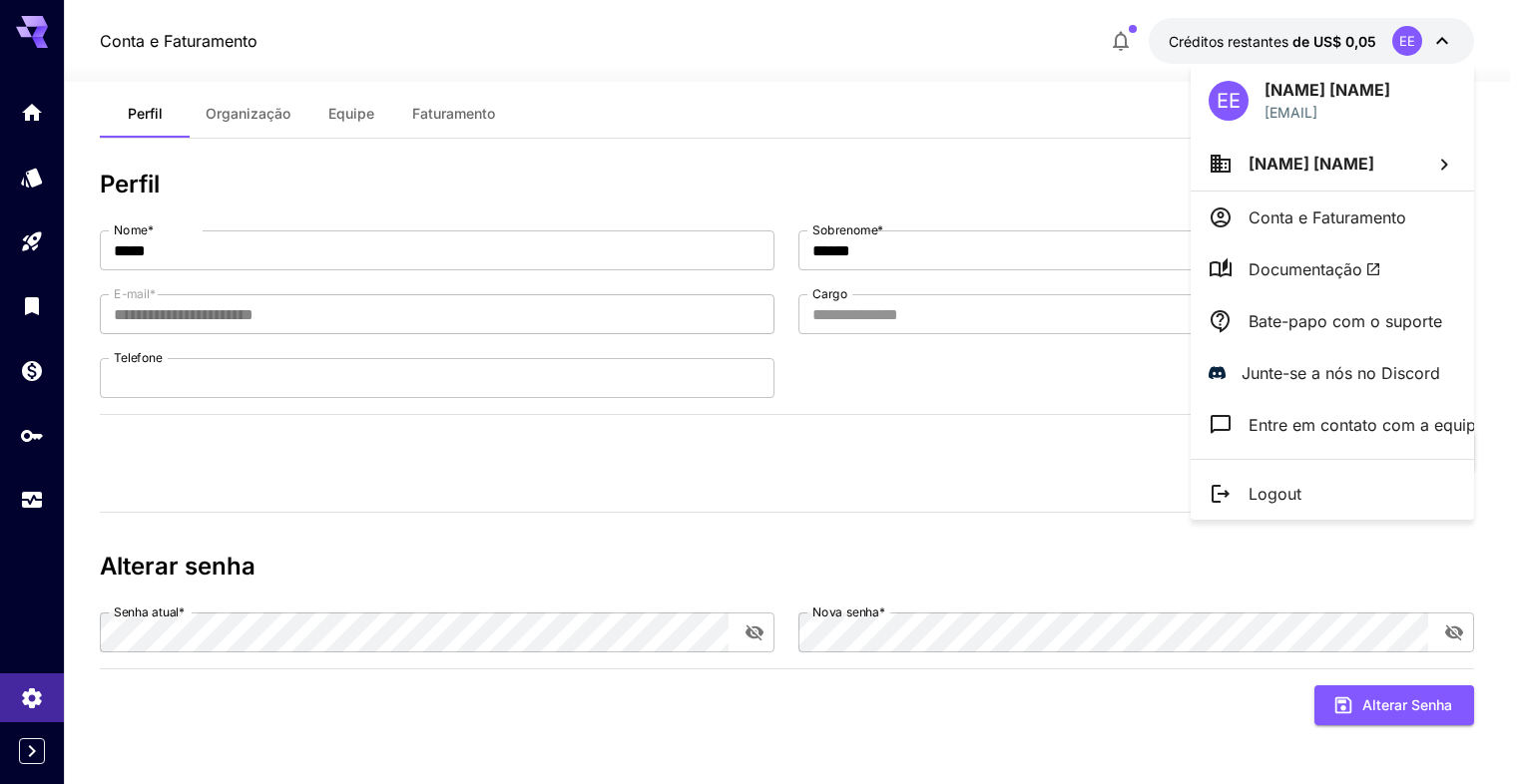 click at bounding box center (762, 392) 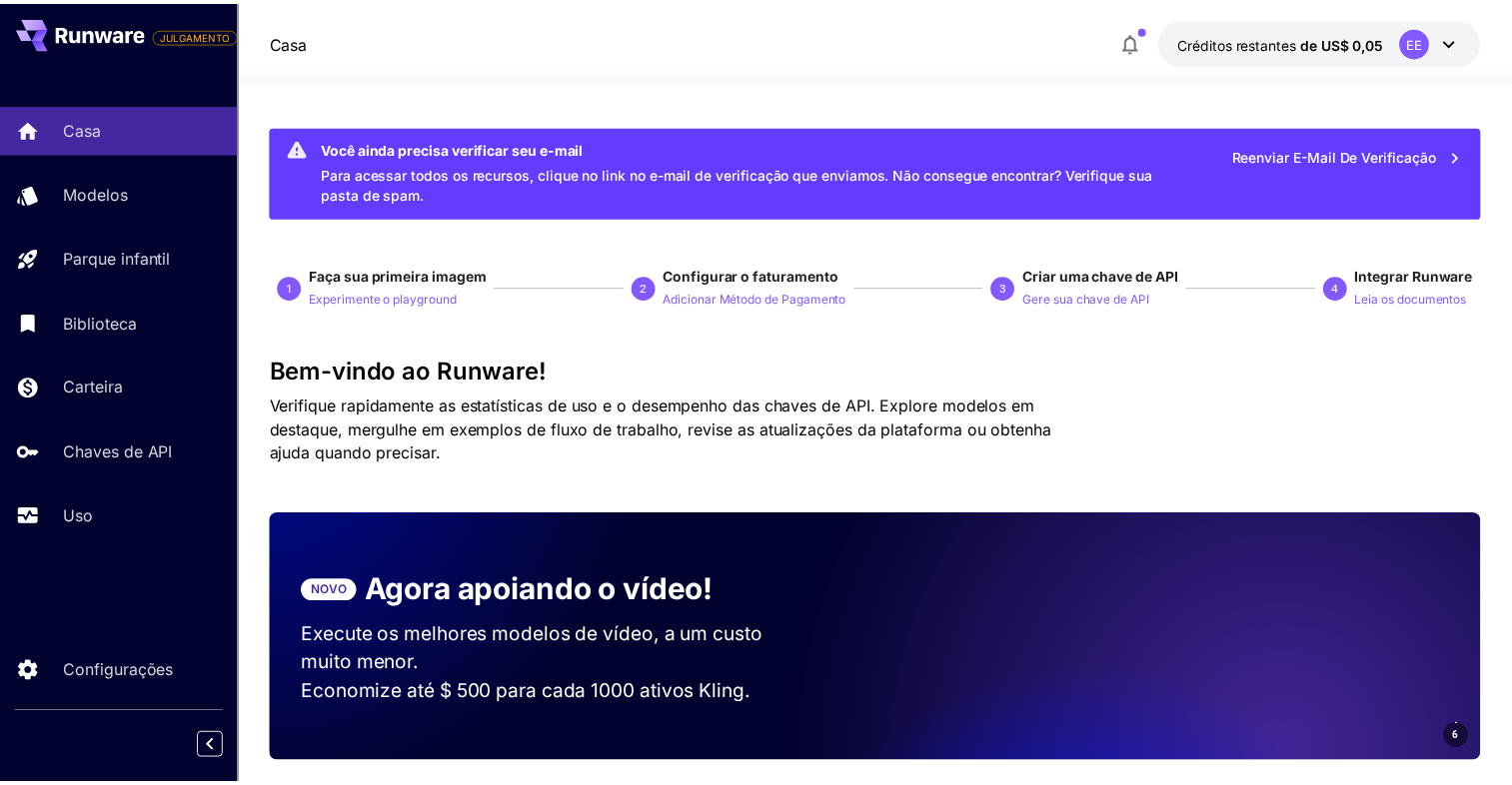 scroll, scrollTop: 0, scrollLeft: 0, axis: both 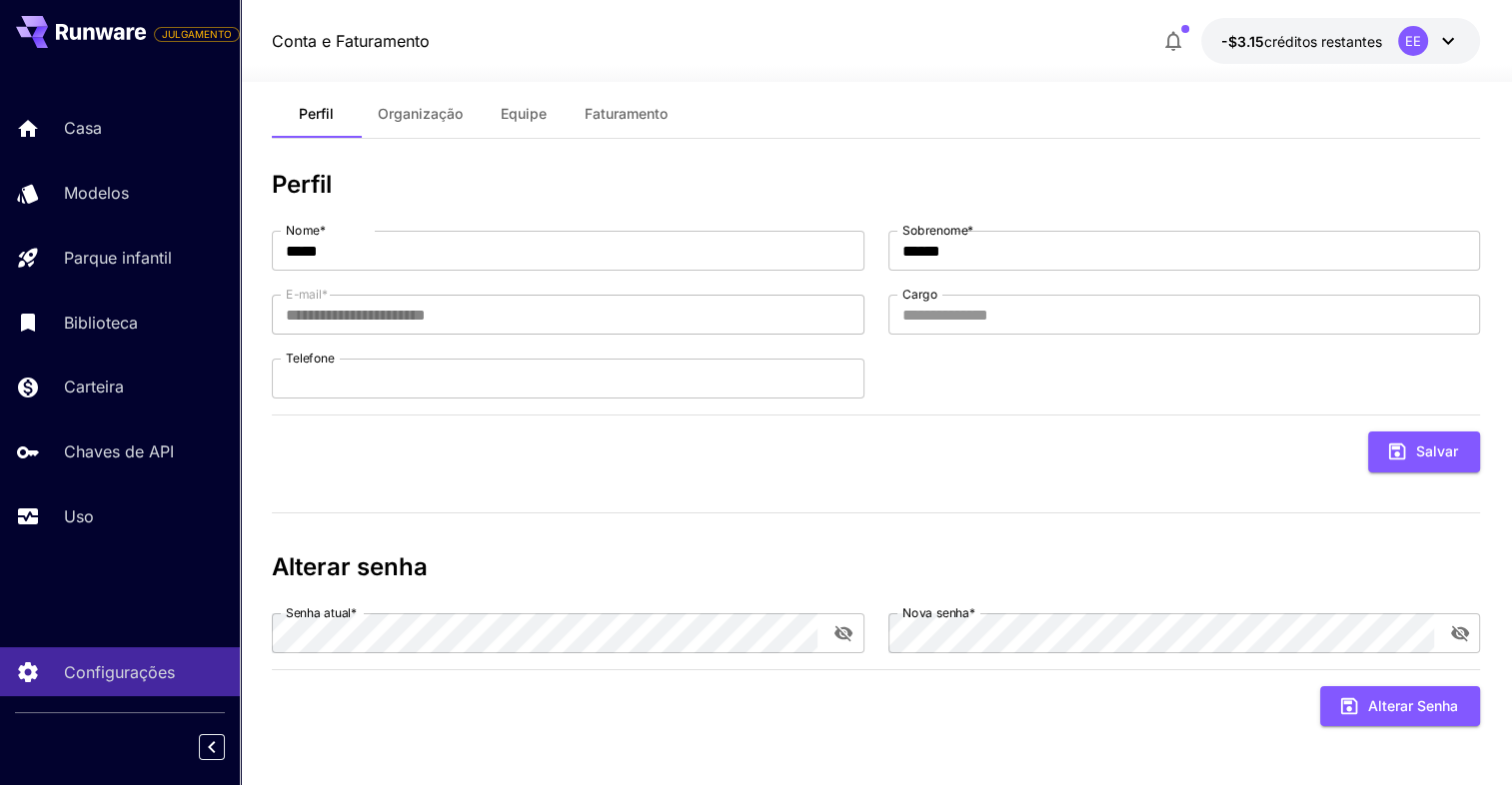click 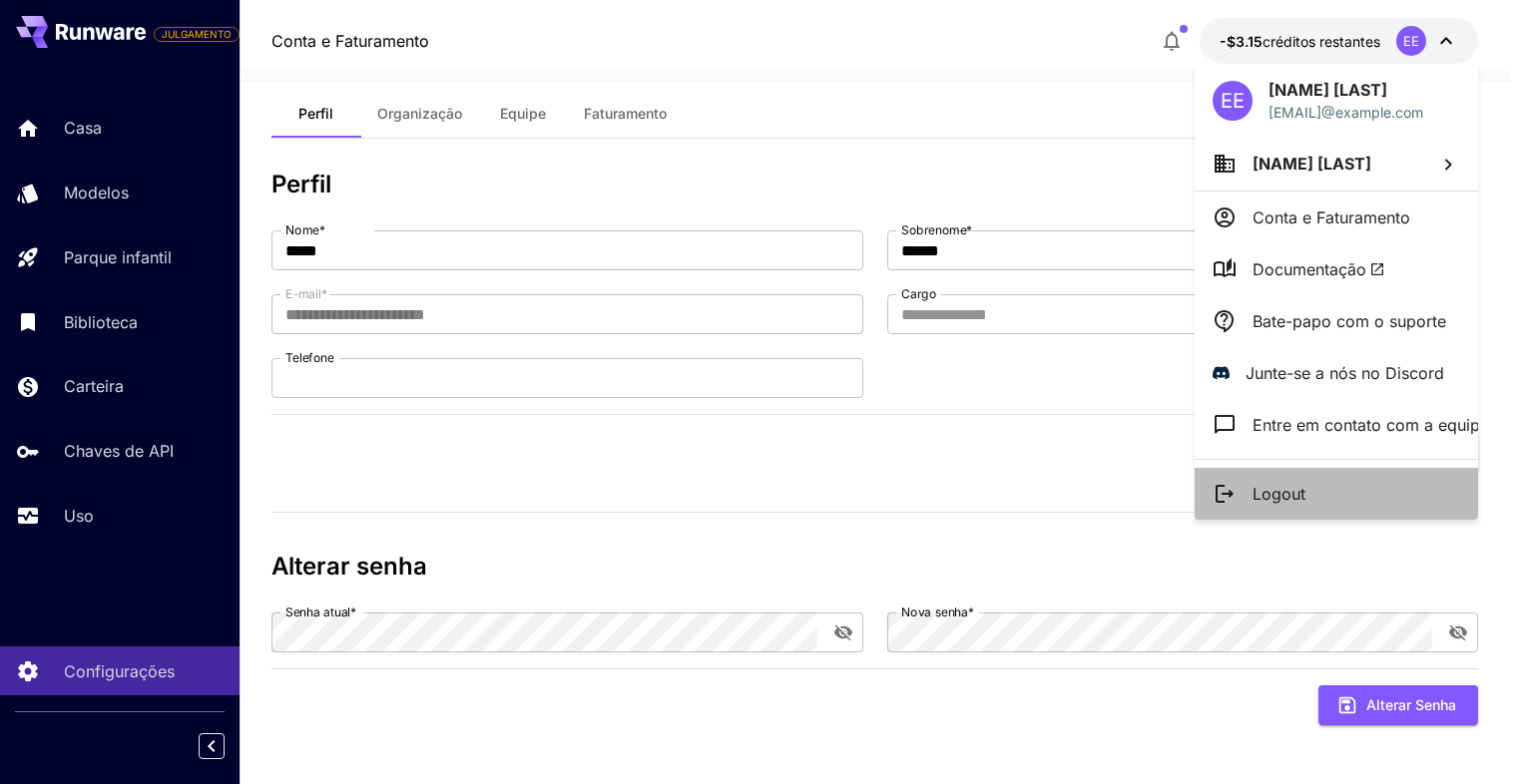 click on "Logout" at bounding box center [1278, 494] 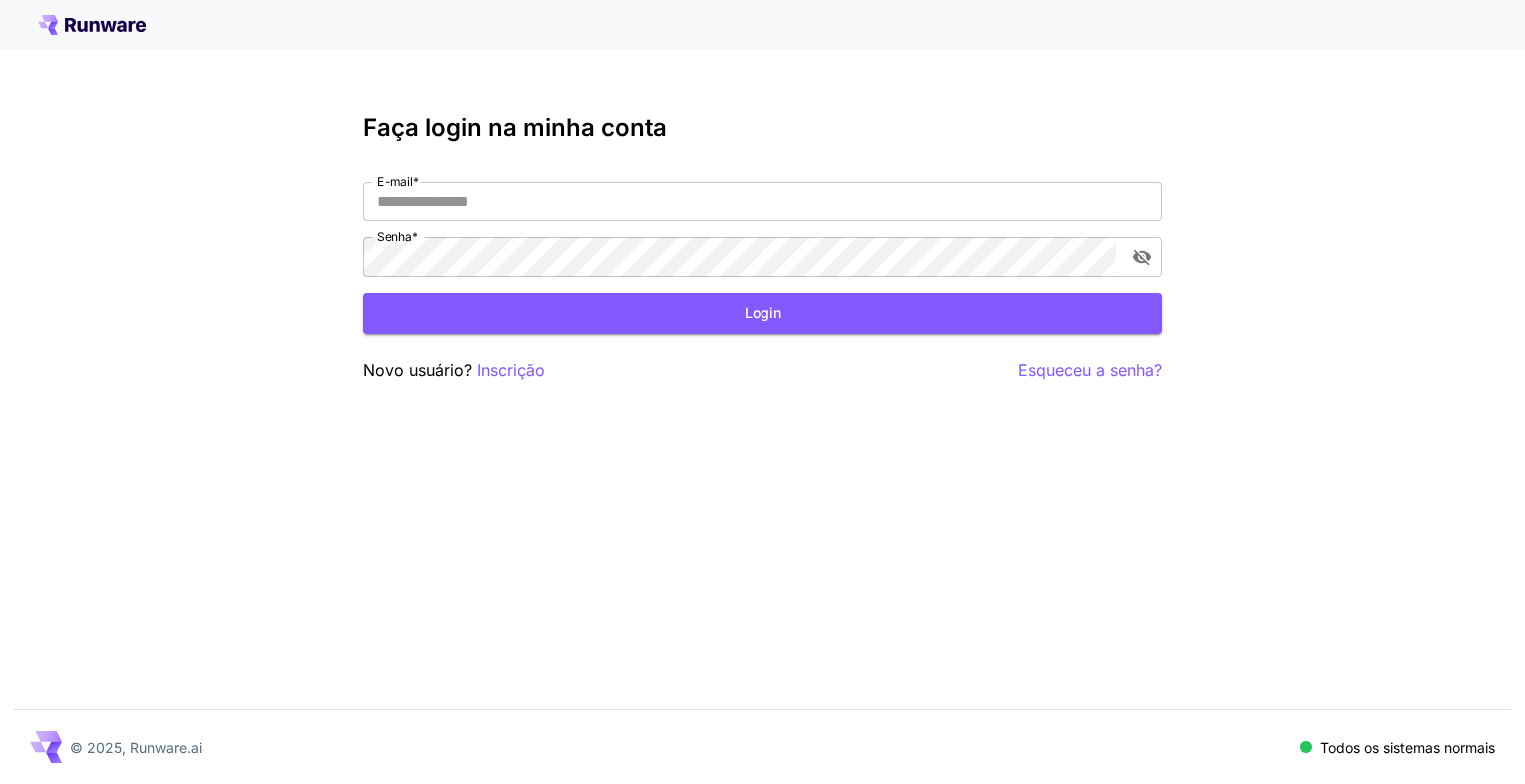 scroll, scrollTop: 0, scrollLeft: 0, axis: both 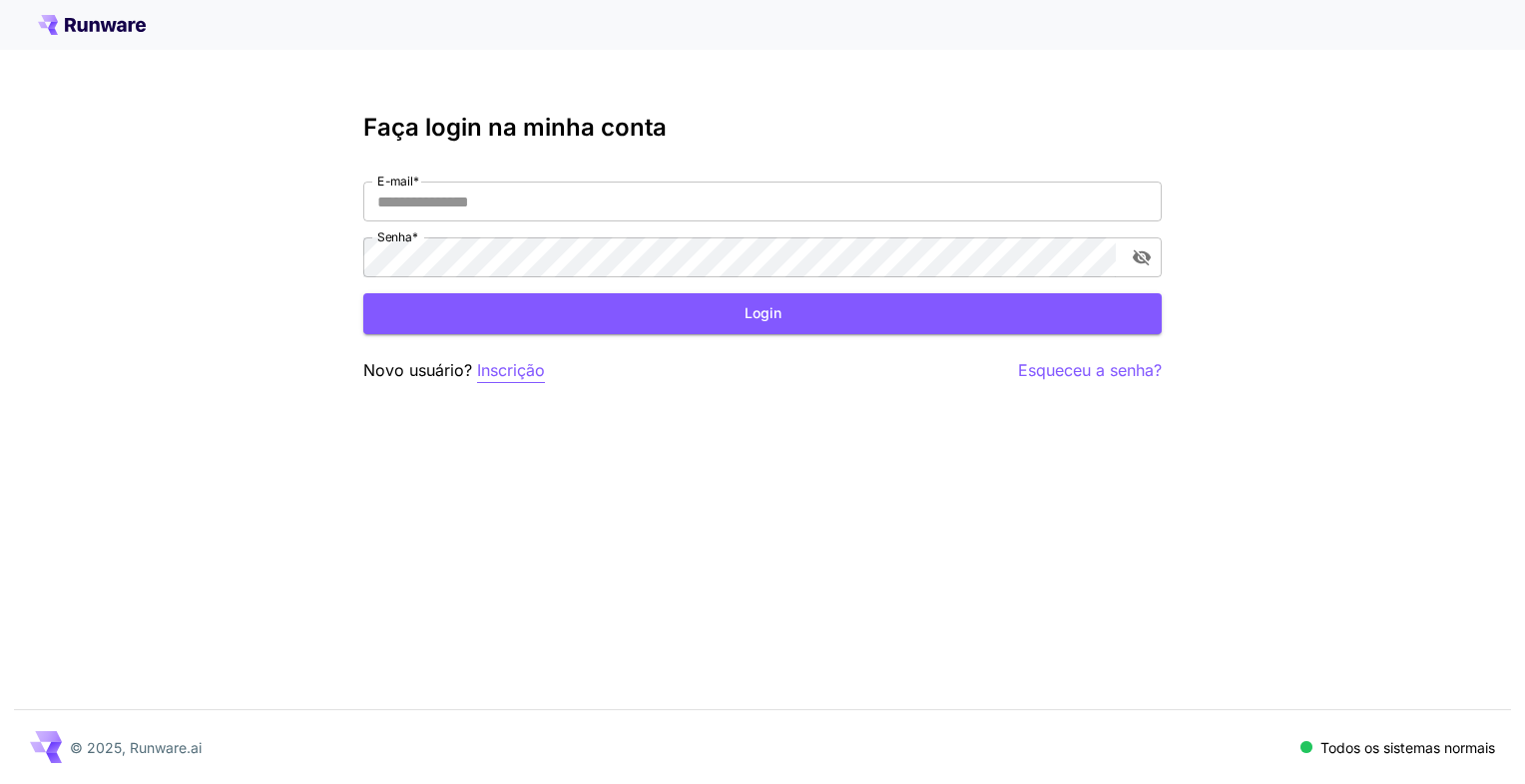 type on "**********" 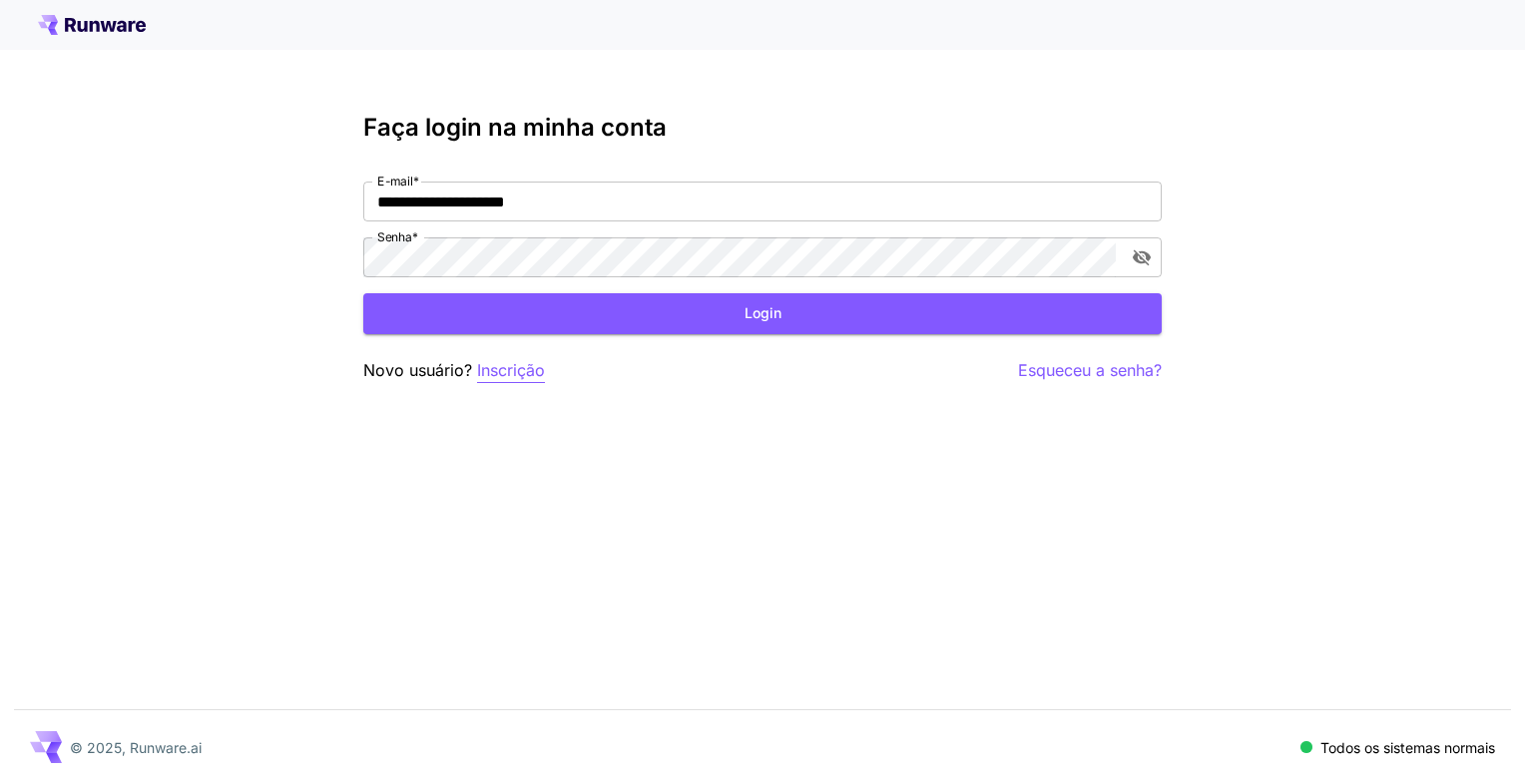 click on "Inscrição" at bounding box center (511, 370) 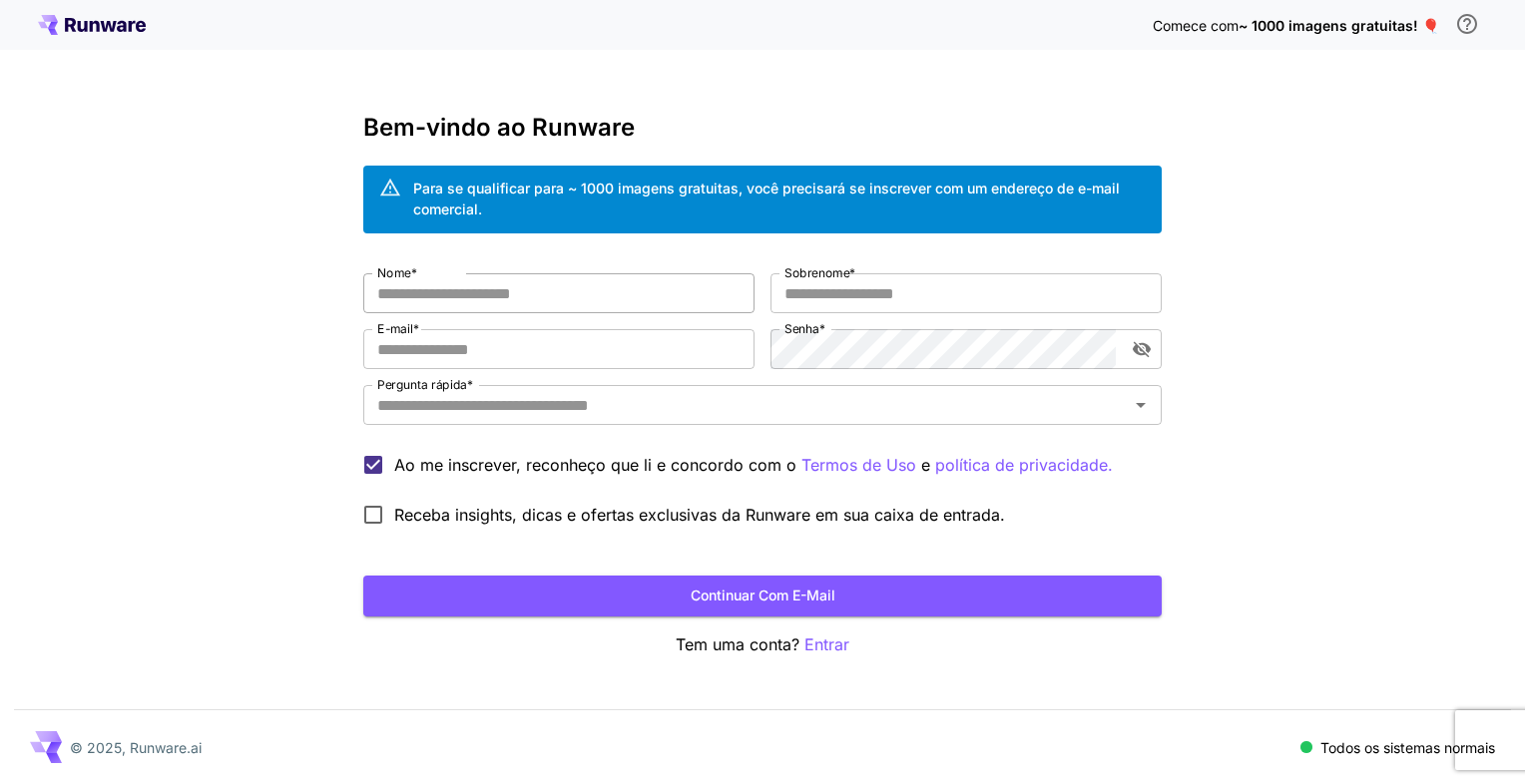 click on "Nome  *" at bounding box center (559, 293) 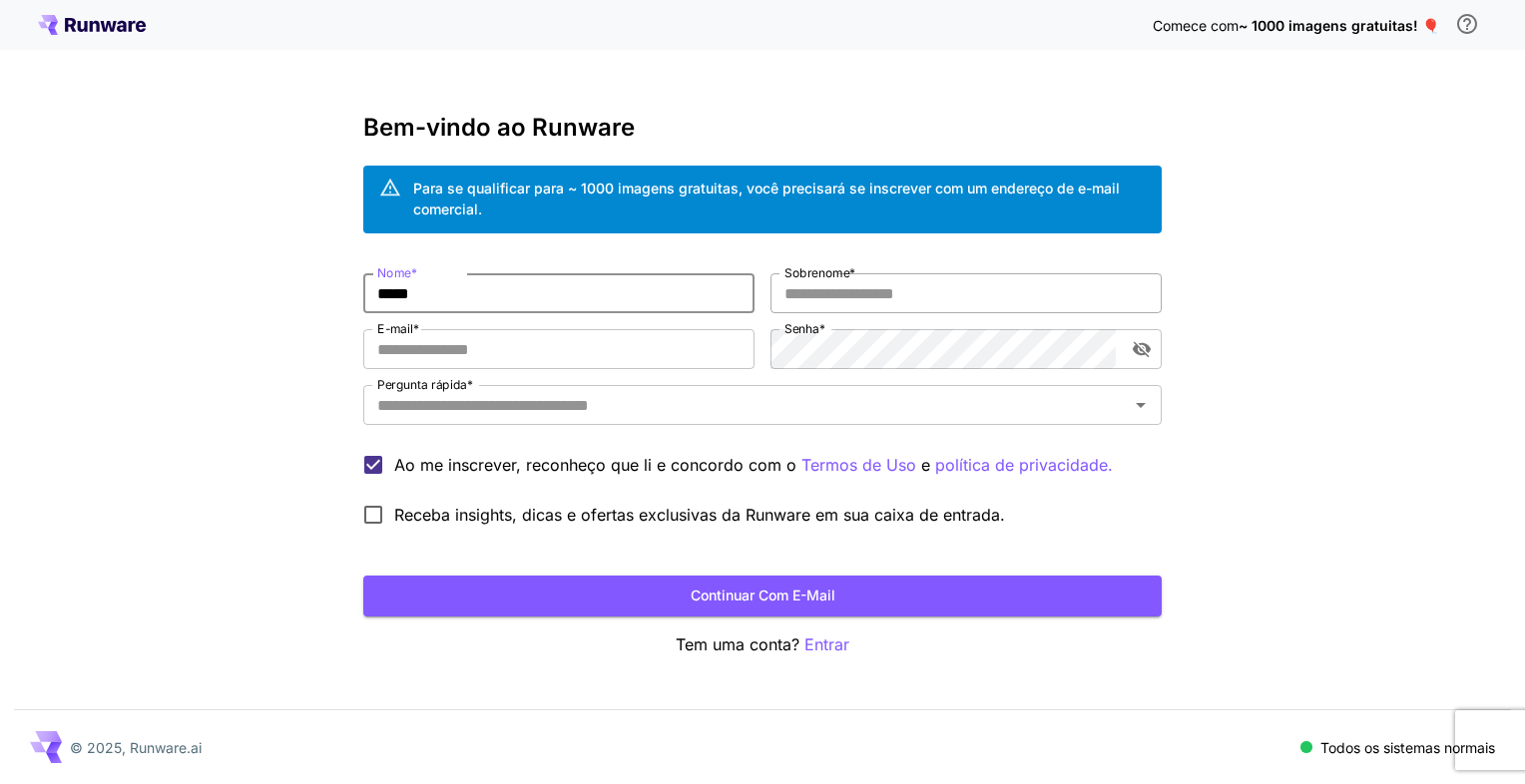 type on "*****" 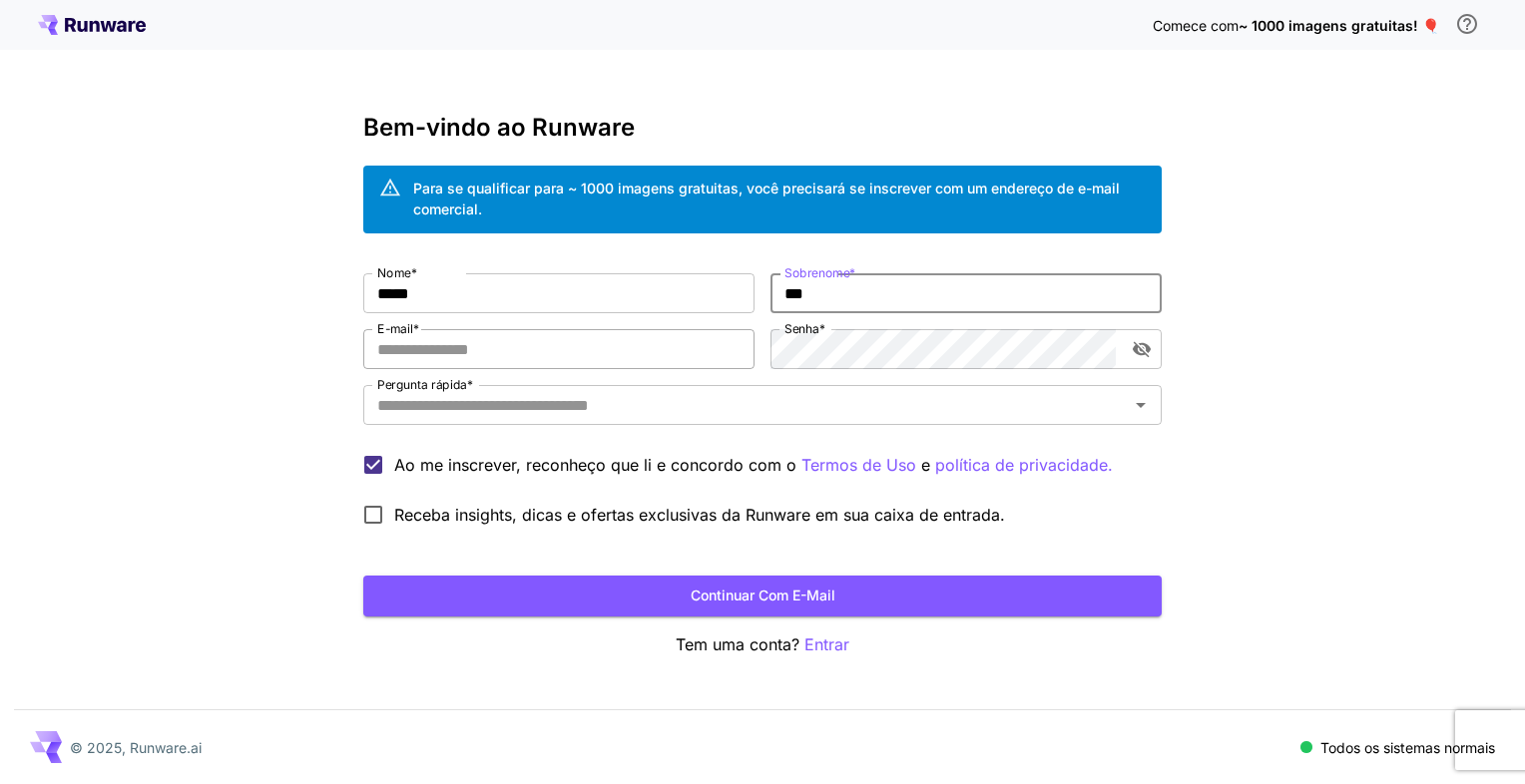 type on "***" 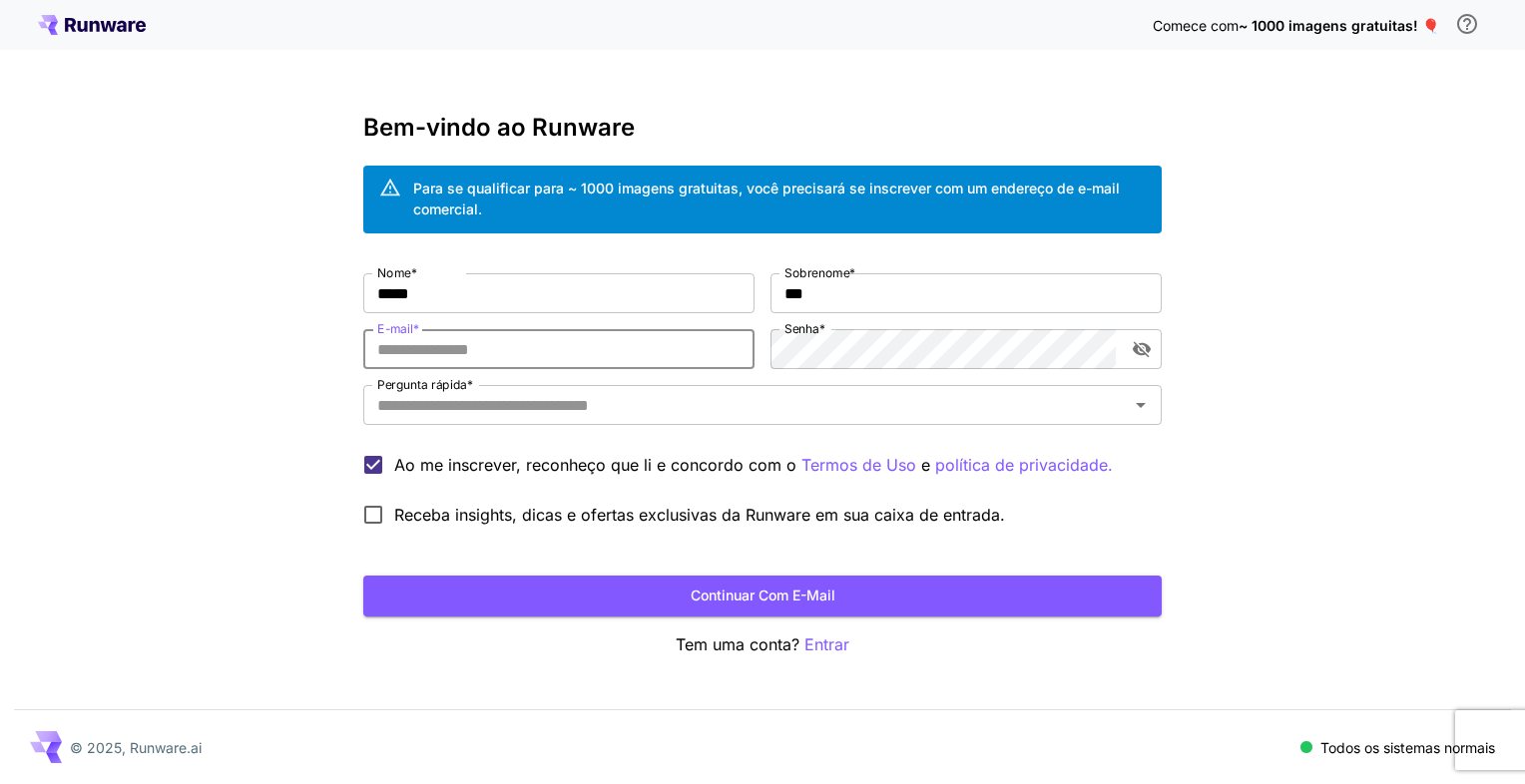 click on "E-mail  *" at bounding box center [559, 349] 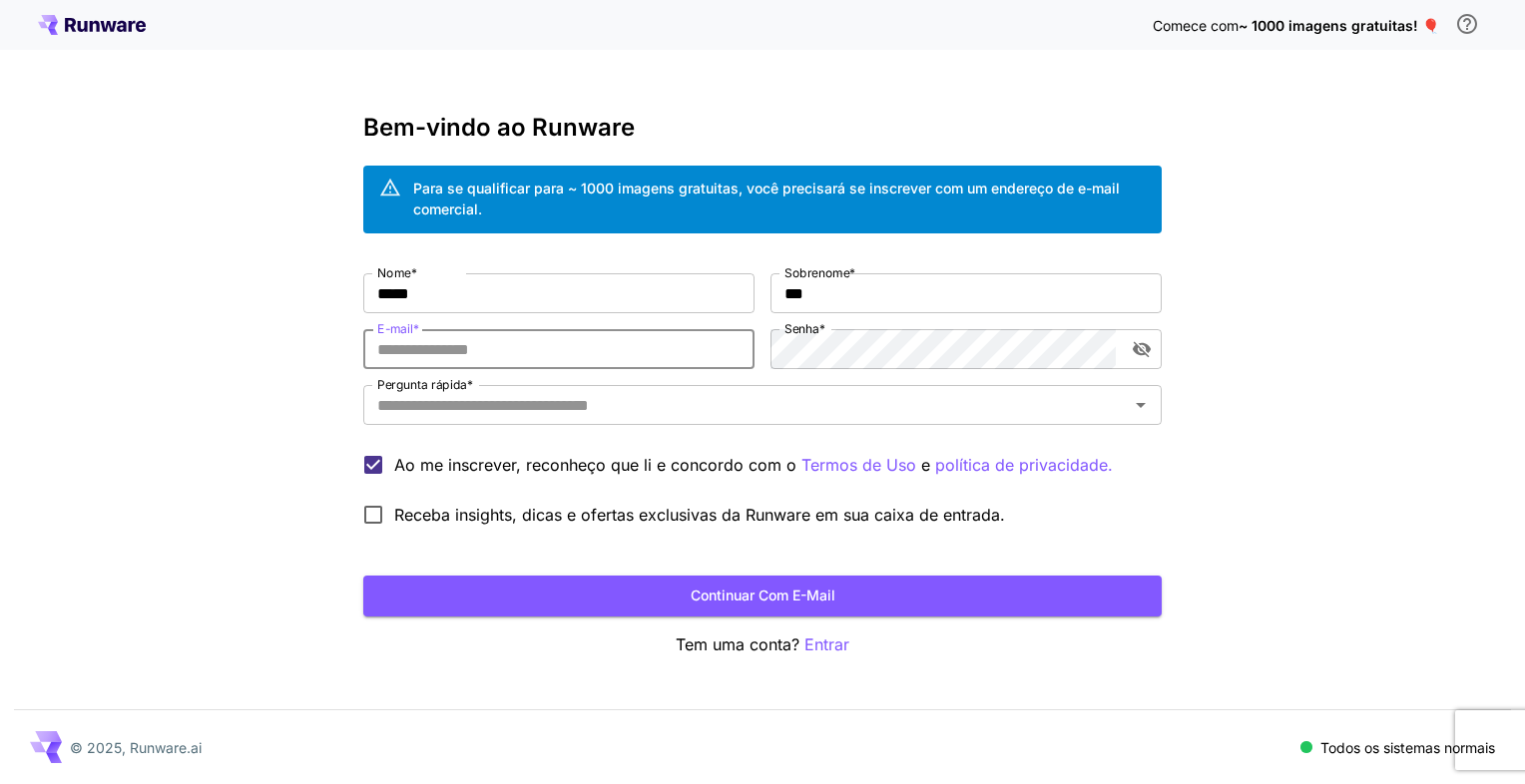 paste on "**********" 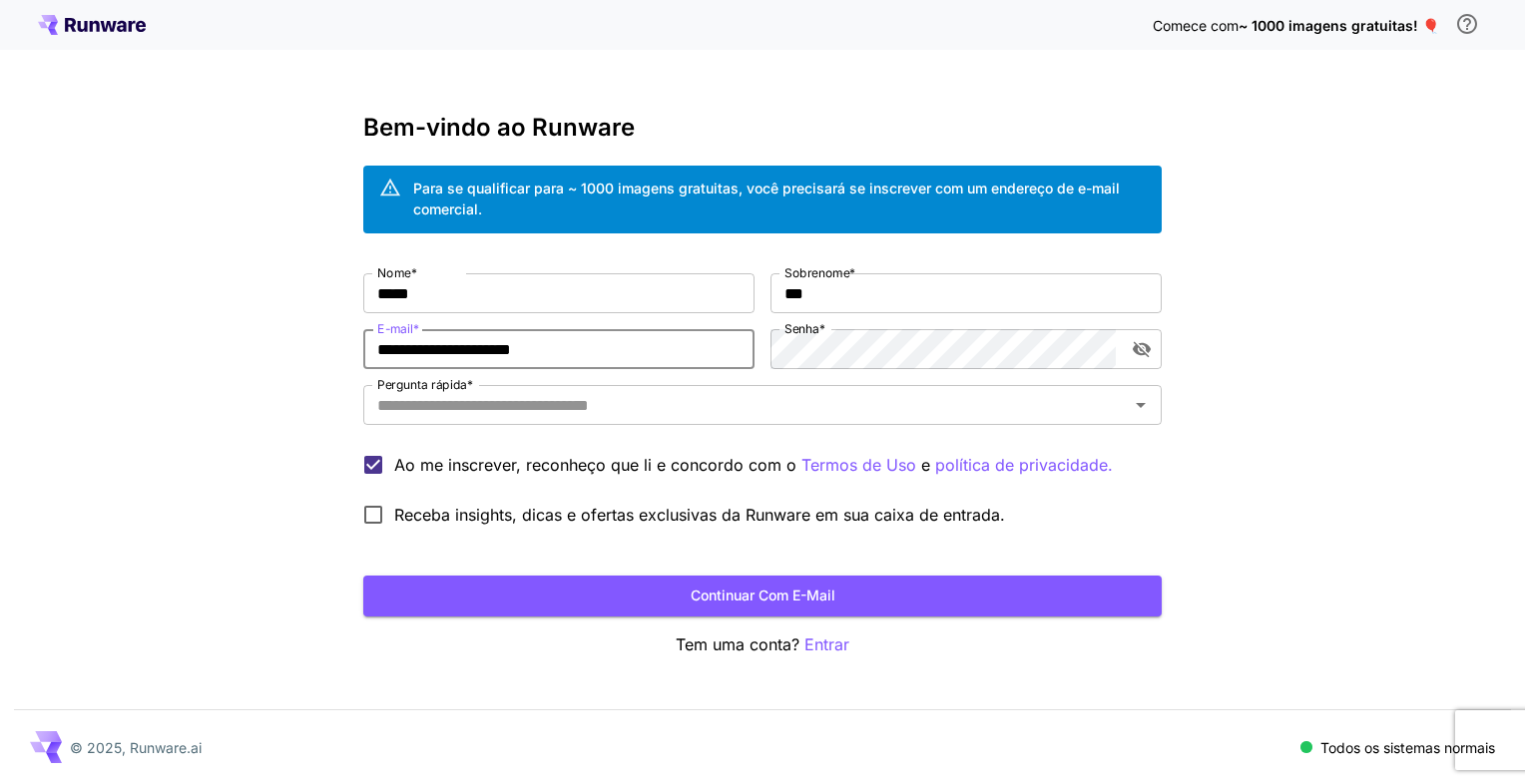 type on "**********" 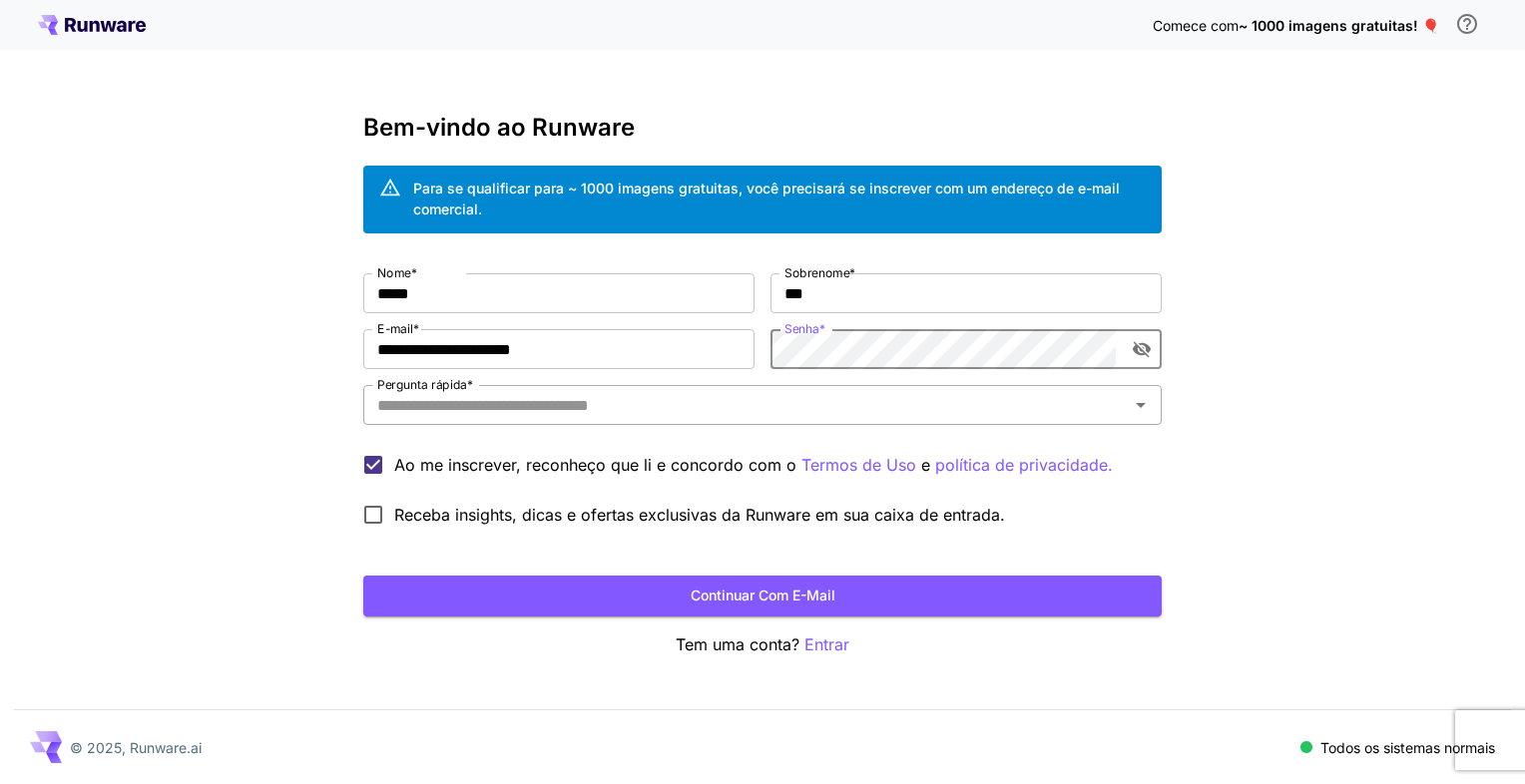click on "Pergunta rápida  *" at bounding box center [746, 405] 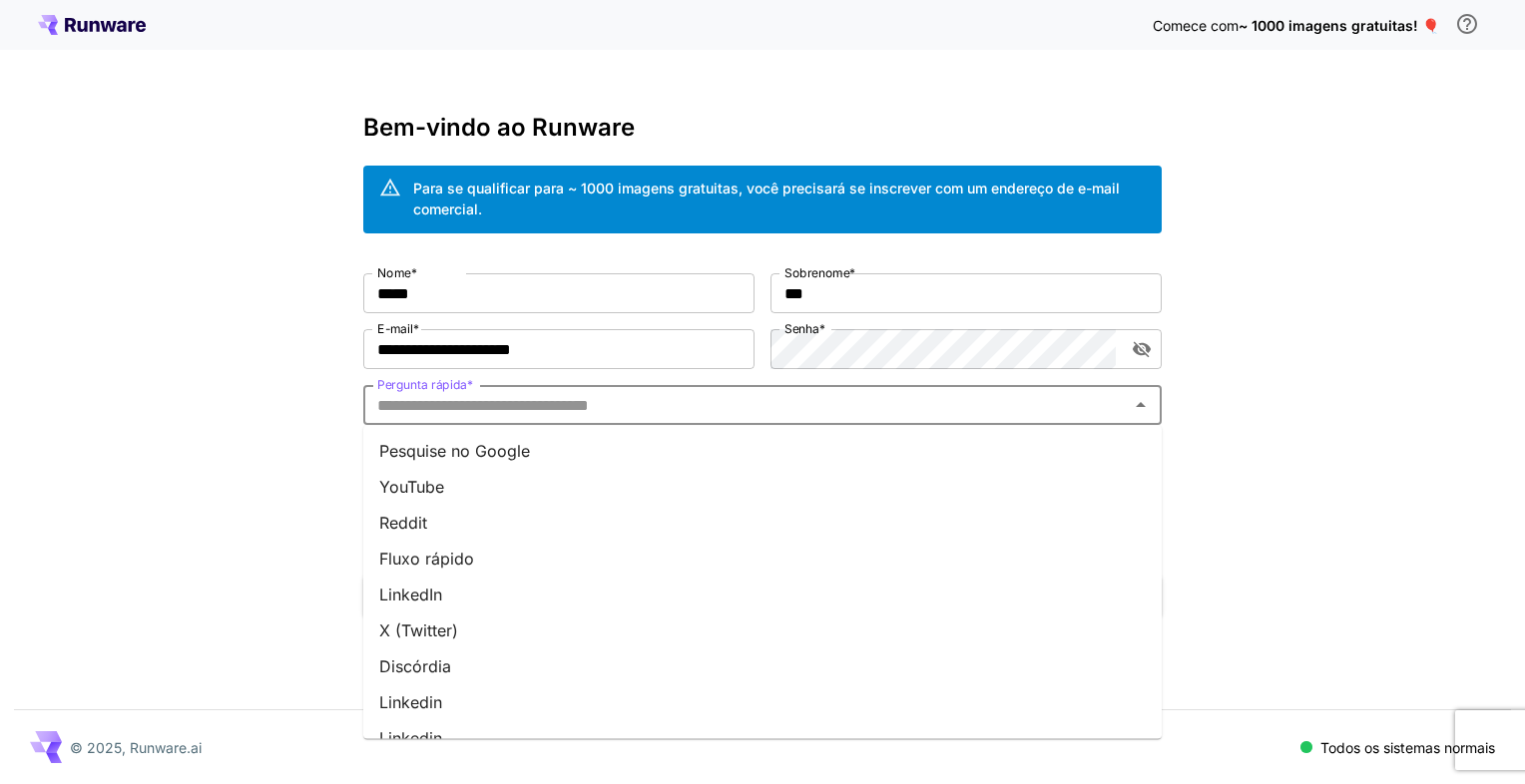 click on "Linkedin" at bounding box center [762, 702] 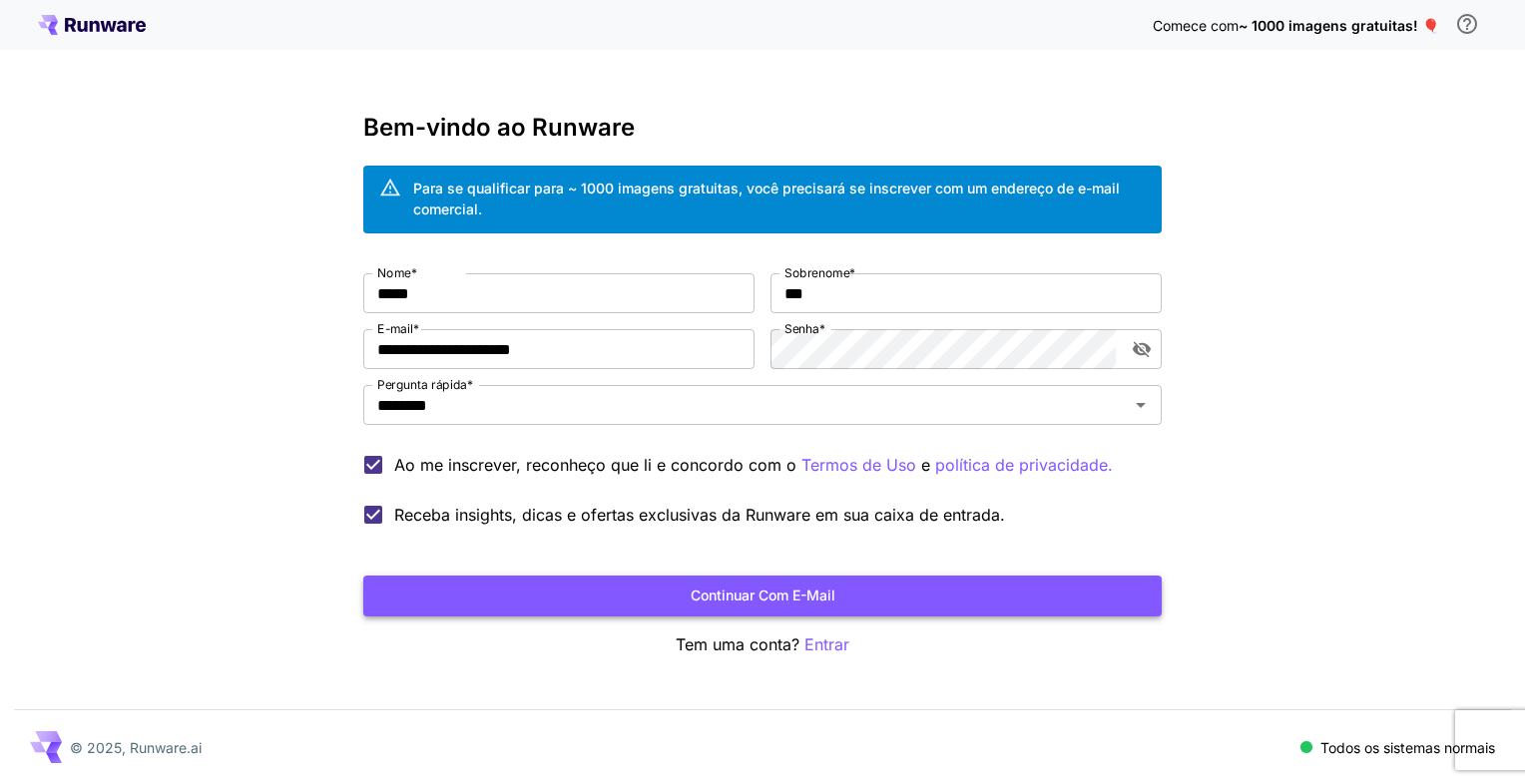 click on "Continuar com e-mail" at bounding box center [762, 595] 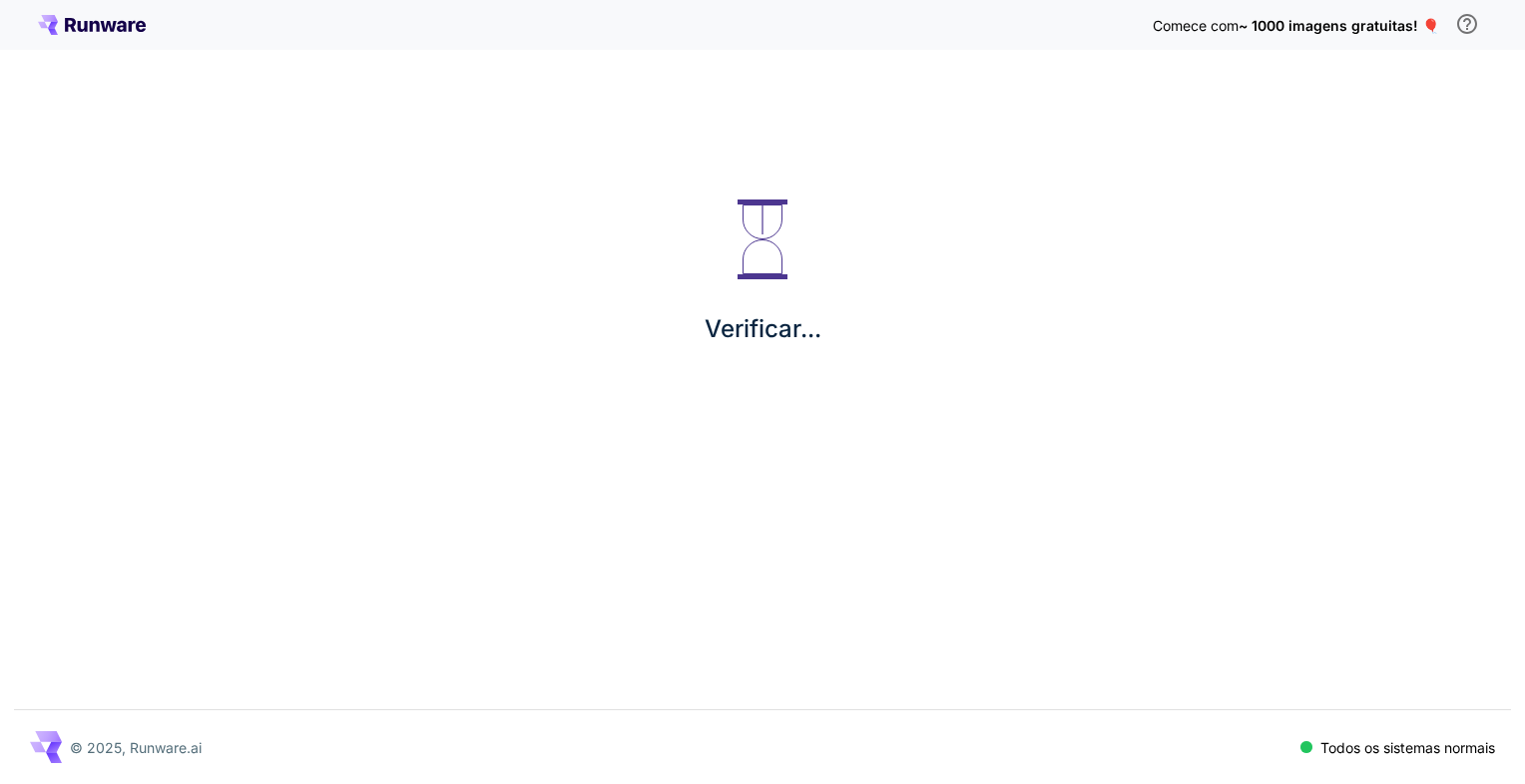 scroll, scrollTop: 0, scrollLeft: 0, axis: both 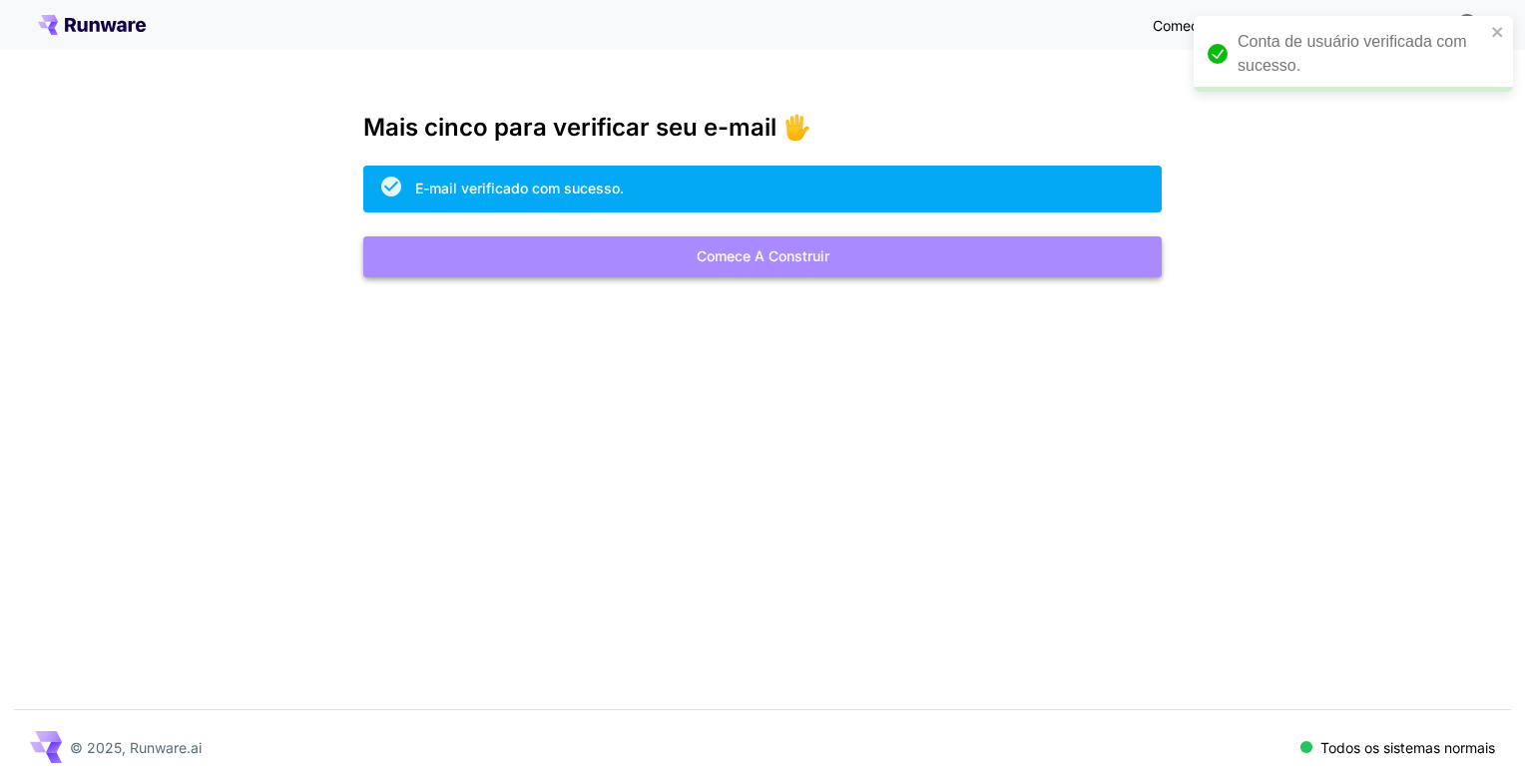 click on "Comece a construir" at bounding box center (762, 256) 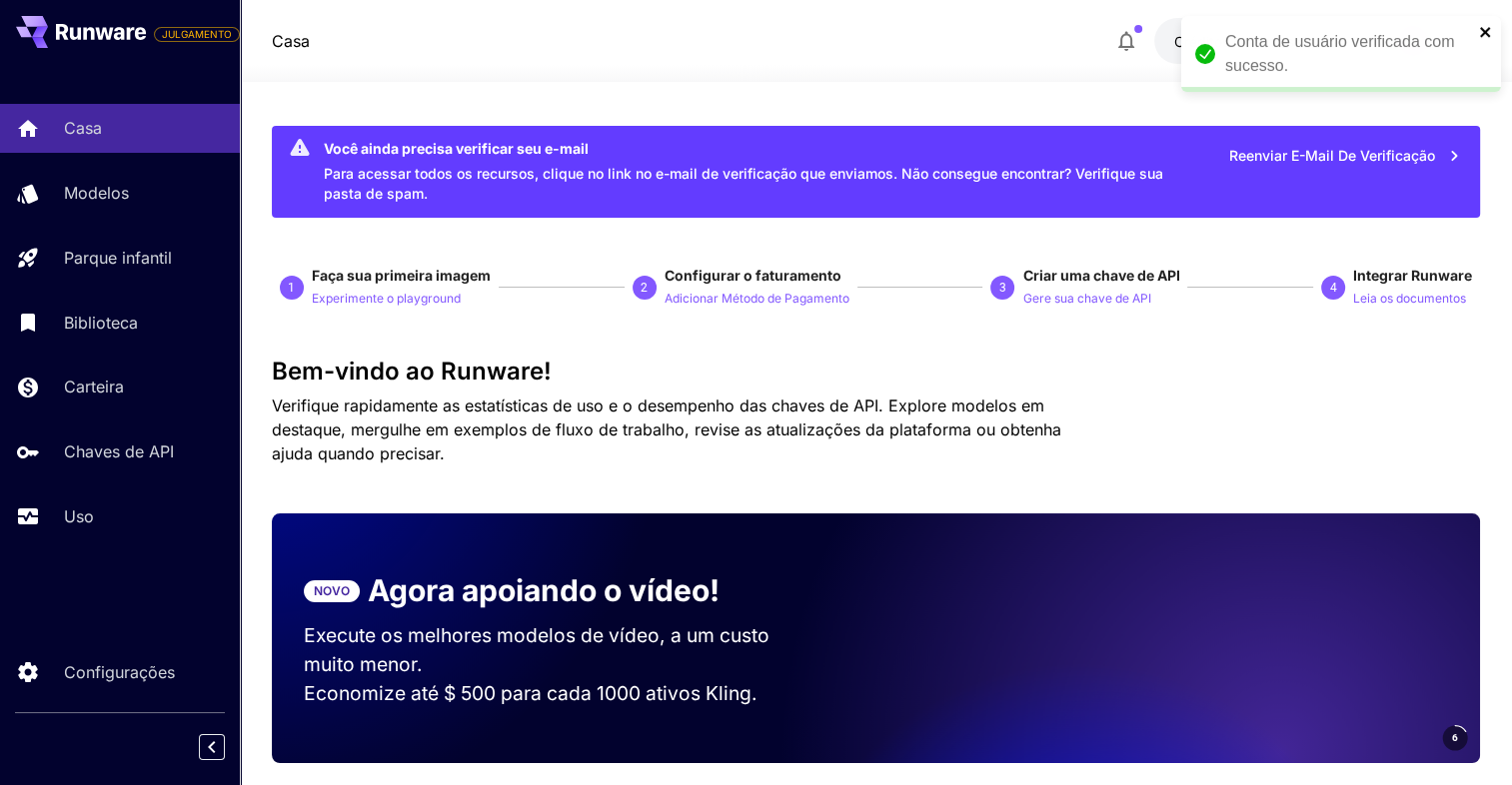 click 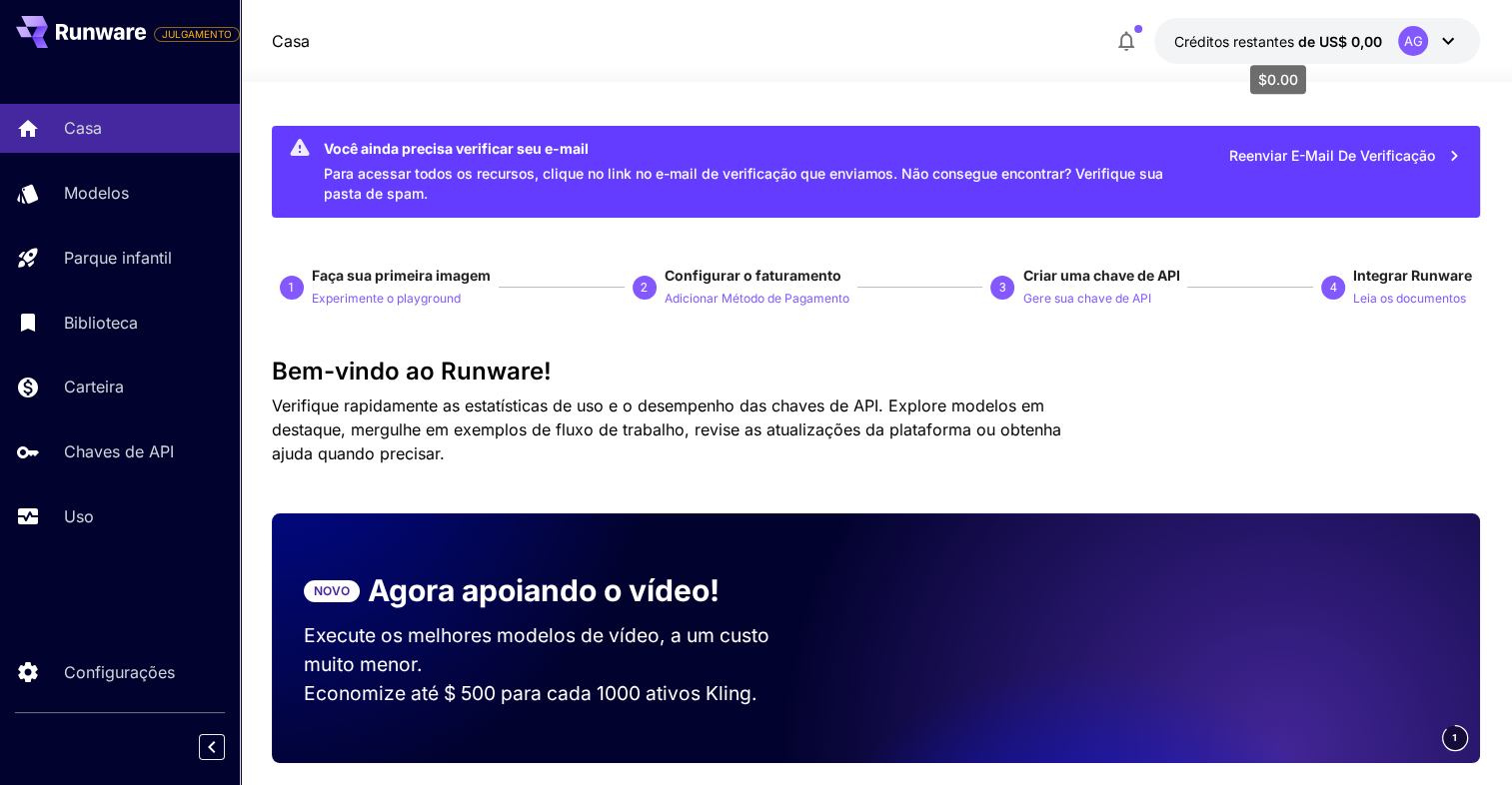 click on "de US$ 0,00" at bounding box center [1340, 41] 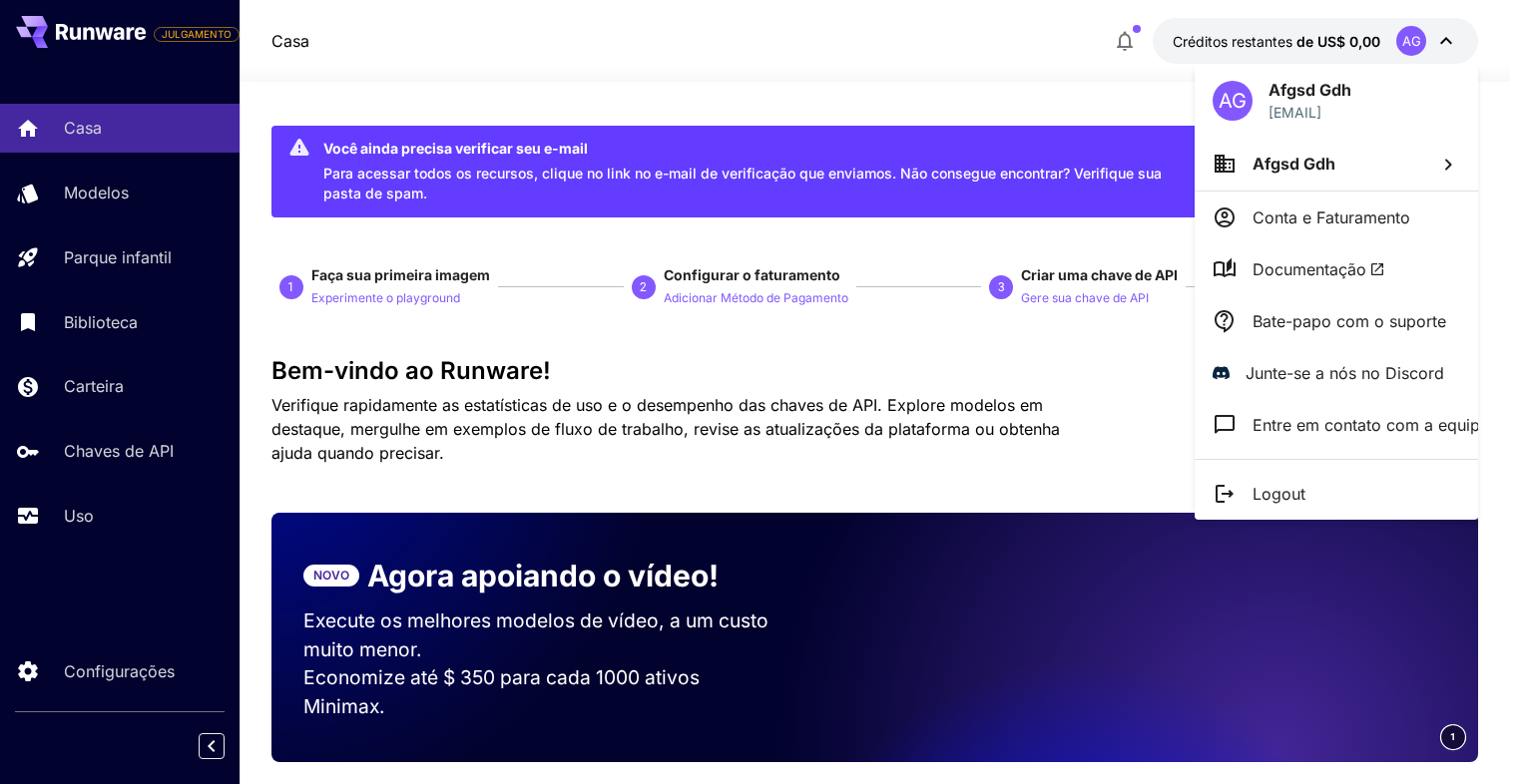 click at bounding box center [762, 392] 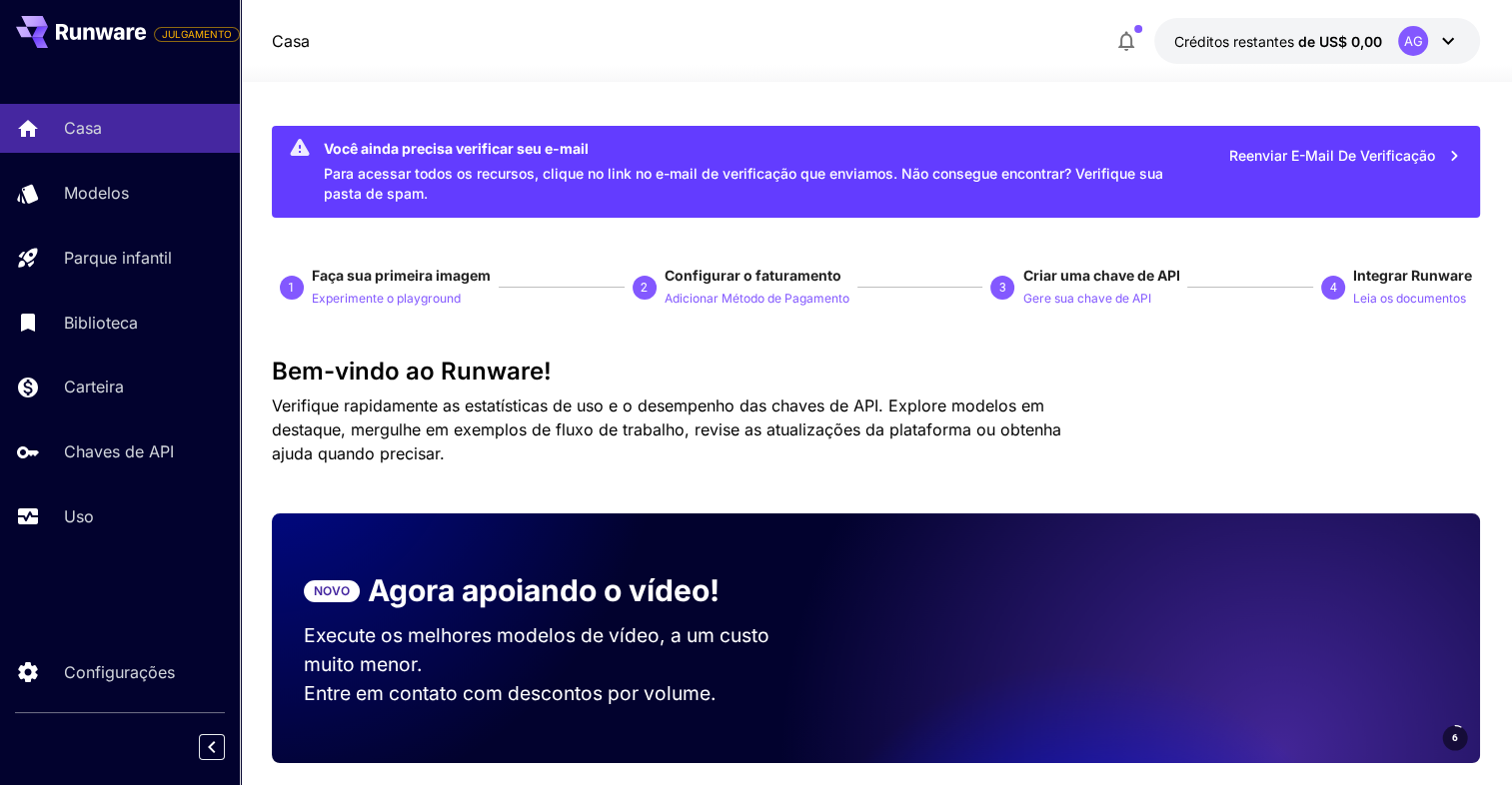 drag, startPoint x: 987, startPoint y: 30, endPoint x: 963, endPoint y: 37, distance: 25 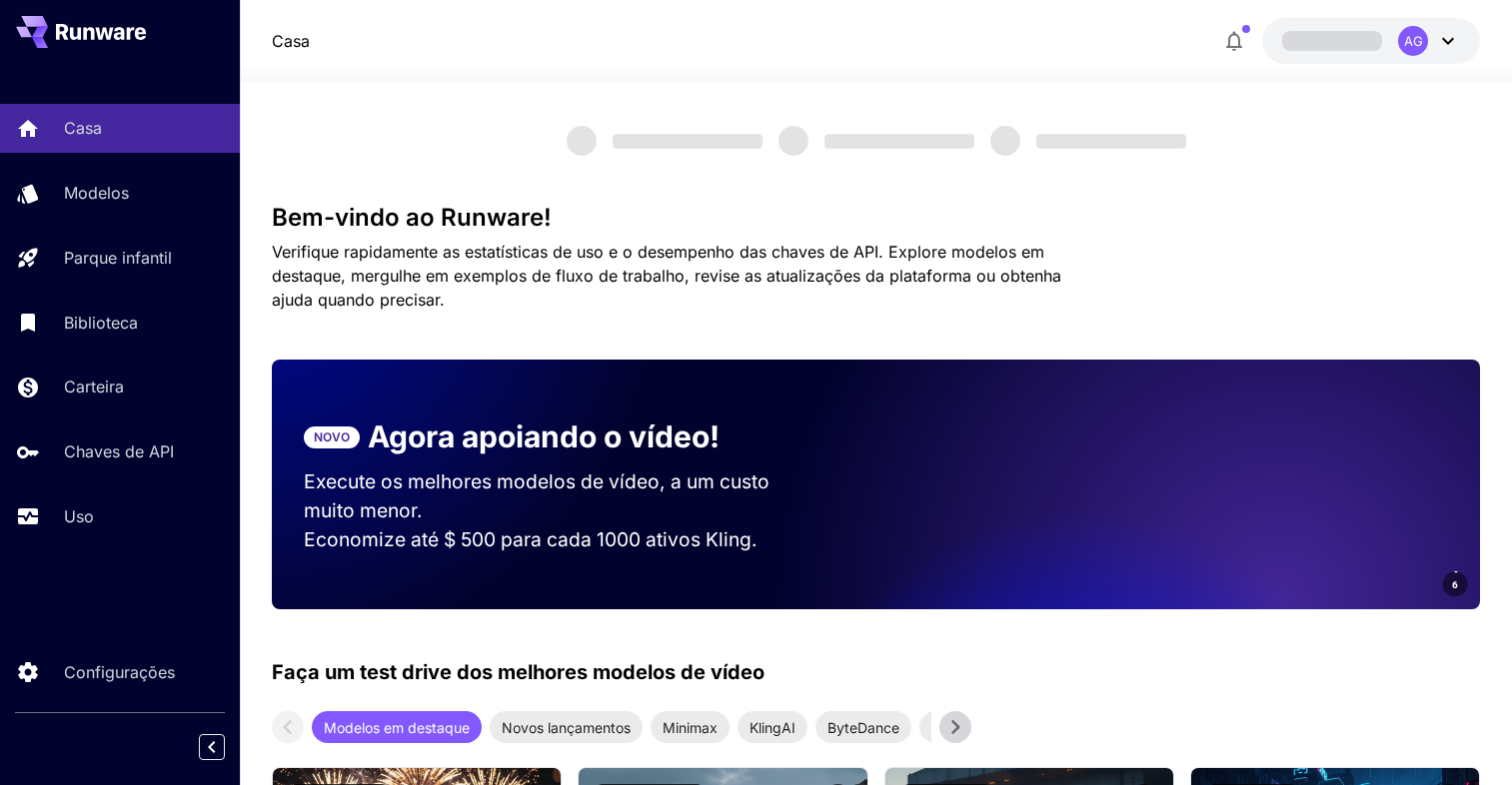 scroll, scrollTop: 0, scrollLeft: 0, axis: both 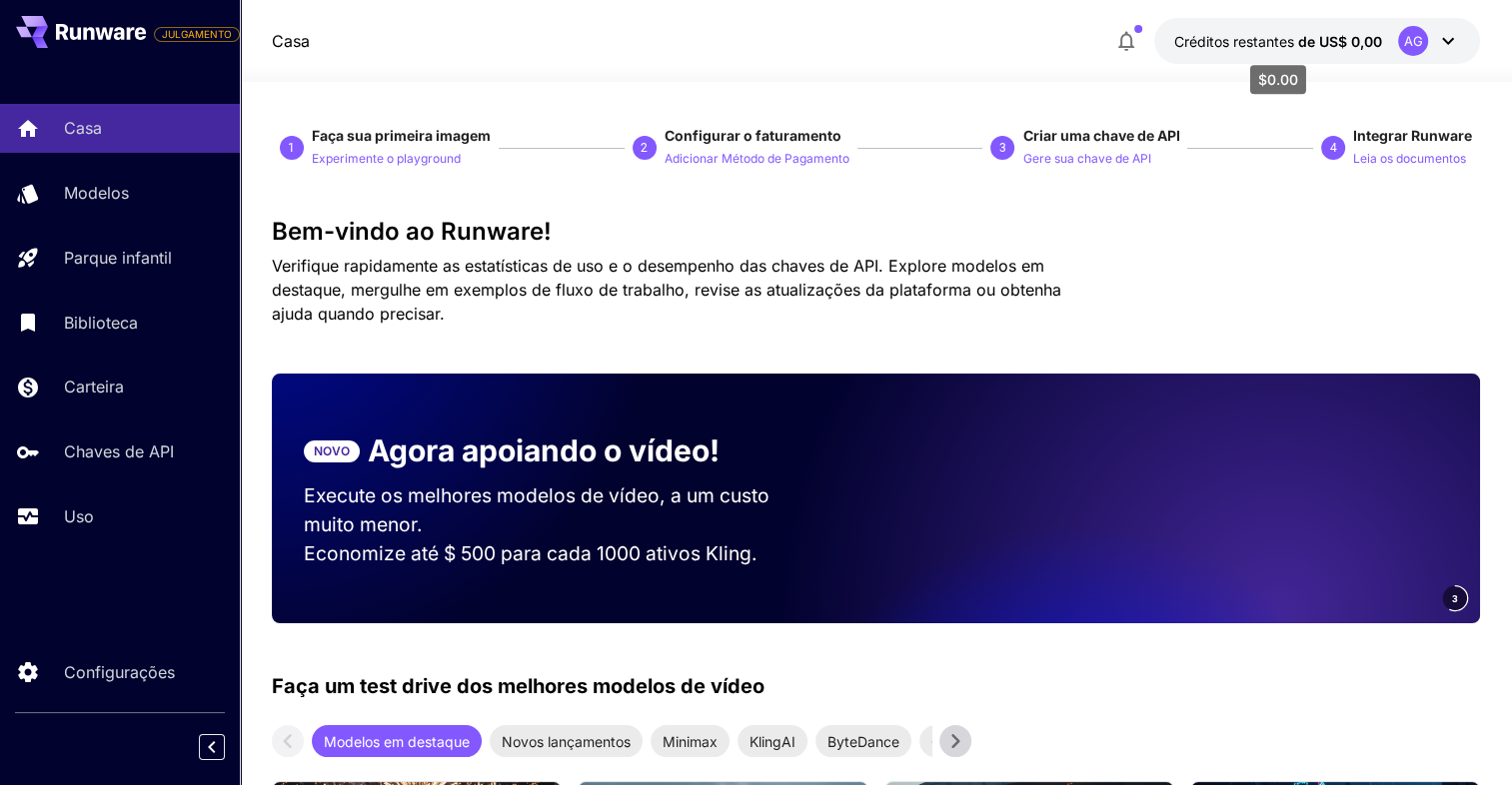 click on "de US$ 0,00" at bounding box center (1340, 41) 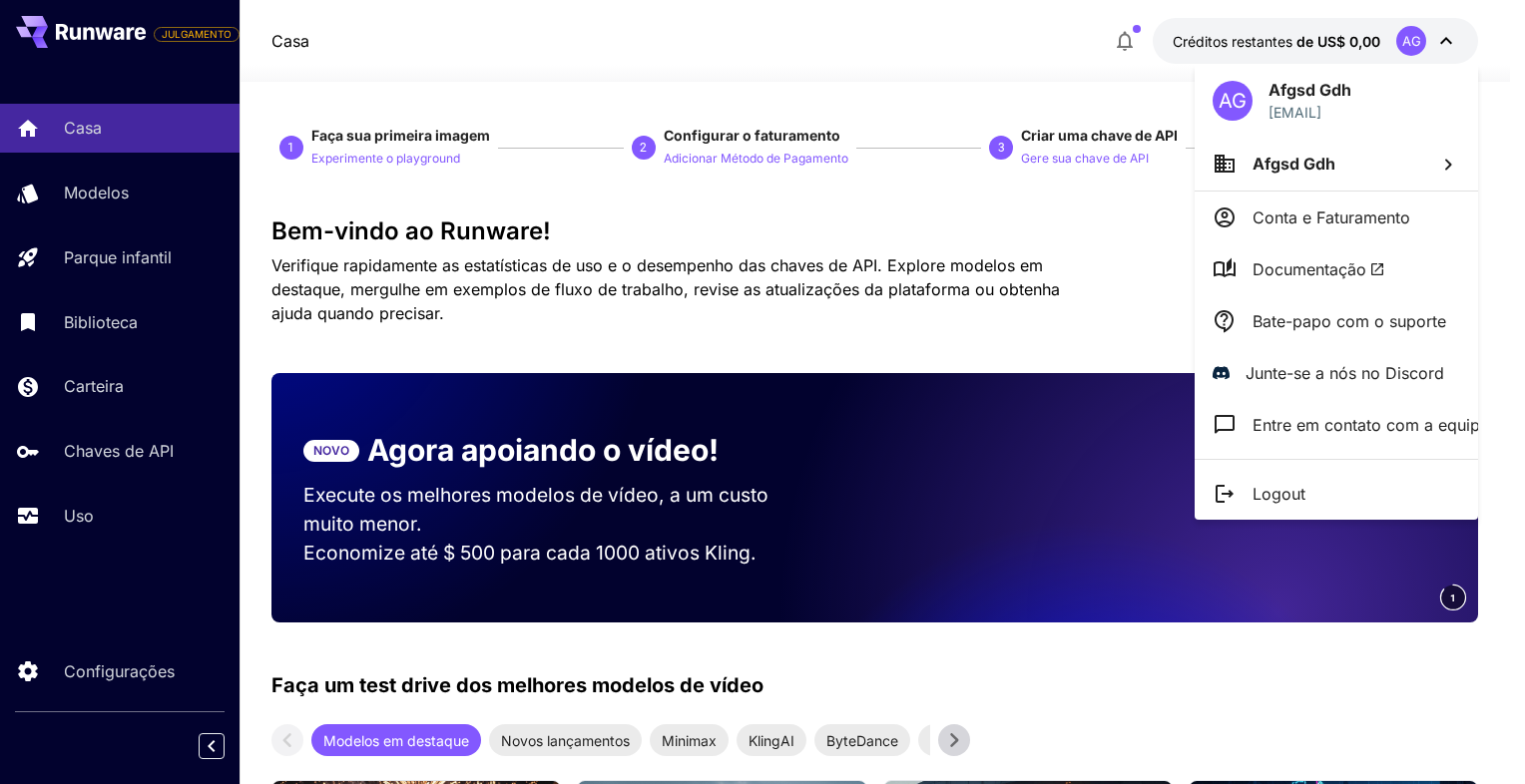 click at bounding box center [762, 392] 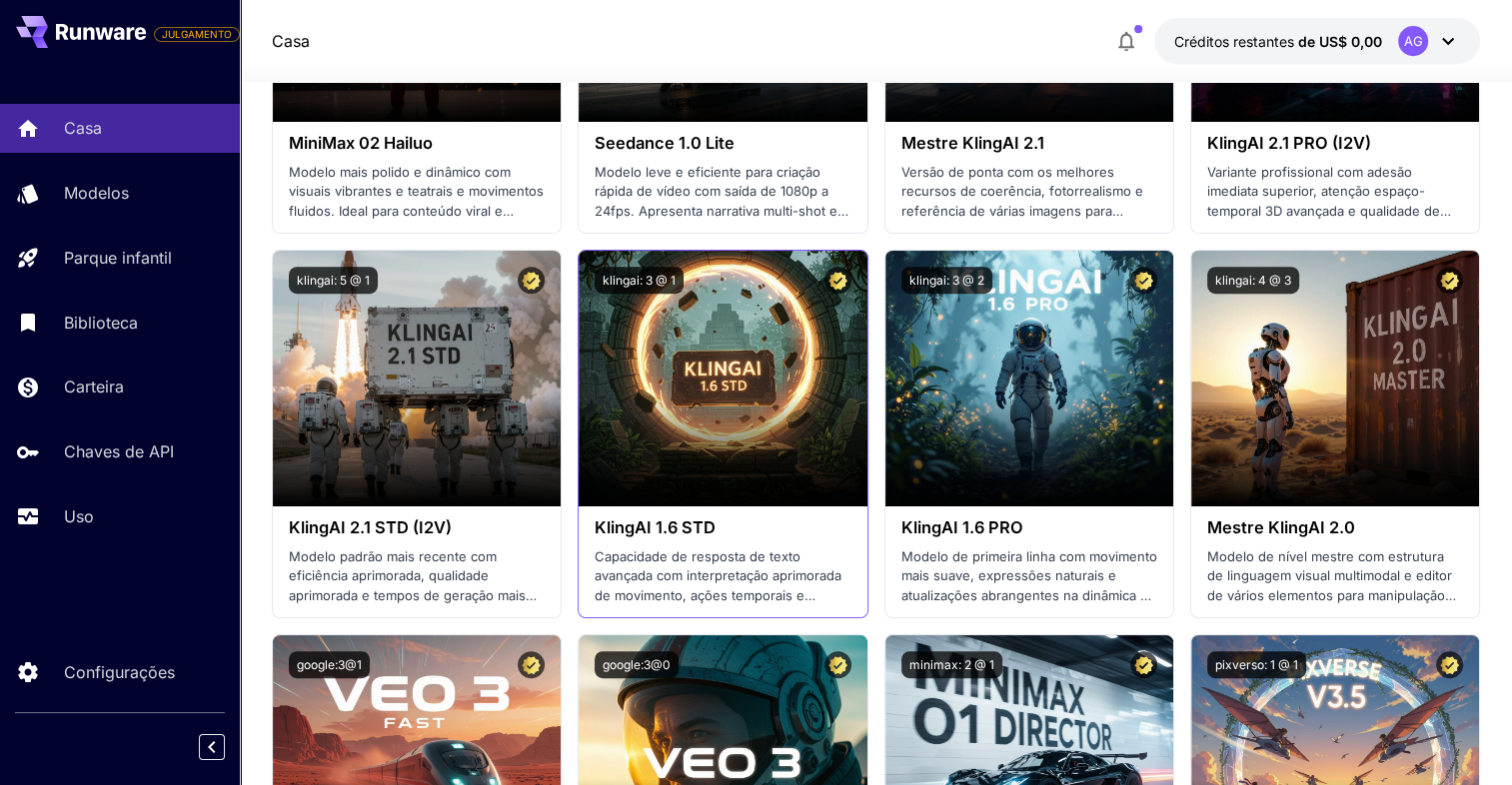 scroll, scrollTop: 1099, scrollLeft: 0, axis: vertical 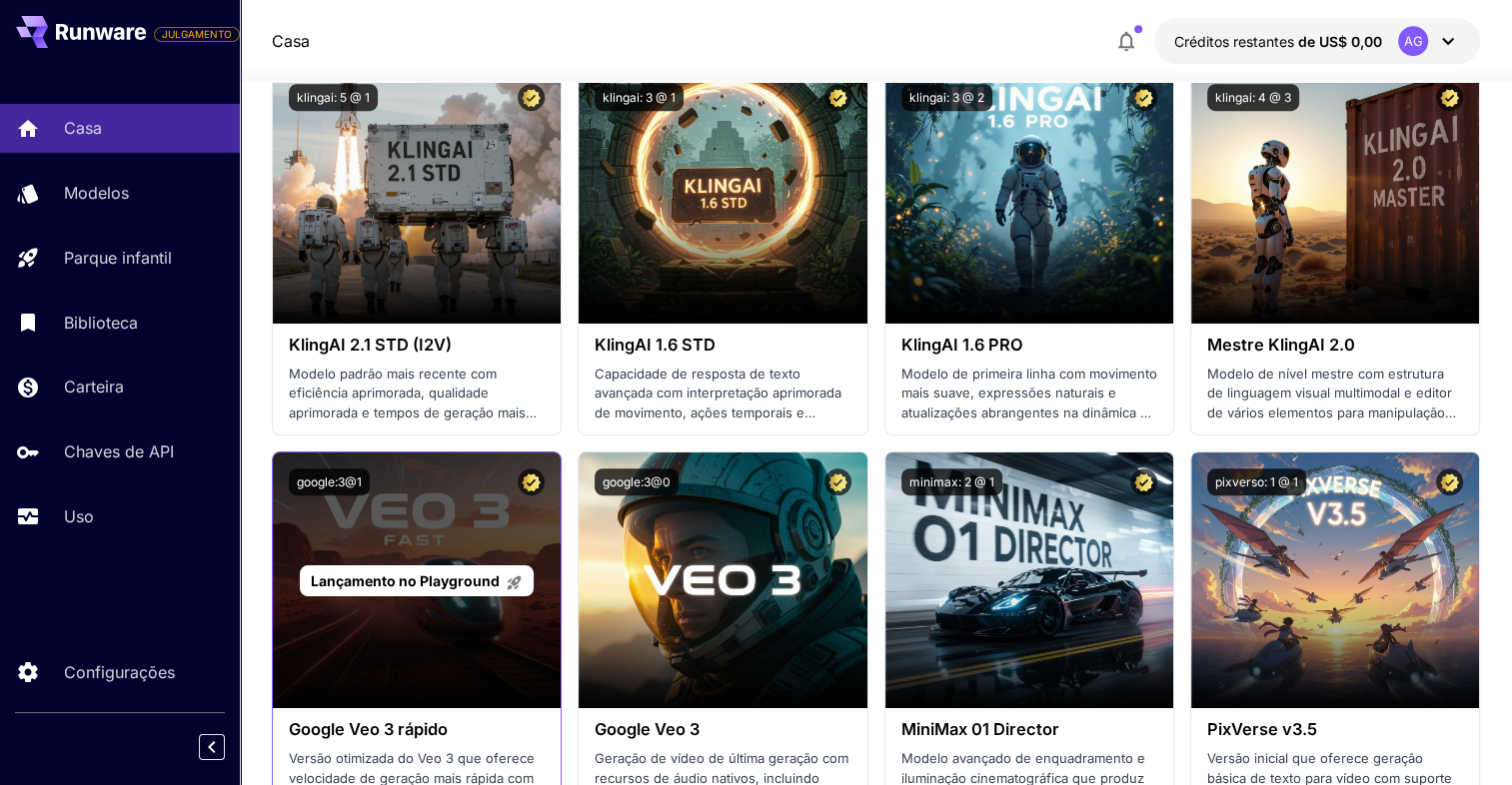 click on "Lançamento no Playground" at bounding box center (417, 580) 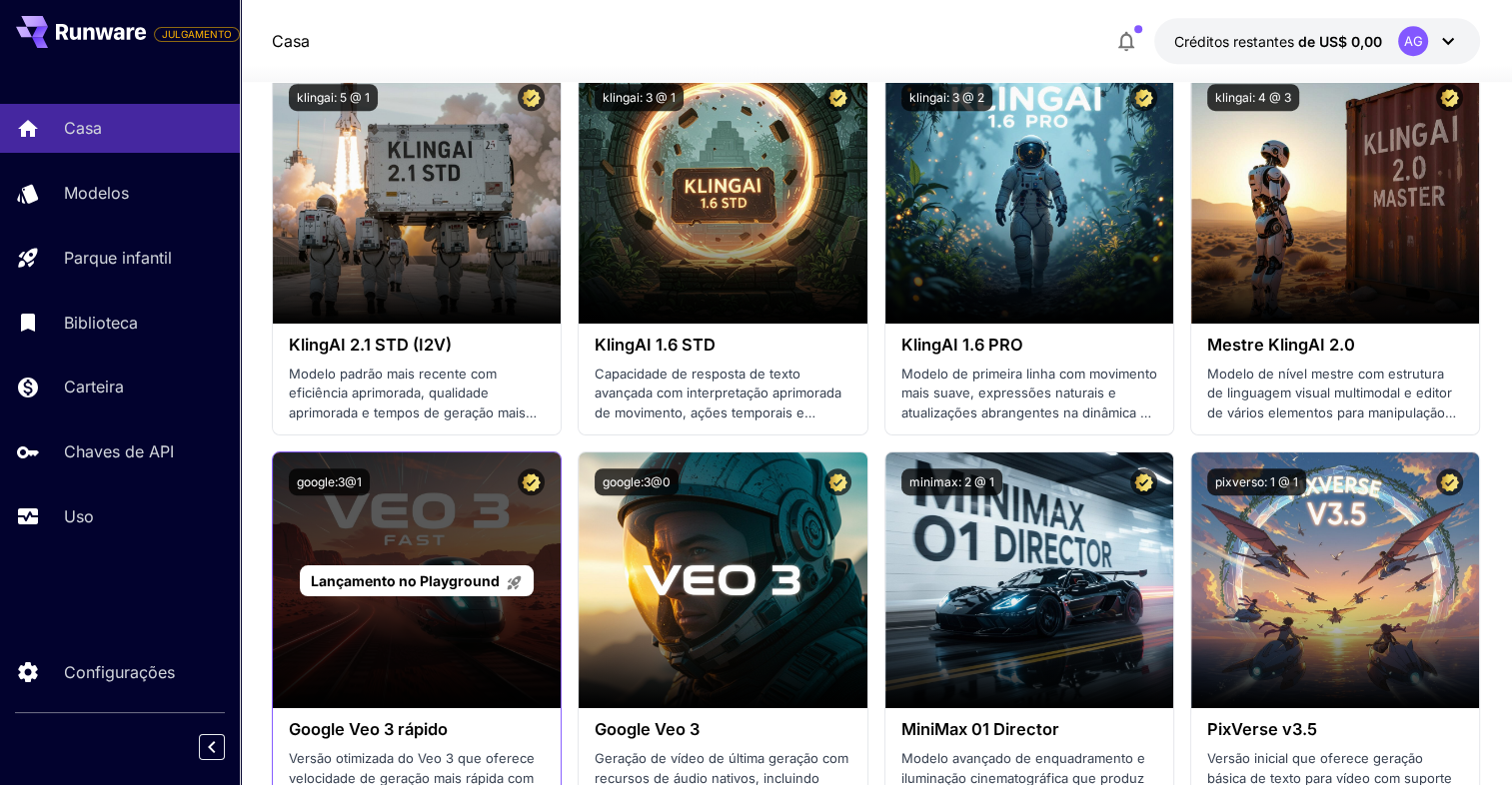 click on "Lançamento no Playground" at bounding box center [417, 580] 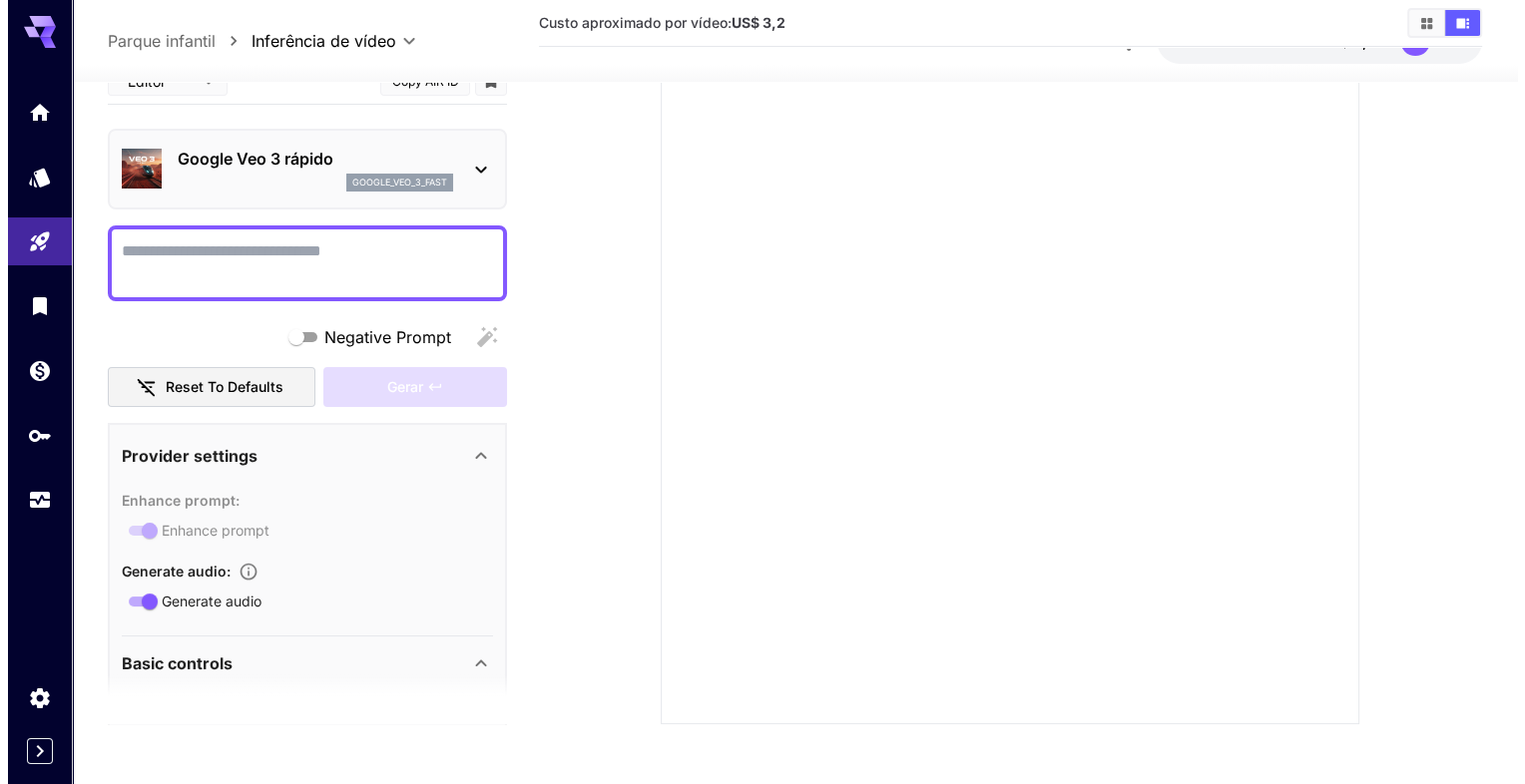 scroll, scrollTop: 0, scrollLeft: 0, axis: both 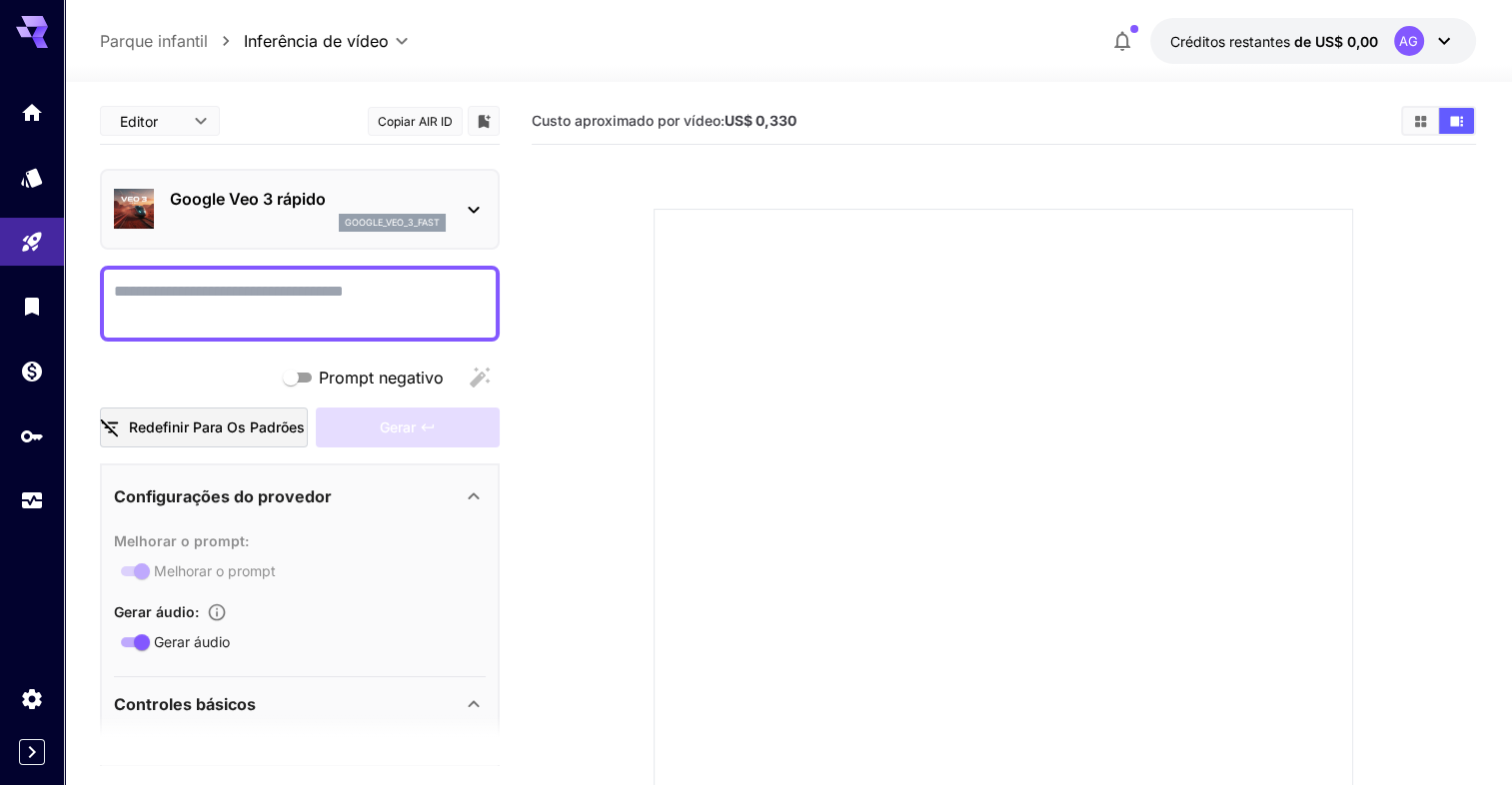 click on "Prompt negativo" at bounding box center [300, 304] 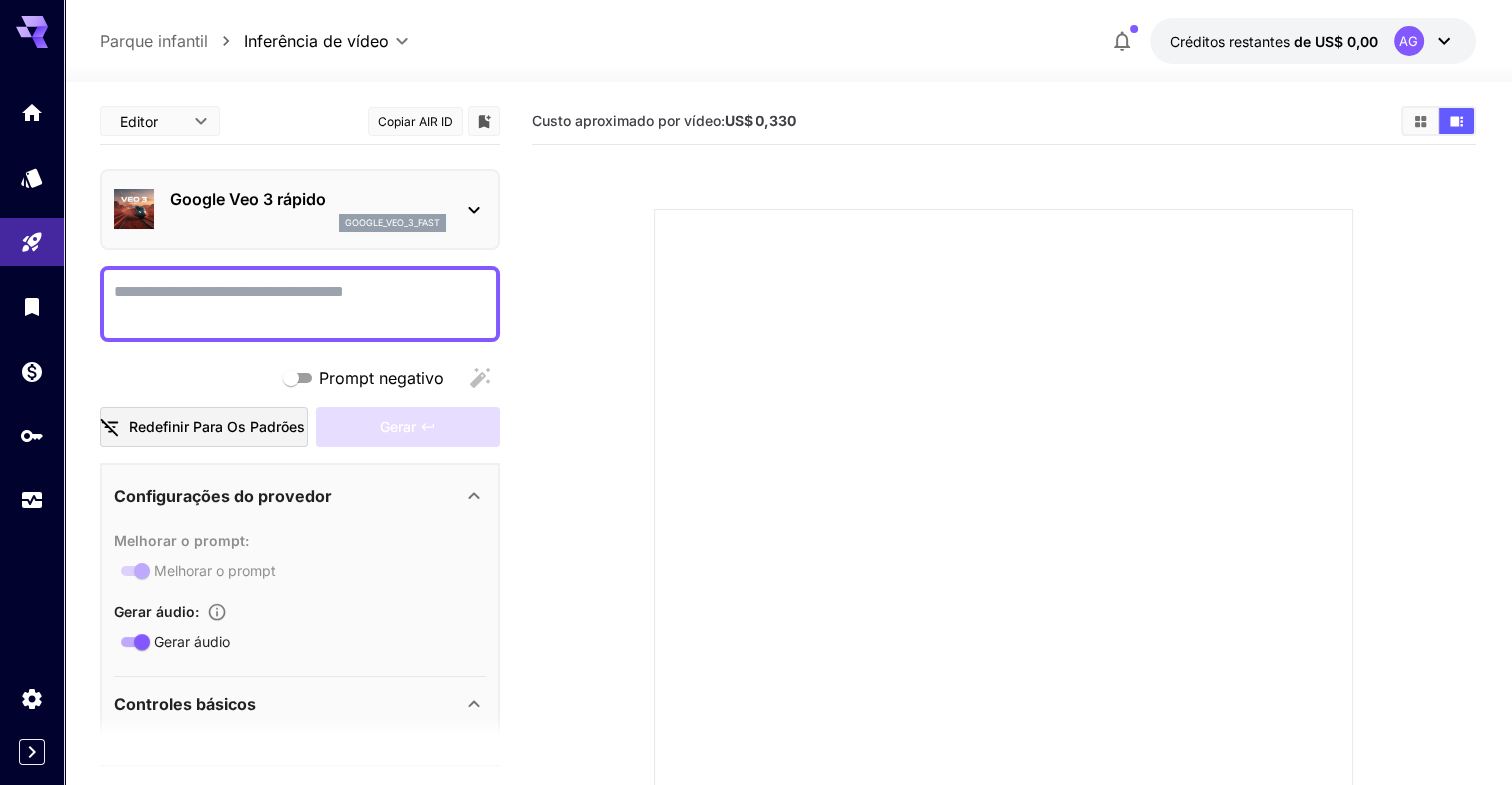 click on "Prompt negativo" at bounding box center [300, 304] 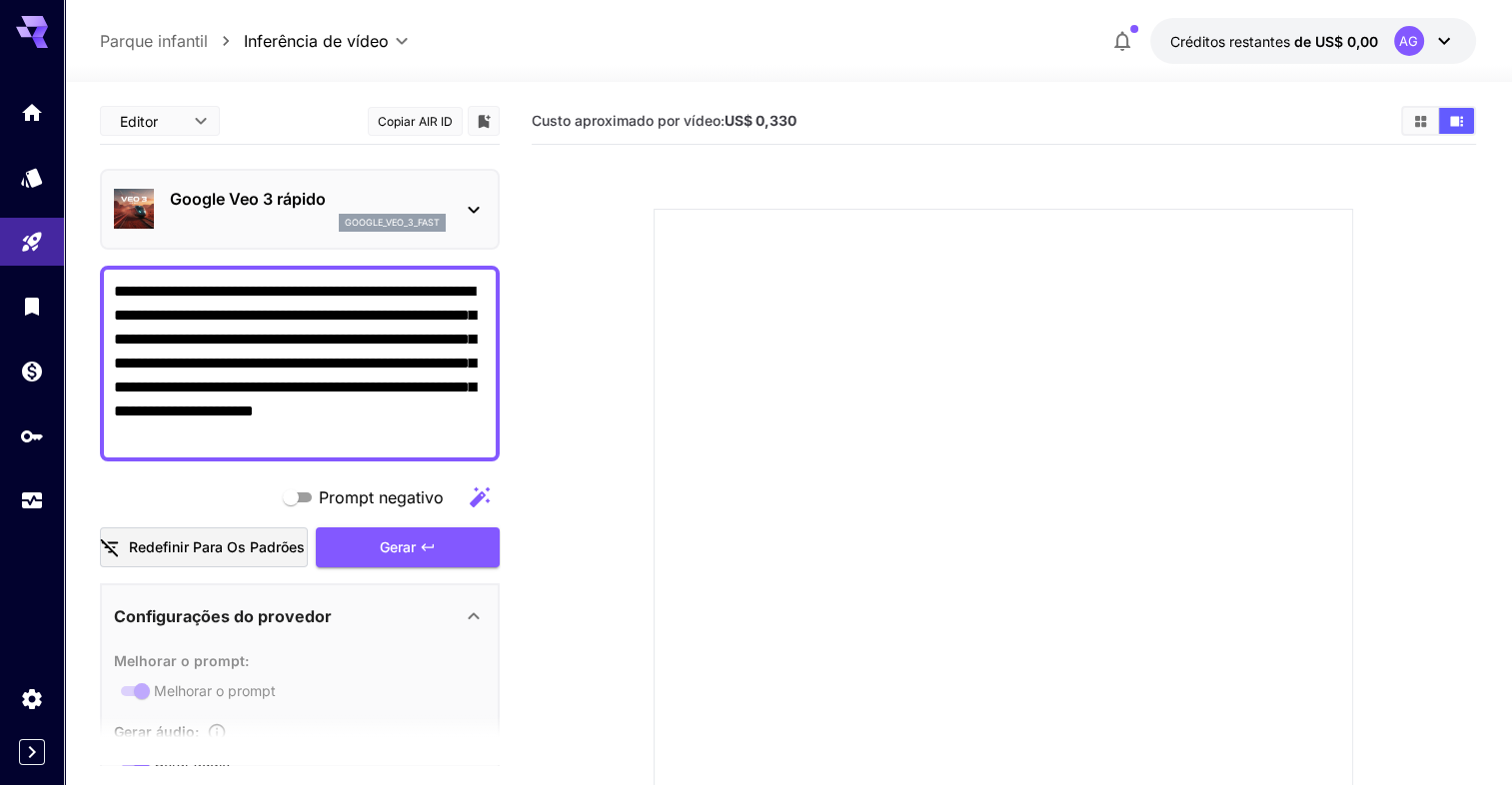 drag, startPoint x: 324, startPoint y: 411, endPoint x: 248, endPoint y: 413, distance: 76.02631 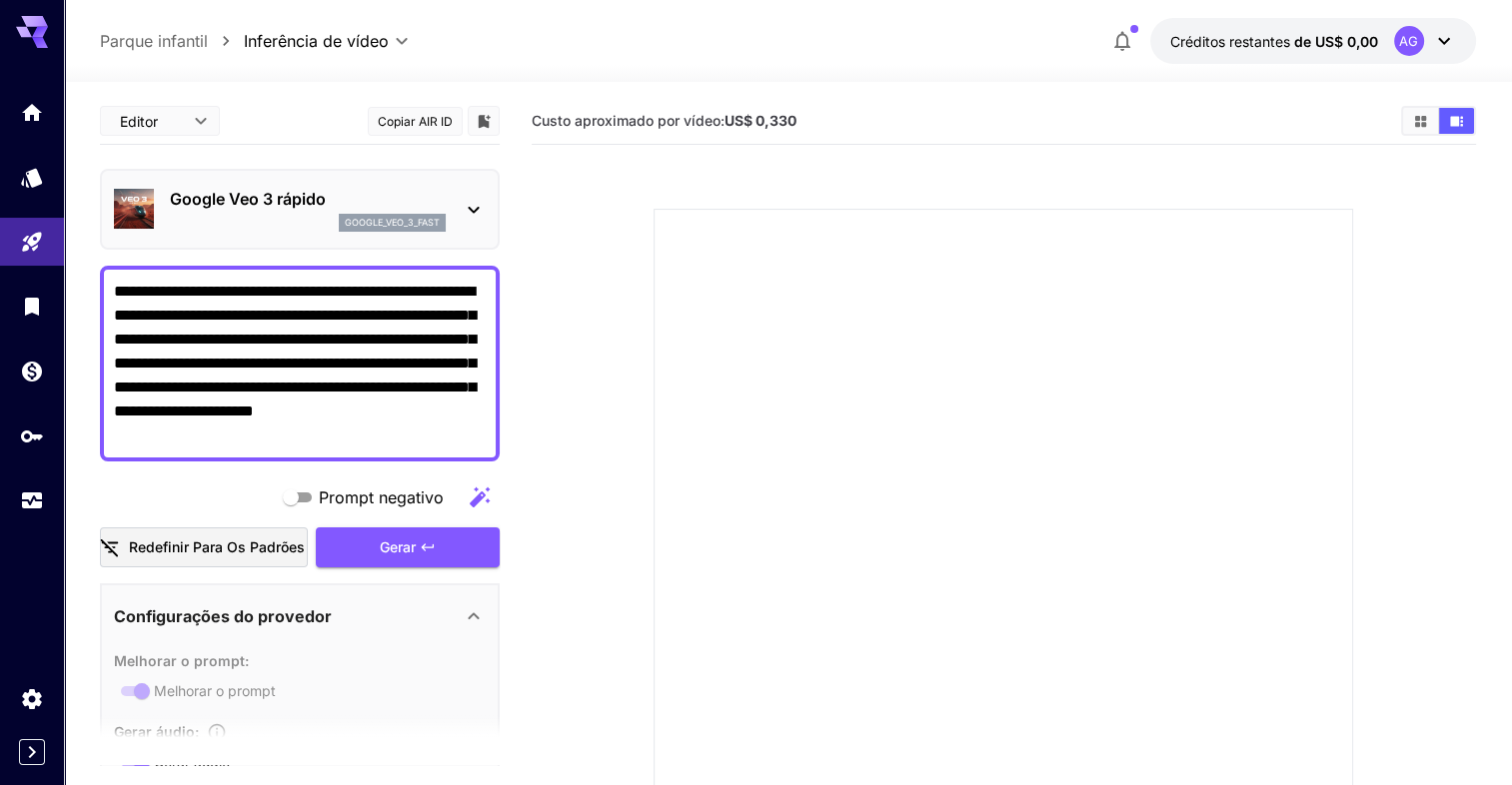 click on "**********" at bounding box center [300, 364] 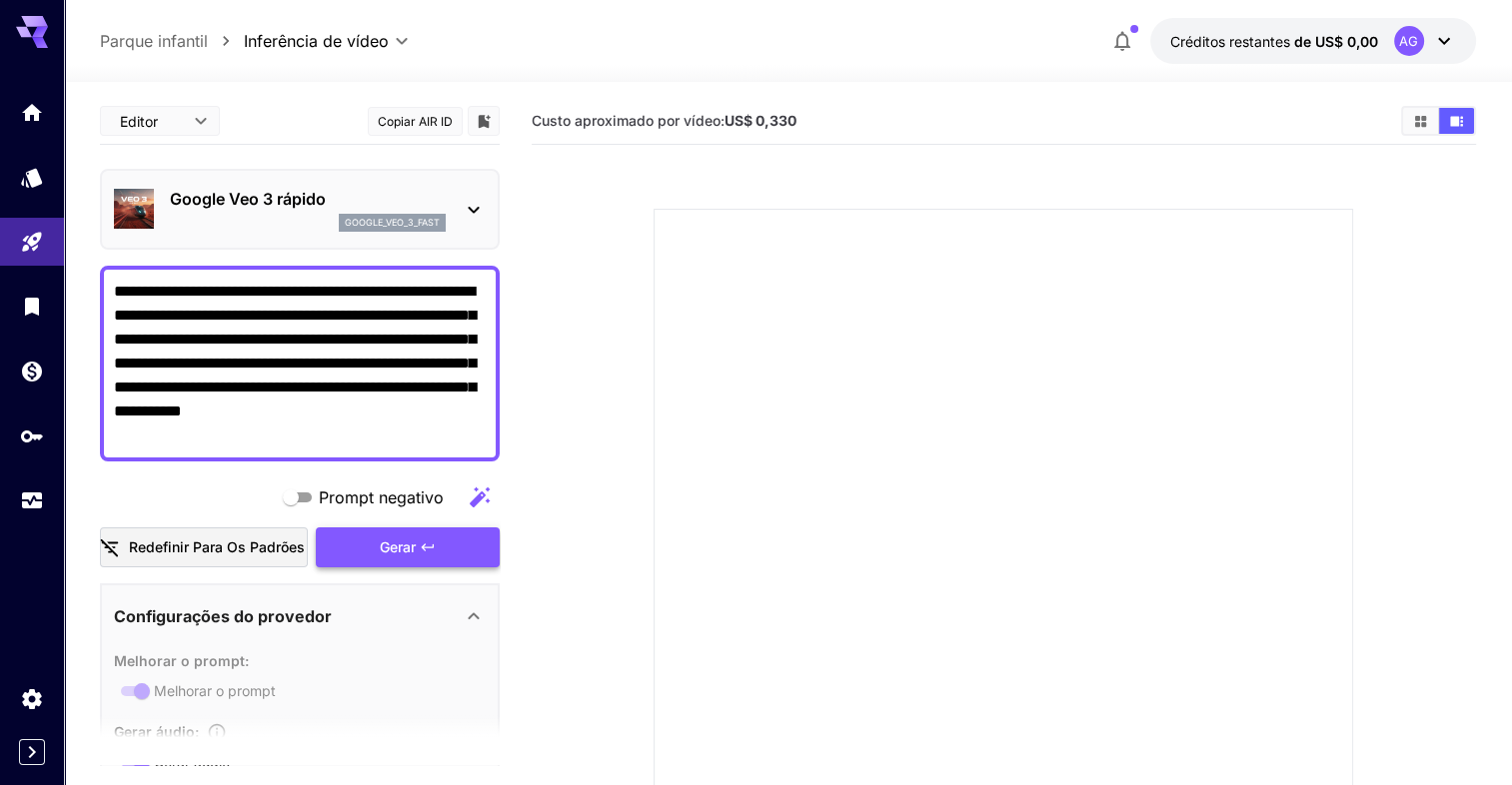 type on "**********" 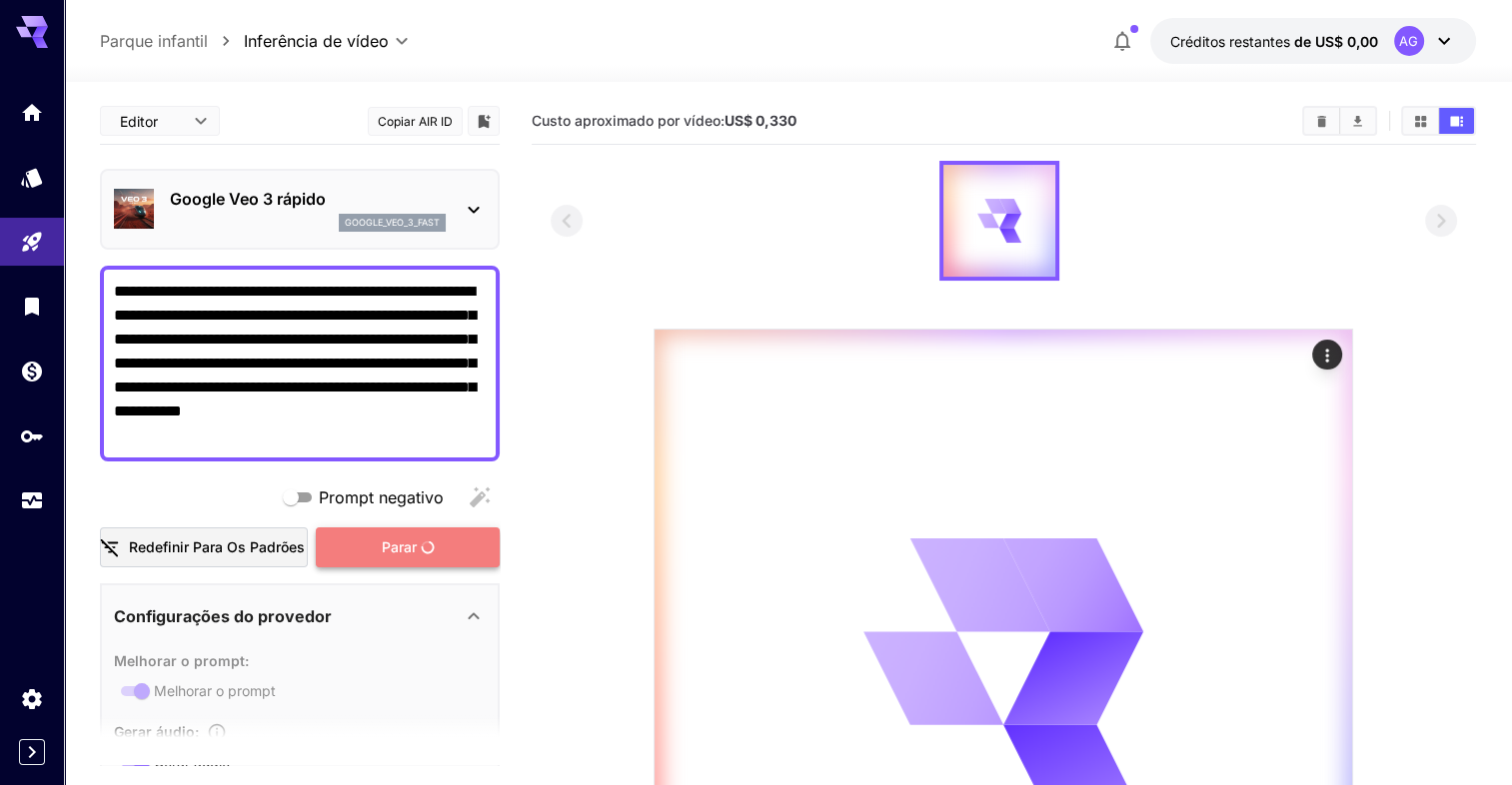 click on "Parar" at bounding box center (408, 547) 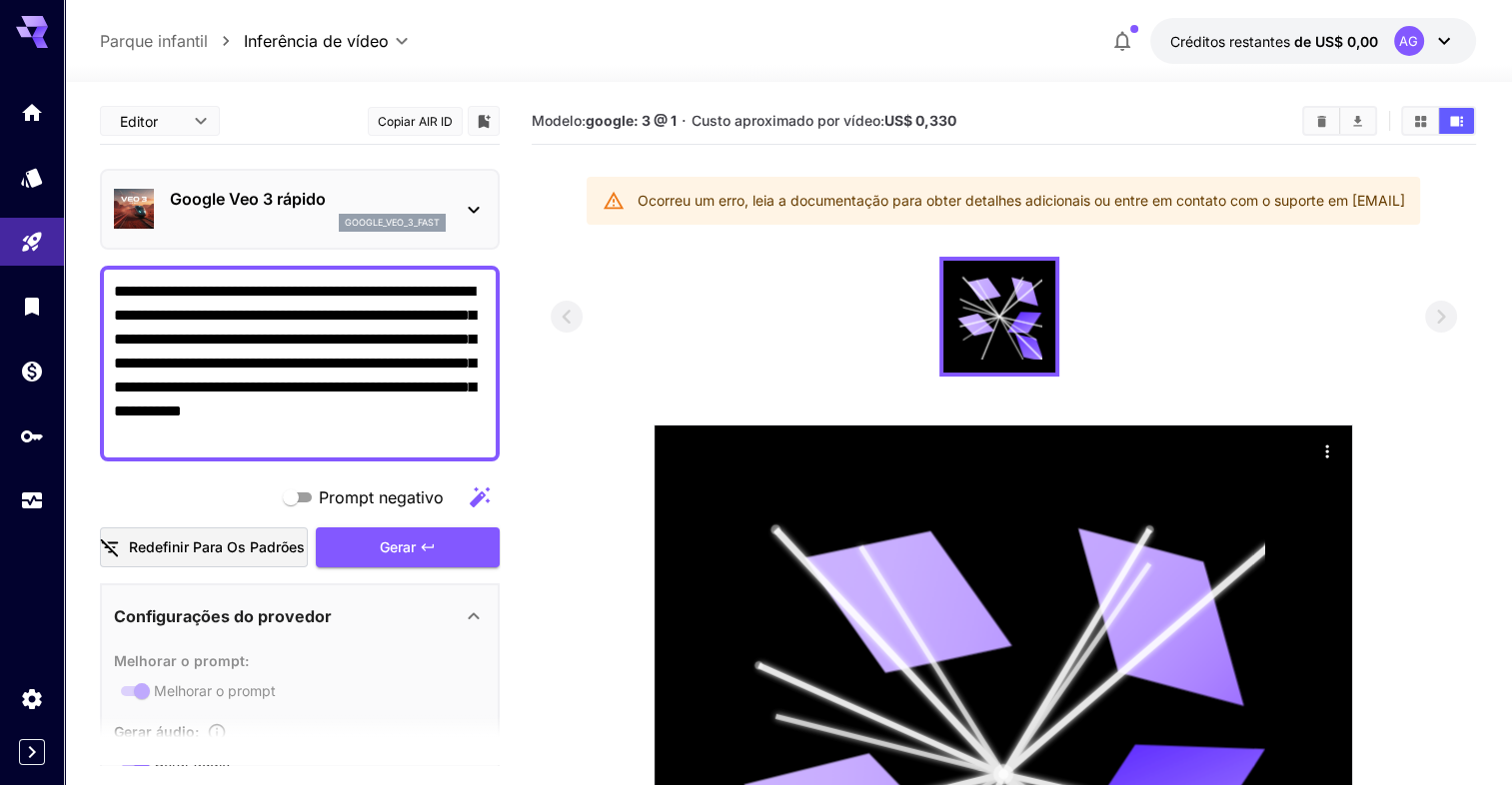 click on "AG" at bounding box center [1425, 41] 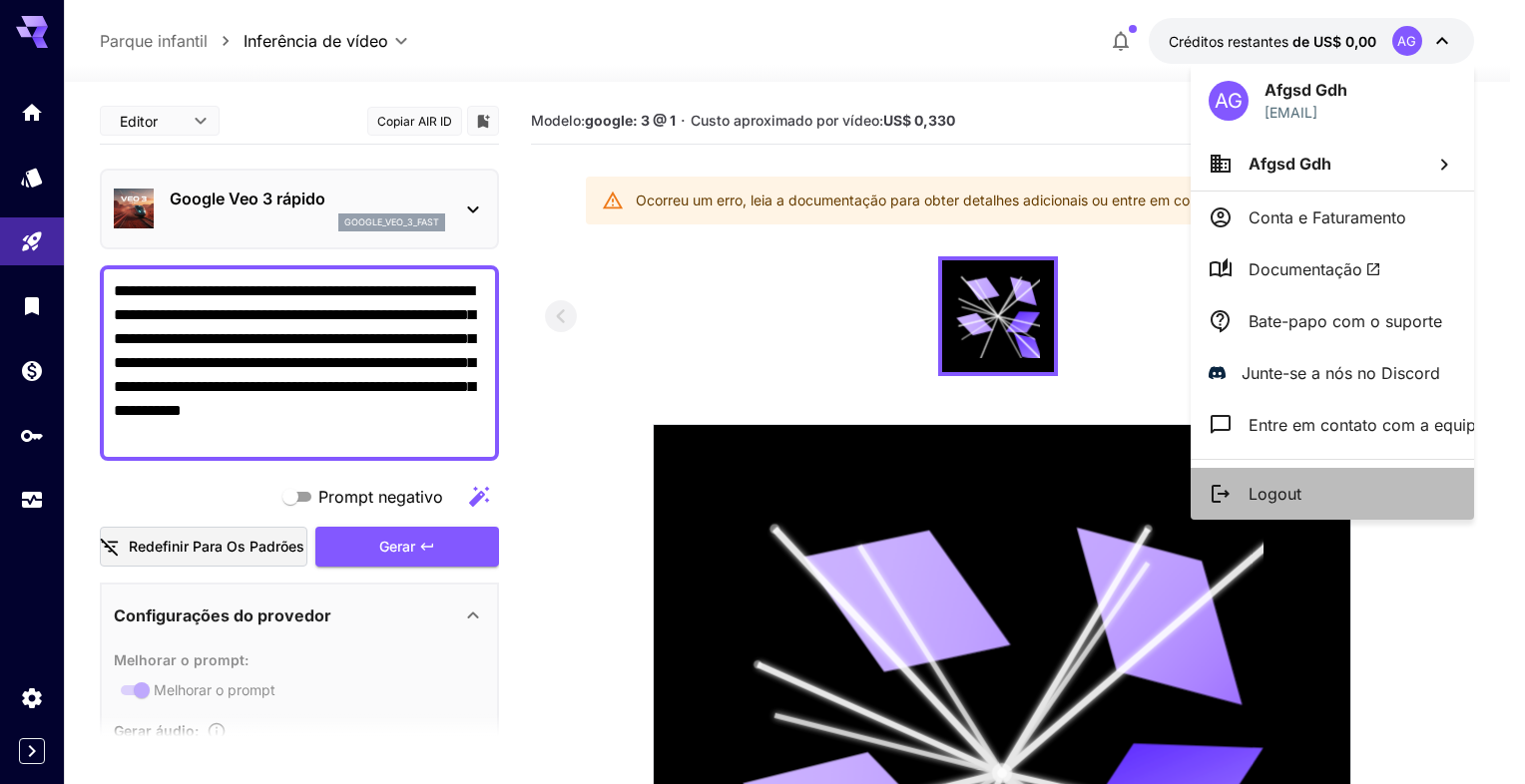 click on "Logout" at bounding box center [1274, 494] 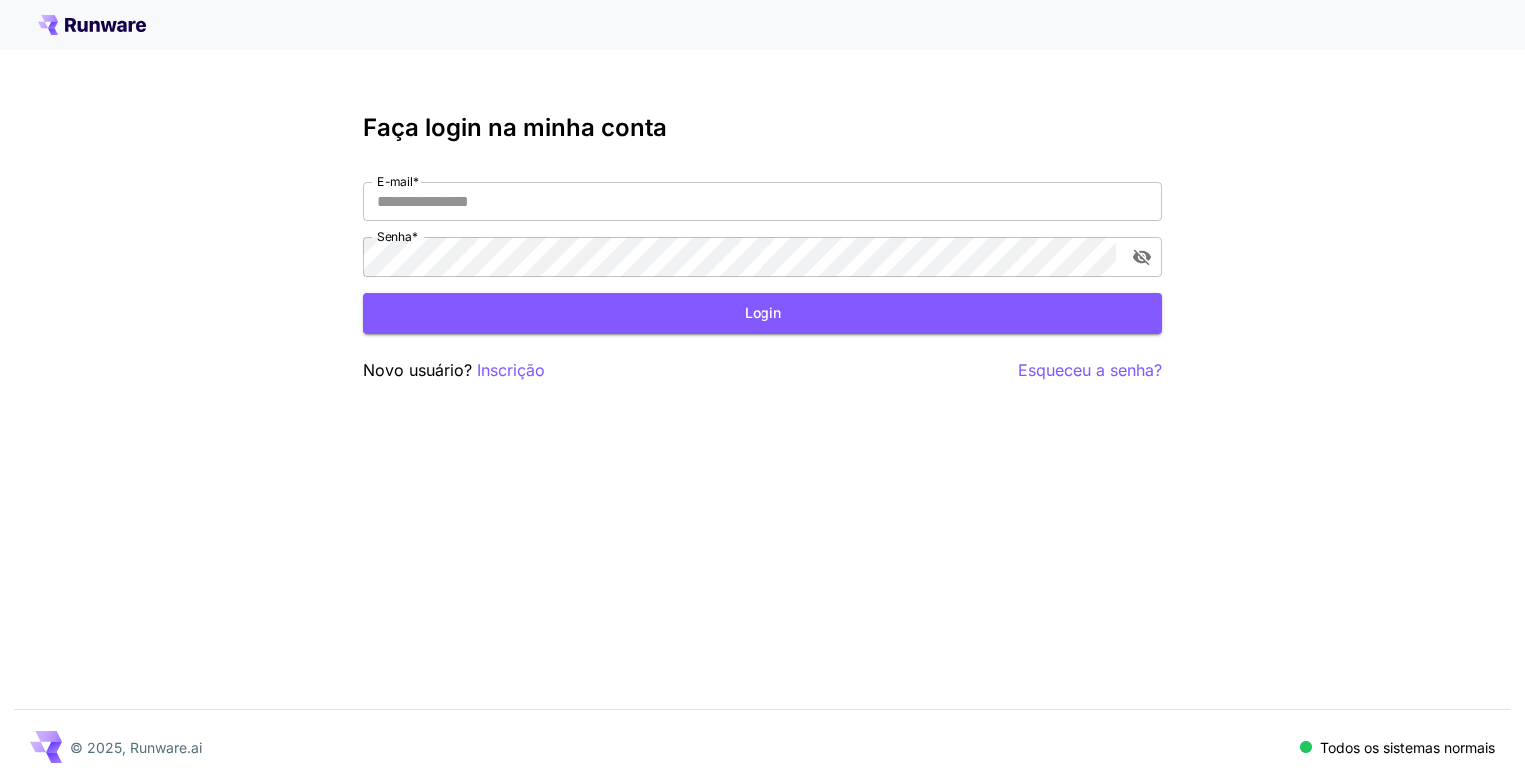 scroll, scrollTop: 0, scrollLeft: 0, axis: both 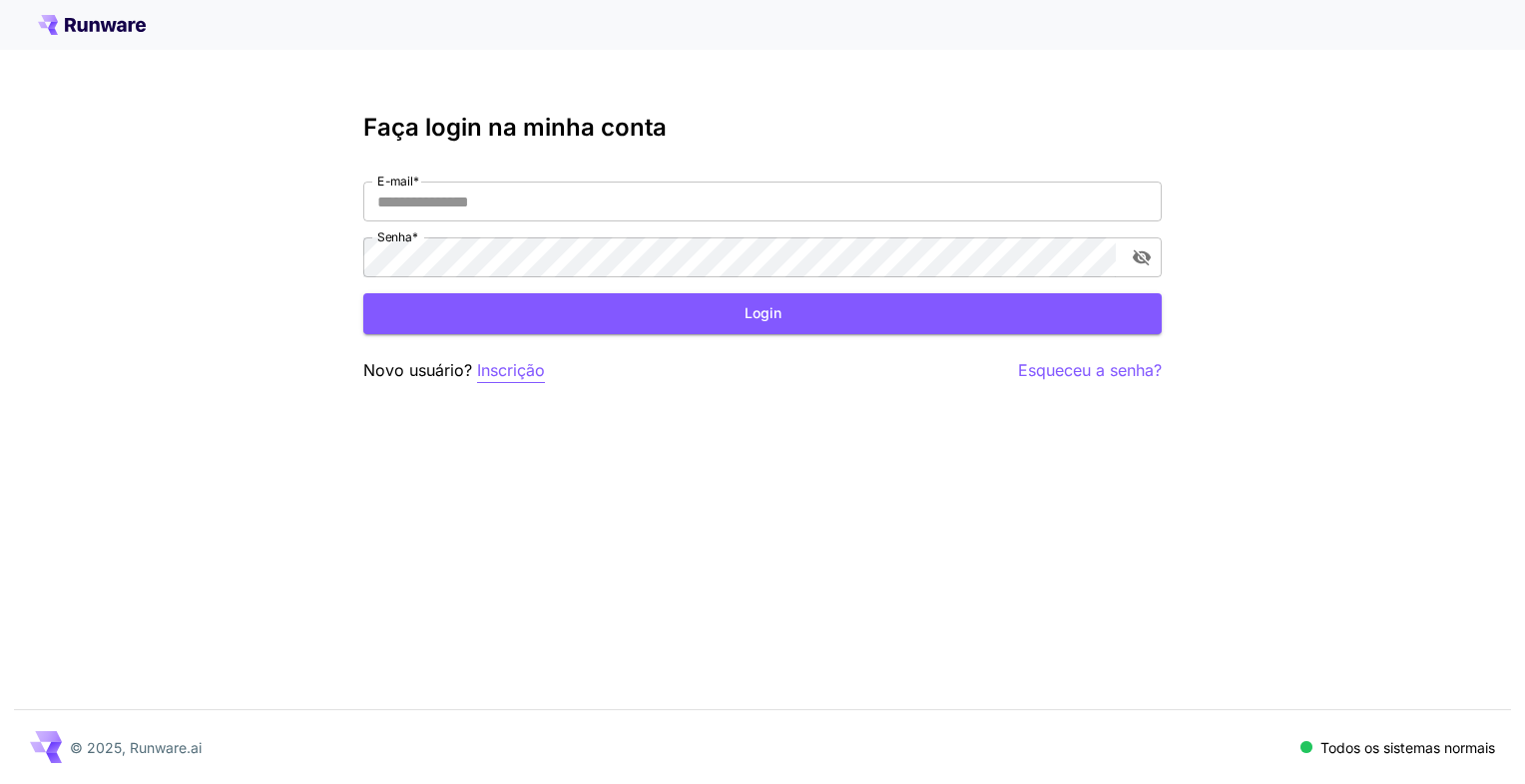 type on "**********" 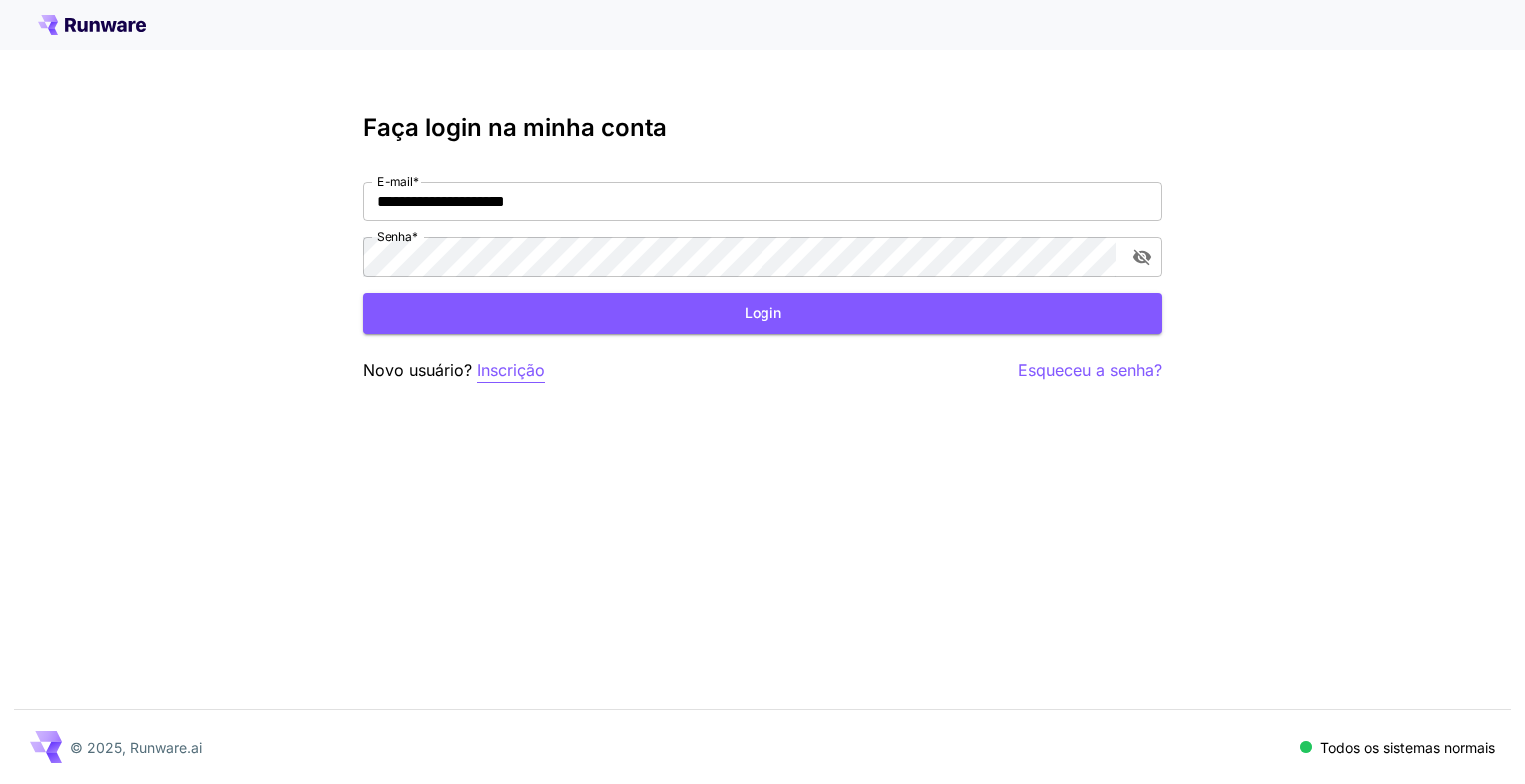 click on "Inscrição" at bounding box center [511, 370] 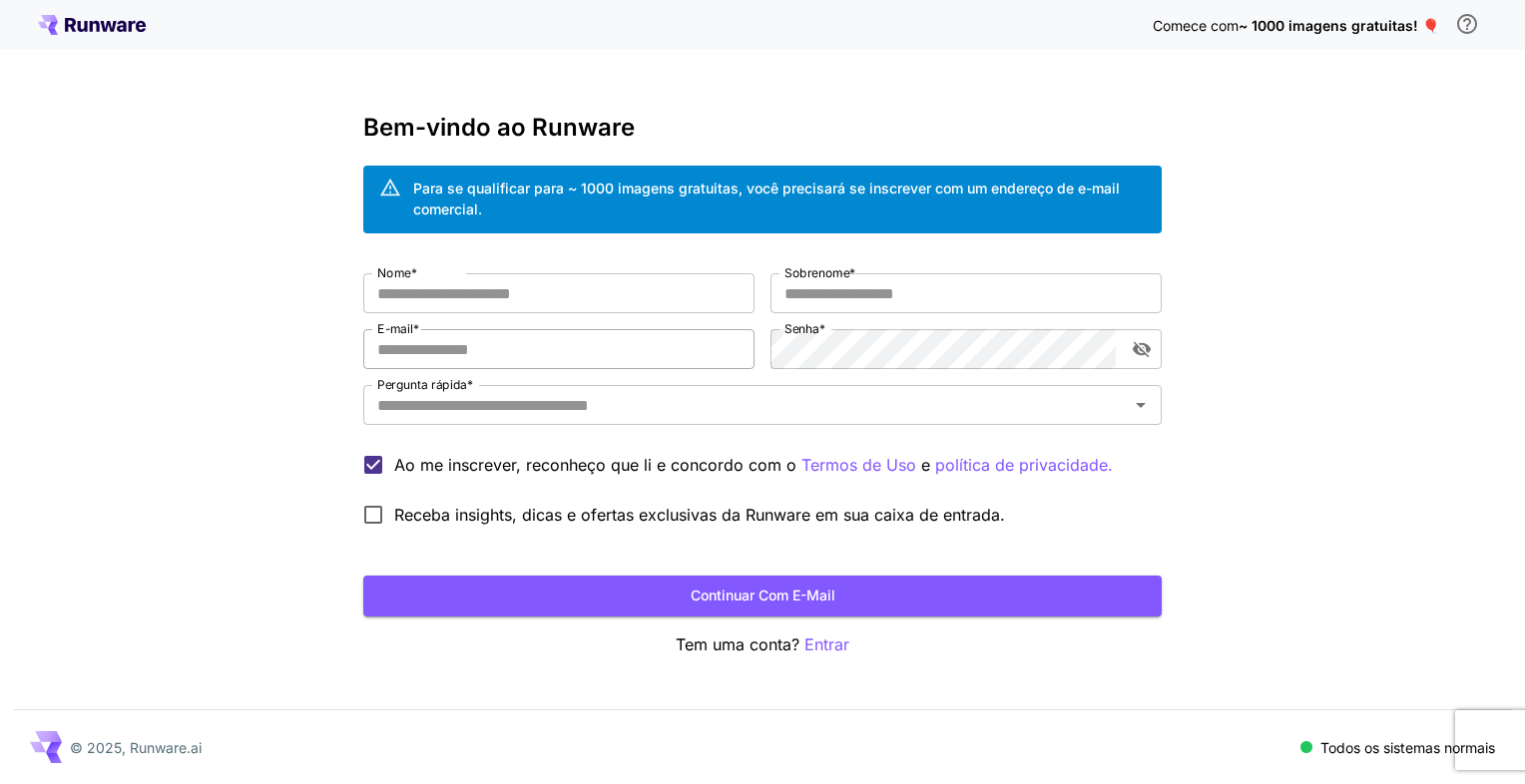 click on "E-mail  *" at bounding box center [559, 349] 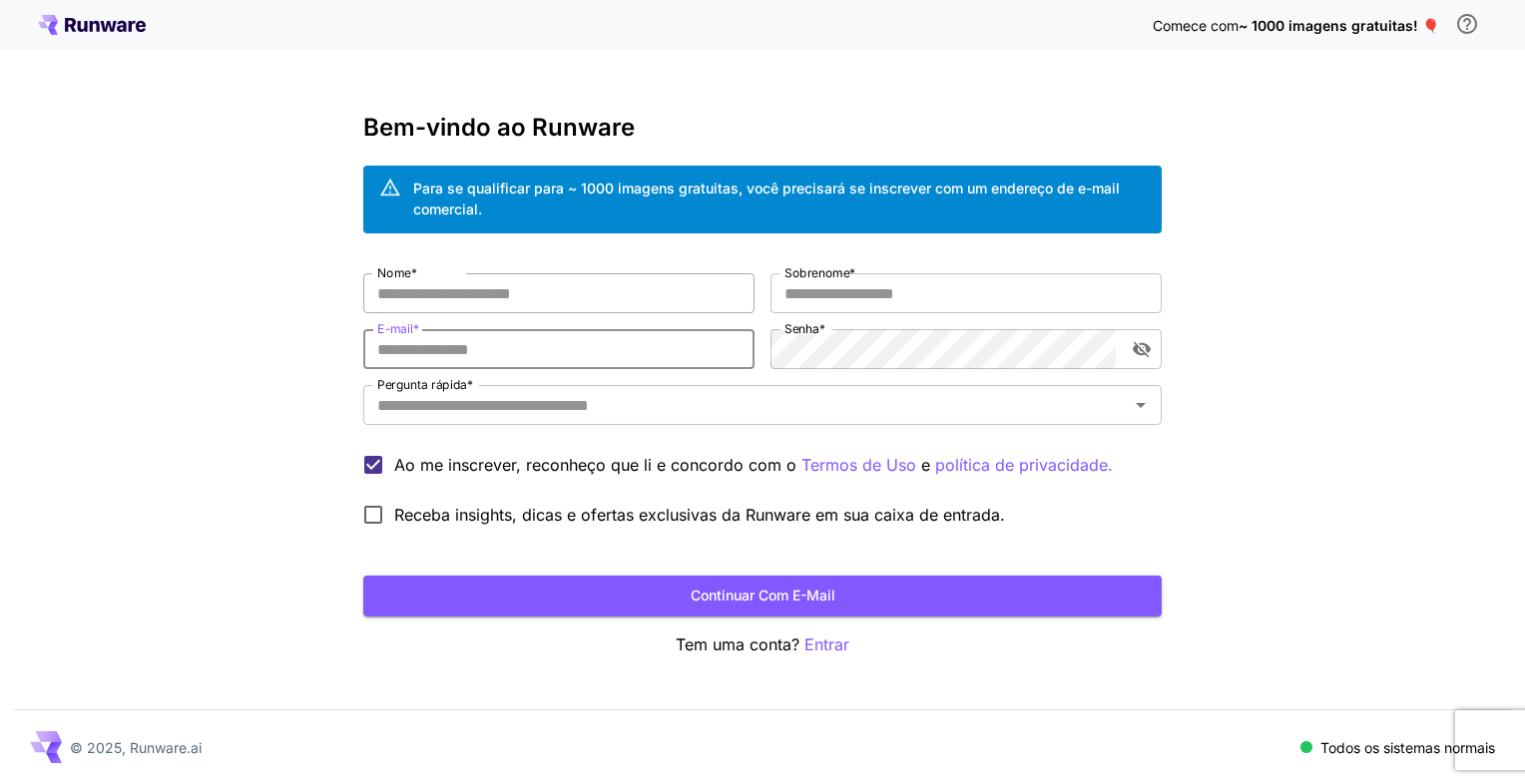 paste on "**********" 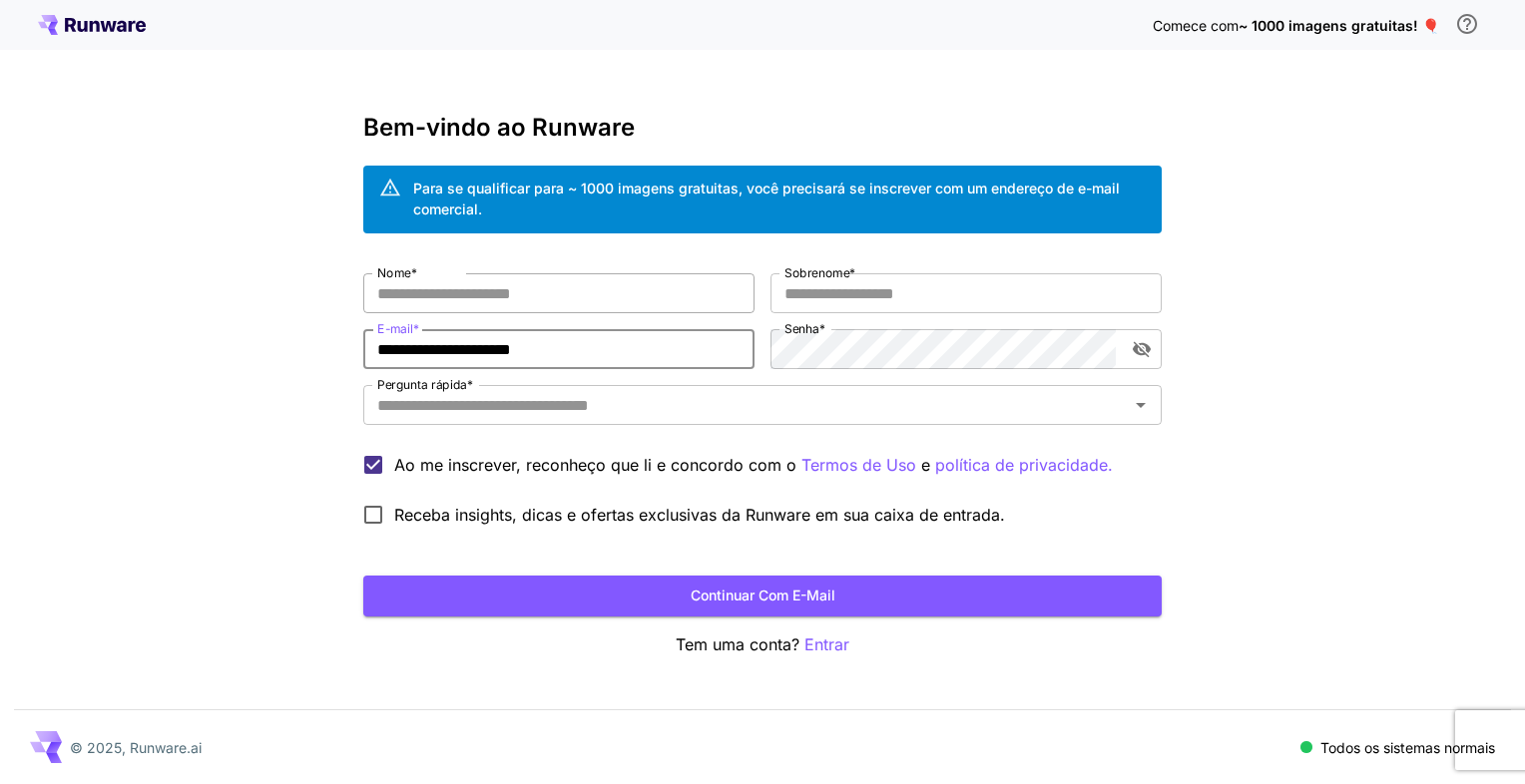 type on "**********" 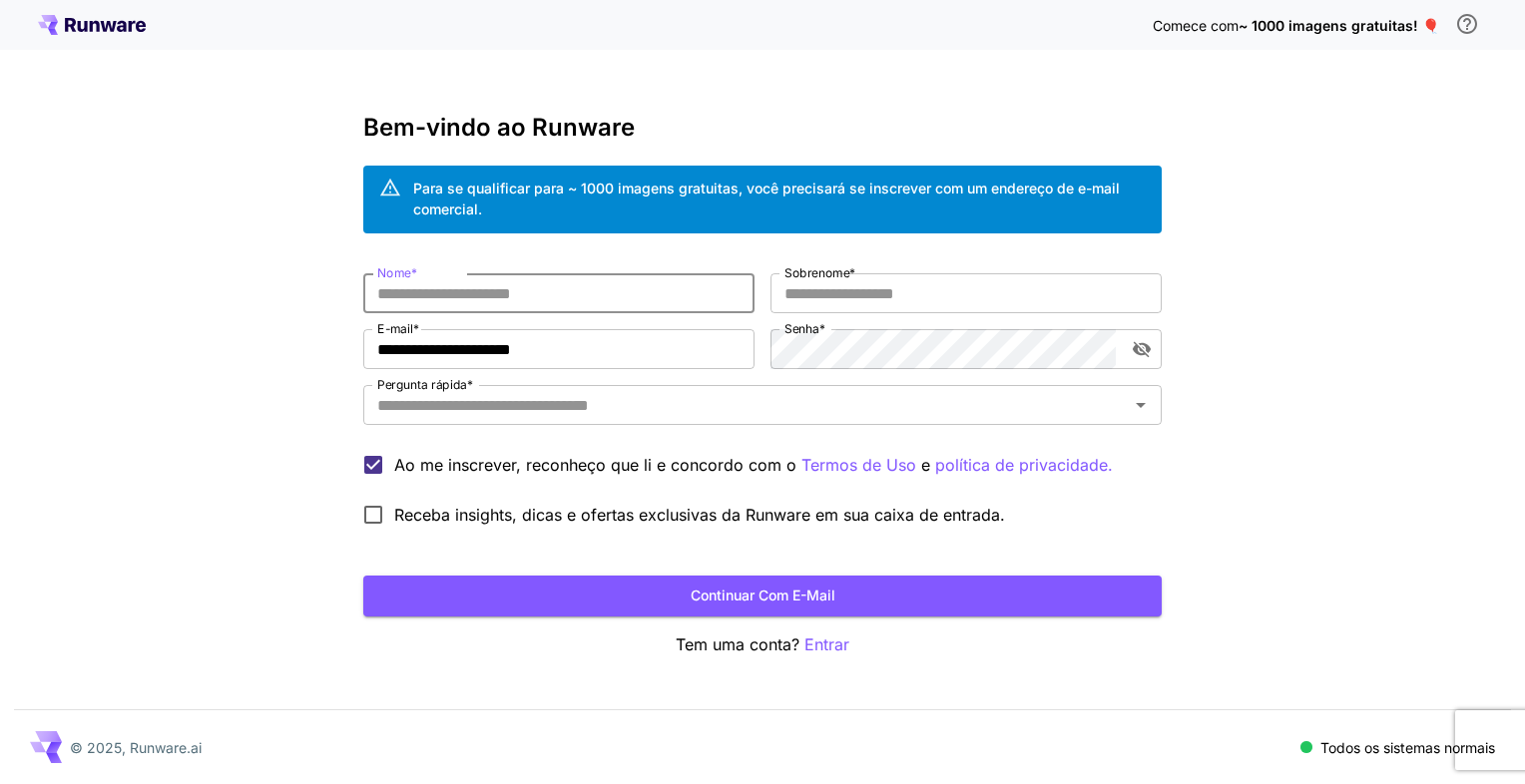 click on "Nome  *" at bounding box center [559, 293] 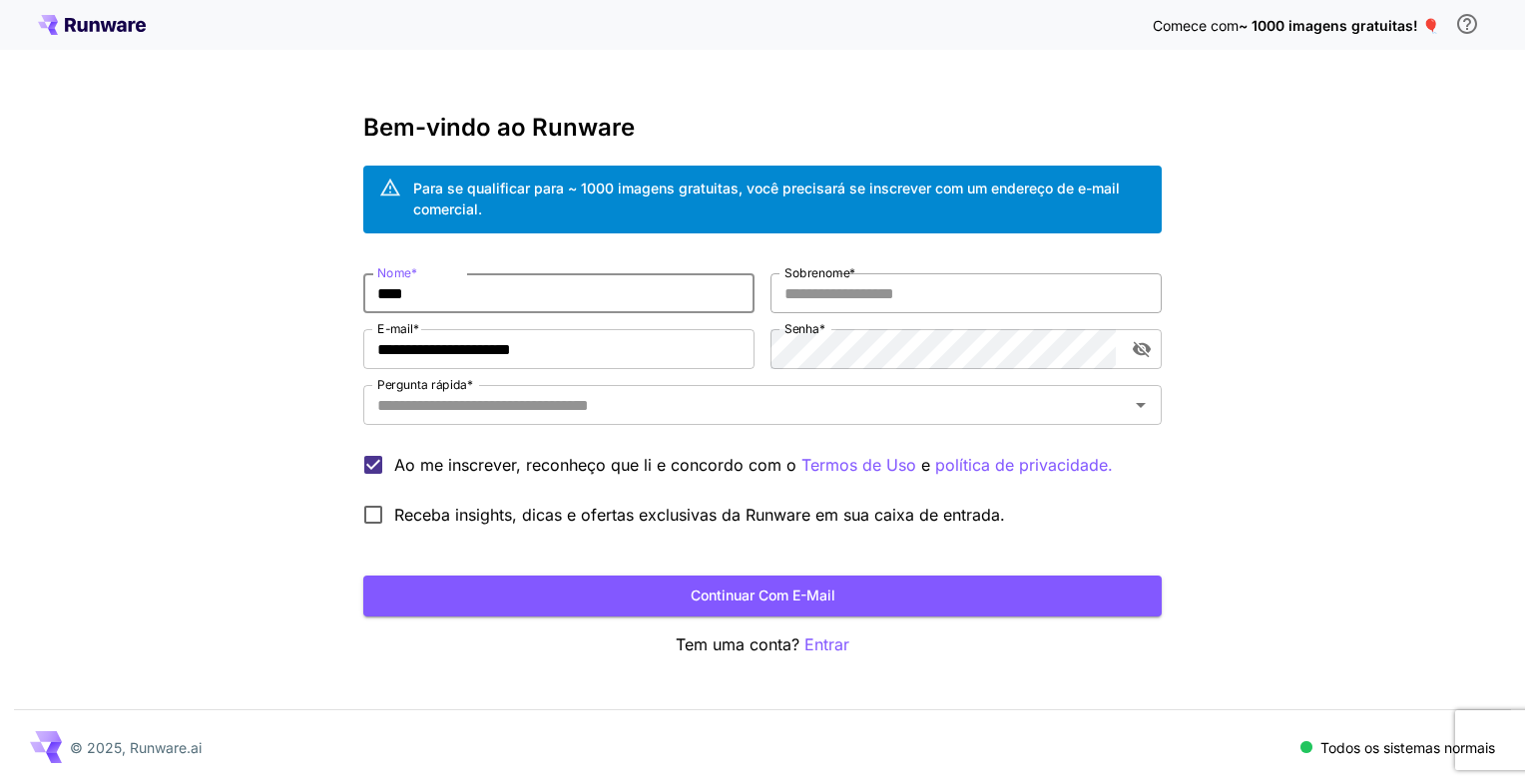 type on "****" 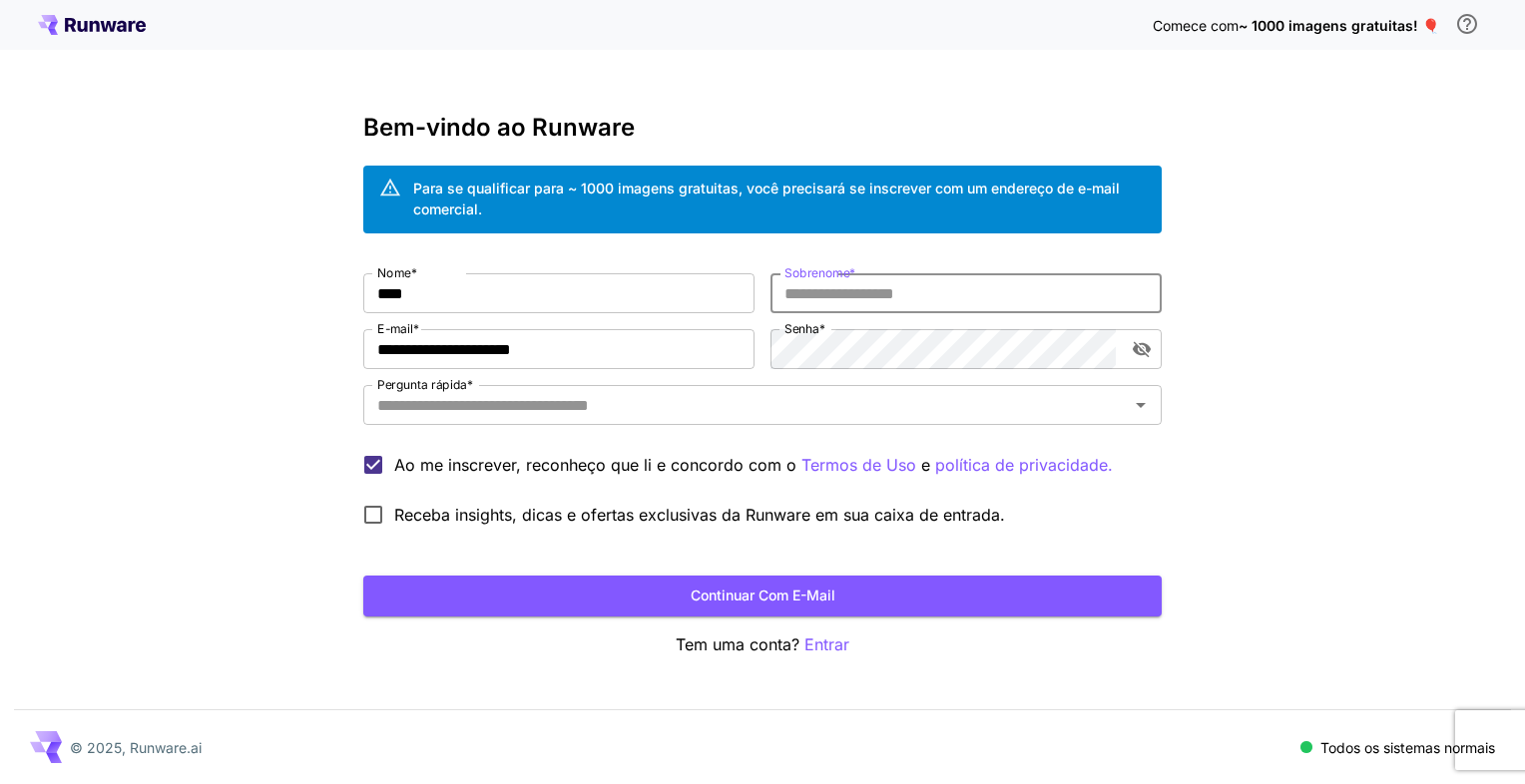 click on "Sobrenome  *" at bounding box center [966, 293] 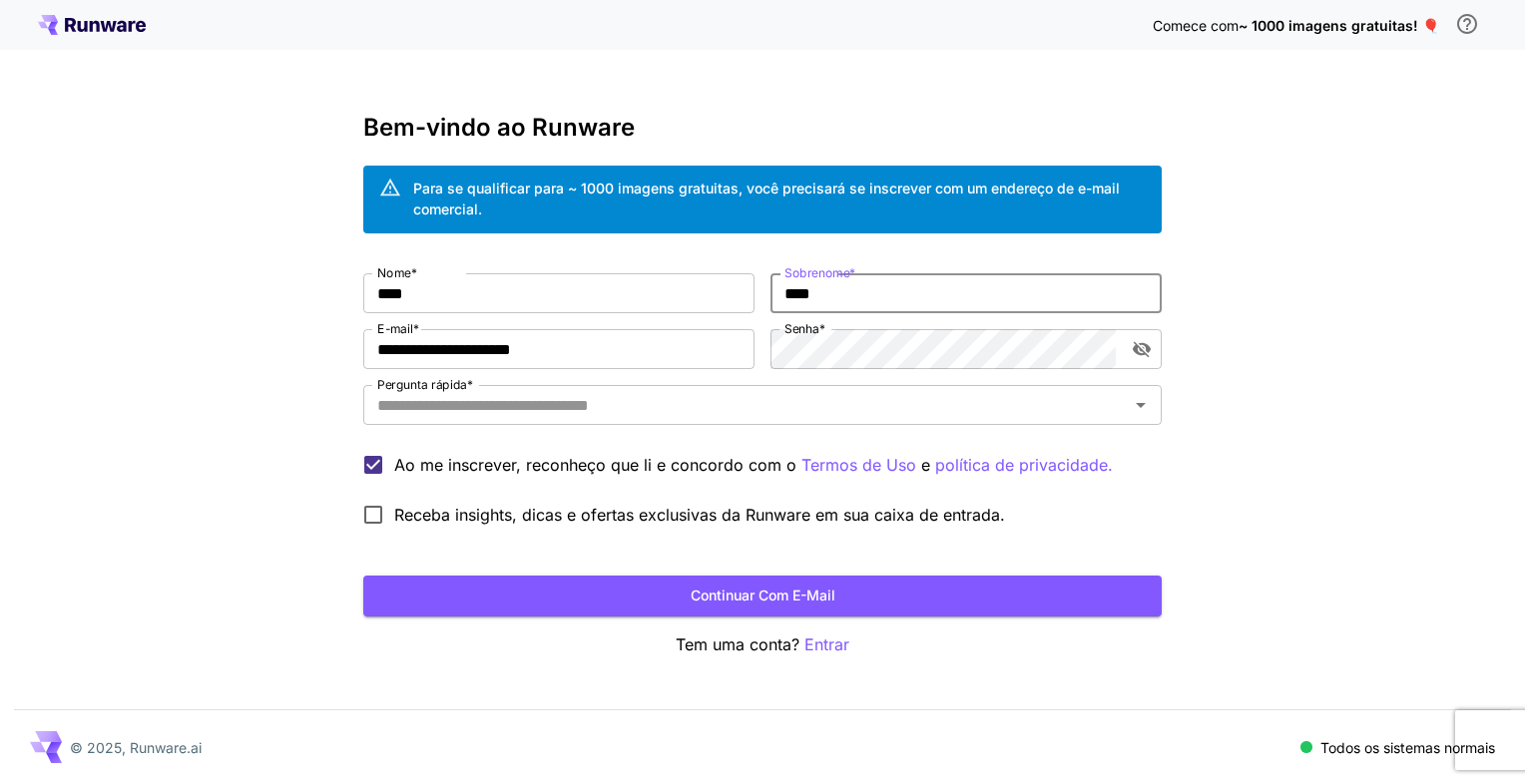 type on "****" 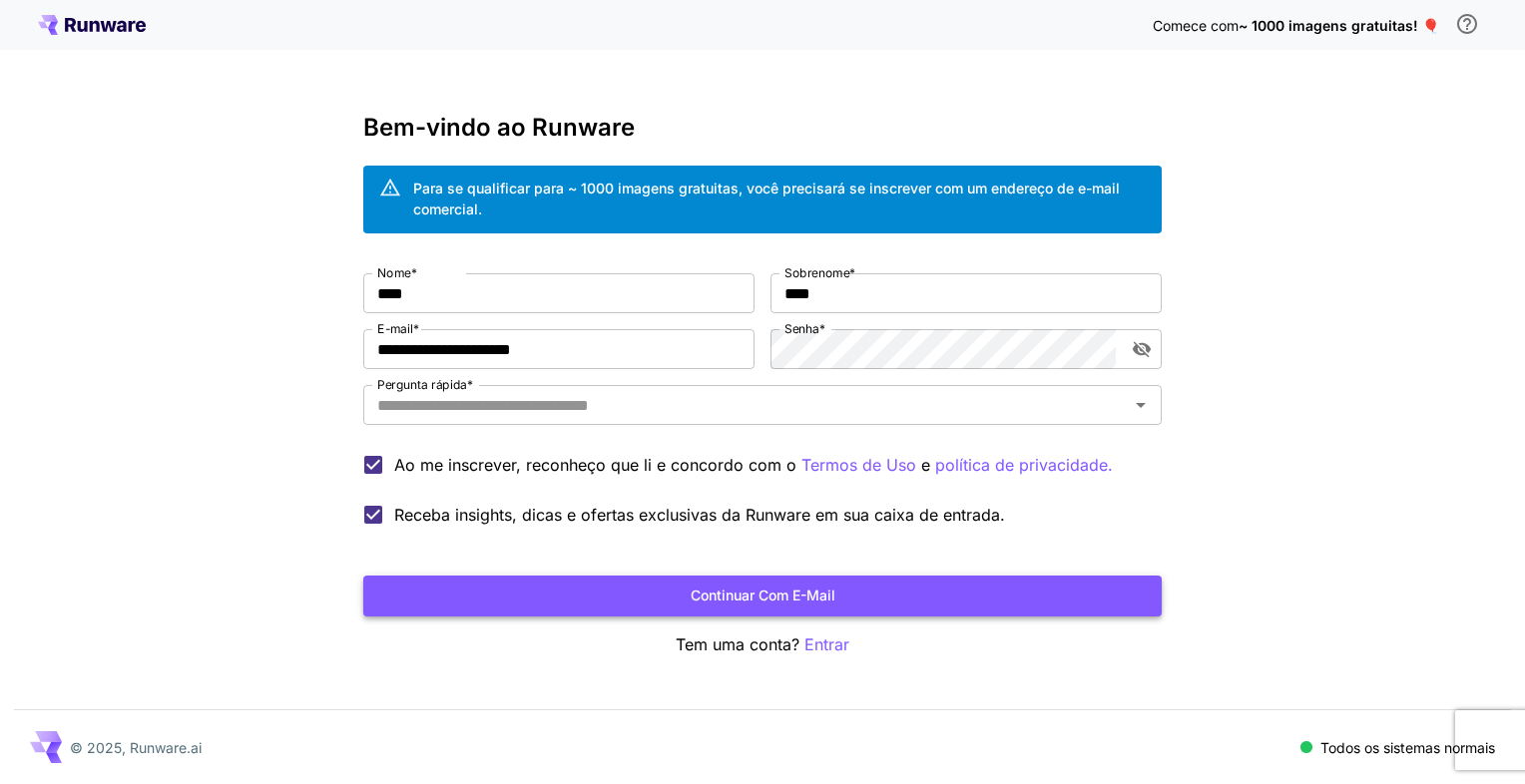 click on "Continuar com e-mail" at bounding box center [762, 595] 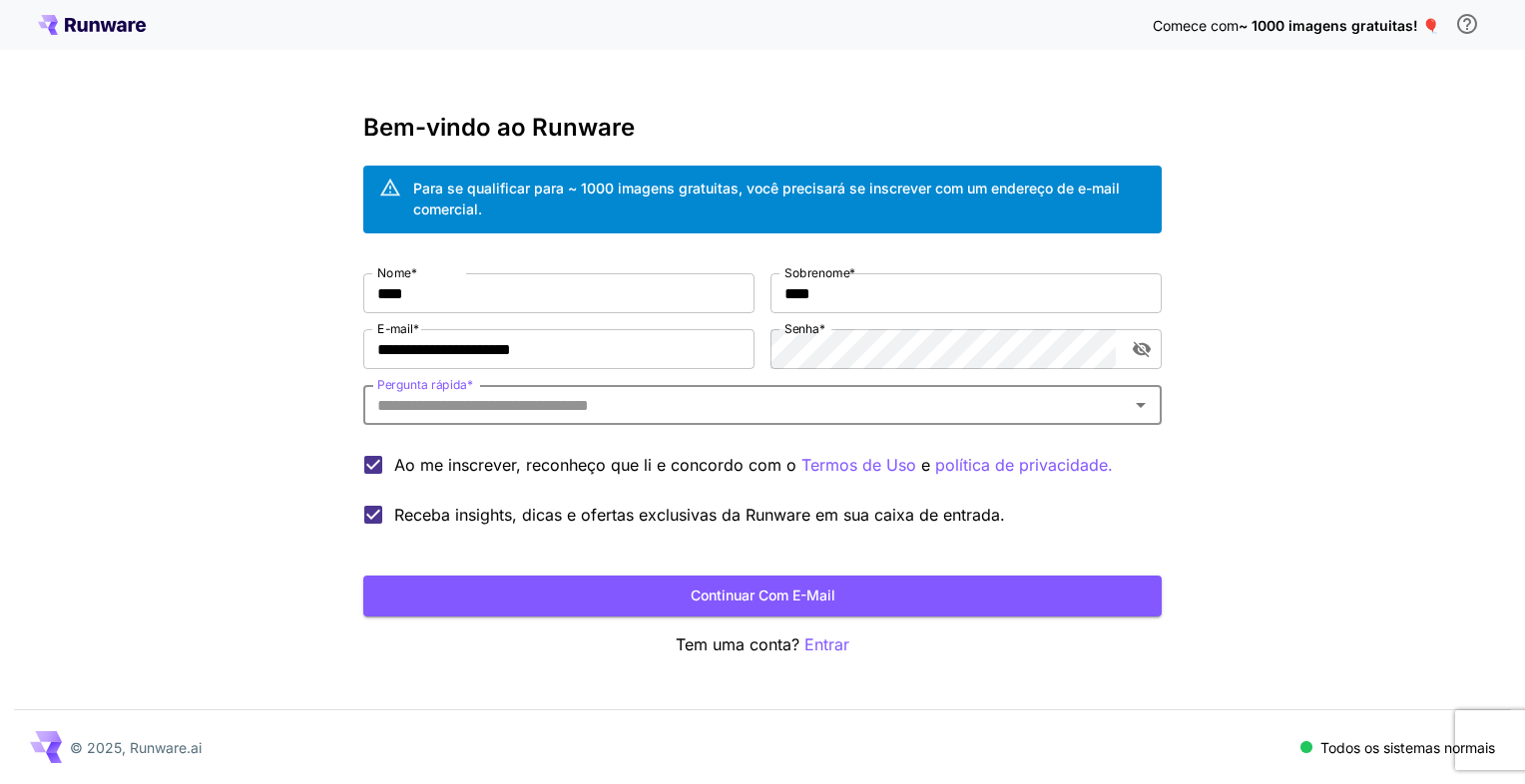click on "Pergunta rápida  *" at bounding box center [746, 405] 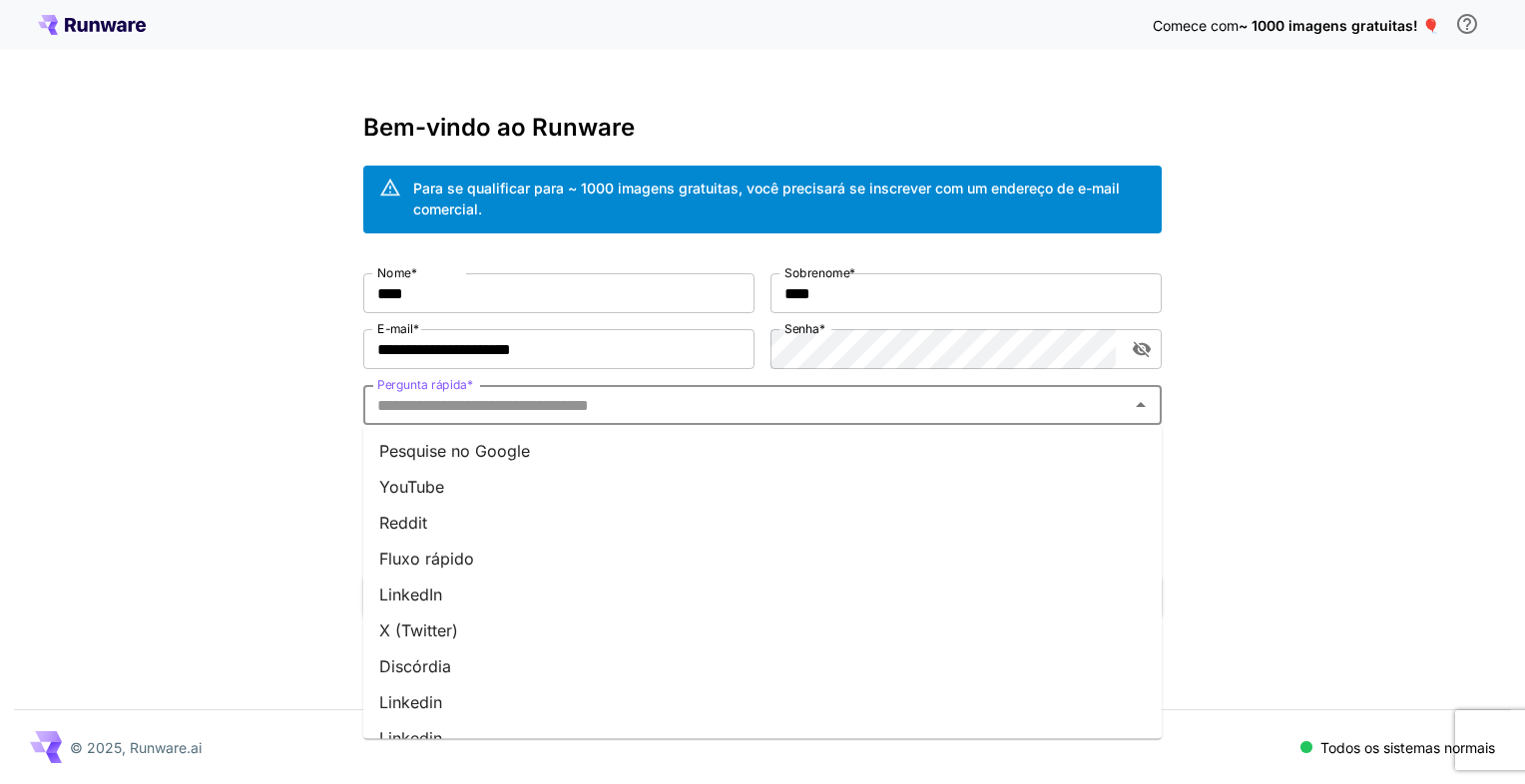 scroll, scrollTop: 240, scrollLeft: 0, axis: vertical 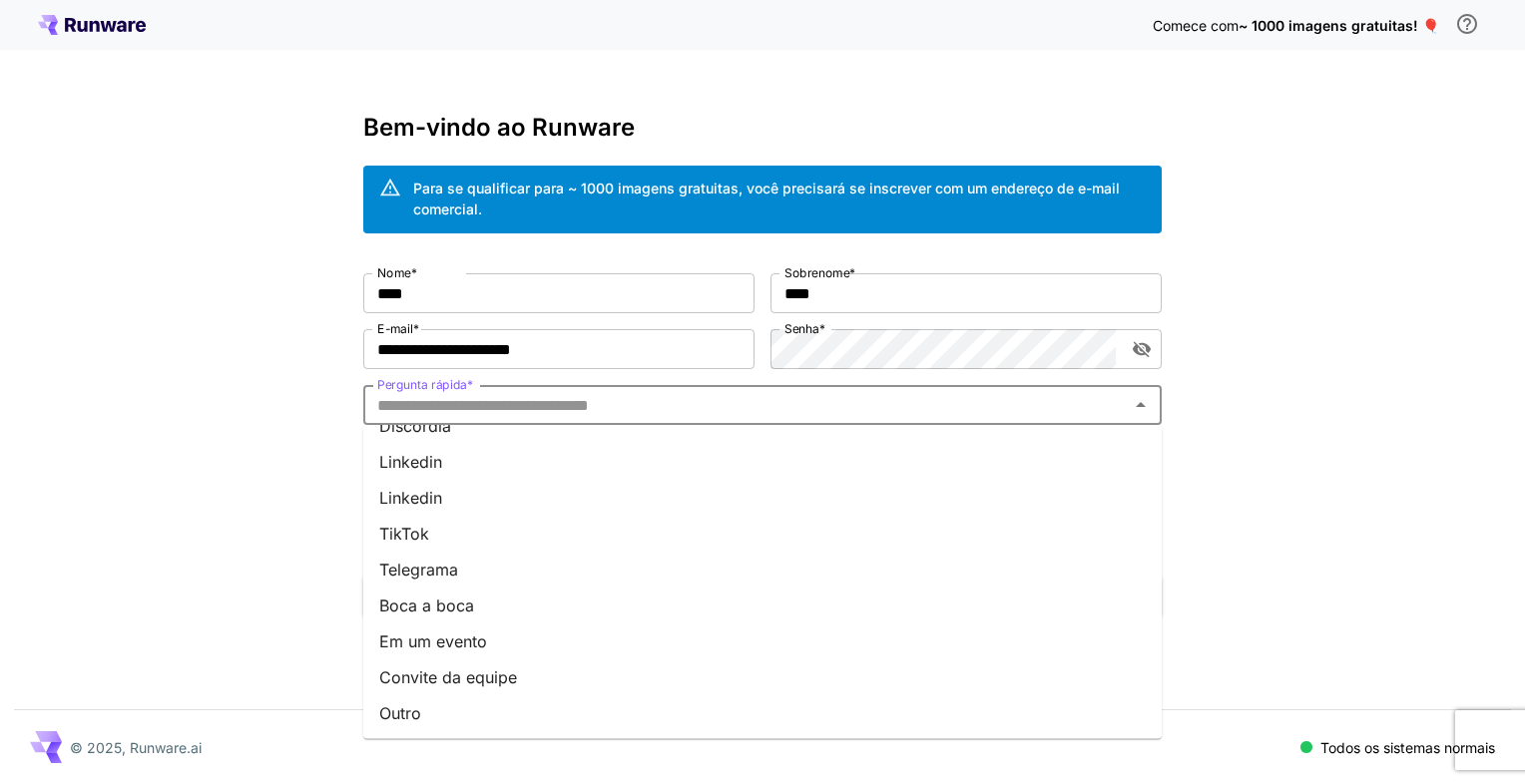 click on "Telegrama" at bounding box center (762, 570) 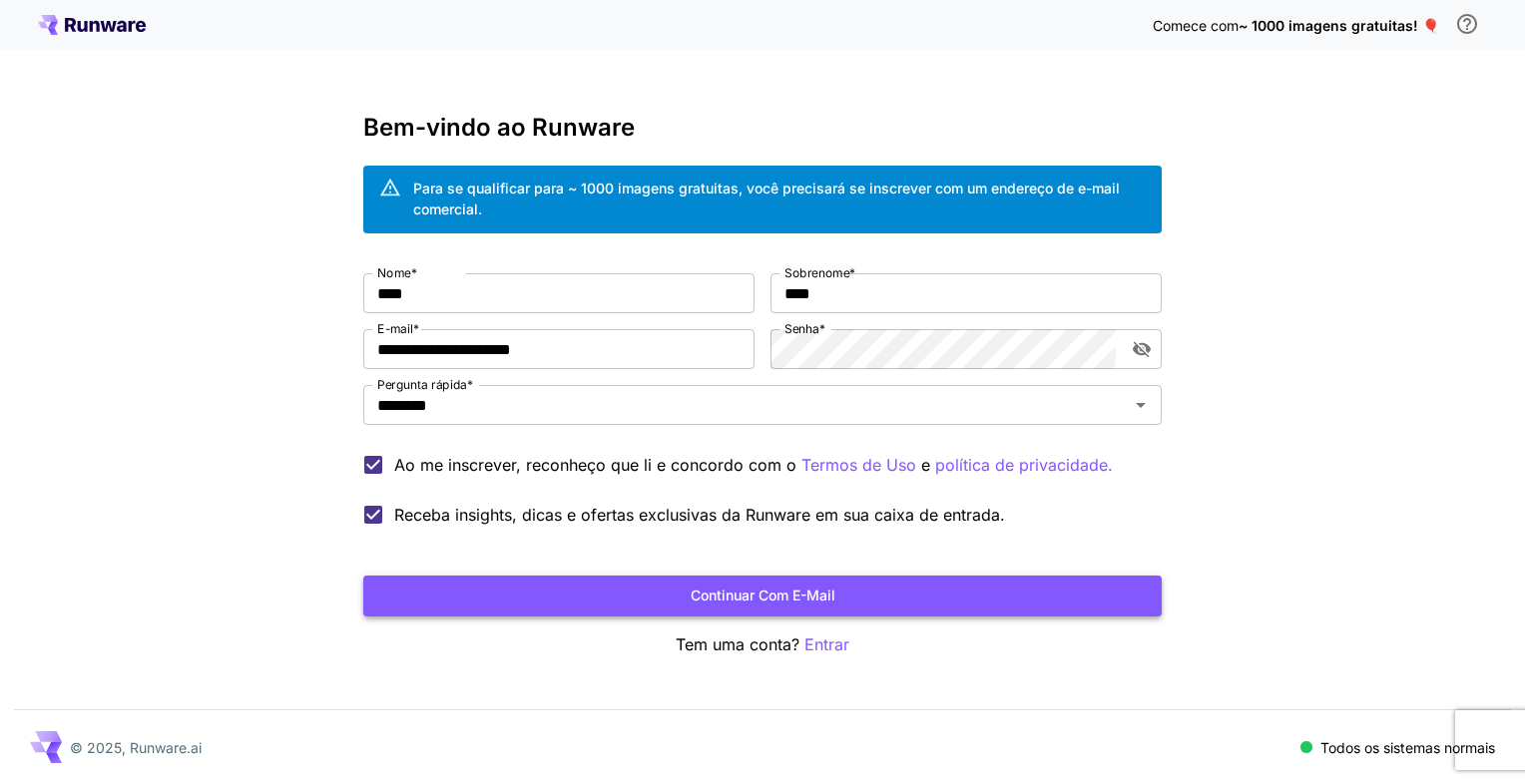 click on "Continuar com e-mail" at bounding box center [762, 595] 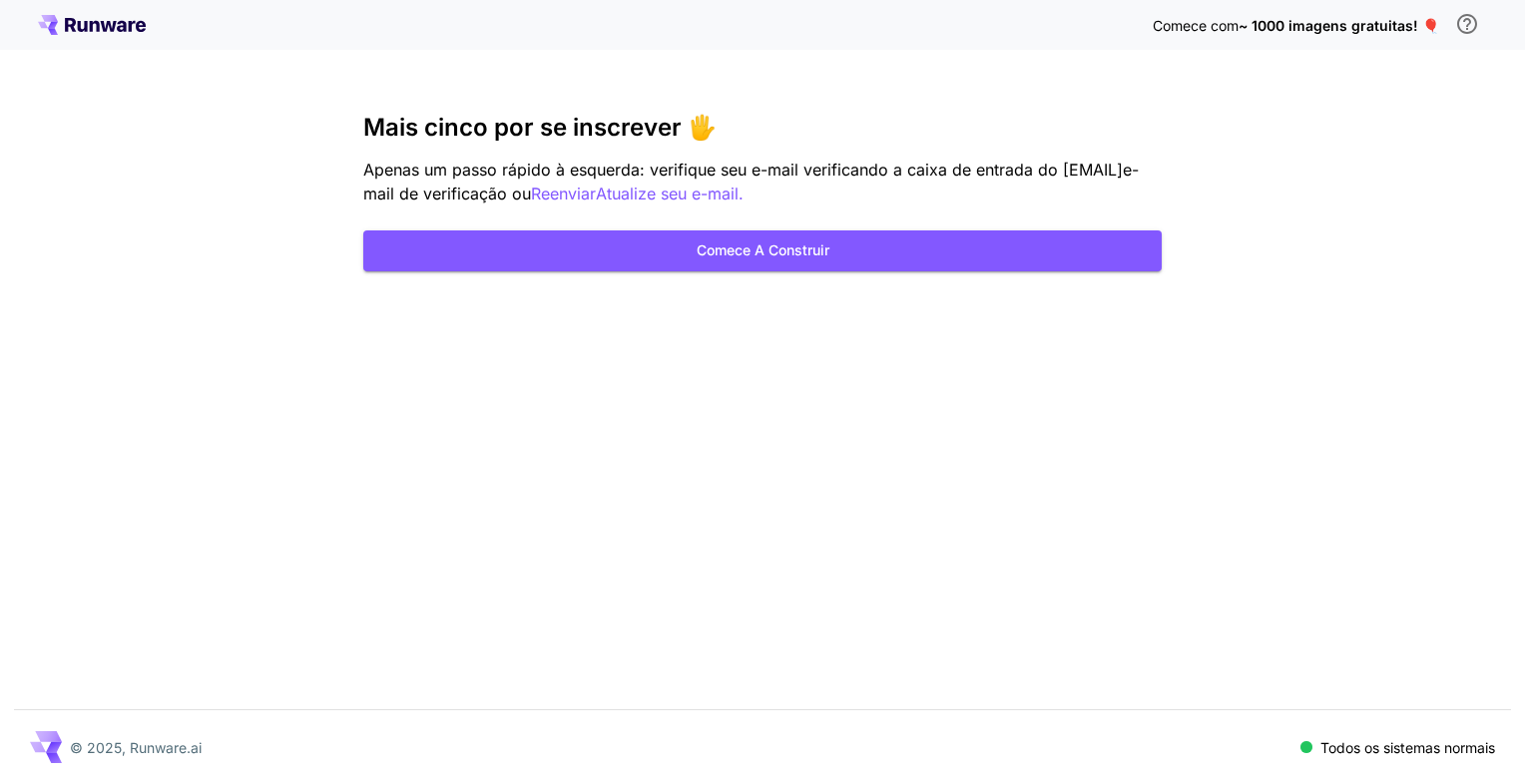 click on "Comece com  ~ 1000 imagens gratuitas! 🎈 Mais cinco por se inscrever 🖐️ Apenas um passo rápido à esquerda: verifique seu e-mail verificando a caixa de entrada do balaxos835@binafex.com   e-mail de verificação ou  Reenviar Atualize seu e-mail. Comece a construir © 2025, Runware.ai Todos os sistemas normais" at bounding box center [762, 392] 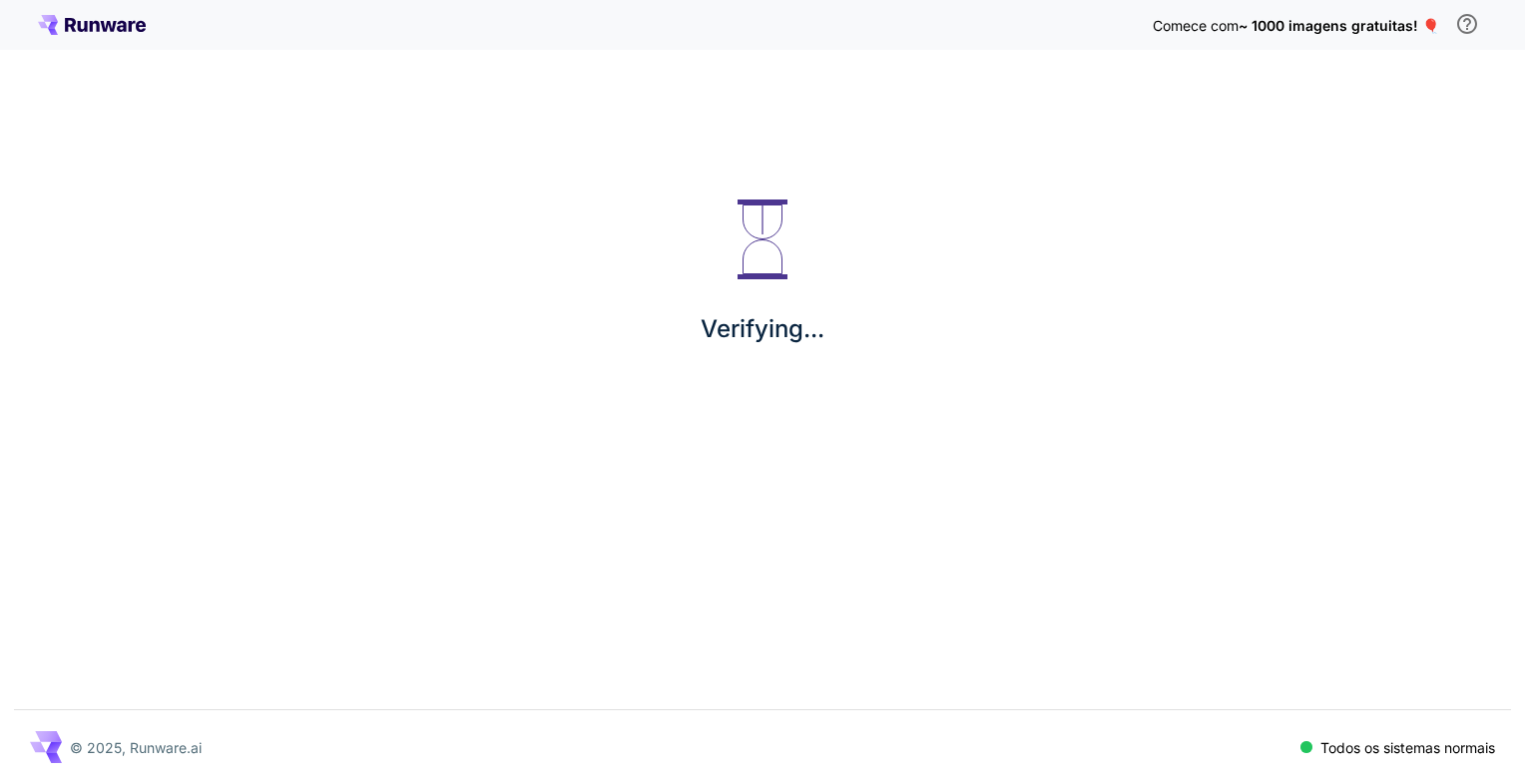 scroll, scrollTop: 0, scrollLeft: 0, axis: both 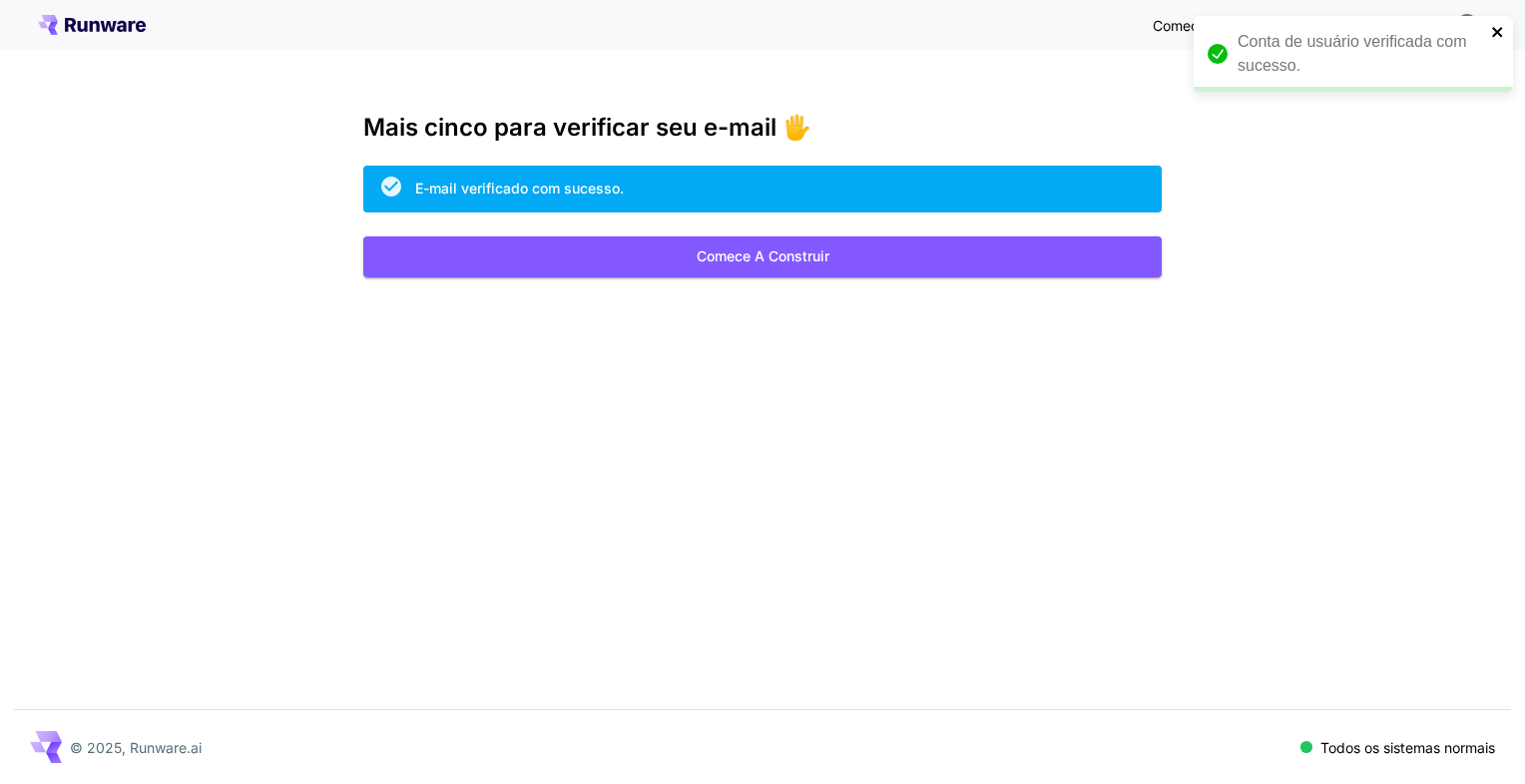 click 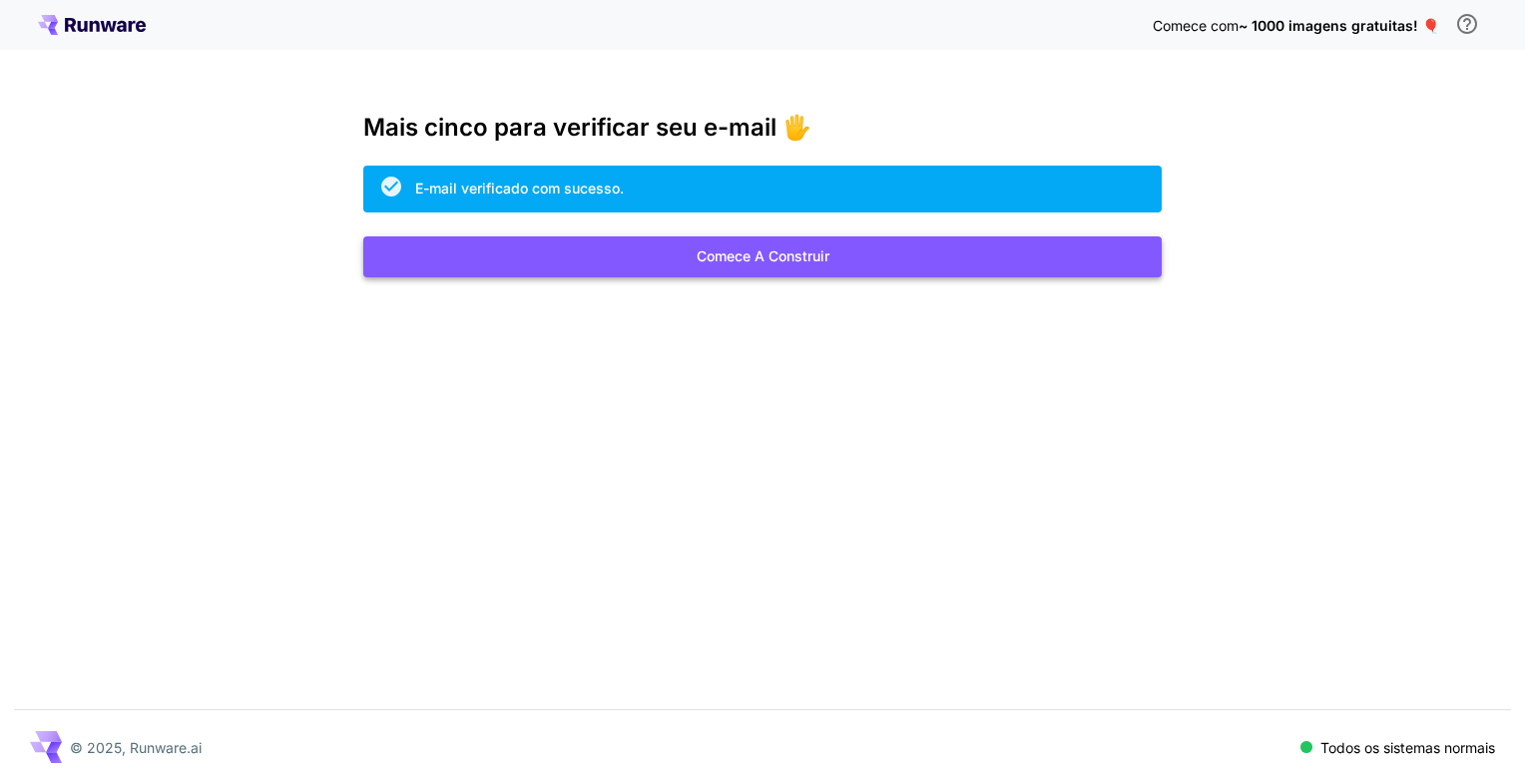 click on "Comece a construir" at bounding box center (762, 256) 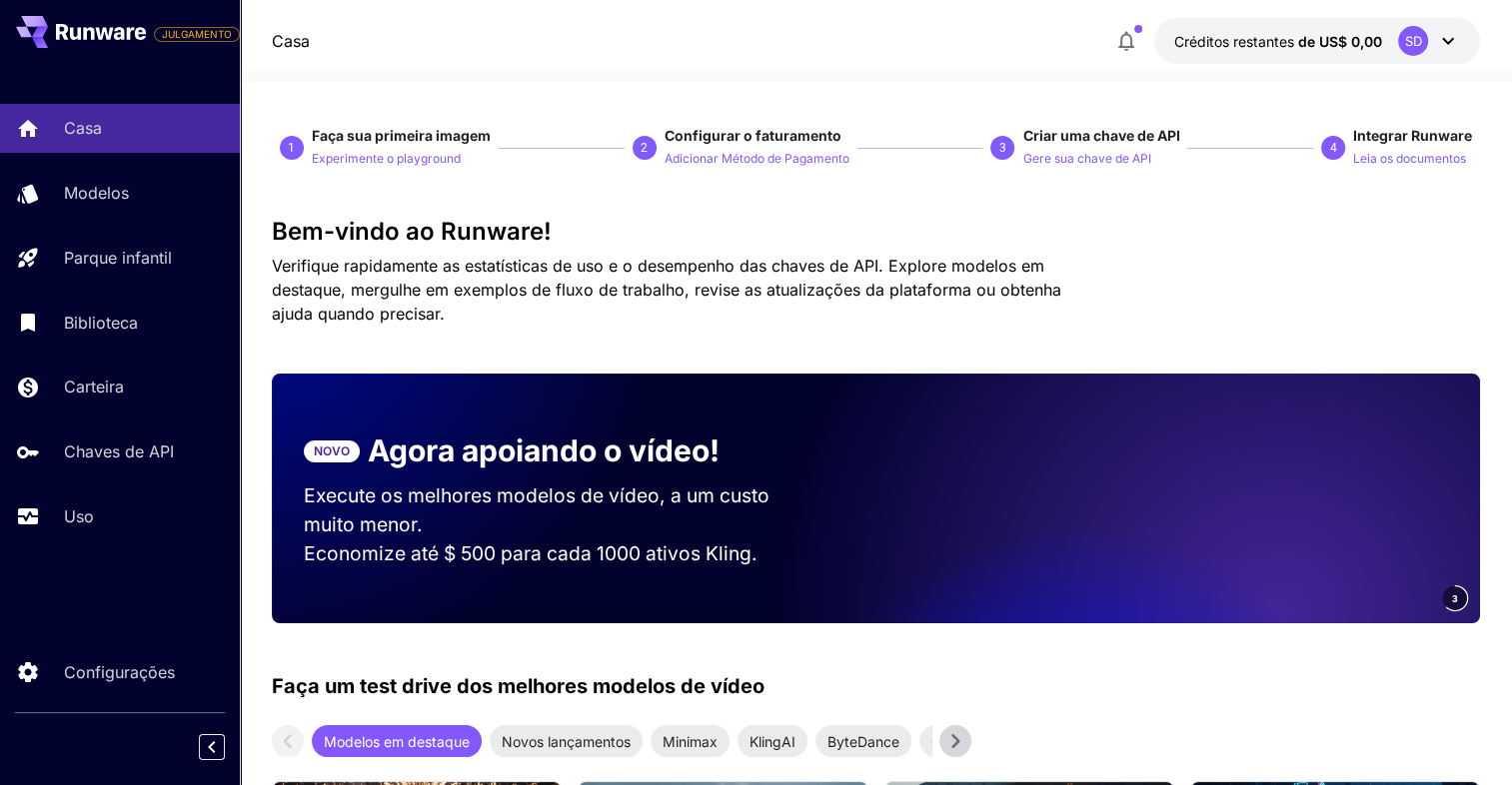 click on "SD" at bounding box center [1413, 41] 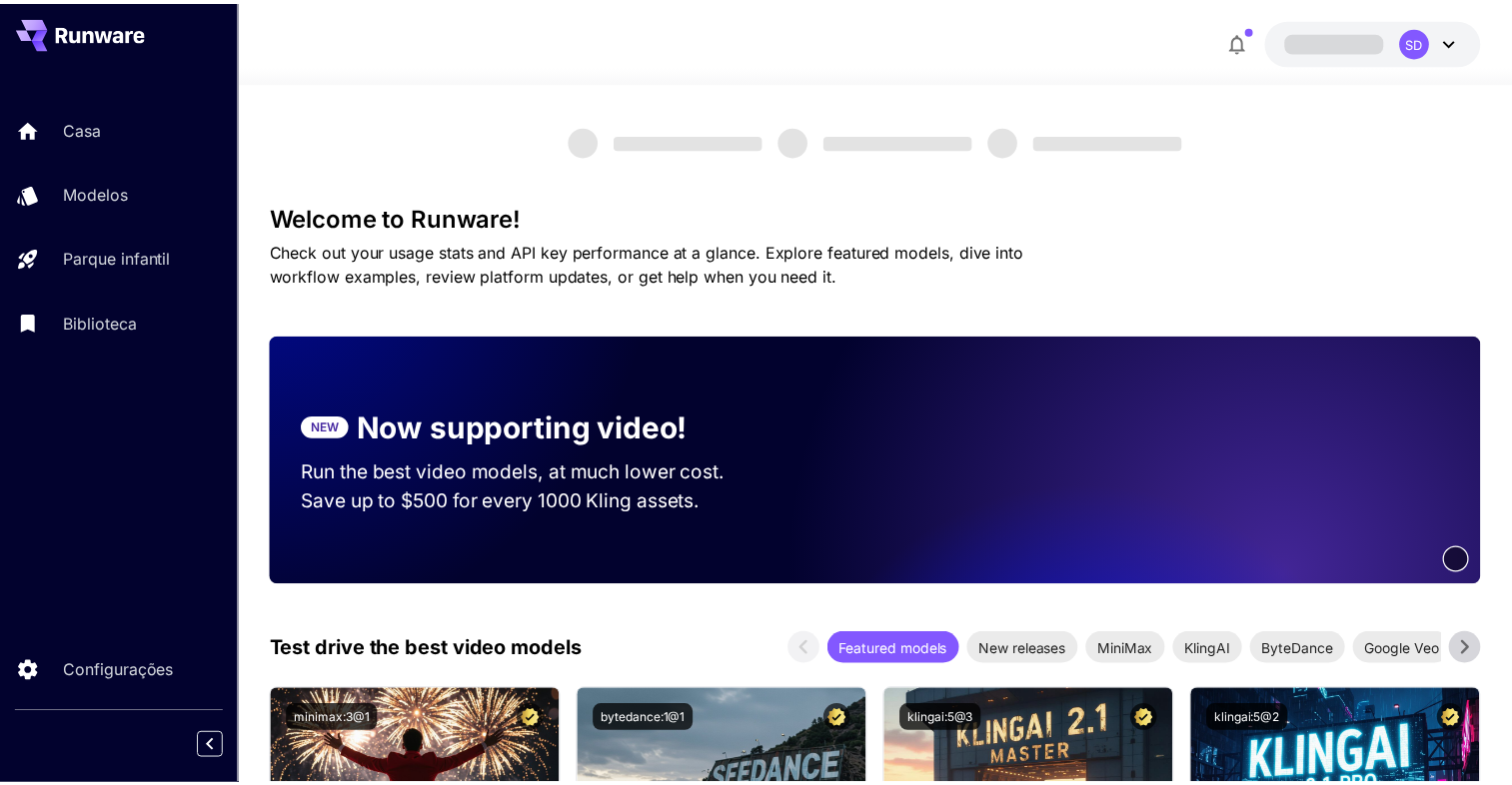 scroll, scrollTop: 0, scrollLeft: 0, axis: both 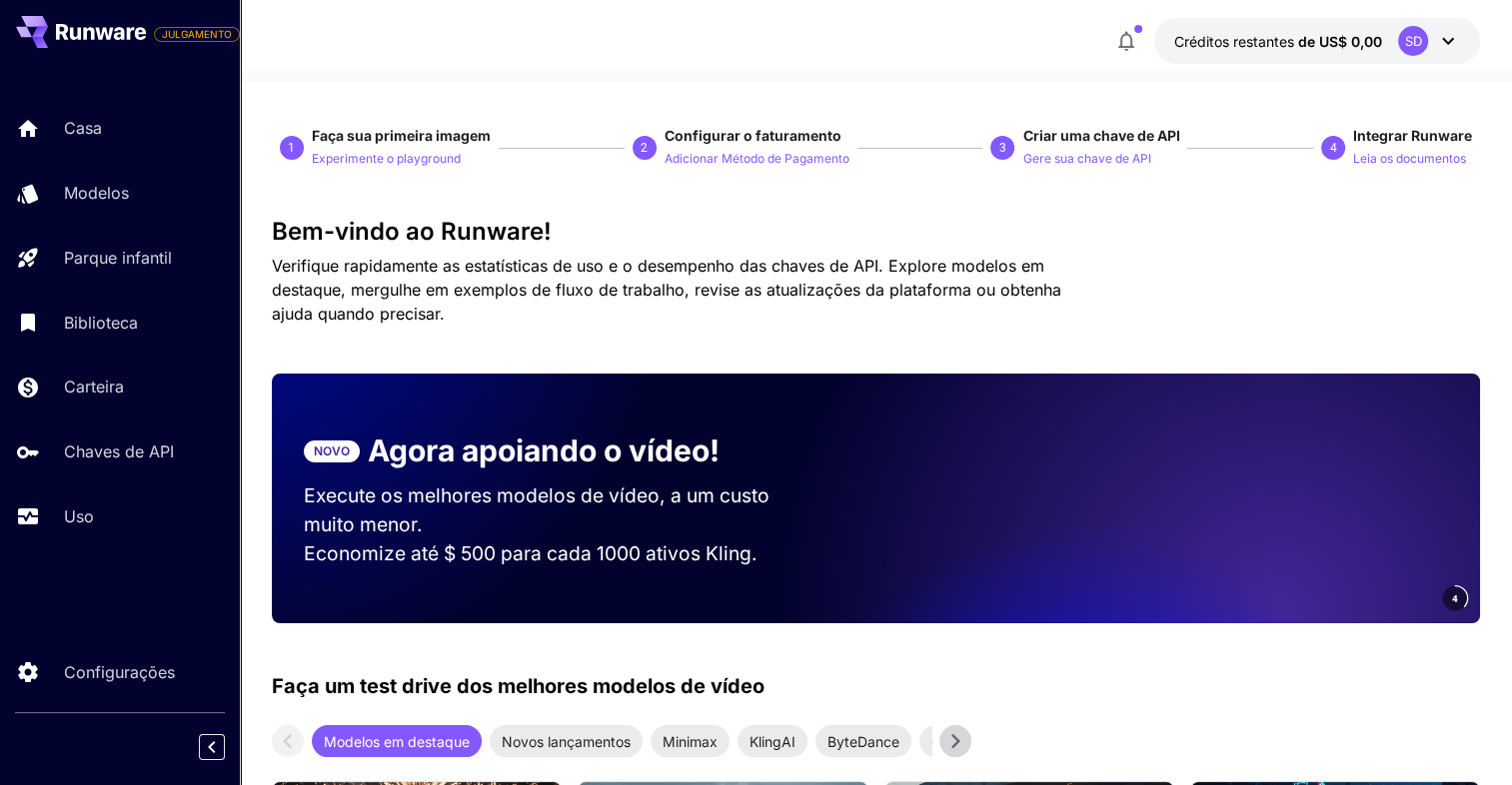 click 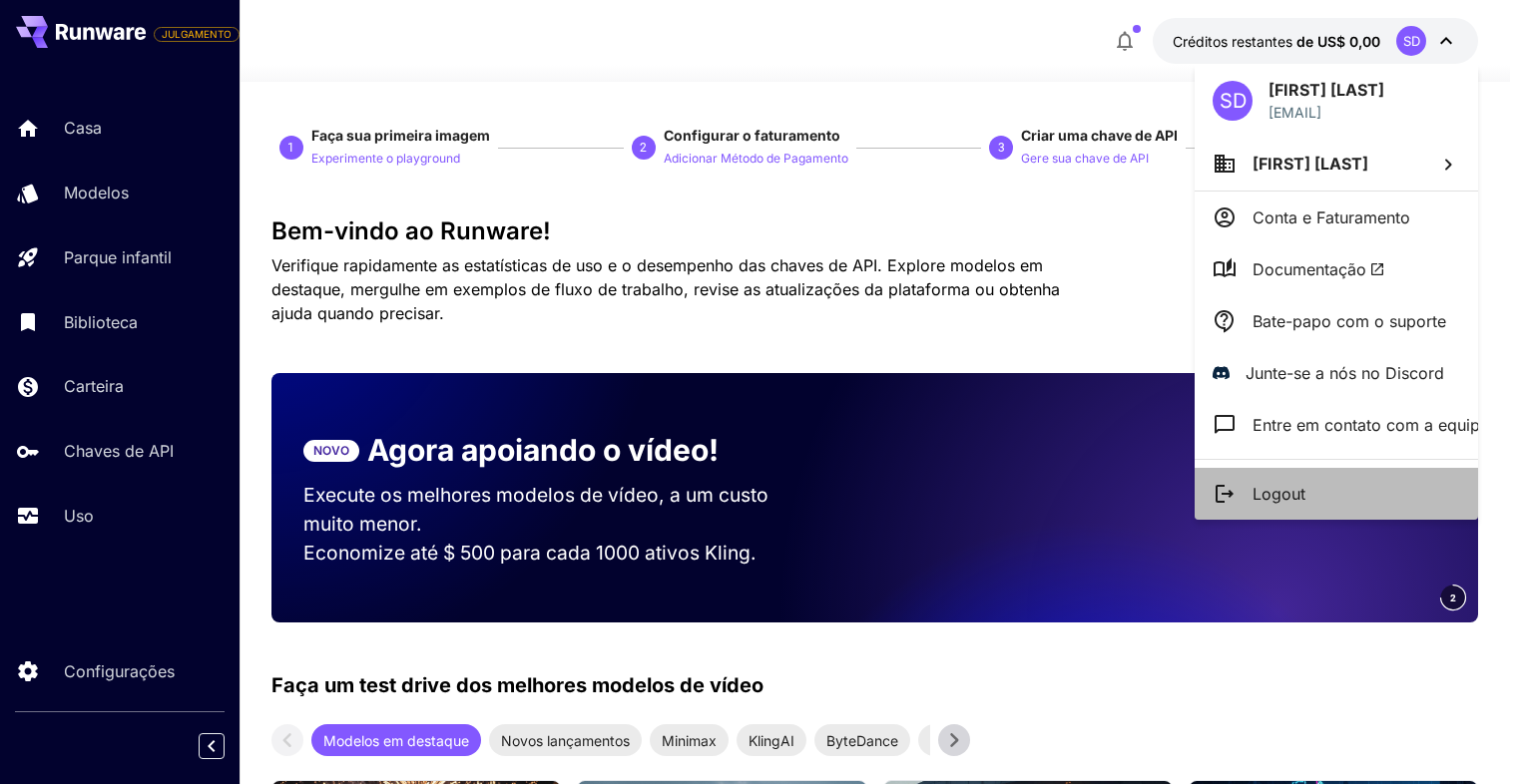 click on "Logout" at bounding box center [1278, 494] 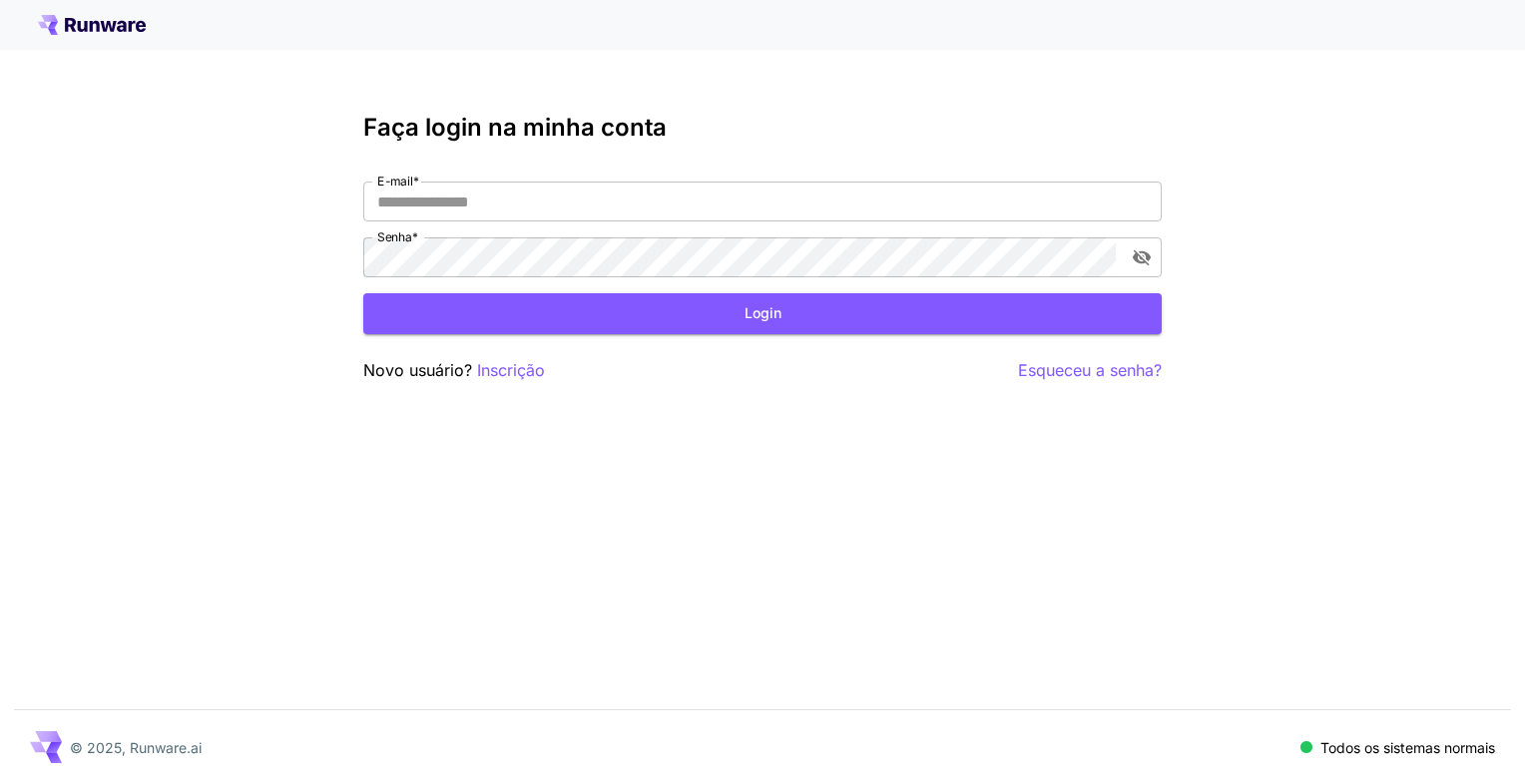 scroll, scrollTop: 0, scrollLeft: 0, axis: both 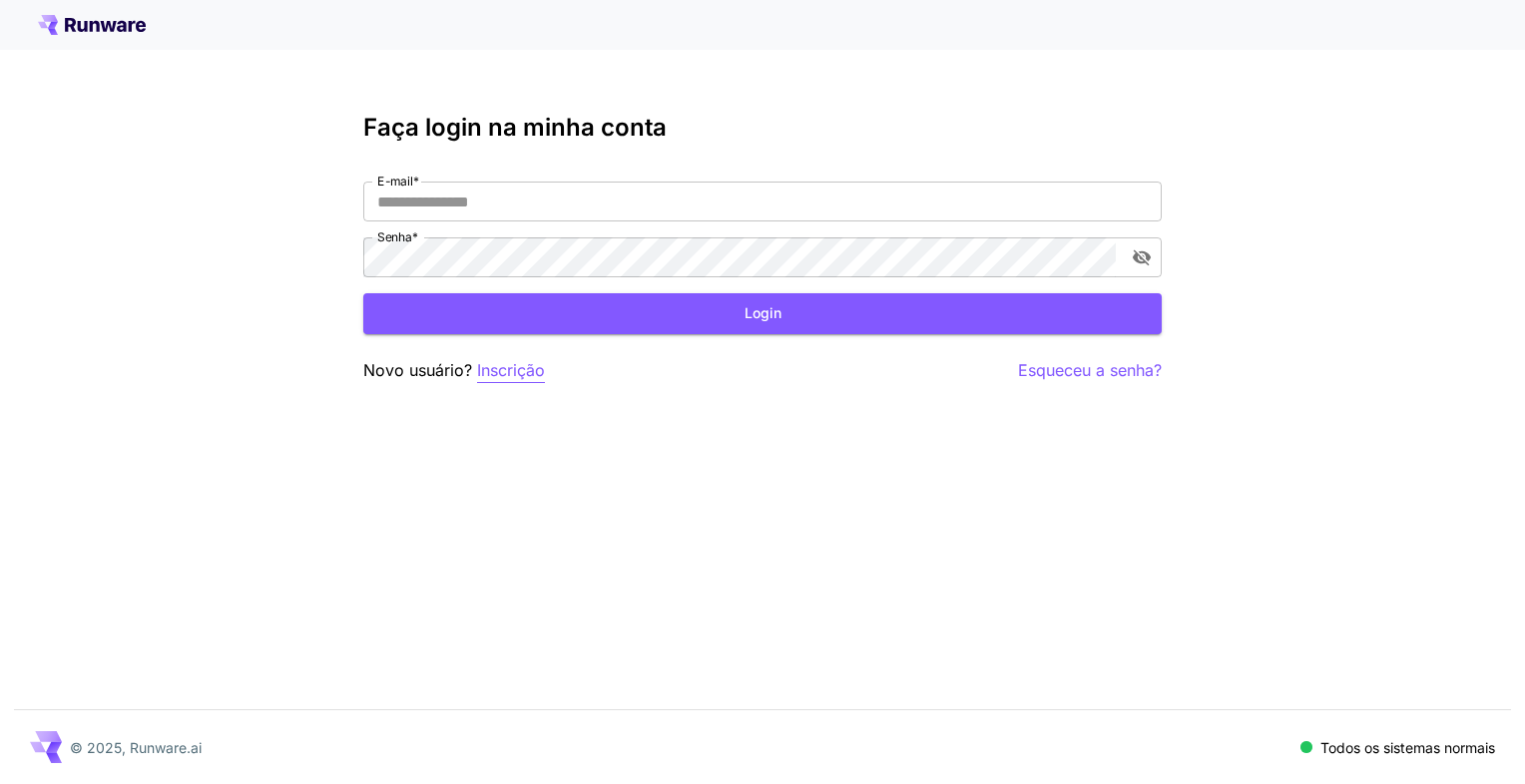type on "**********" 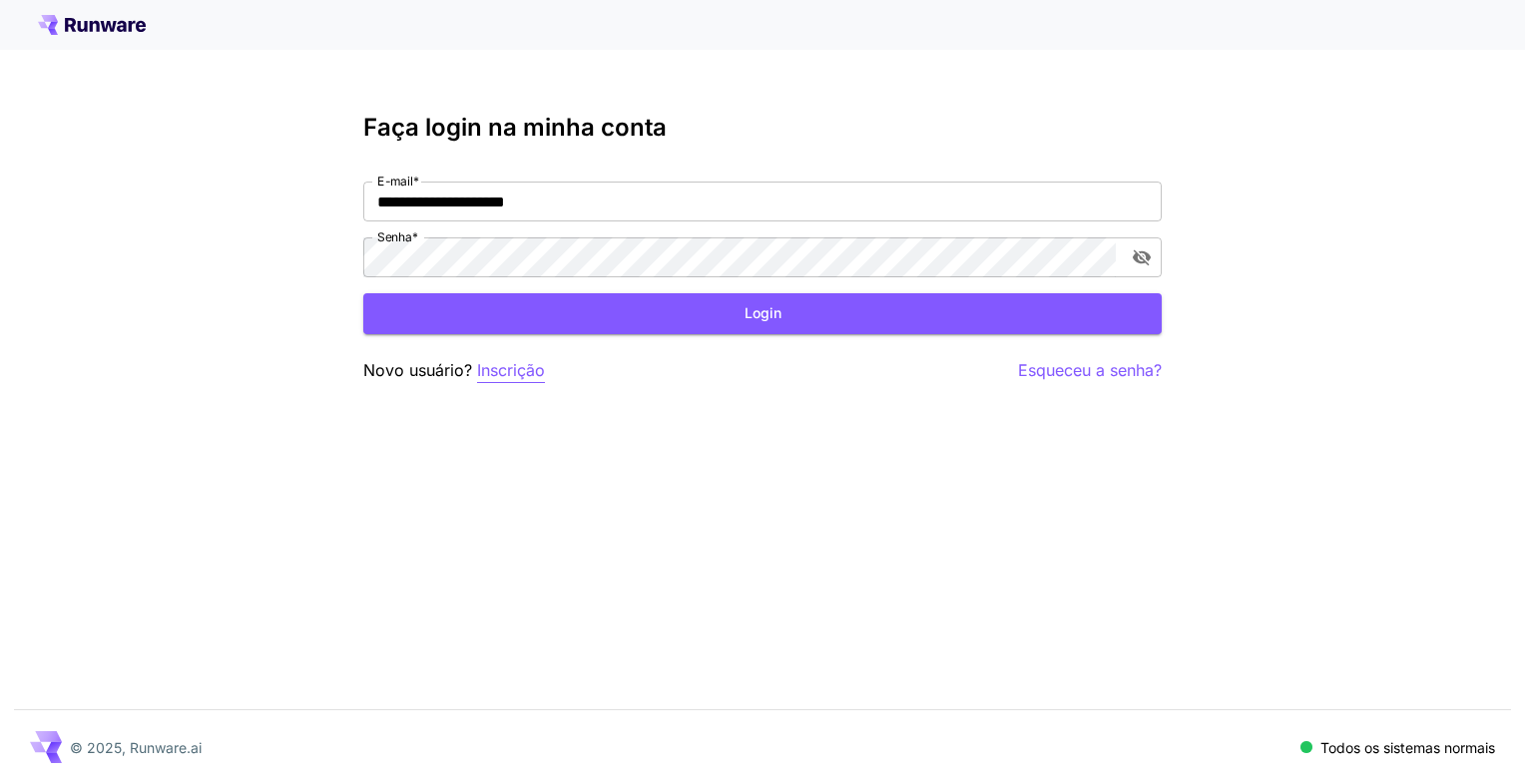 click on "Inscrição" at bounding box center [511, 370] 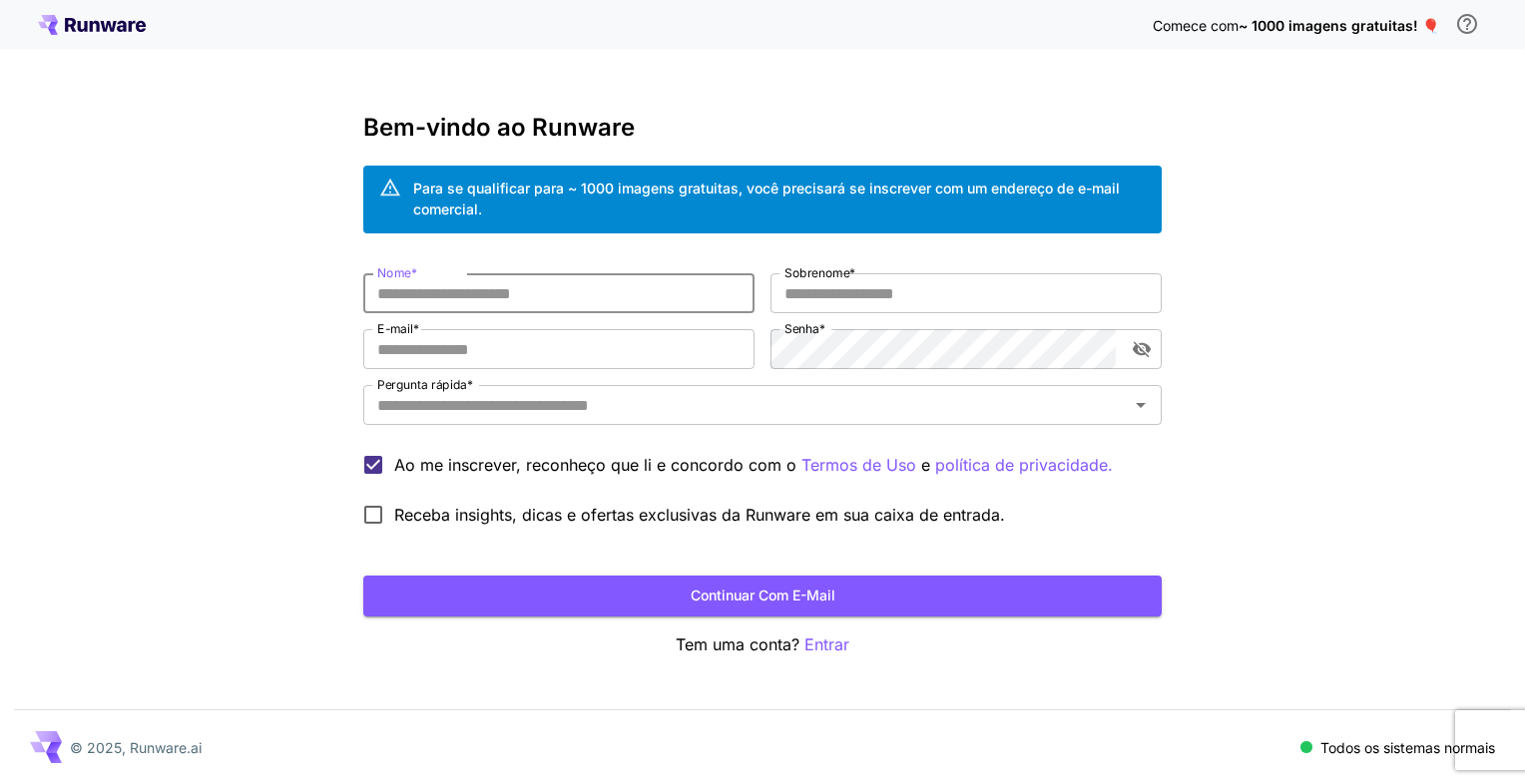click on "Nome  *" at bounding box center (559, 293) 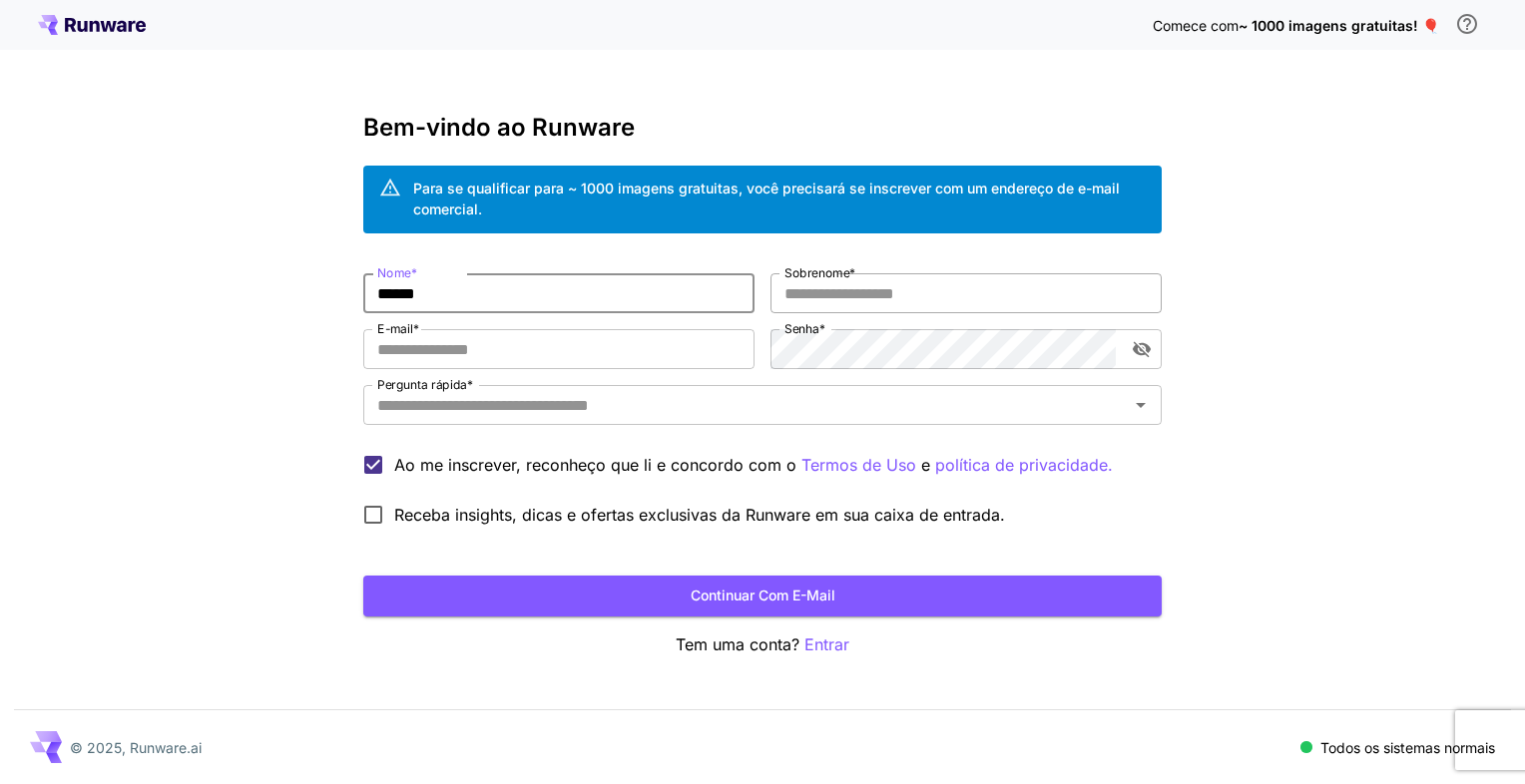type on "******" 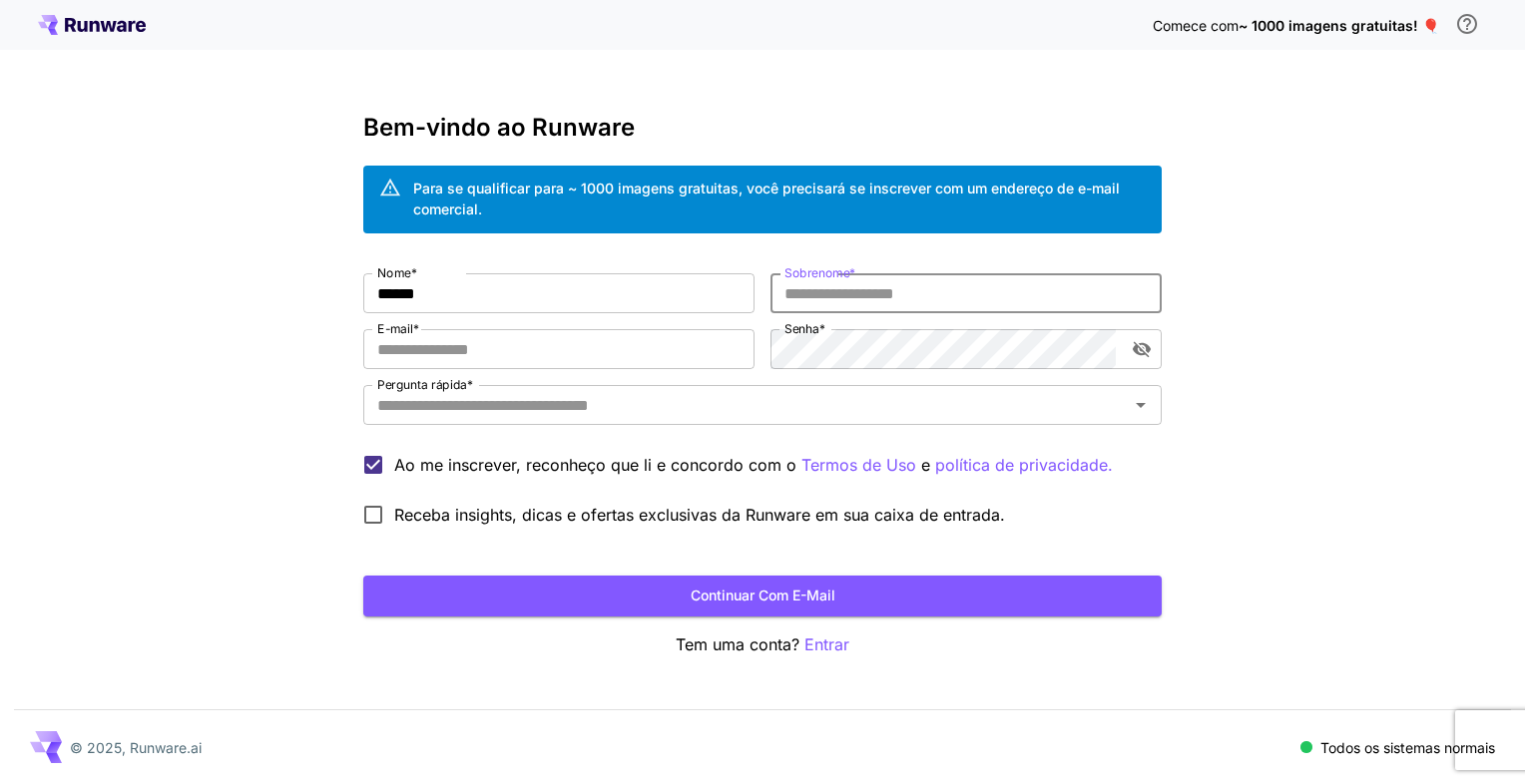 click on "Sobrenome  *" at bounding box center [966, 293] 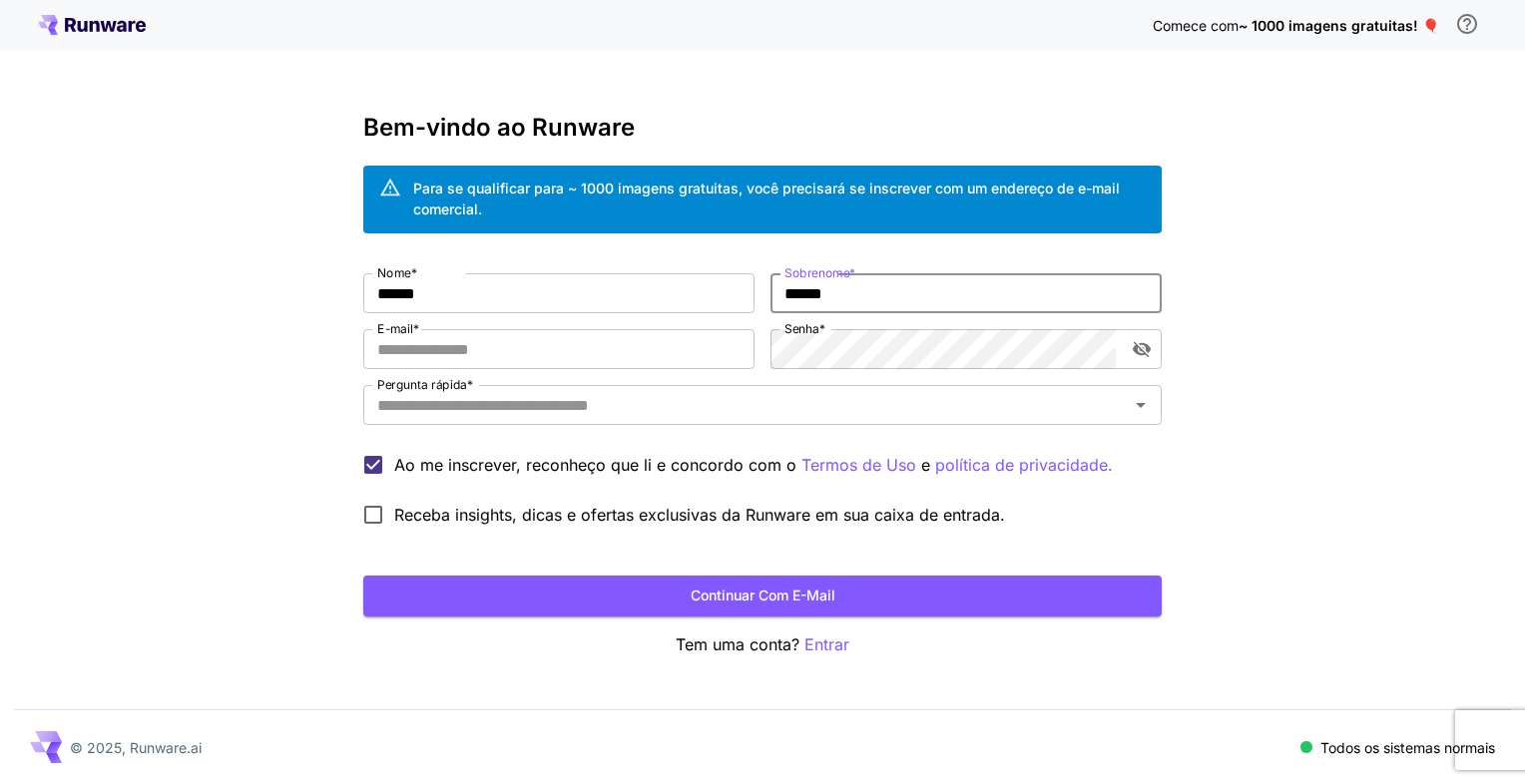 type on "******" 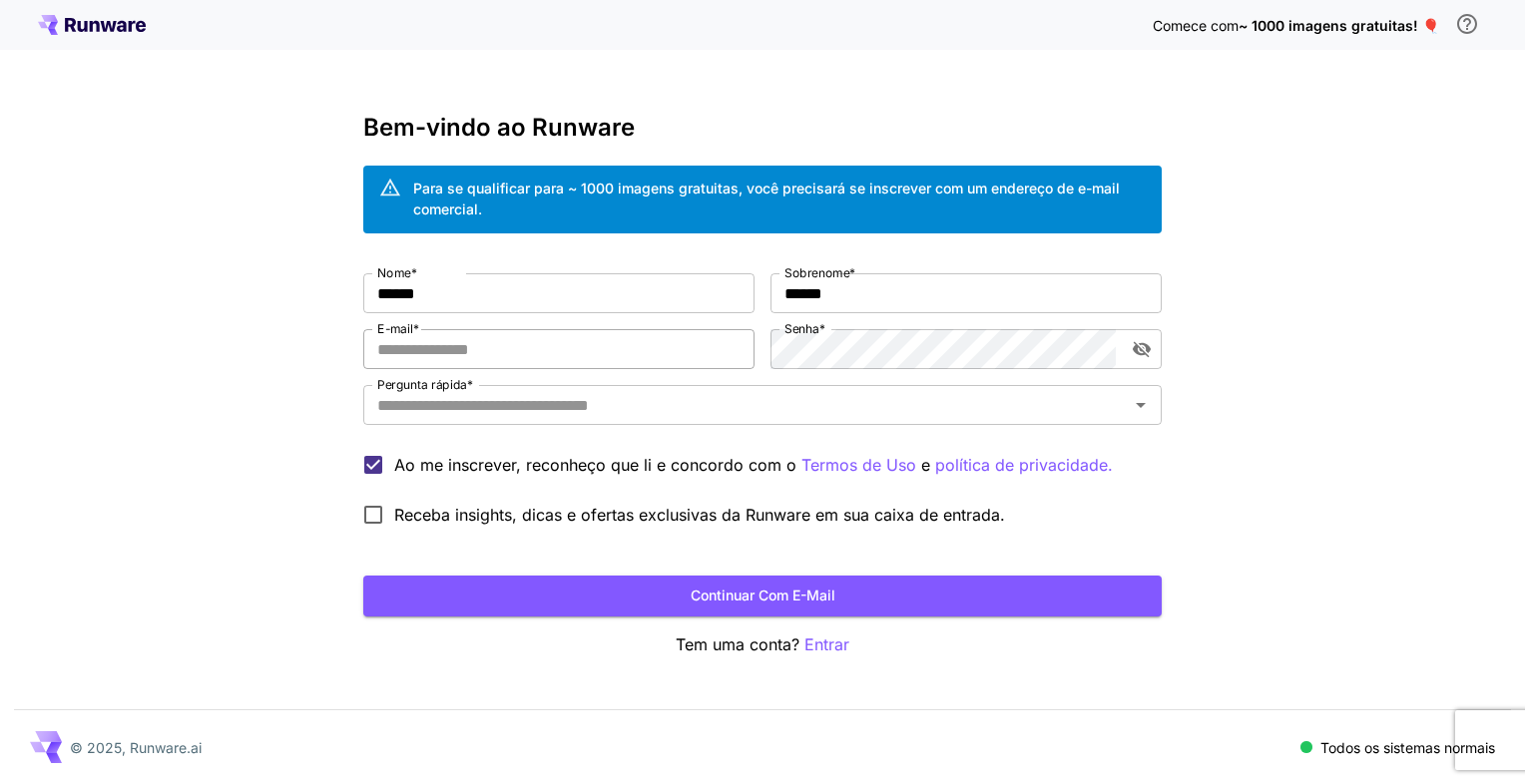 click on "E-mail  *" at bounding box center (559, 349) 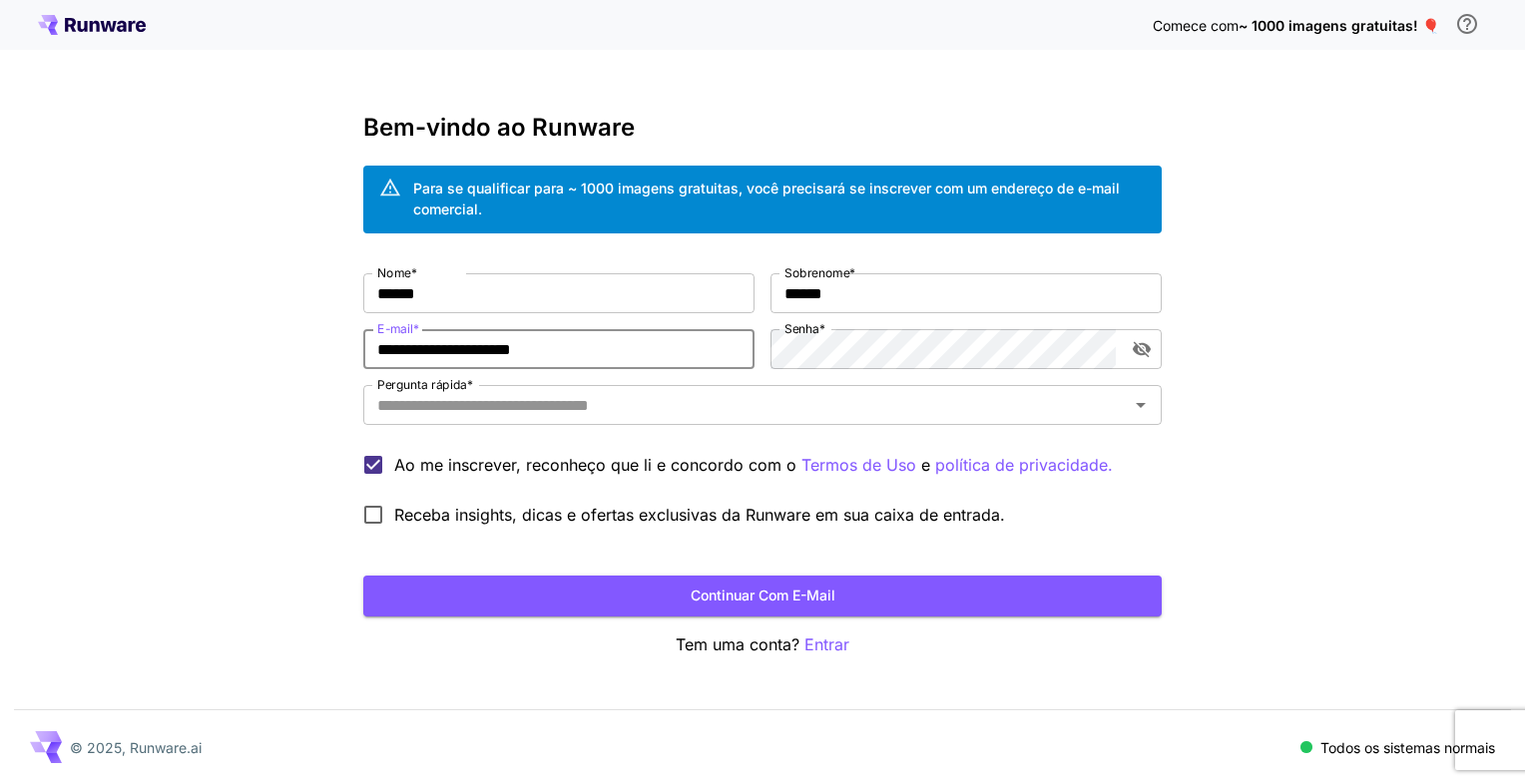 type on "**********" 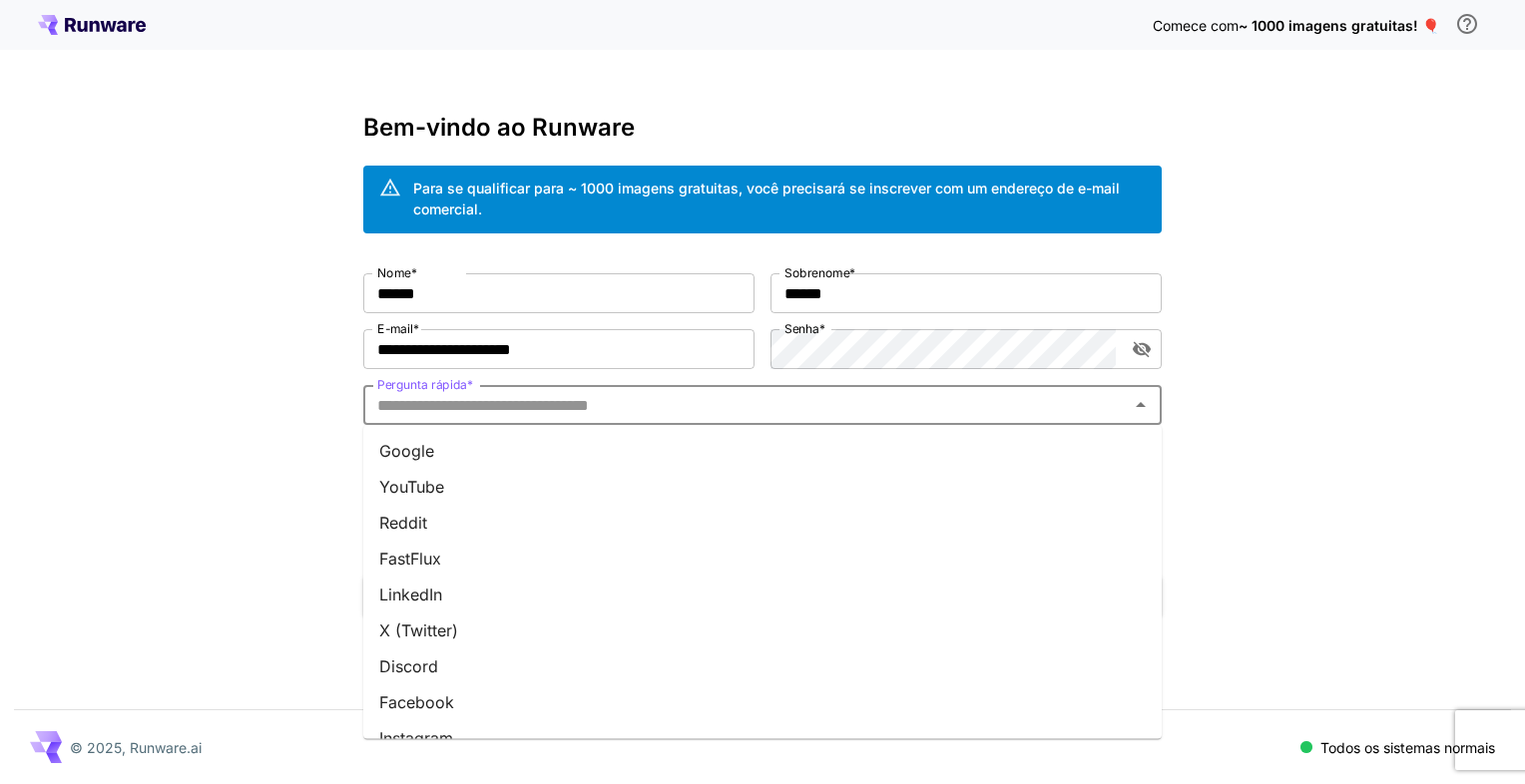 click on "Pergunta rápida  *" at bounding box center [746, 405] 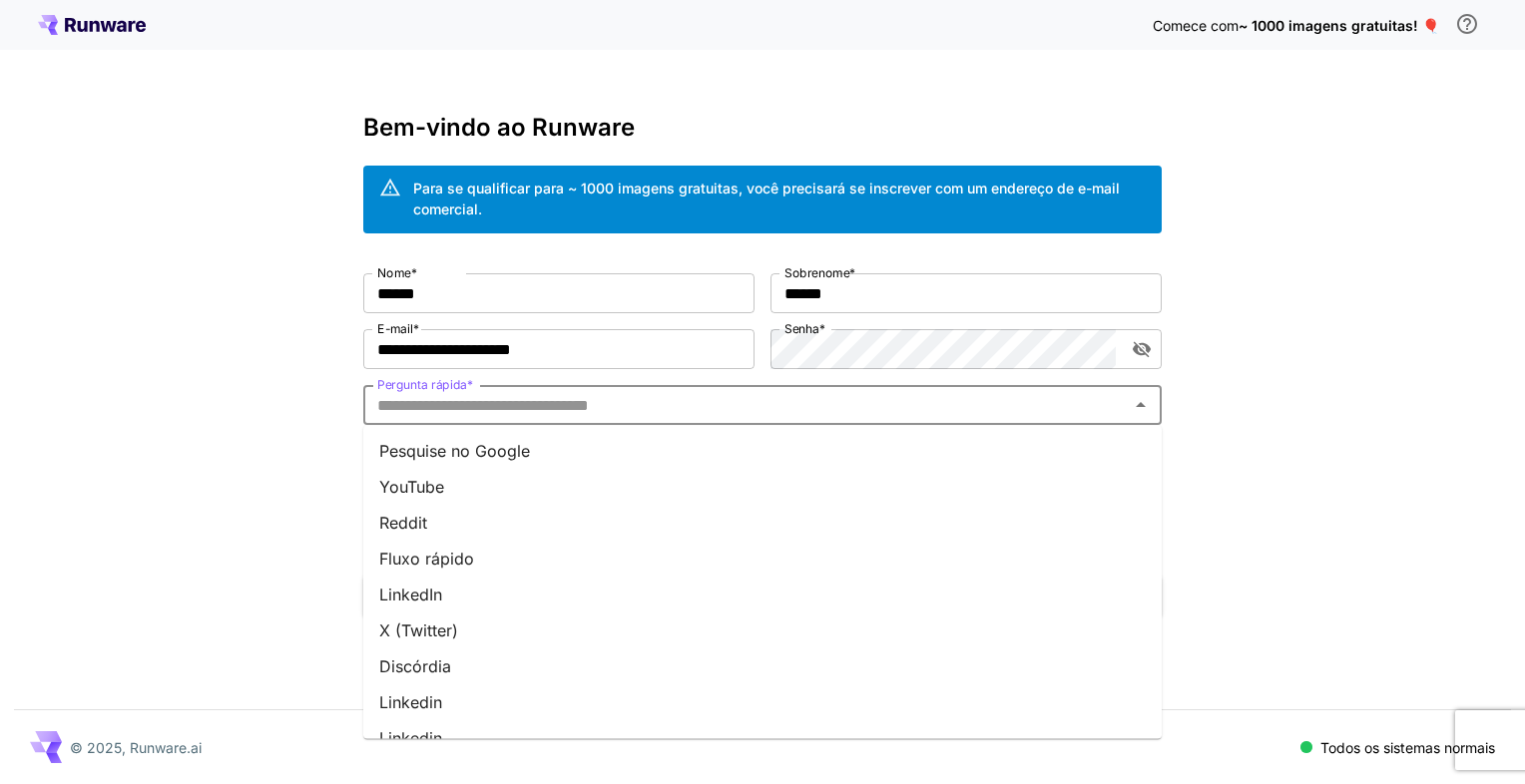 click on "YouTube" at bounding box center (762, 487) 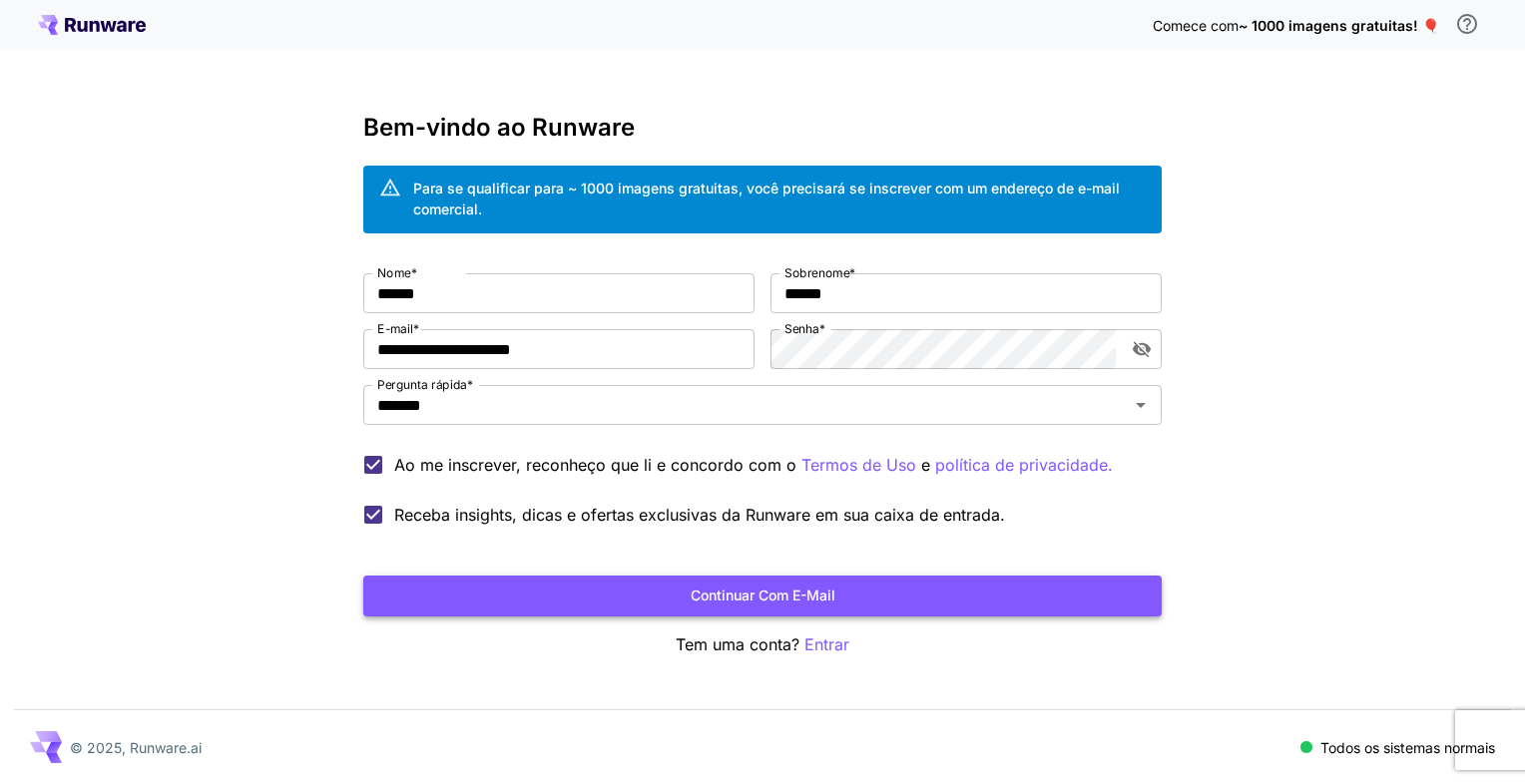 click on "Continuar com e-mail" at bounding box center [762, 595] 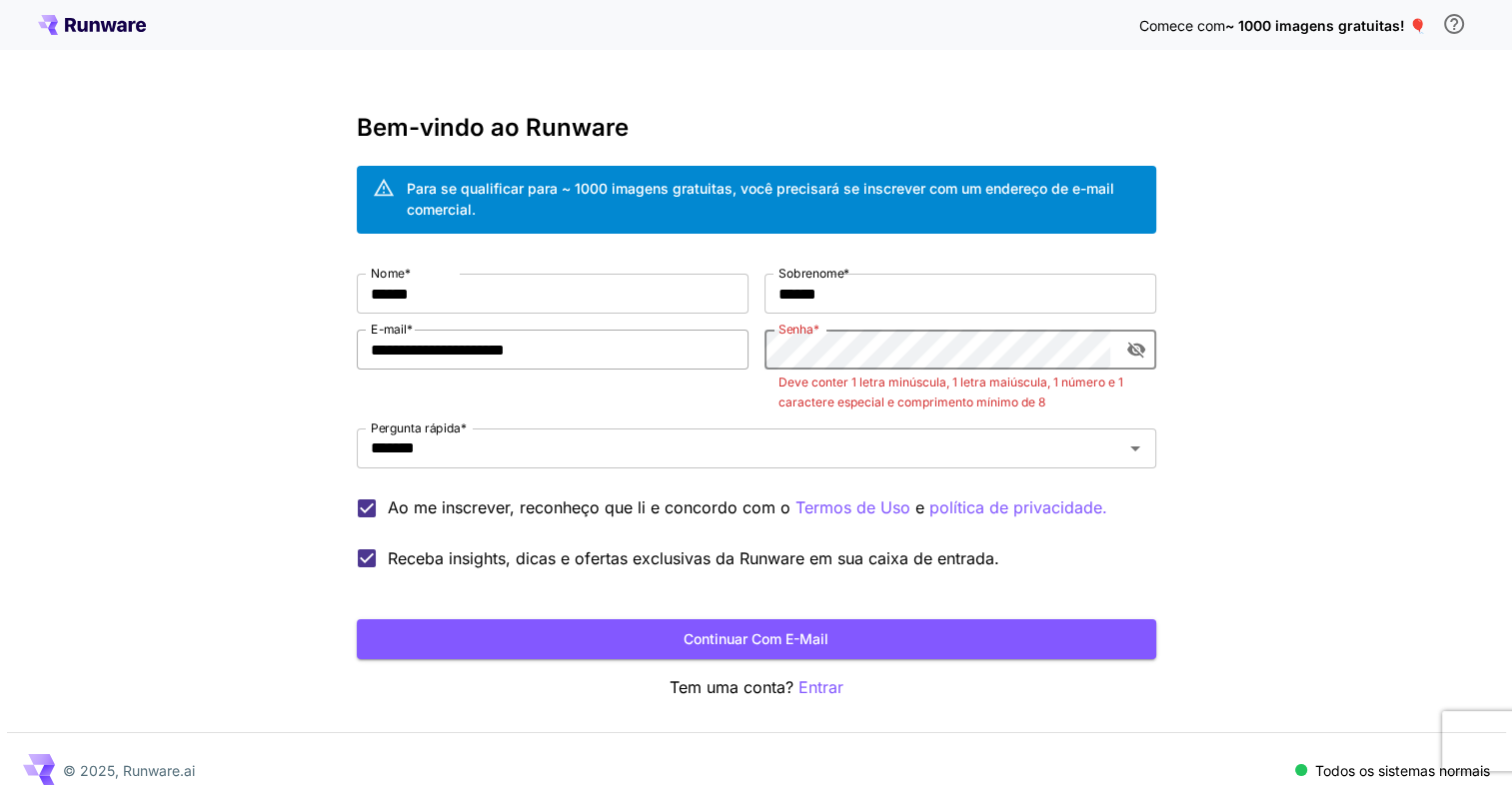 click on "**********" at bounding box center [756, 426] 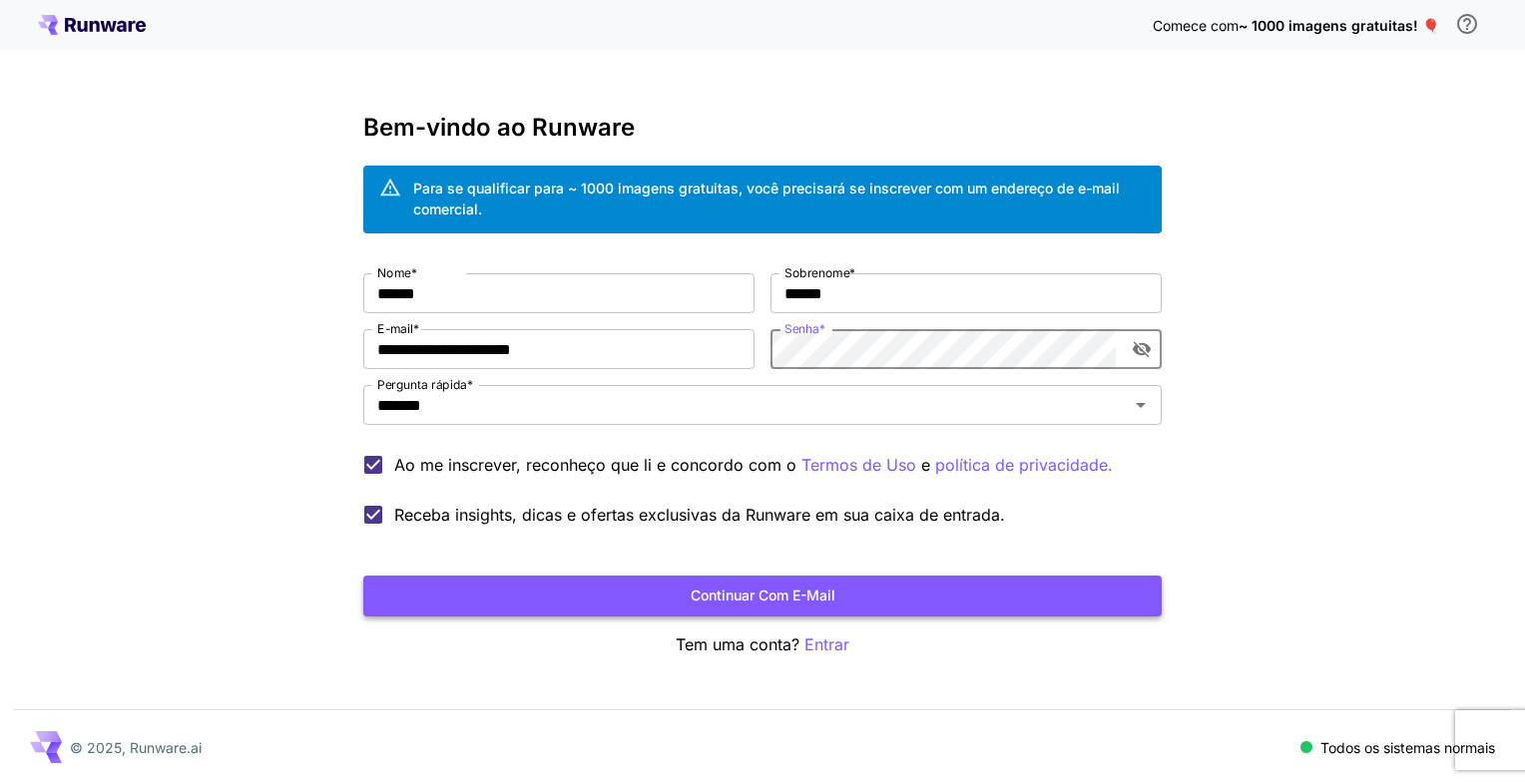click on "Continuar com e-mail" at bounding box center (762, 595) 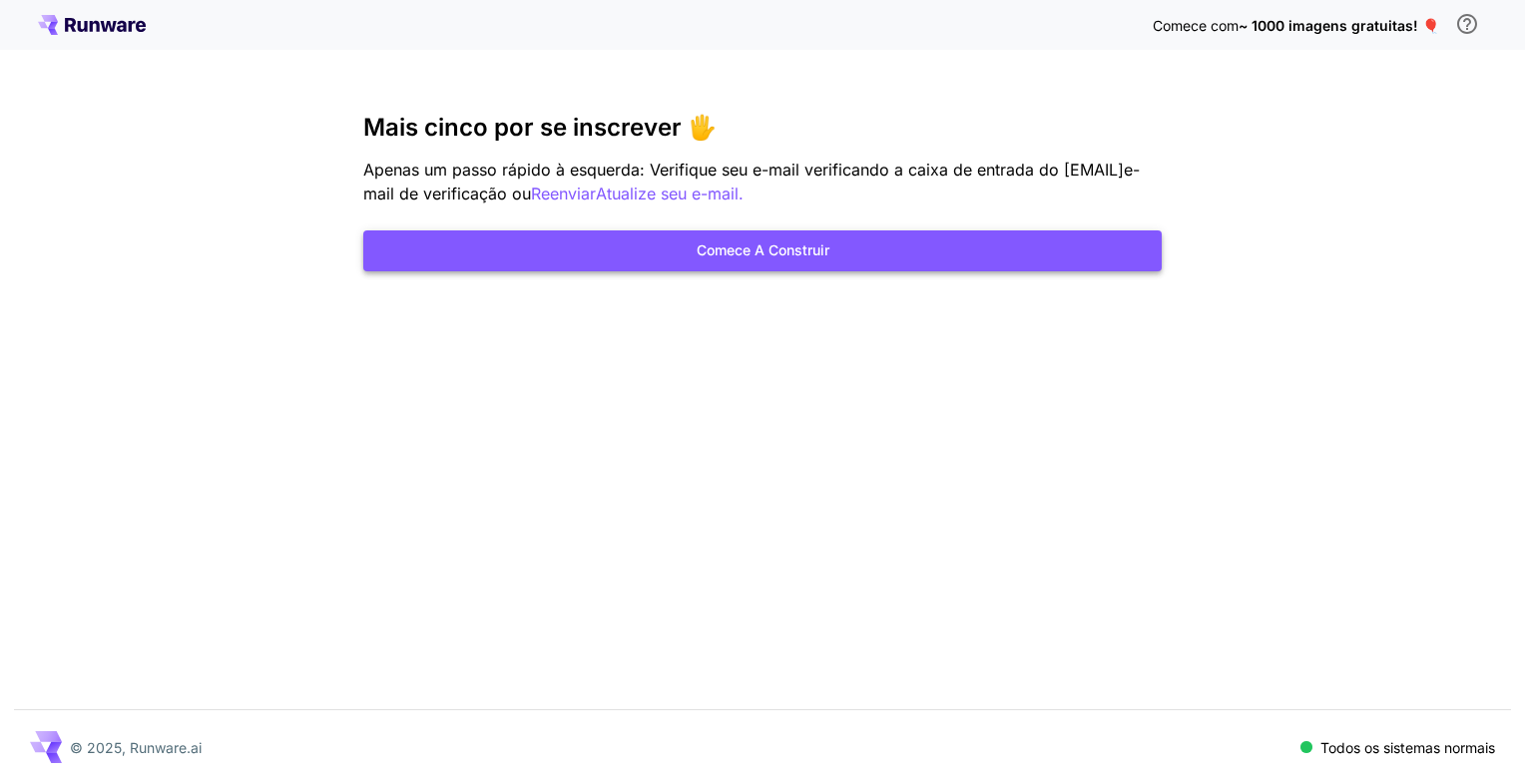 click on "Comece a construir" at bounding box center (762, 250) 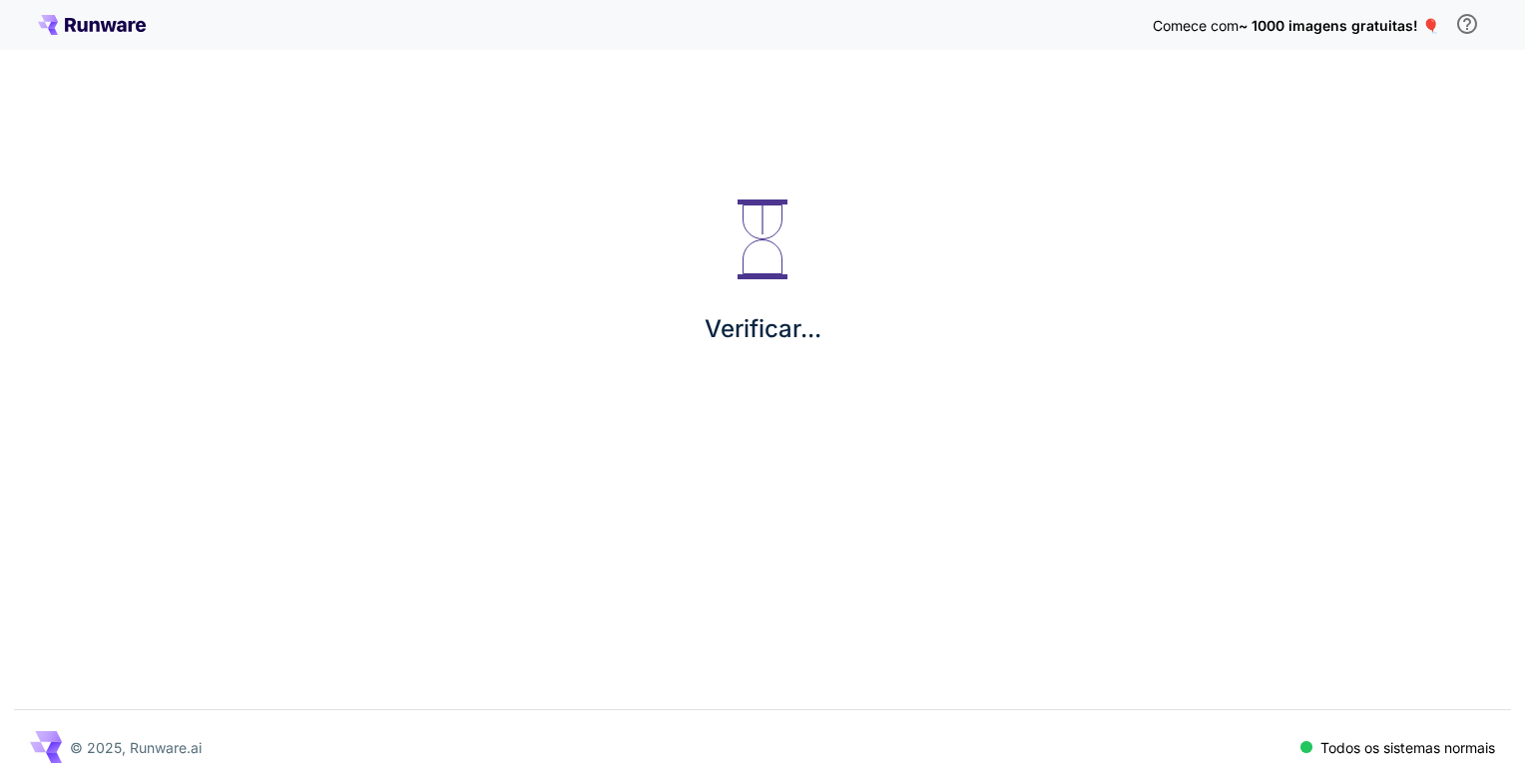 scroll, scrollTop: 0, scrollLeft: 0, axis: both 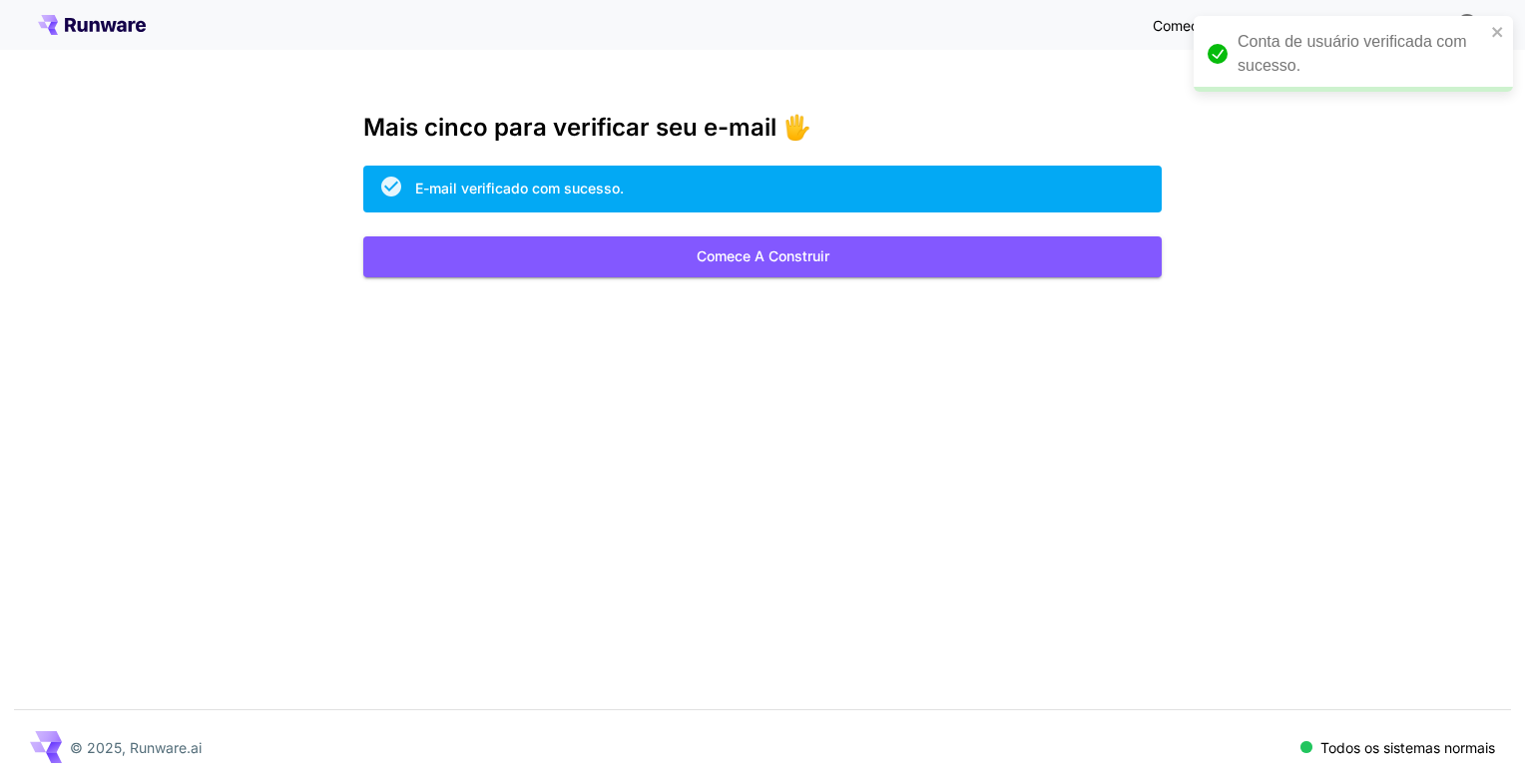 click on "Conta de usuário verificada com sucesso." at bounding box center [1346, 54] 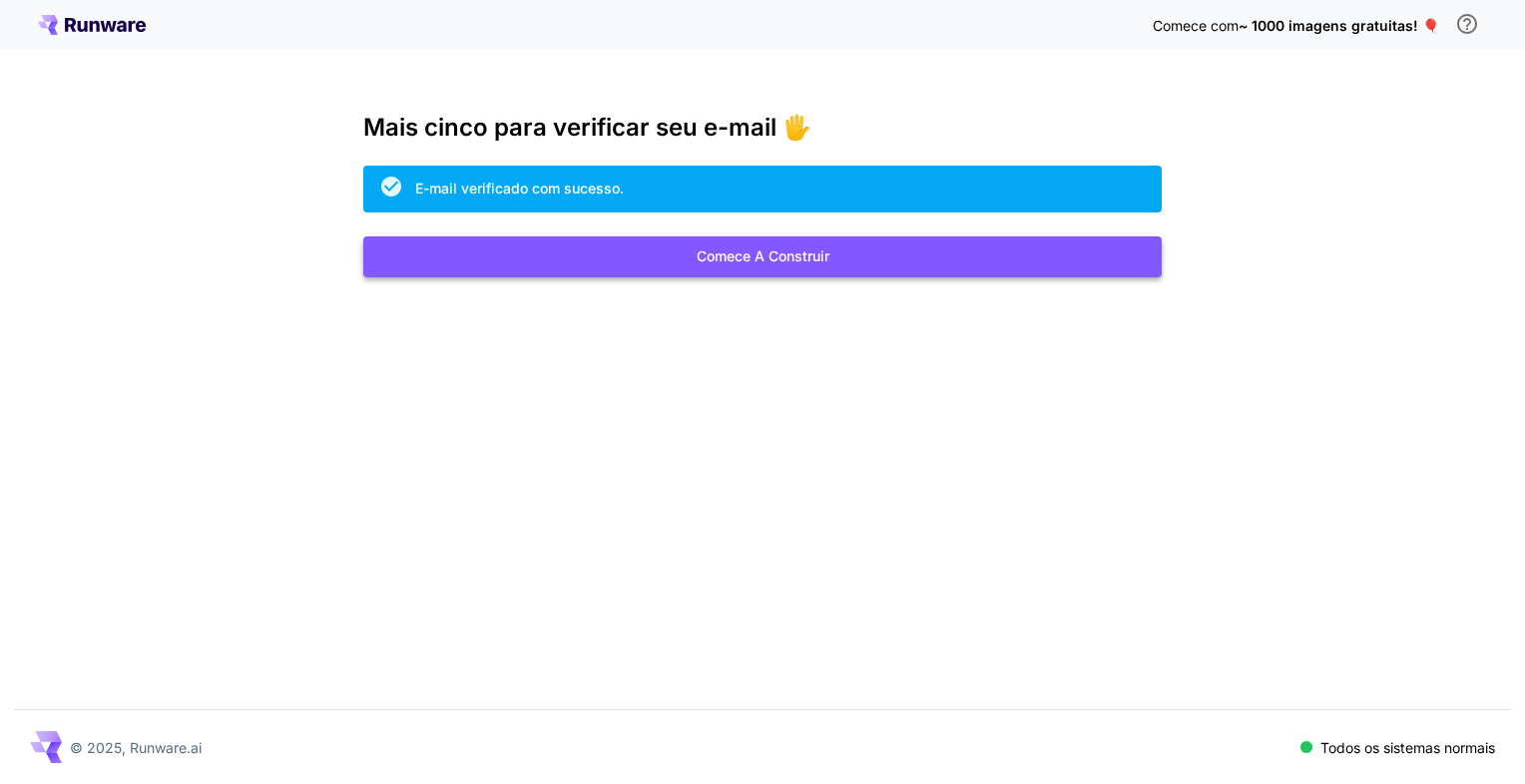 click on "Comece a construir" at bounding box center [762, 256] 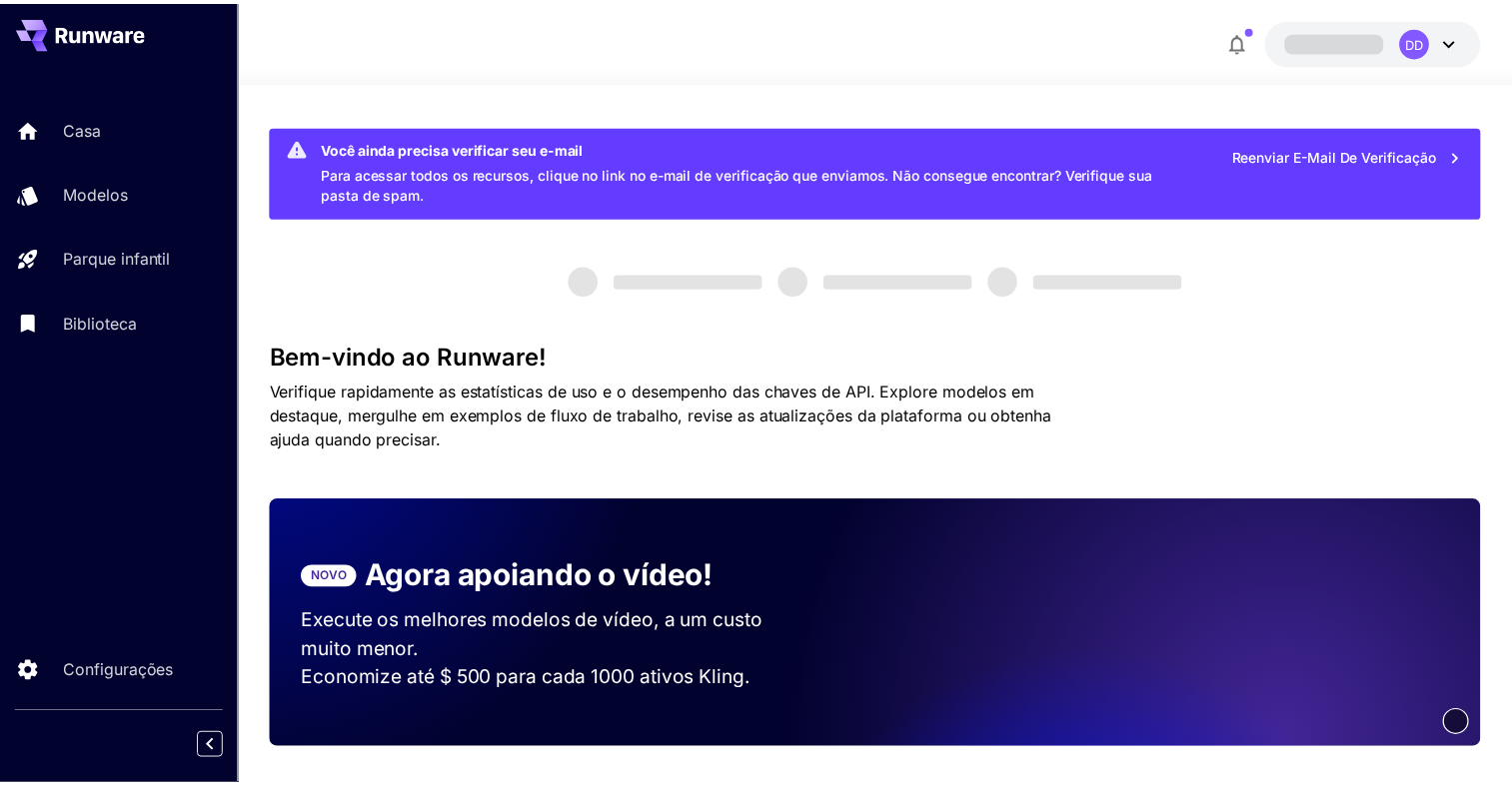scroll, scrollTop: 0, scrollLeft: 0, axis: both 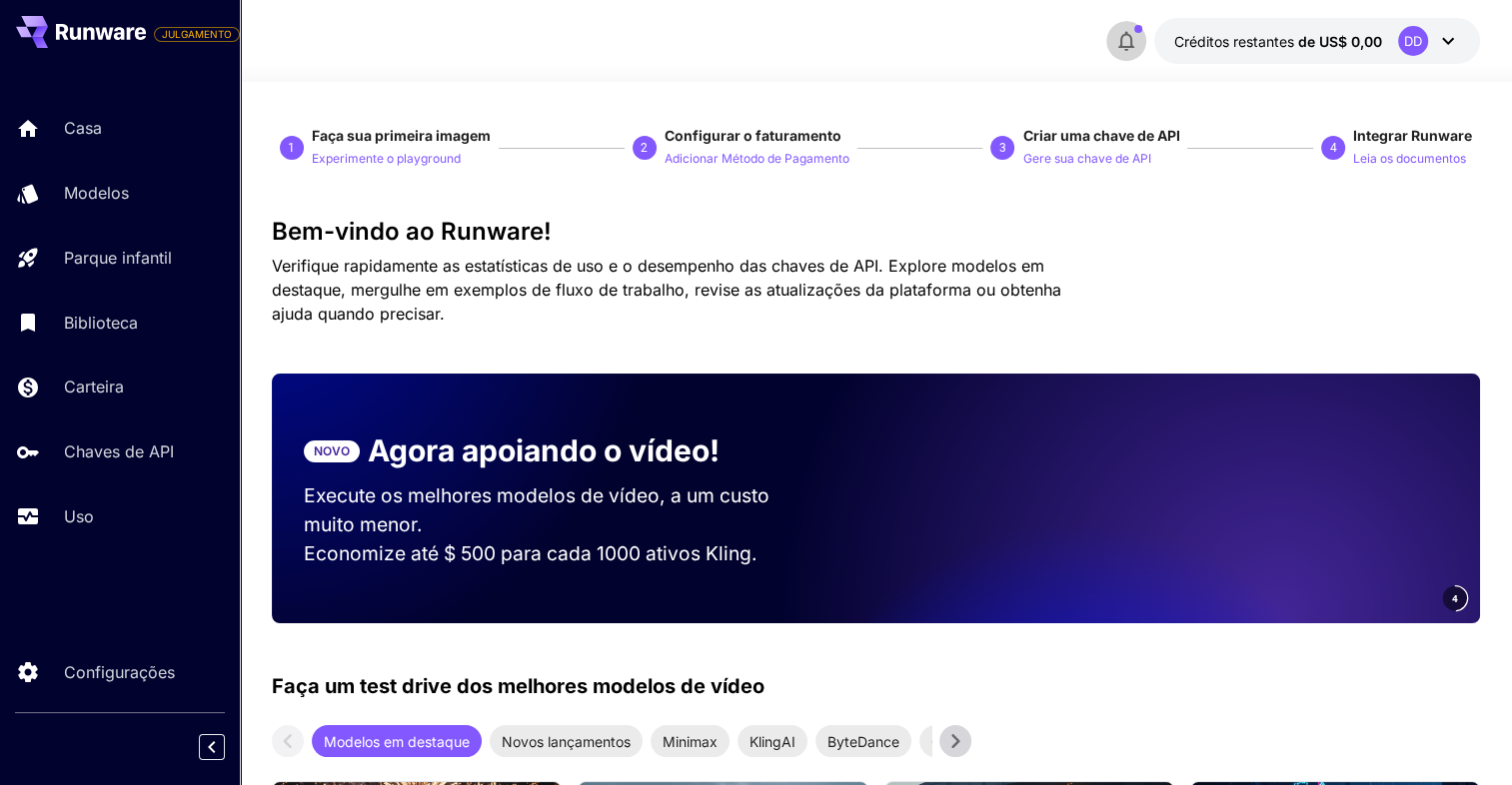 click 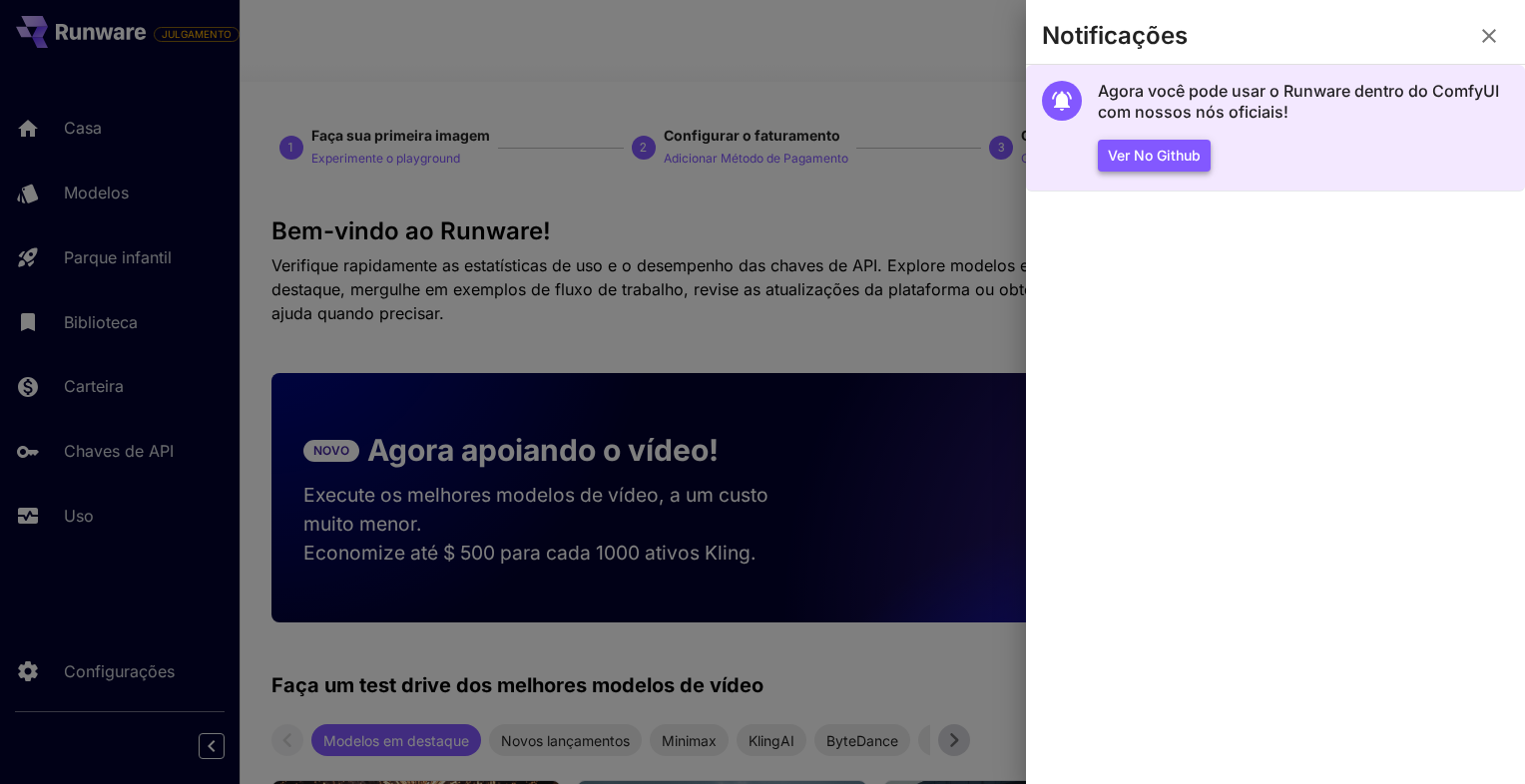 click on "Ver no Github" at bounding box center [1154, 156] 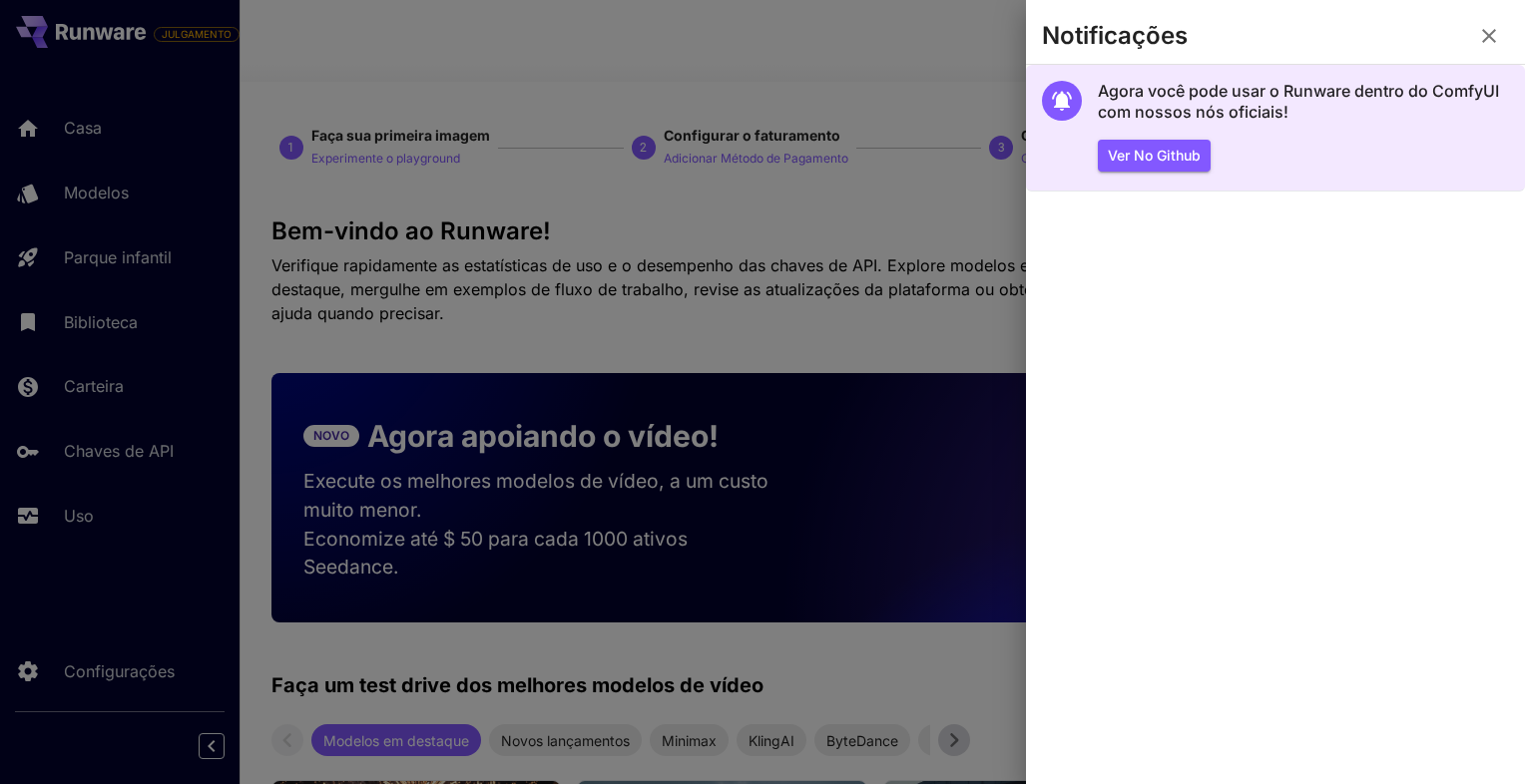 click on "Agora você pode usar o Runware dentro do ComfyUI com nossos nós oficiais!" at bounding box center [1303, 102] 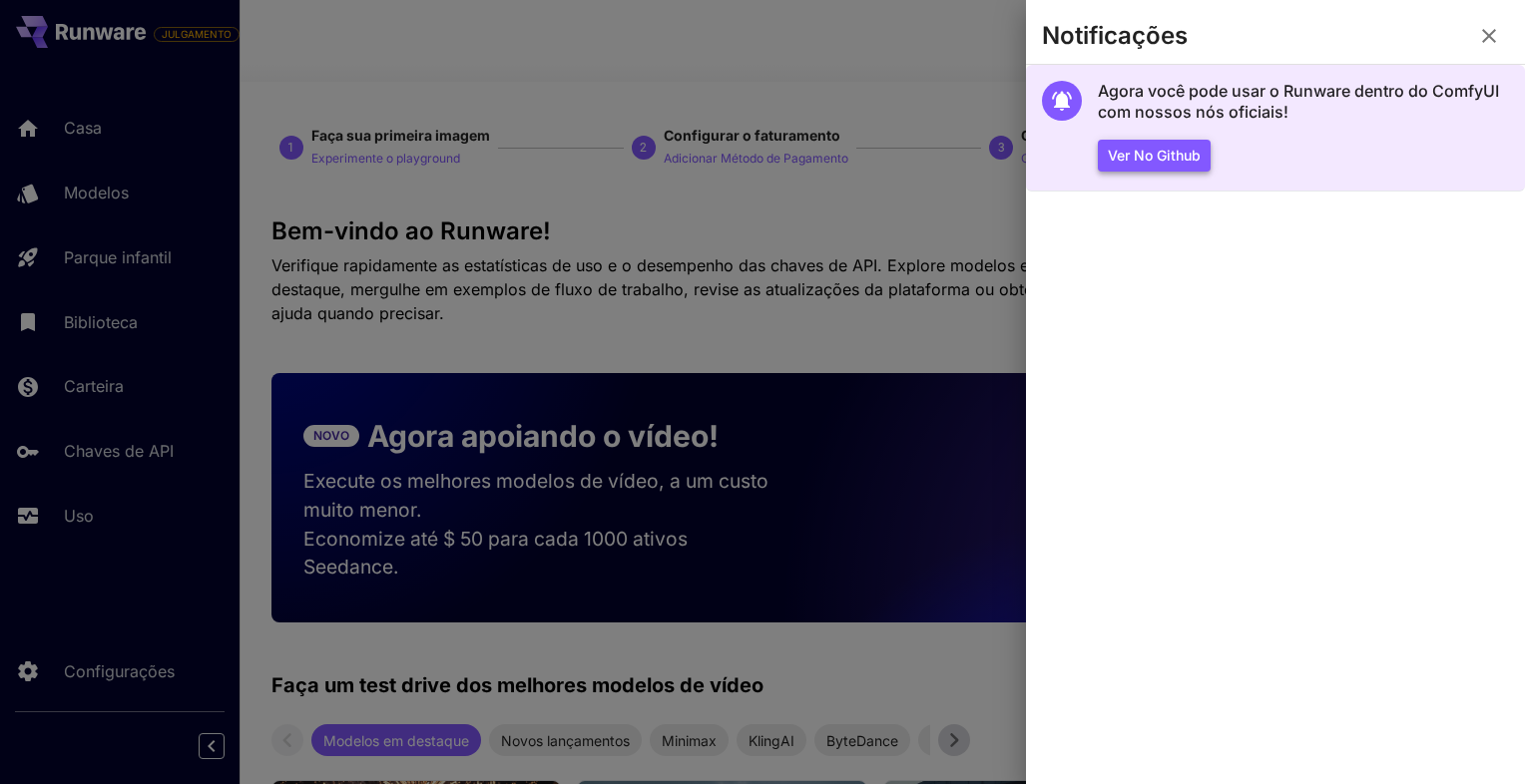 click on "Ver no Github" at bounding box center [1154, 156] 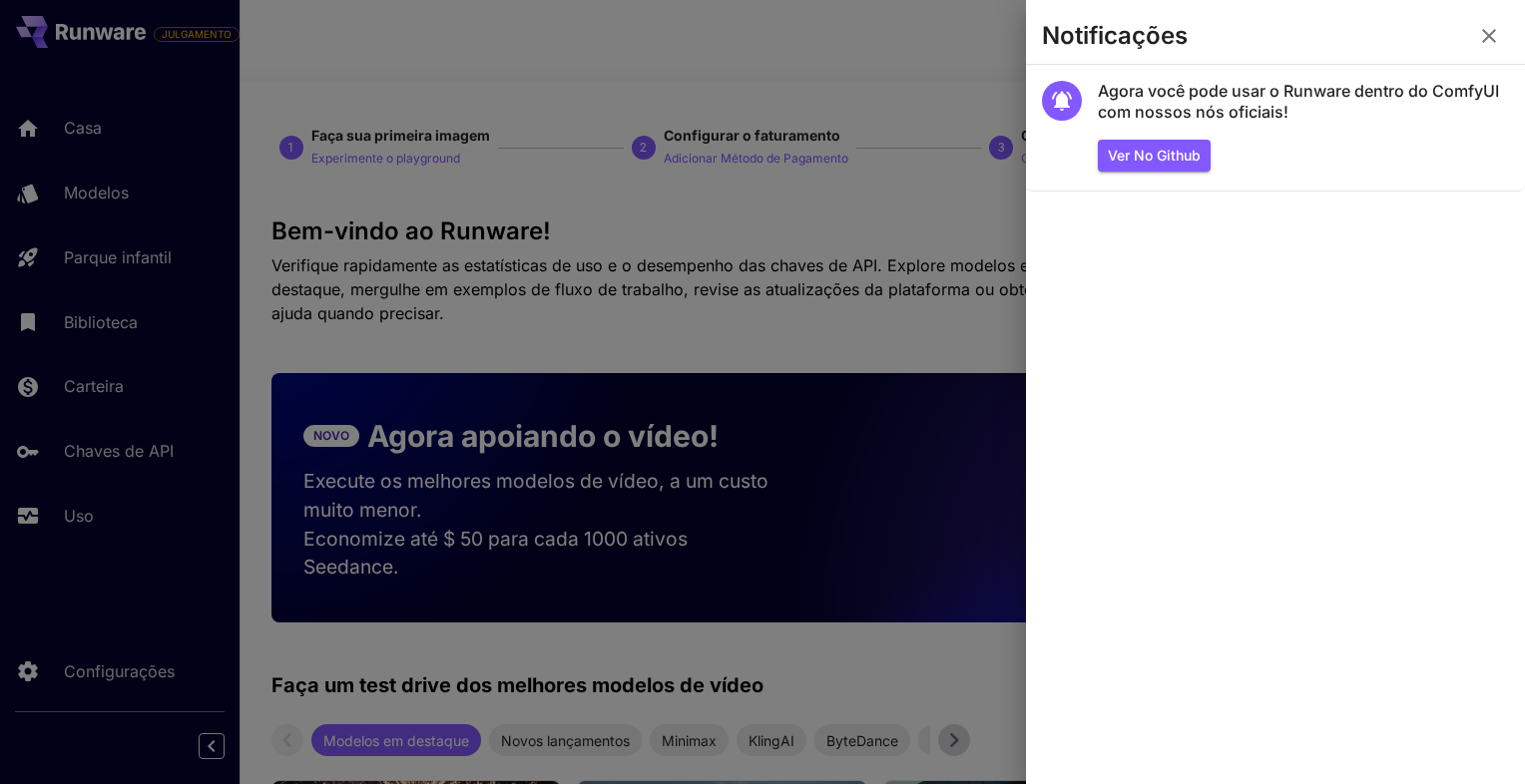 click 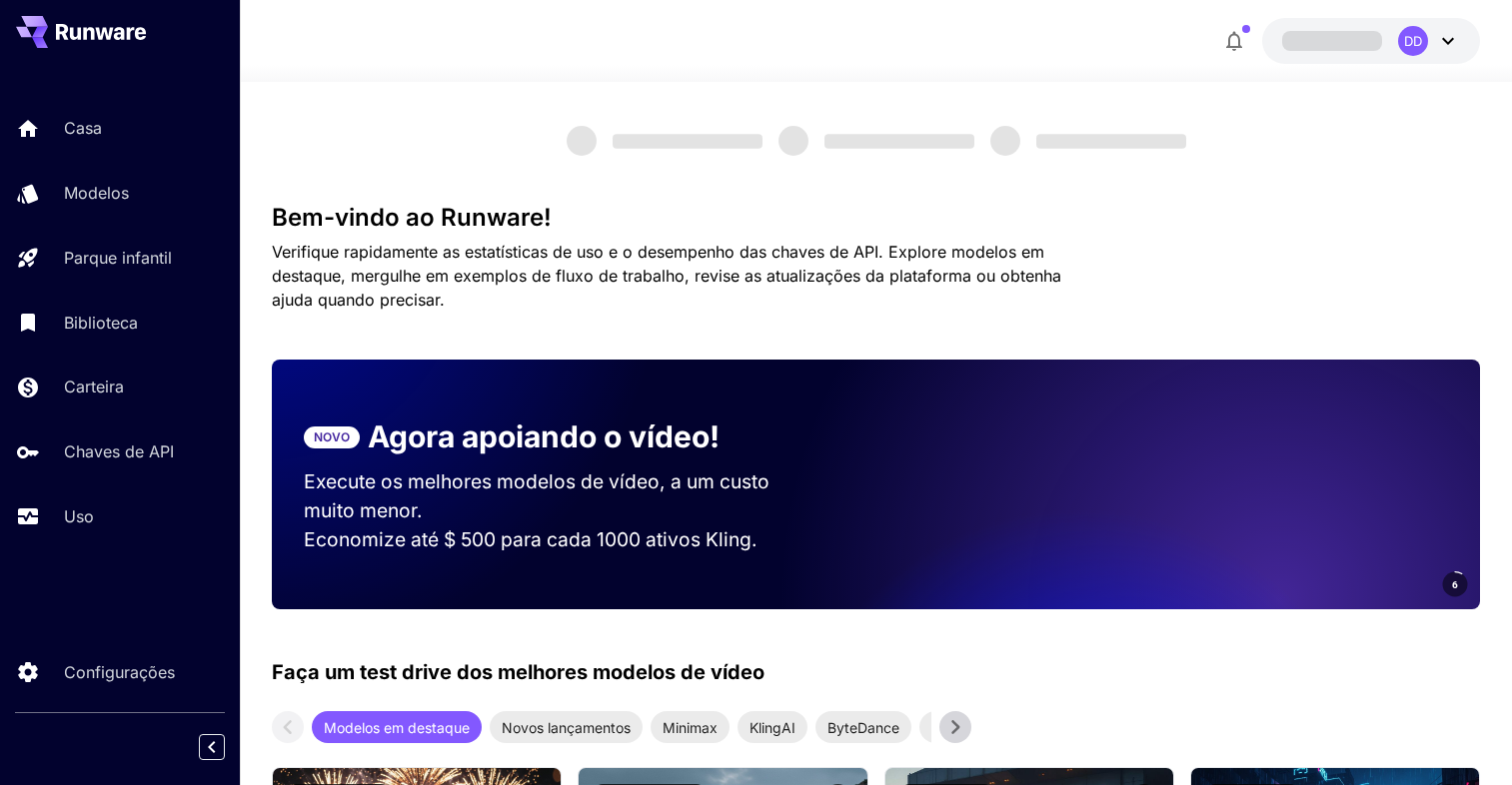 scroll, scrollTop: 0, scrollLeft: 0, axis: both 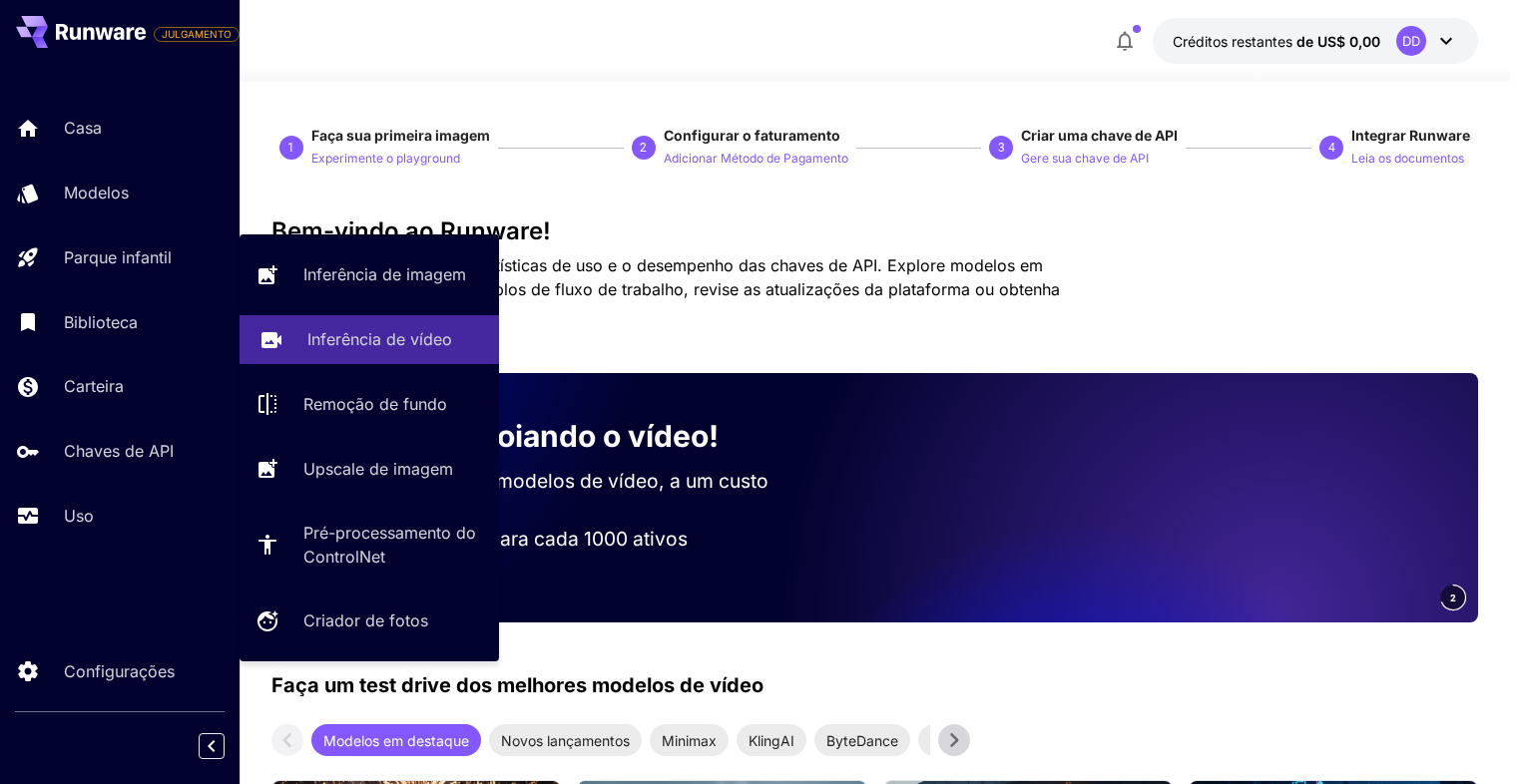 click on "Inferência de vídeo" at bounding box center (379, 339) 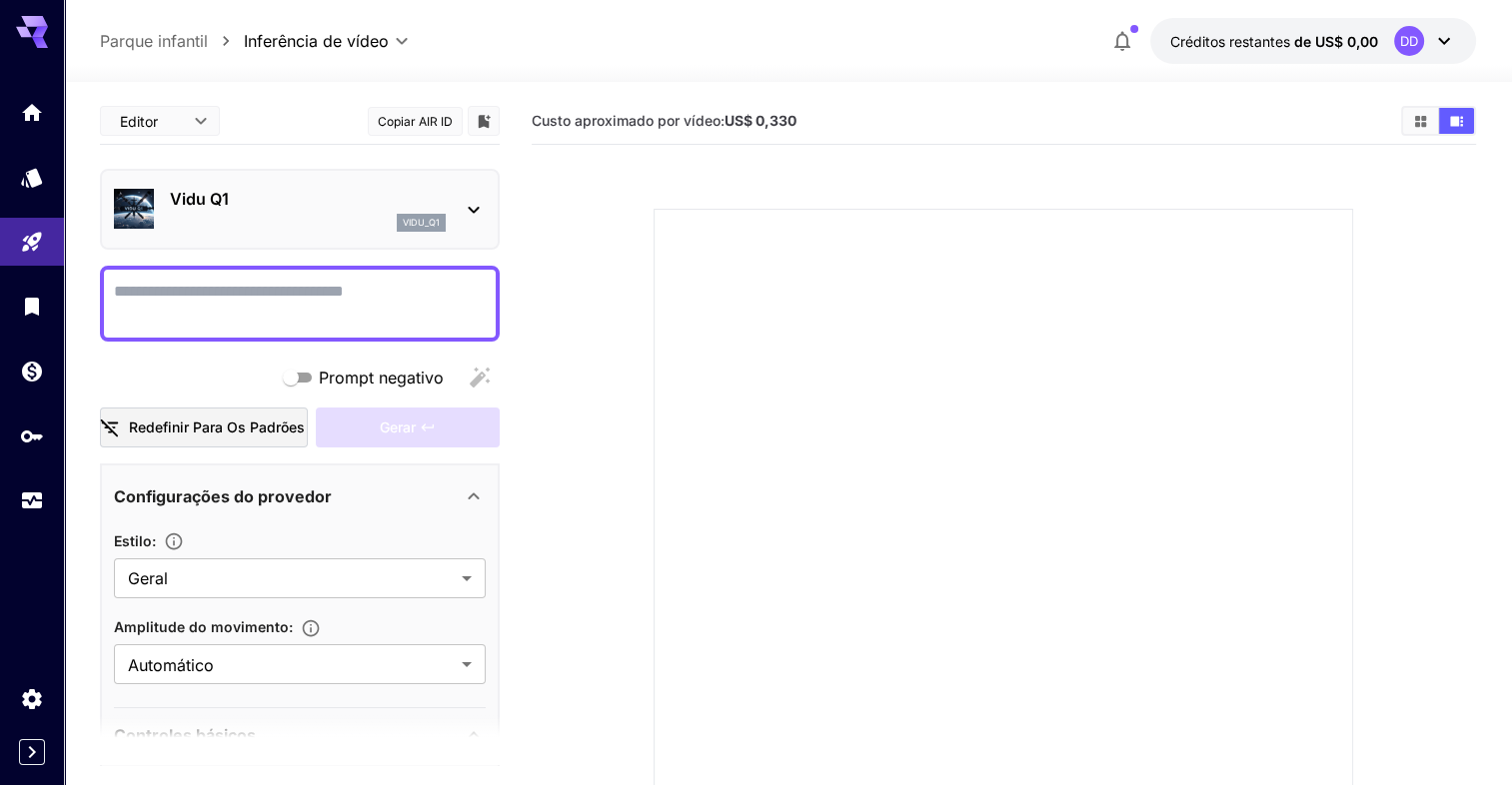 click on "vidu_q1" at bounding box center (308, 223) 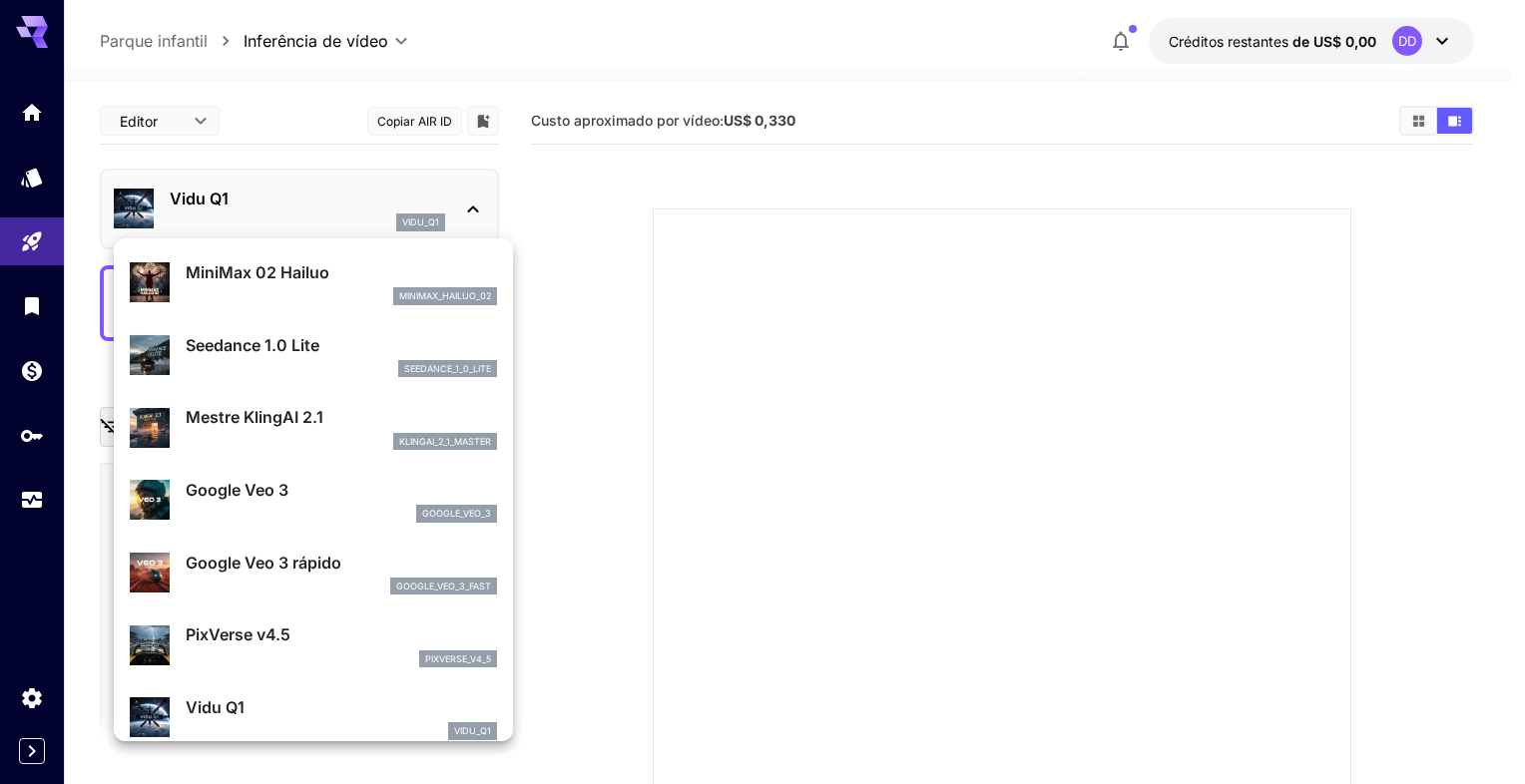 click at bounding box center [762, 392] 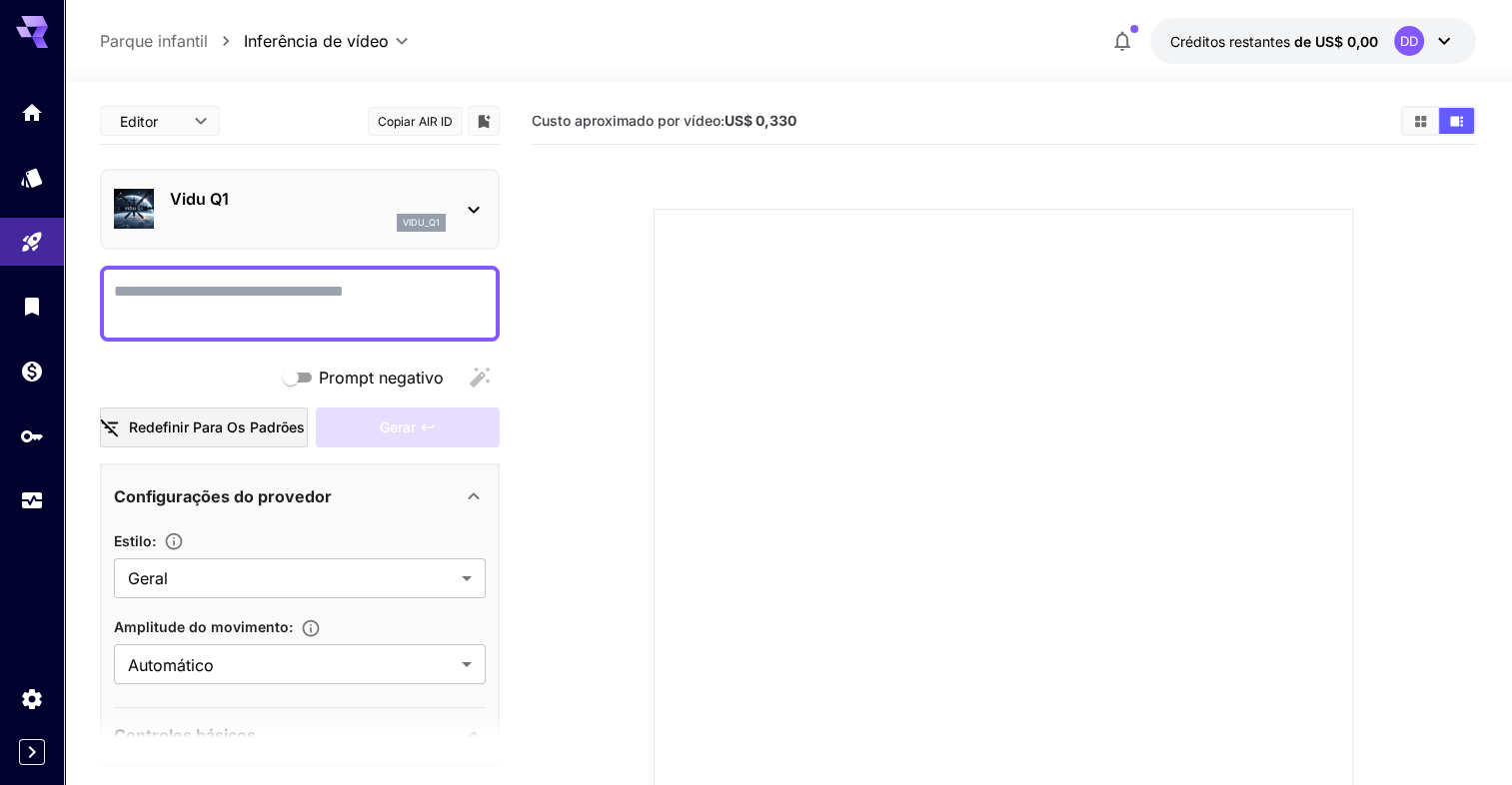 click on "Prompt negativo" at bounding box center [300, 304] 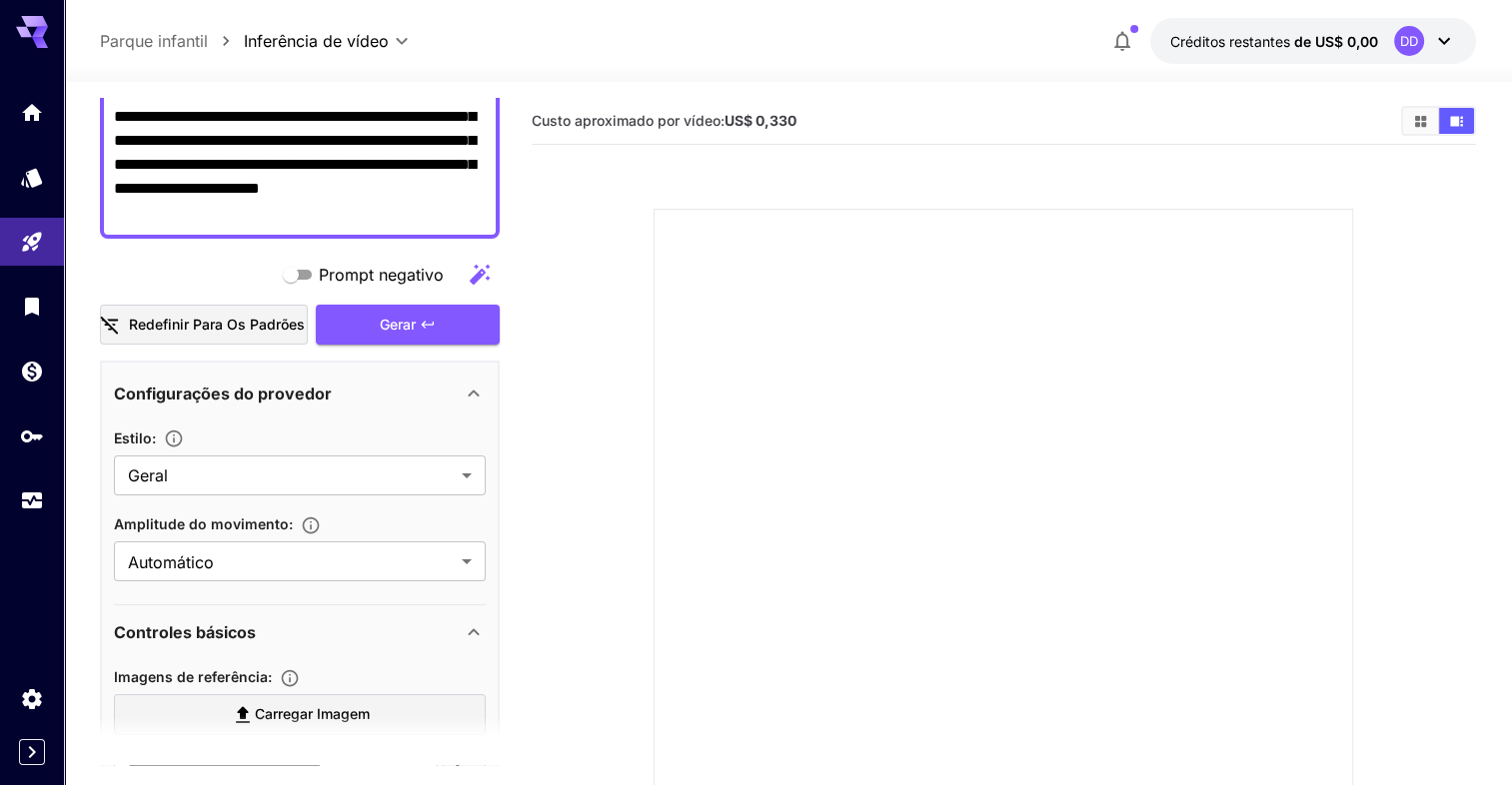 scroll, scrollTop: 300, scrollLeft: 0, axis: vertical 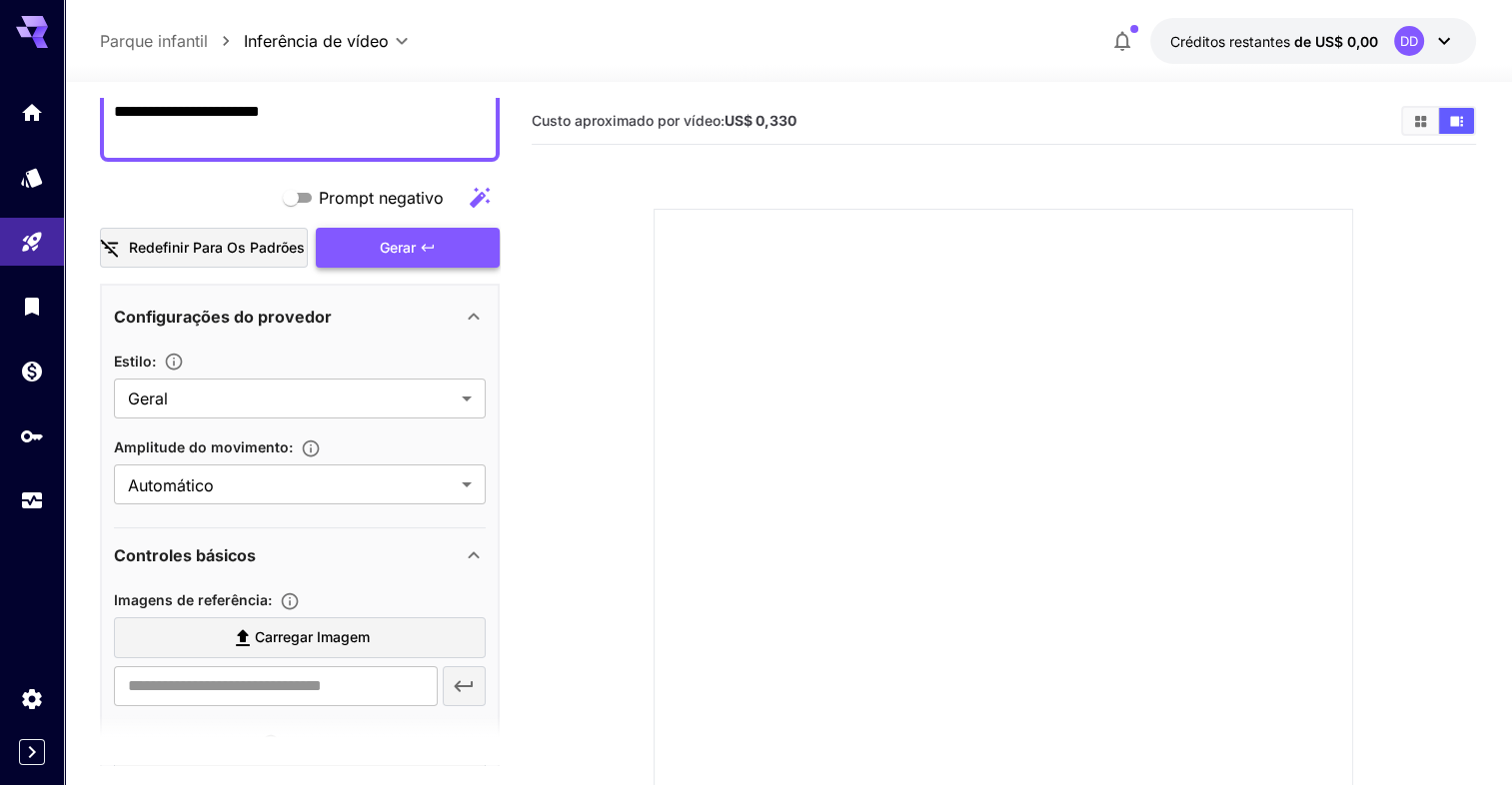 type on "**********" 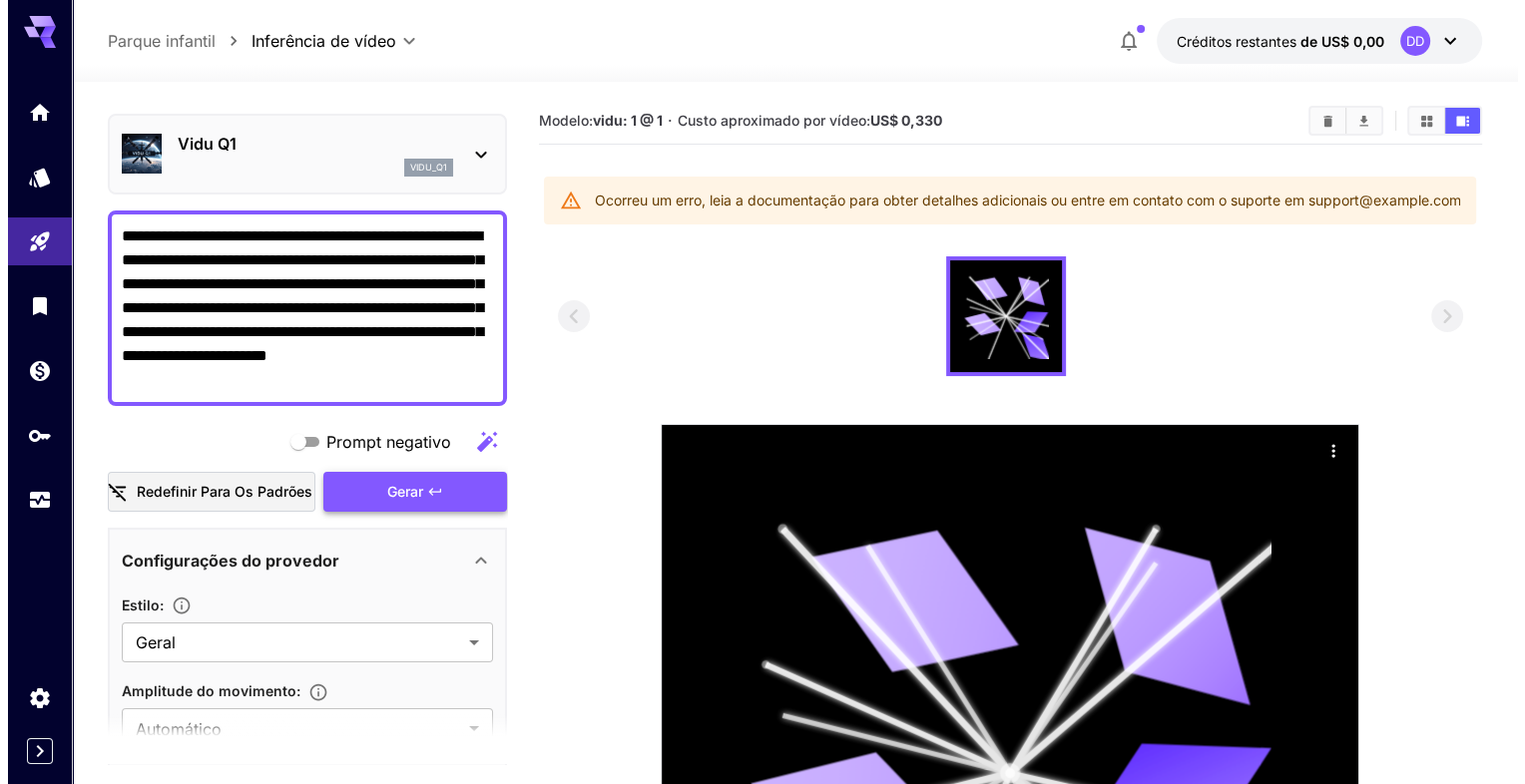 scroll, scrollTop: 0, scrollLeft: 0, axis: both 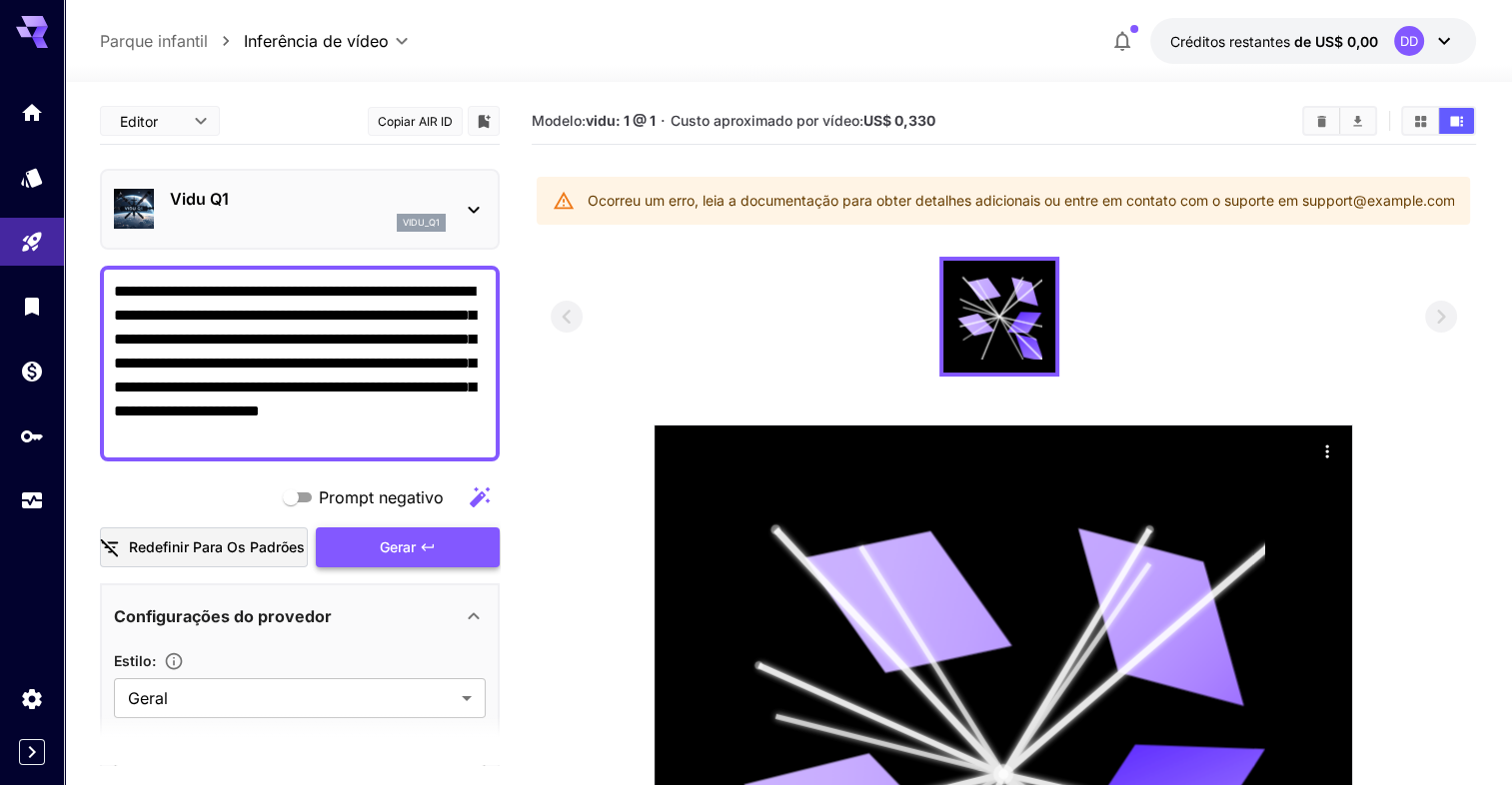 click on "vidu_q1" at bounding box center (421, 223) 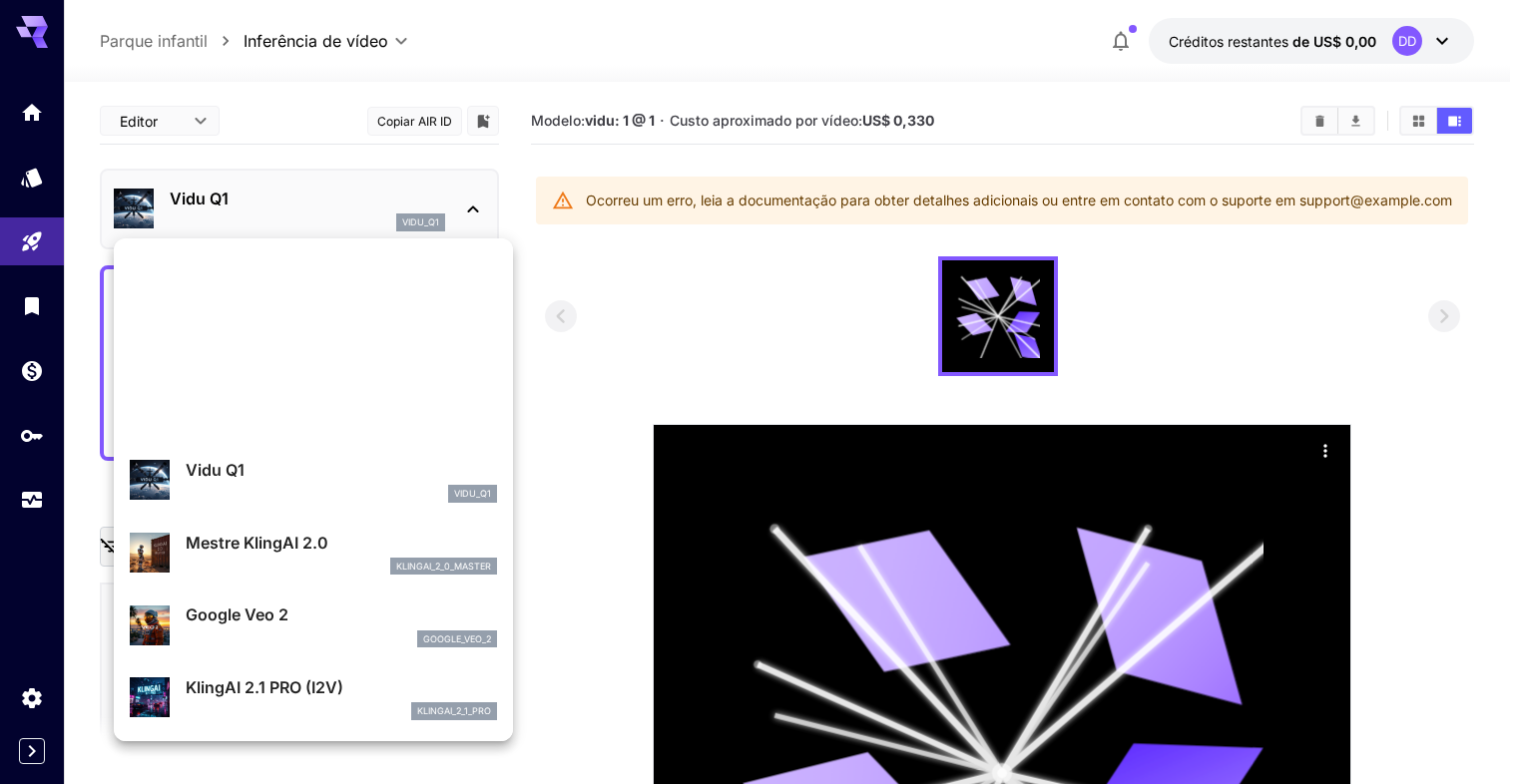 scroll, scrollTop: 201, scrollLeft: 0, axis: vertical 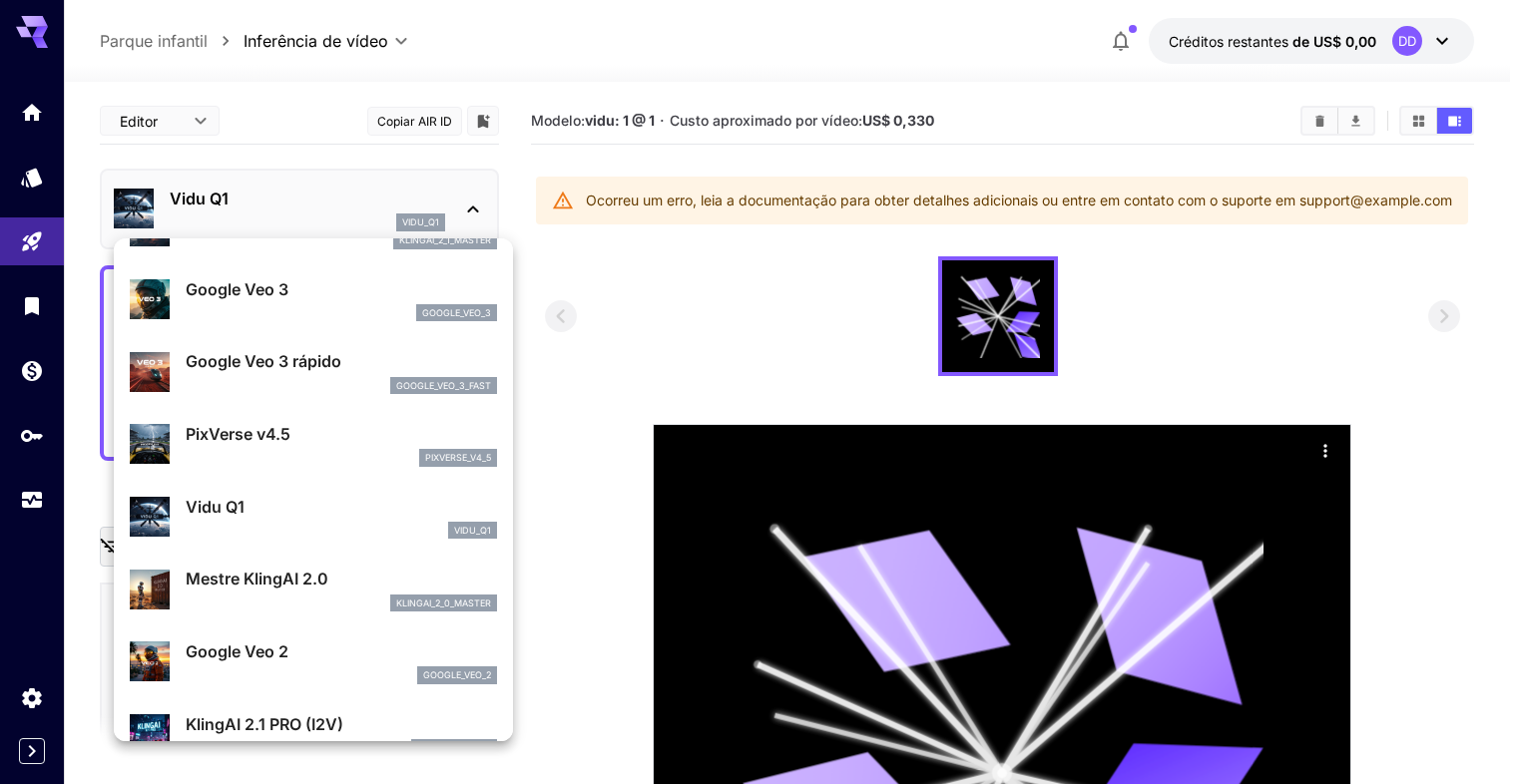 click on "Google Veo 3 rápido google_veo_3_fast" at bounding box center [313, 371] 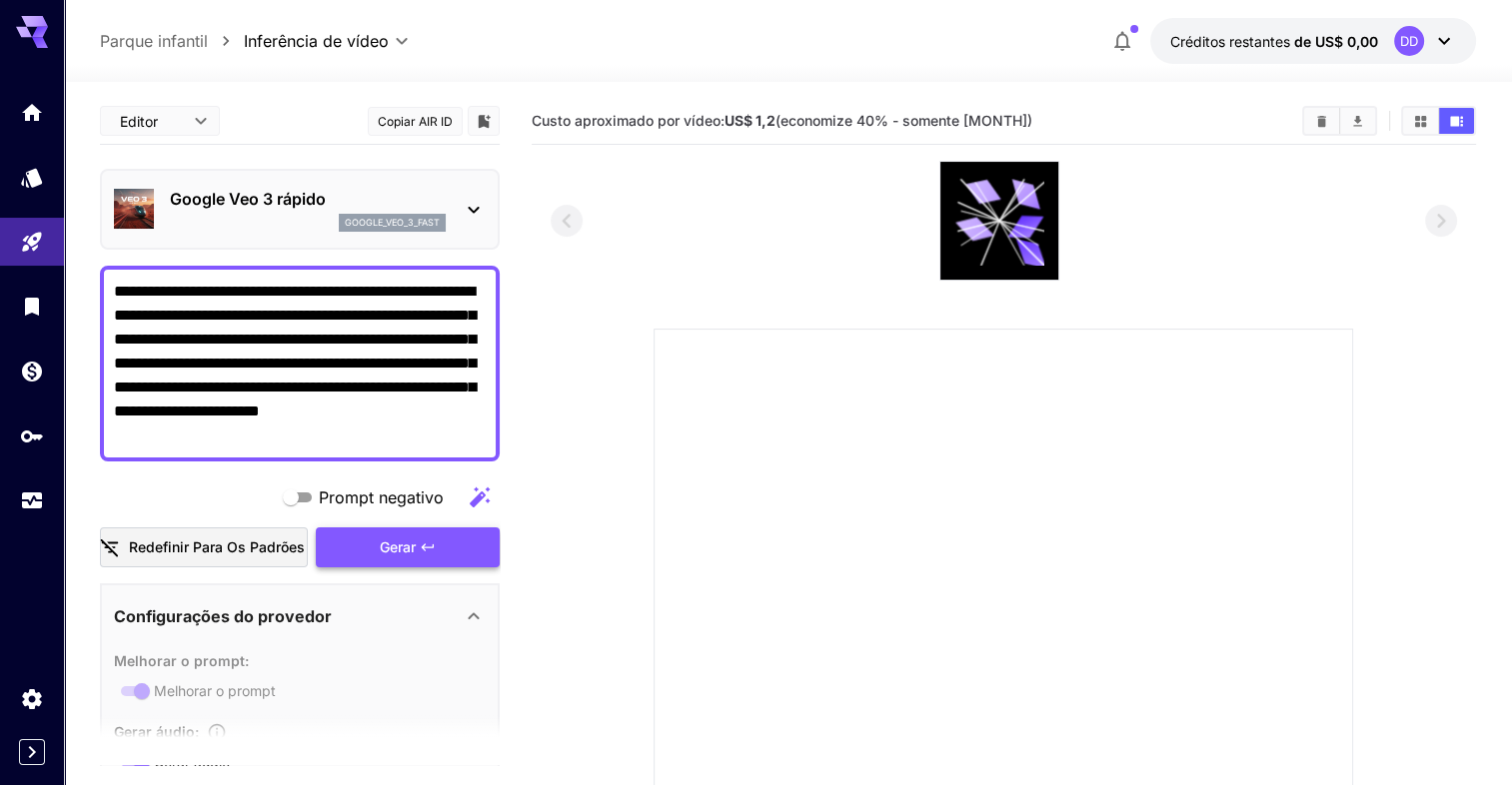 click on "Gerar" at bounding box center (408, 547) 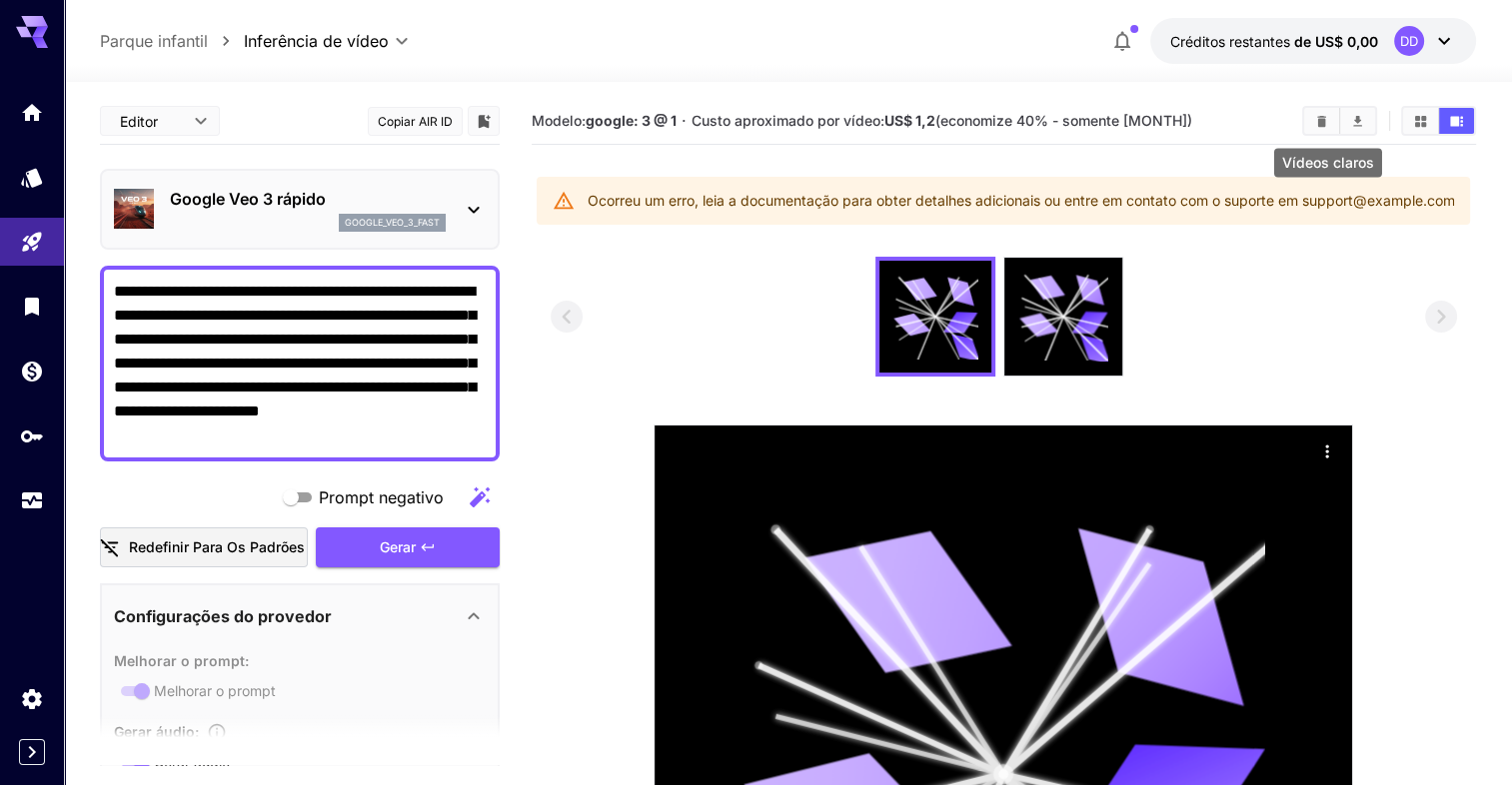 click 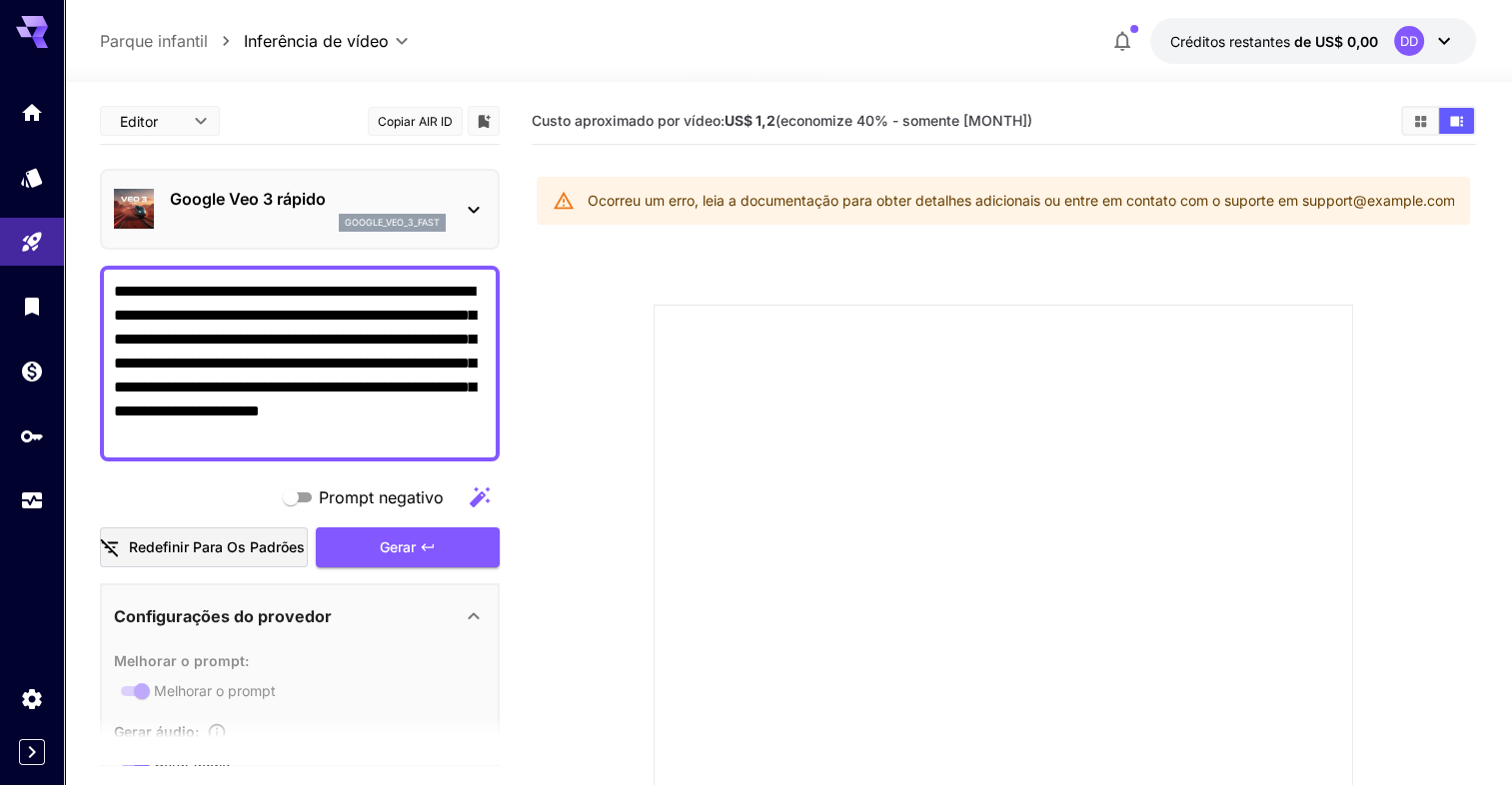 click on "DD" at bounding box center [1409, 41] 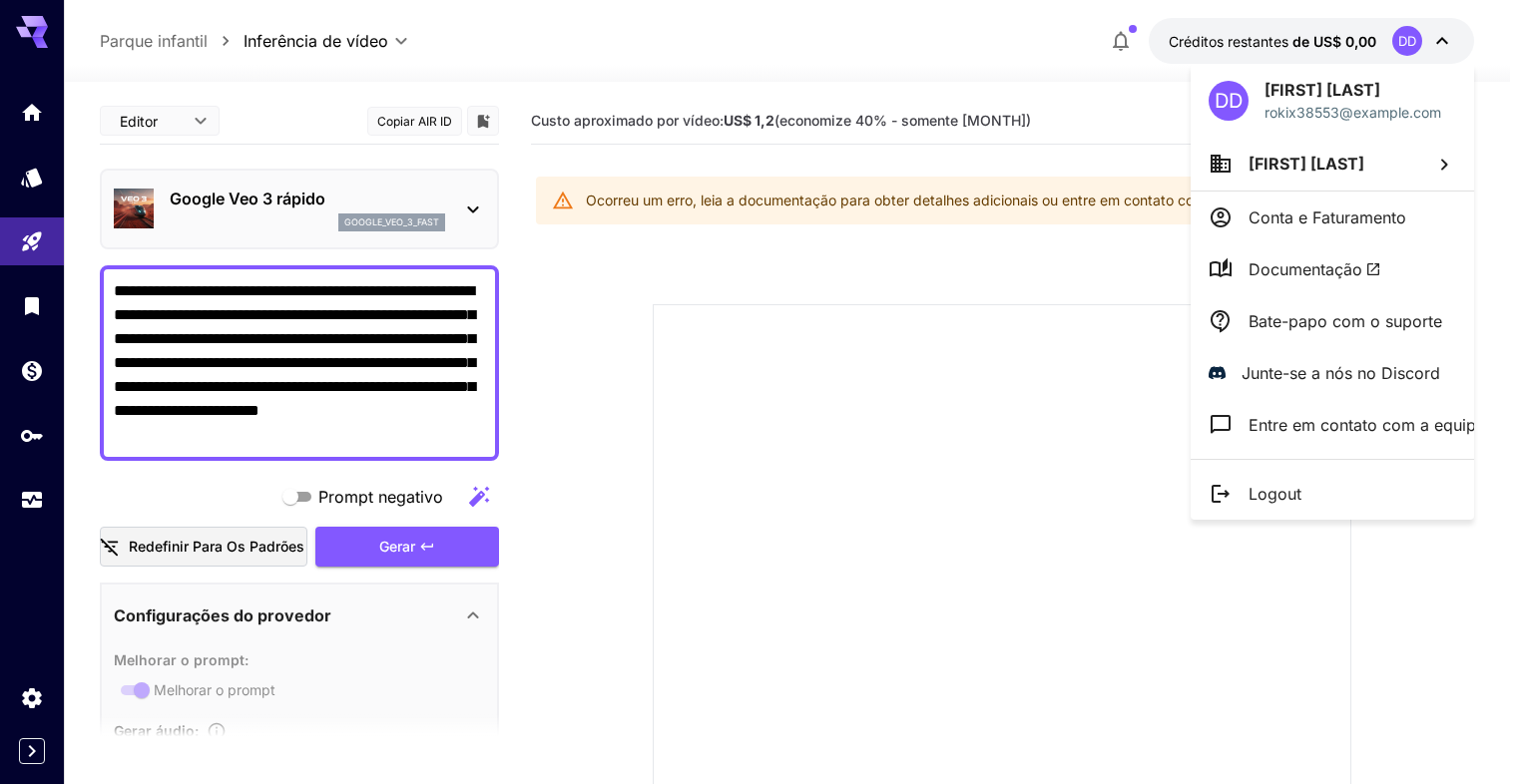 click on "[FIRST] [LAST]" at bounding box center [1352, 90] 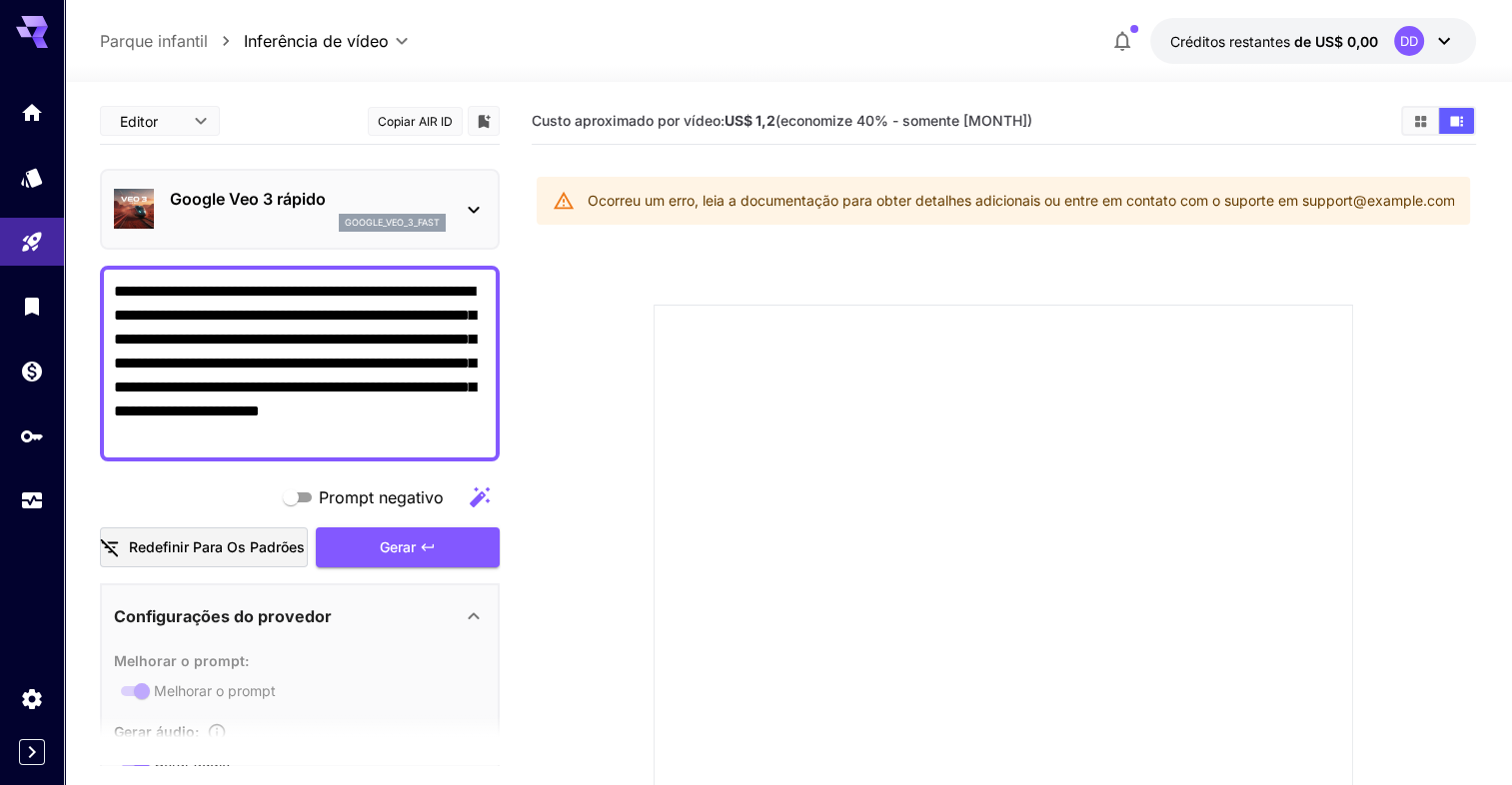 click on "DD" at bounding box center [1409, 41] 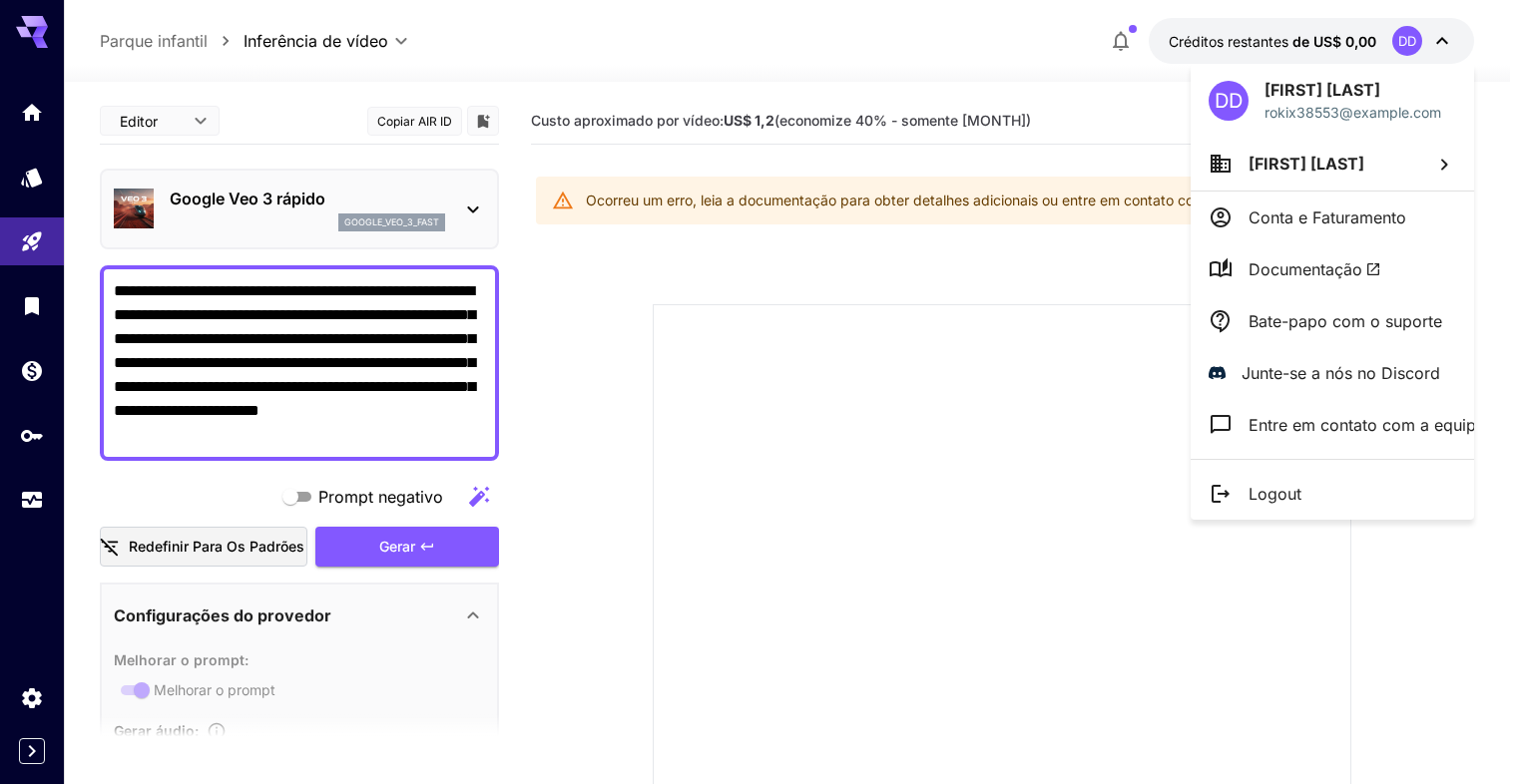 click on "Conta e Faturamento" at bounding box center [1327, 217] 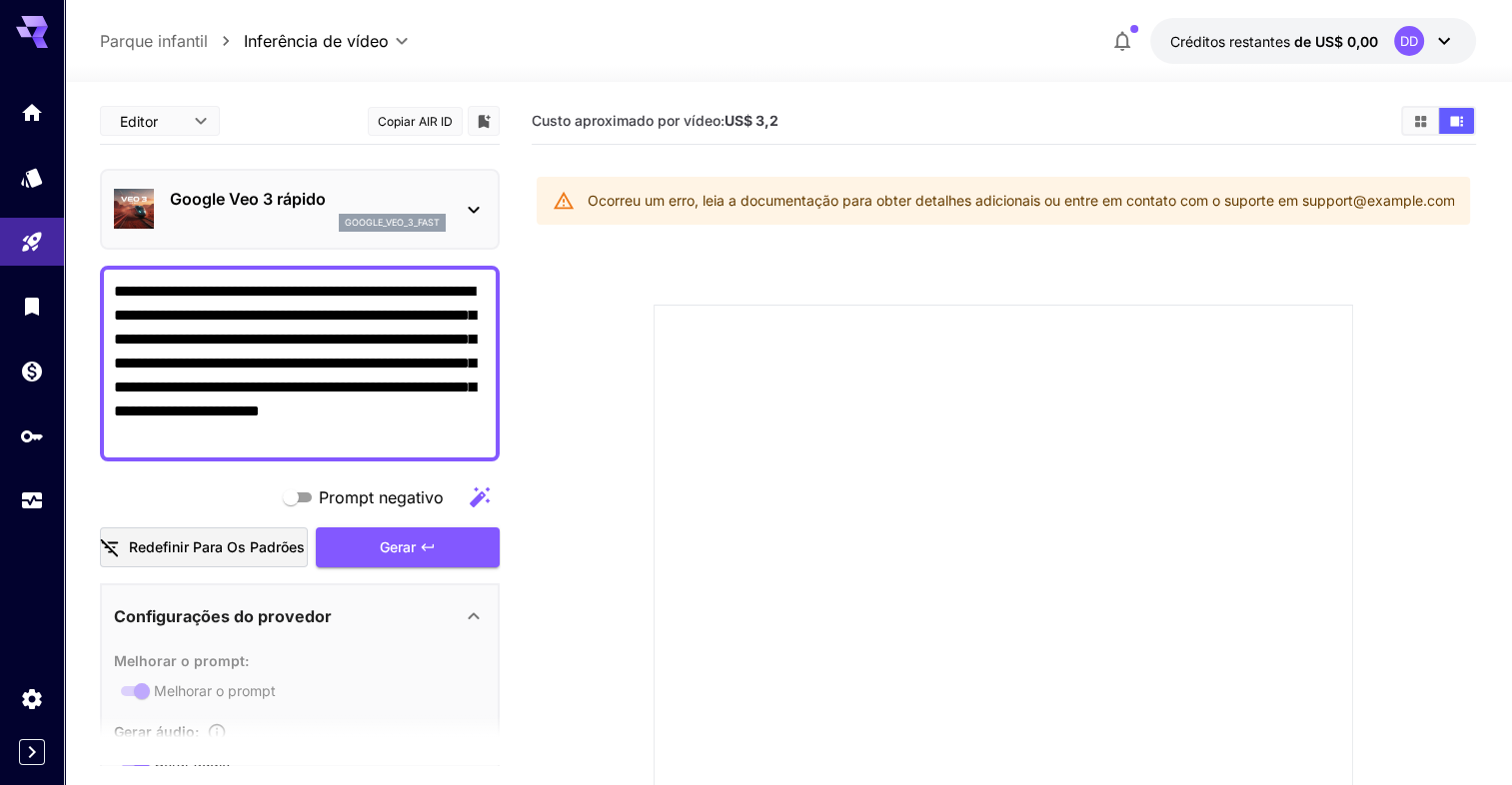 click at bounding box center [787, 70] 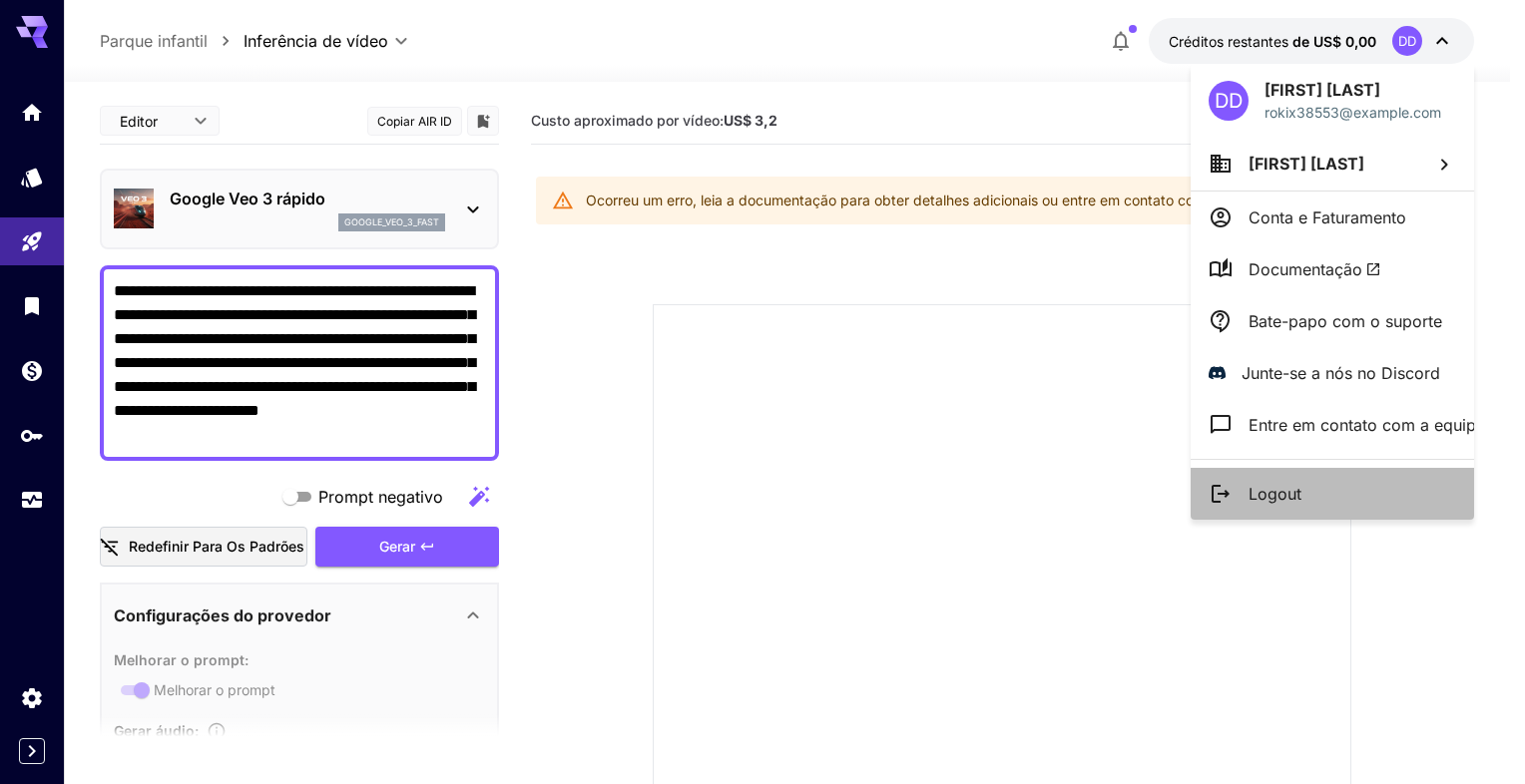 click on "Logout" at bounding box center [1274, 494] 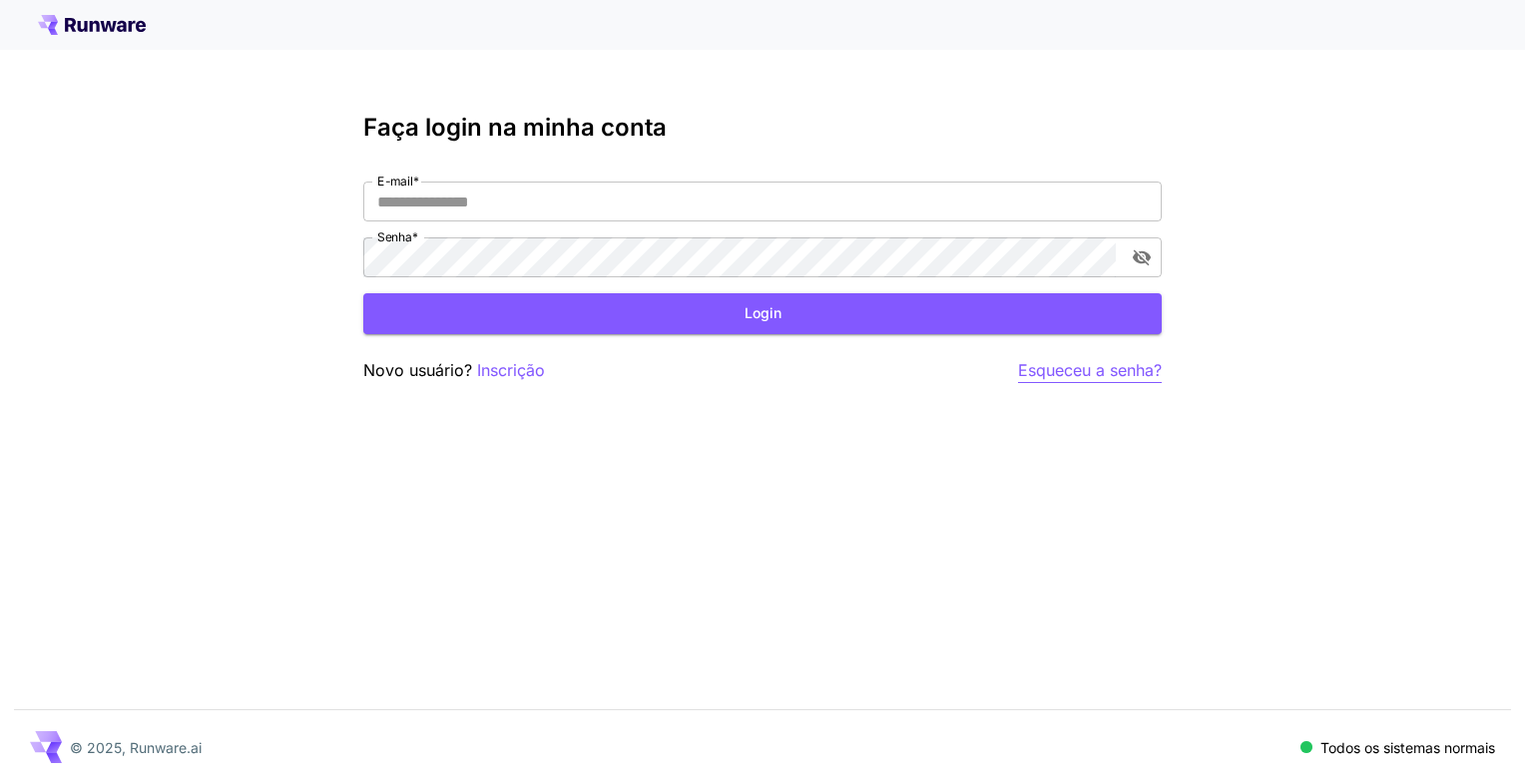 scroll, scrollTop: 0, scrollLeft: 0, axis: both 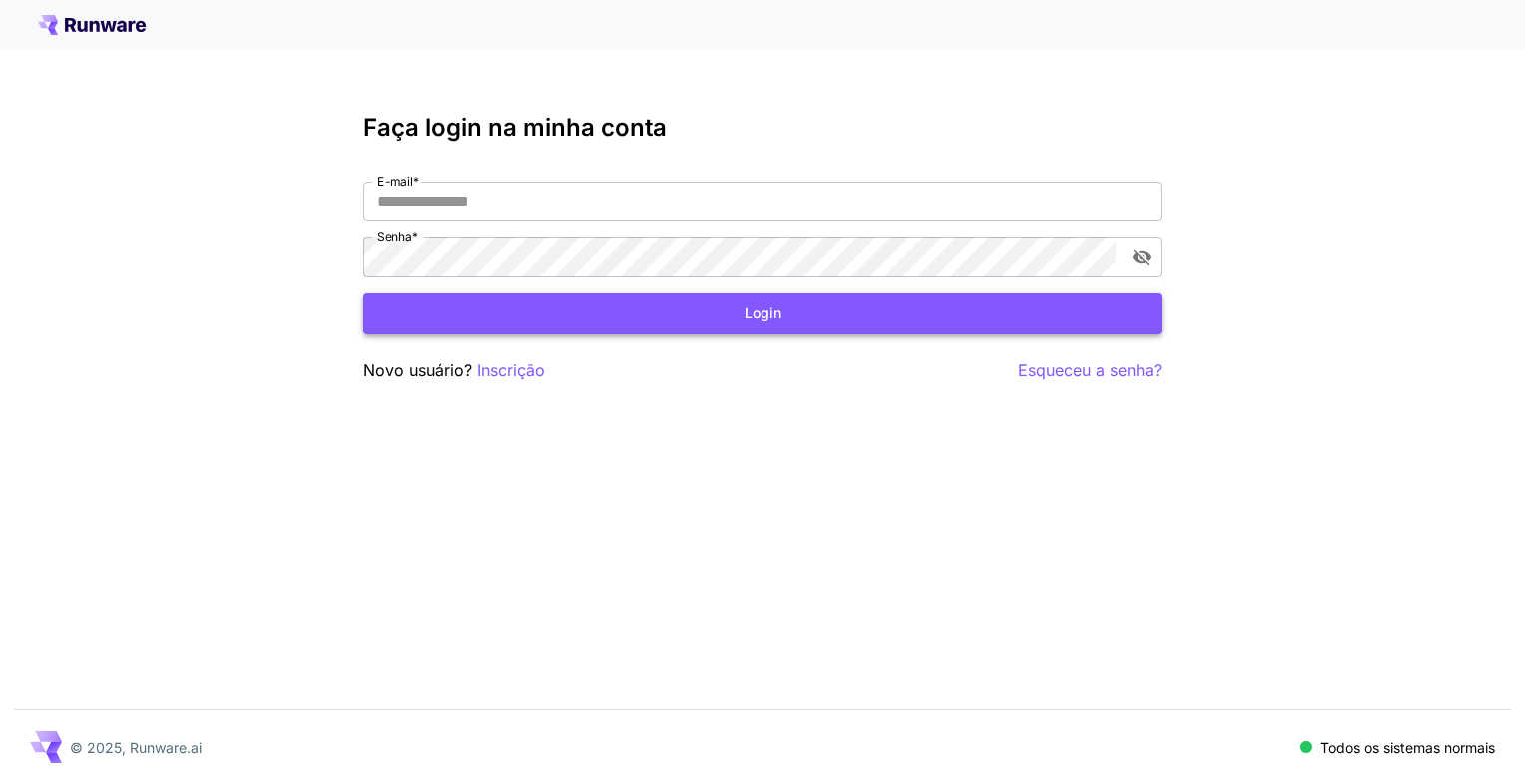 type on "**********" 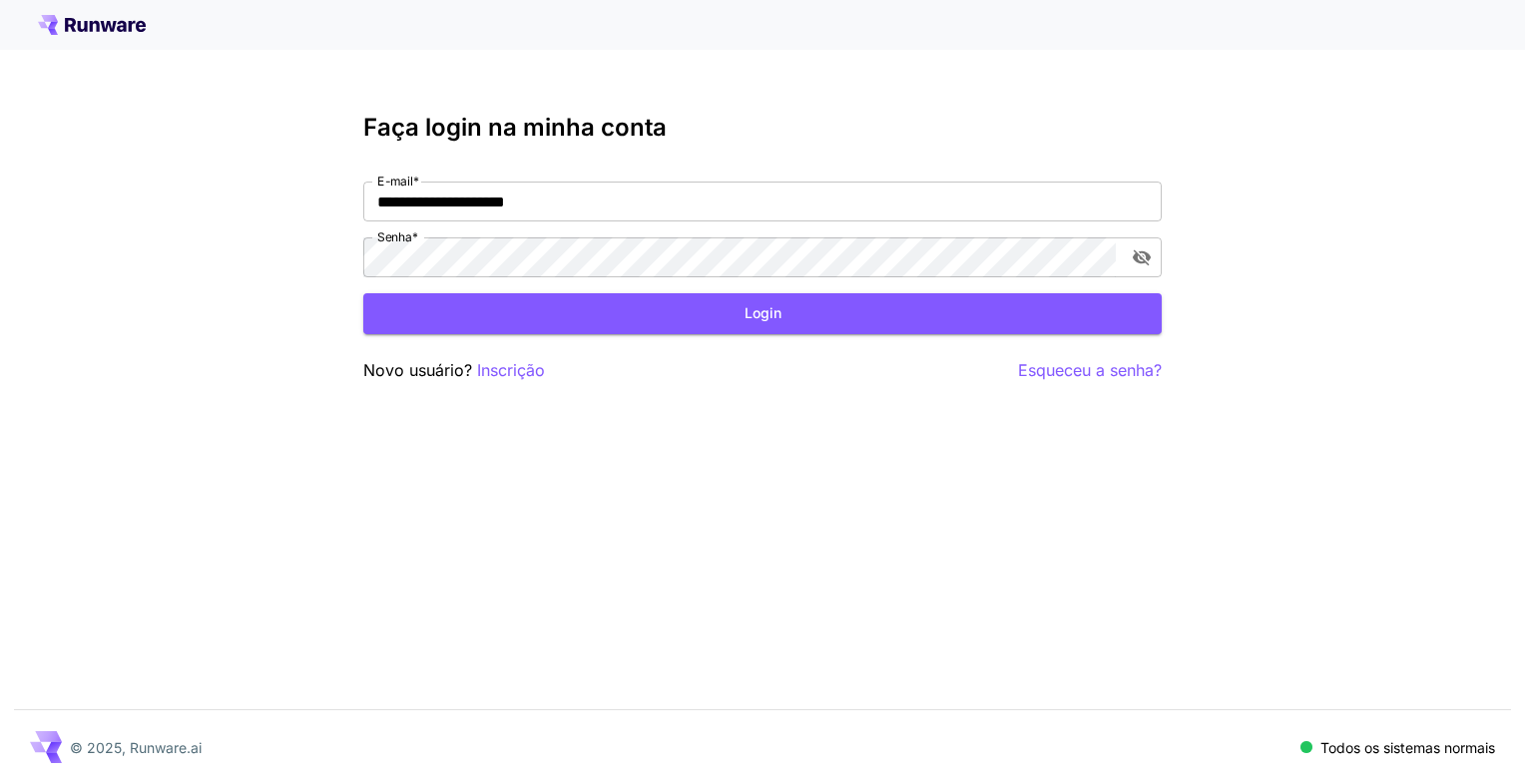 click on "Login" at bounding box center (762, 313) 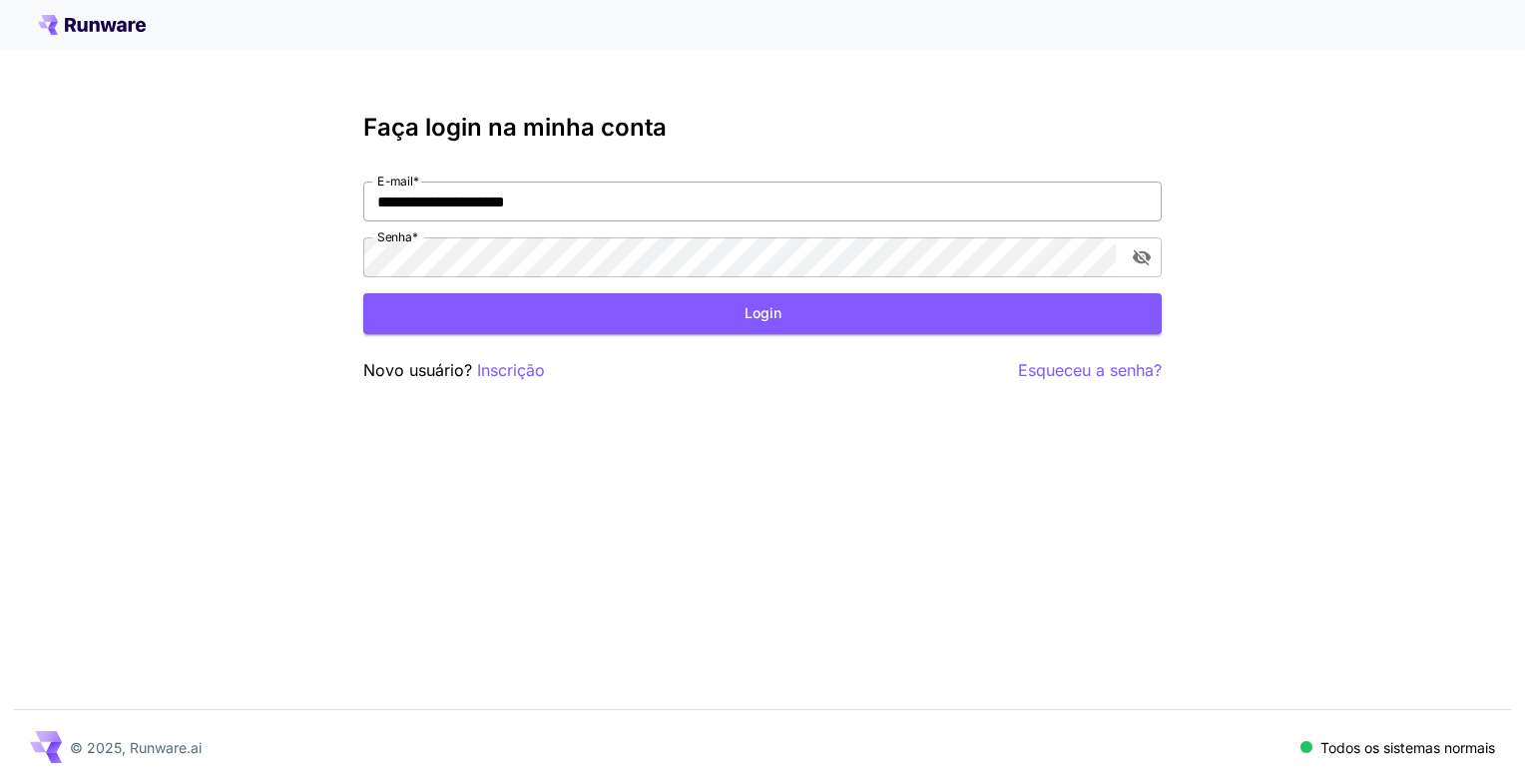 click on "**********" at bounding box center (762, 201) 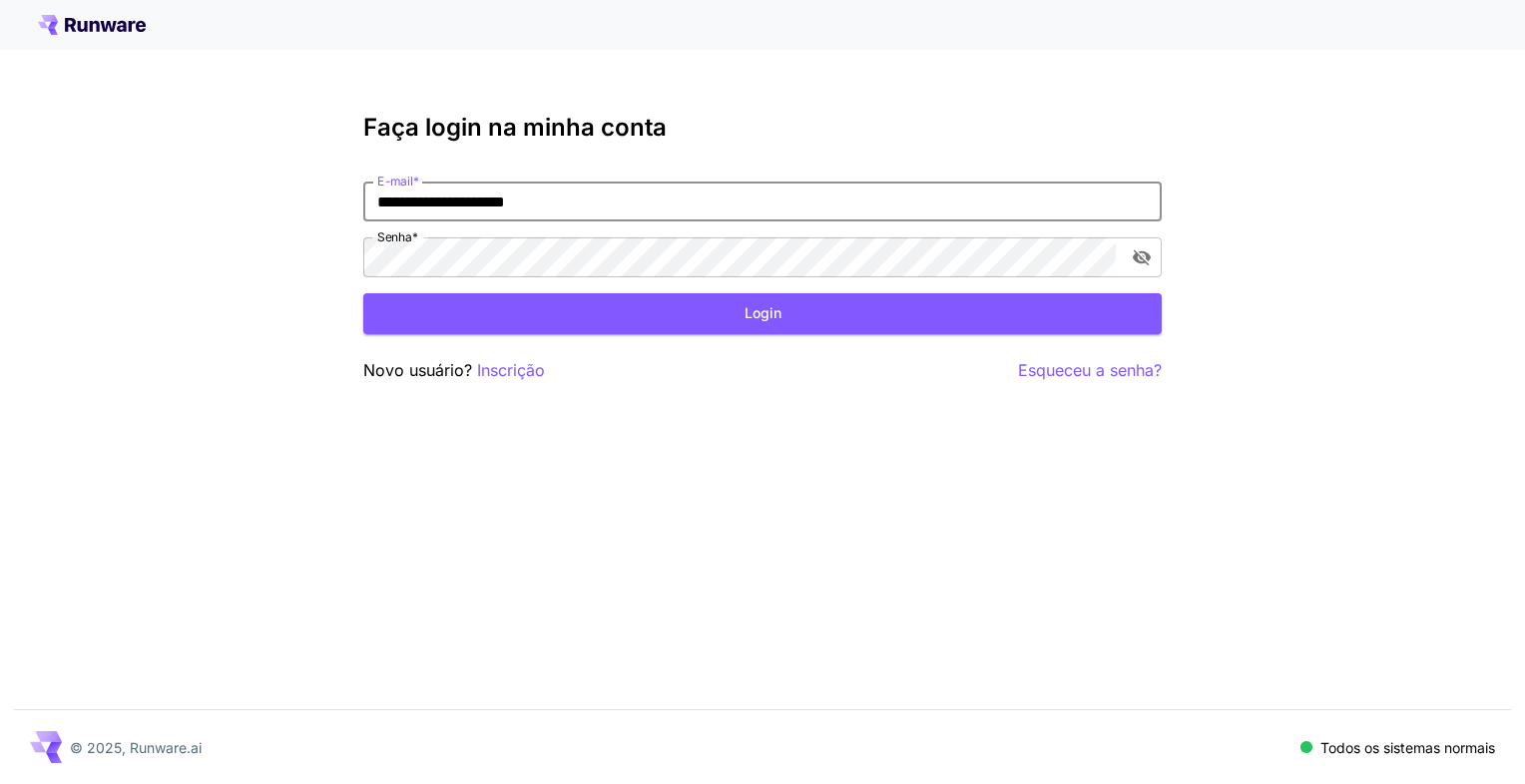 click on "**********" at bounding box center (762, 392) 